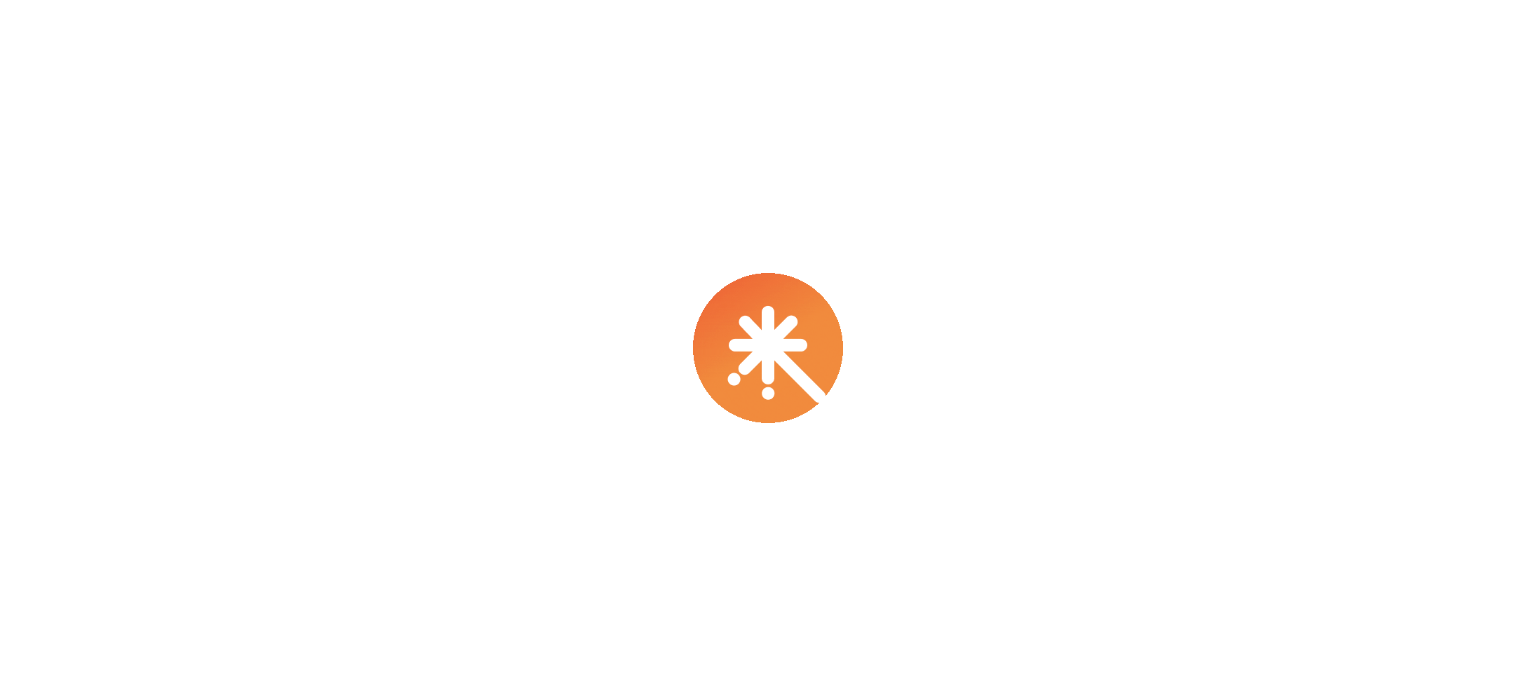 scroll, scrollTop: 0, scrollLeft: 0, axis: both 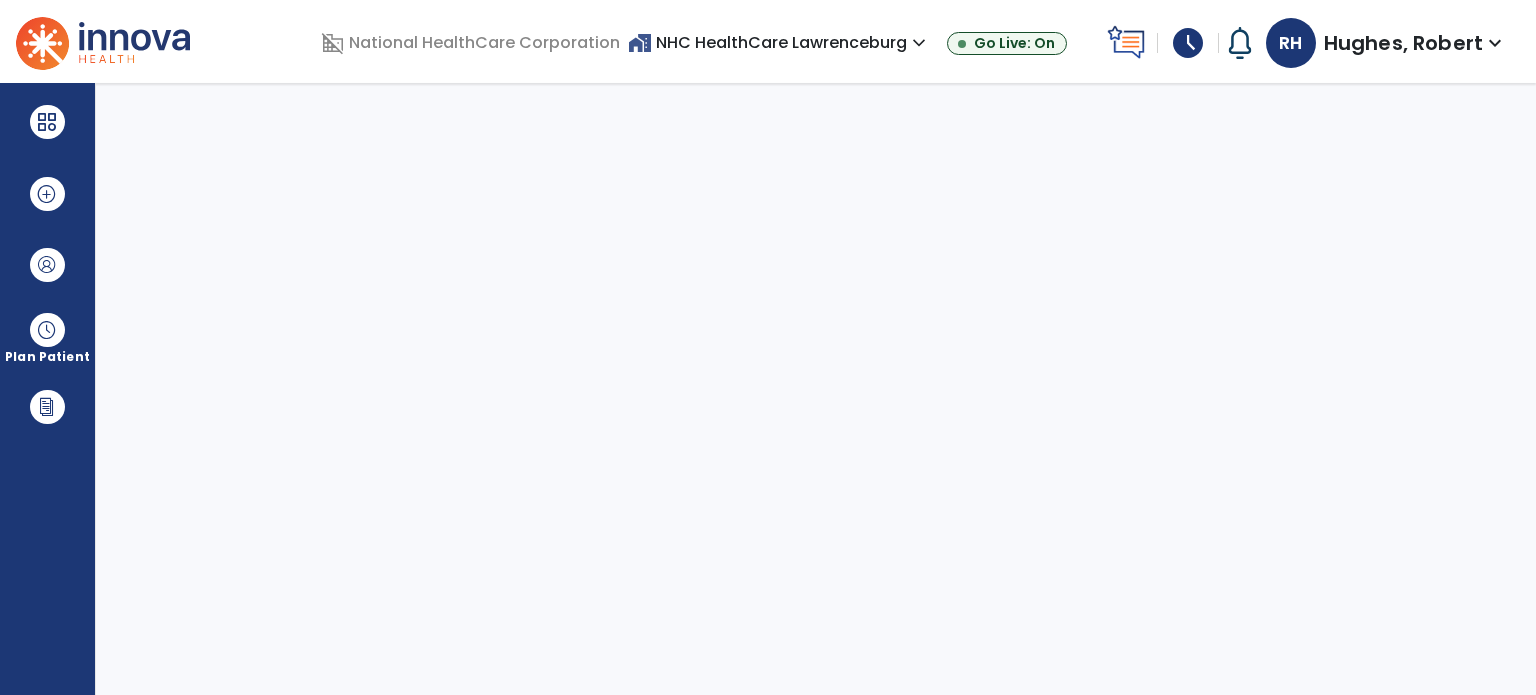 select on "****" 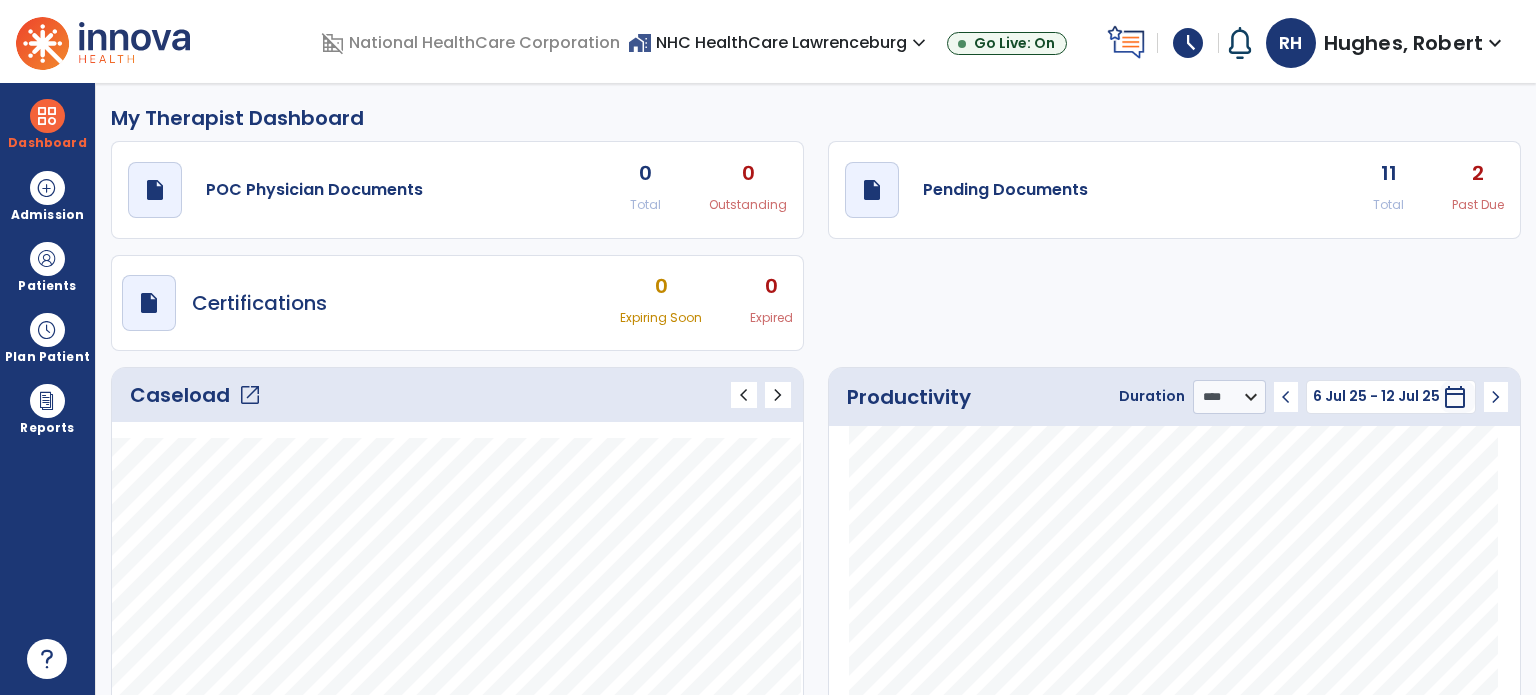 click on "open_in_new" 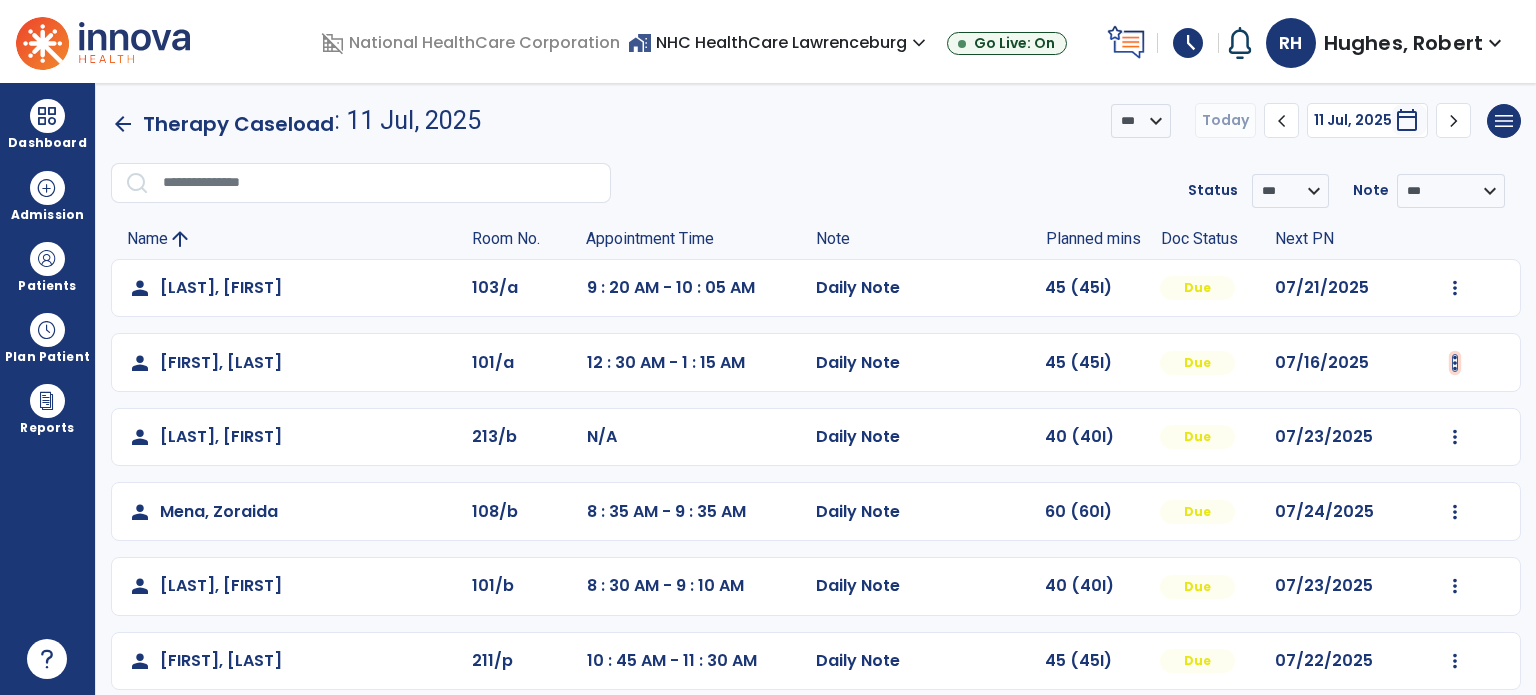 click at bounding box center (1455, 288) 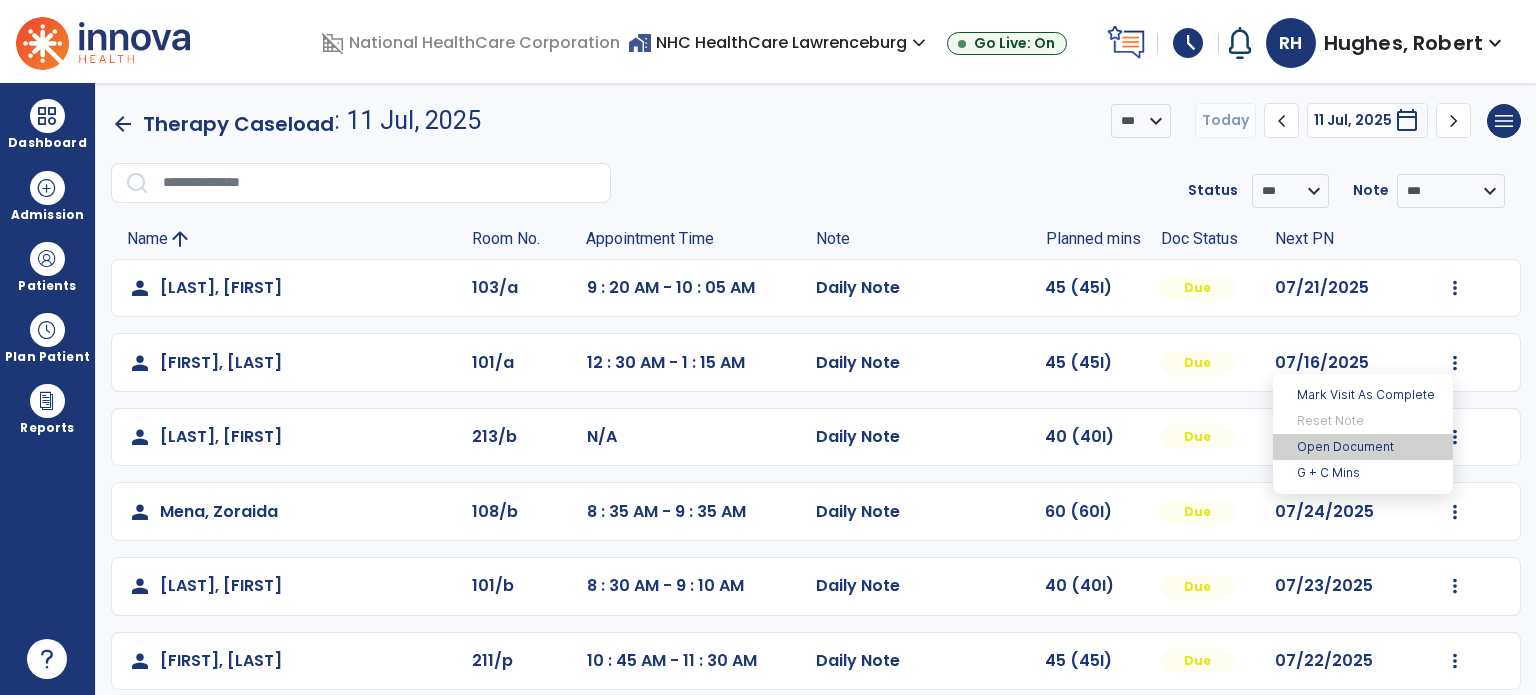 click on "Open Document" at bounding box center (1363, 447) 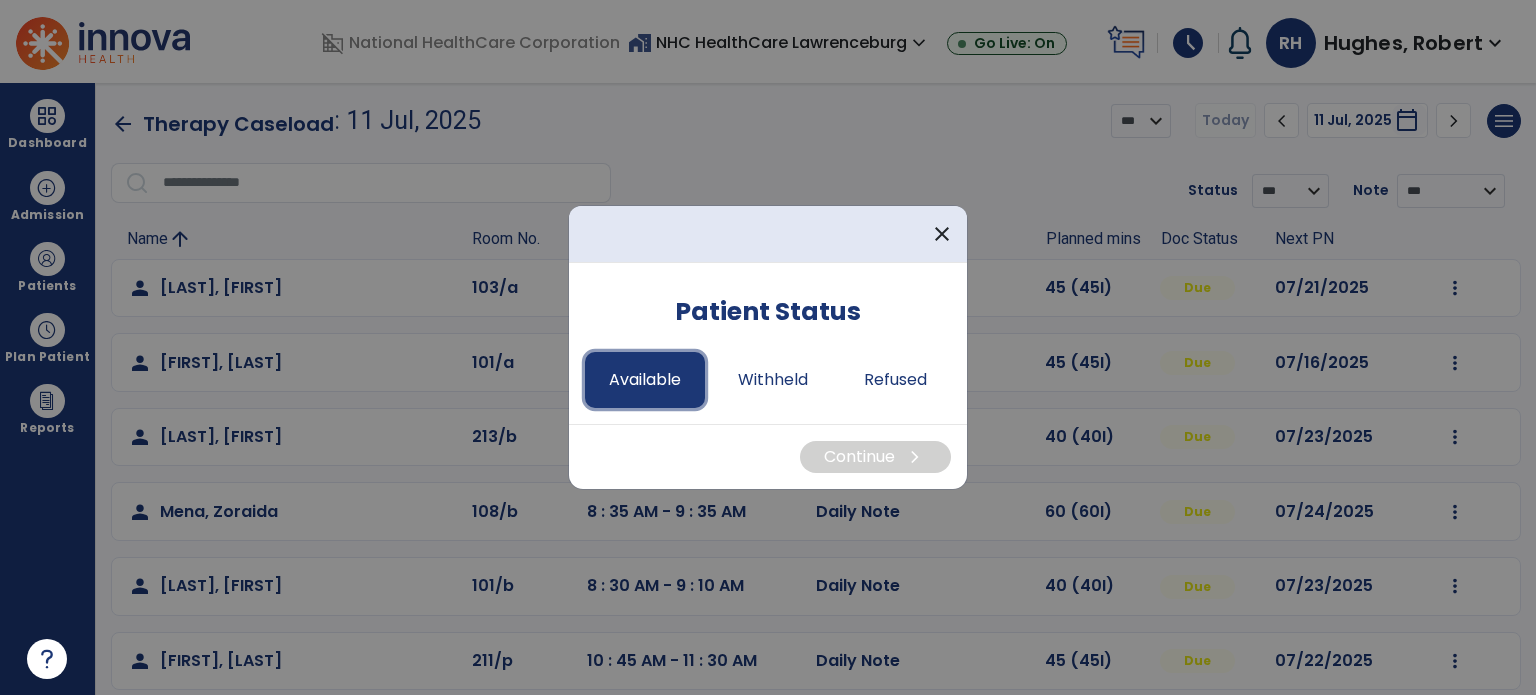 click on "Available" at bounding box center (645, 380) 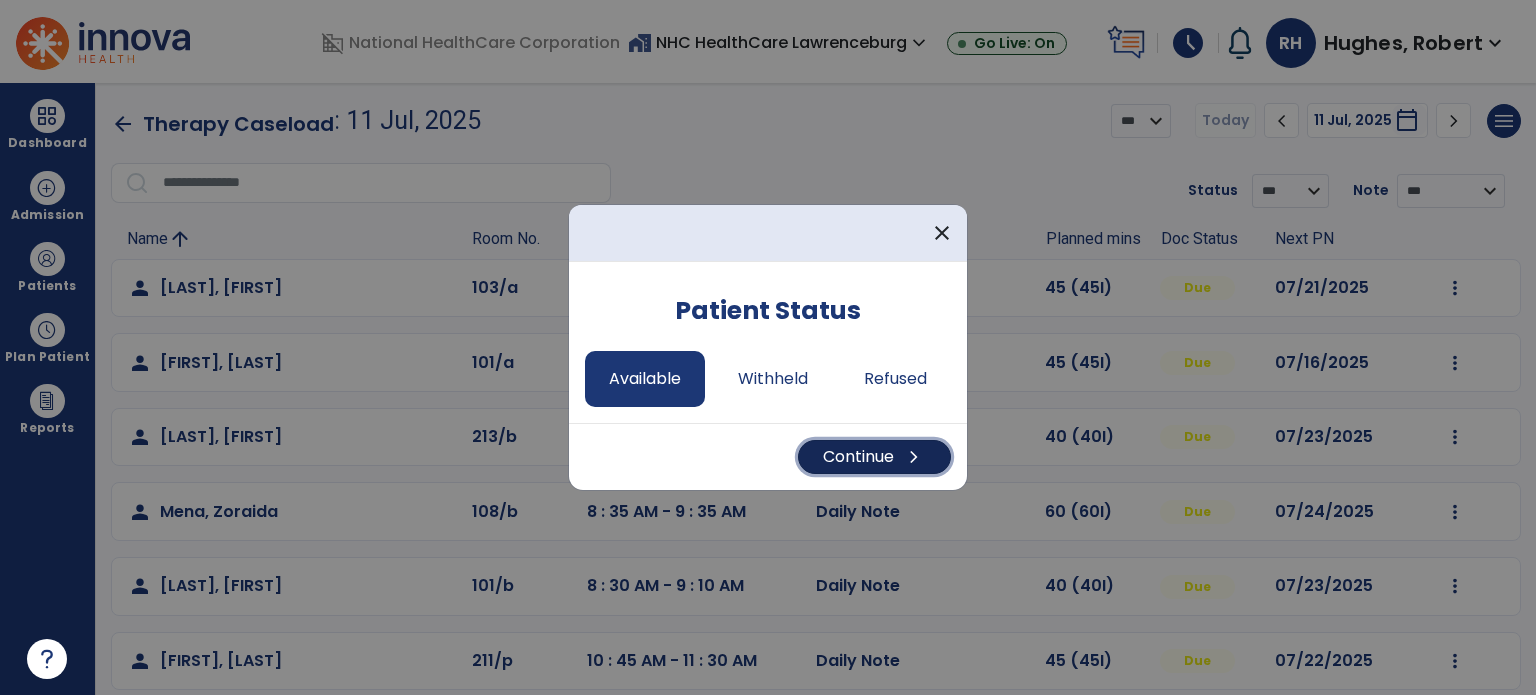 click on "Continue   chevron_right" at bounding box center (874, 457) 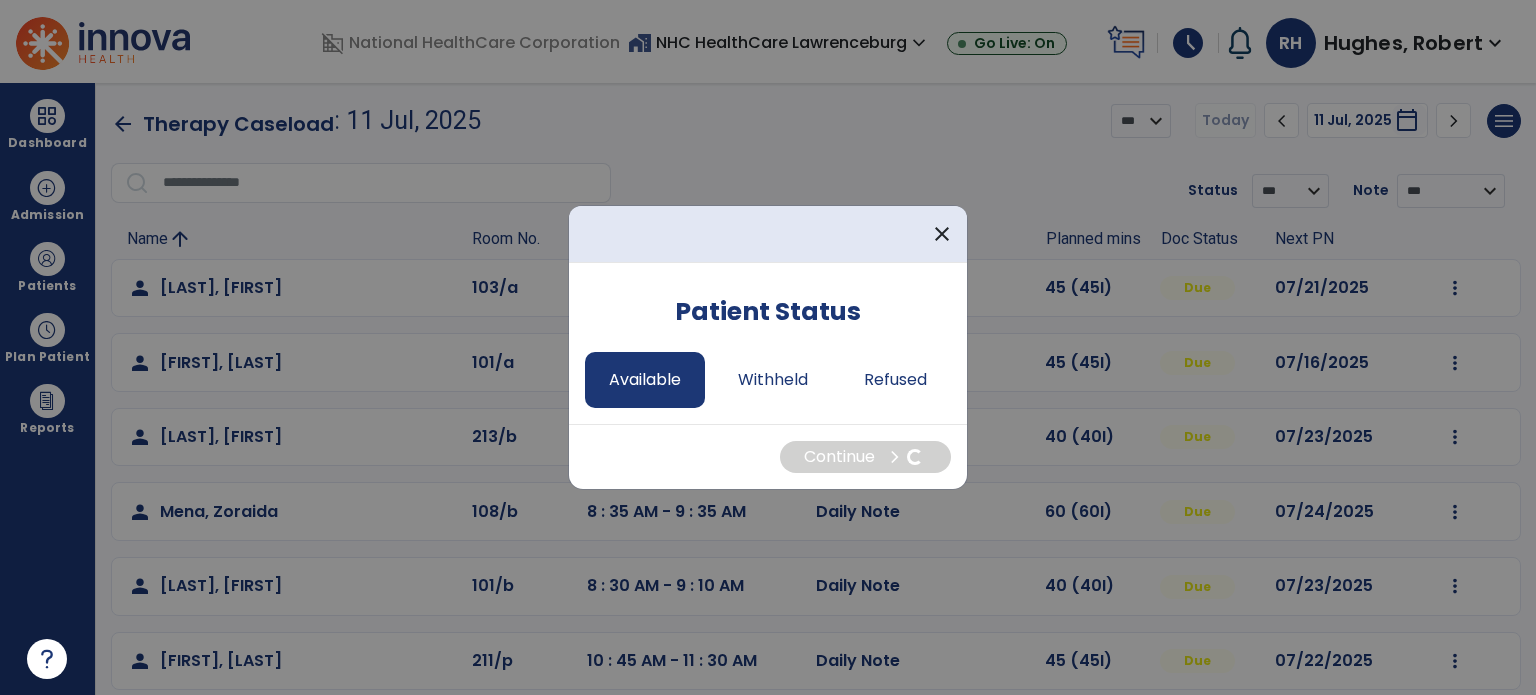 select on "*" 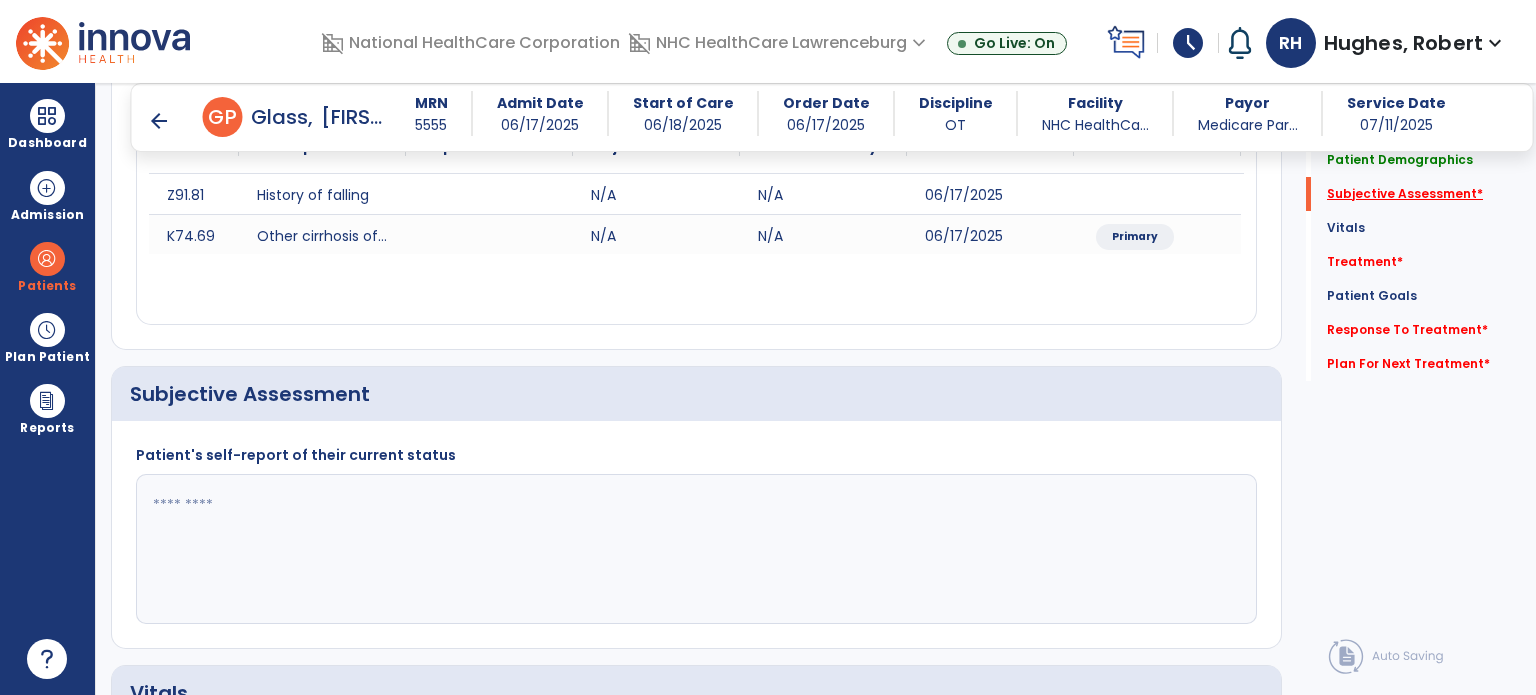 scroll, scrollTop: 408, scrollLeft: 0, axis: vertical 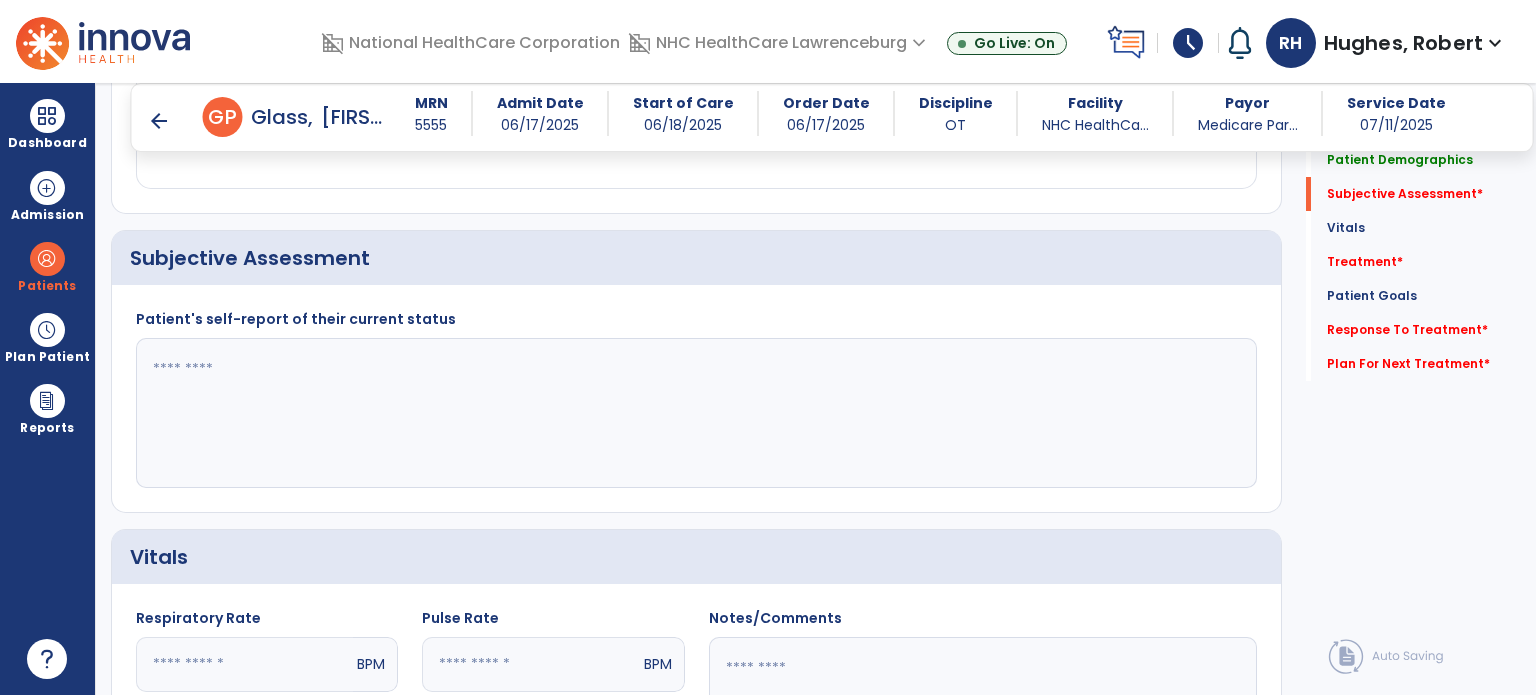 click 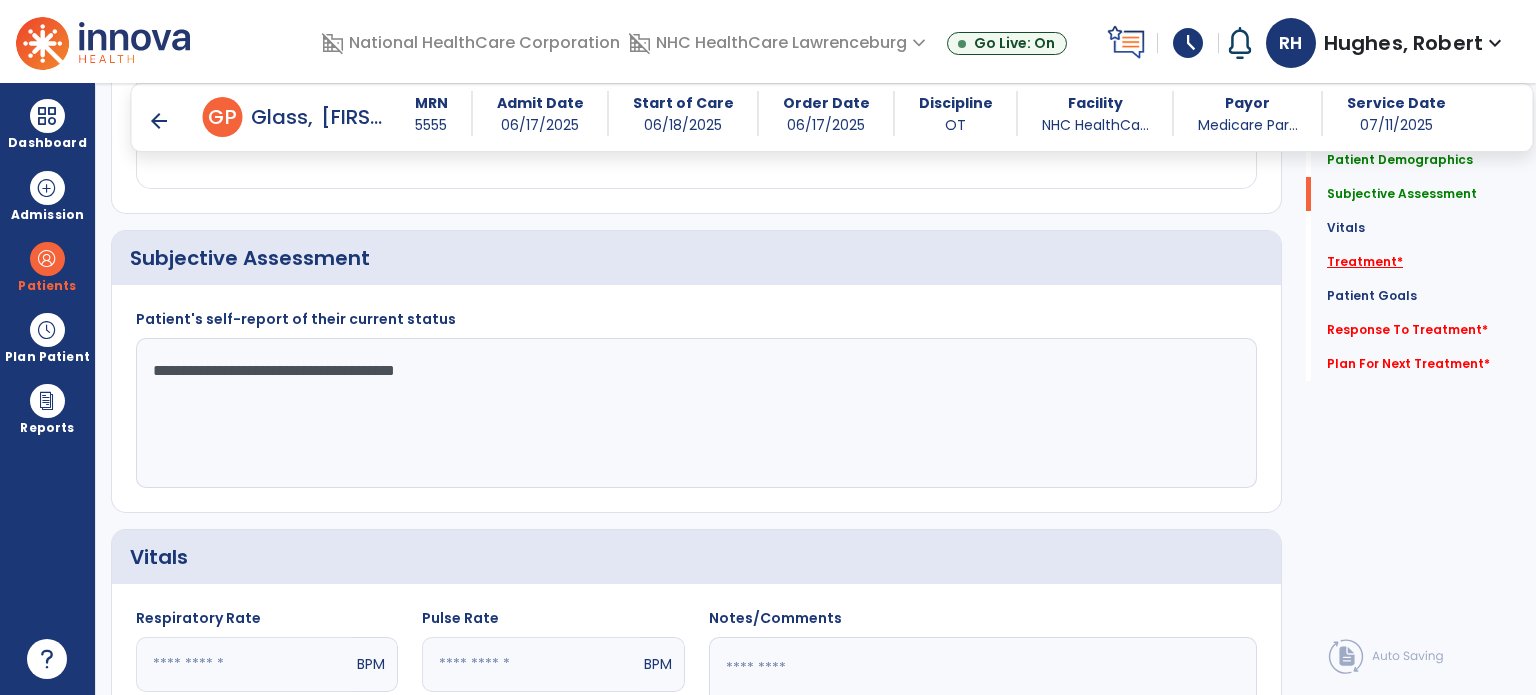 type on "**********" 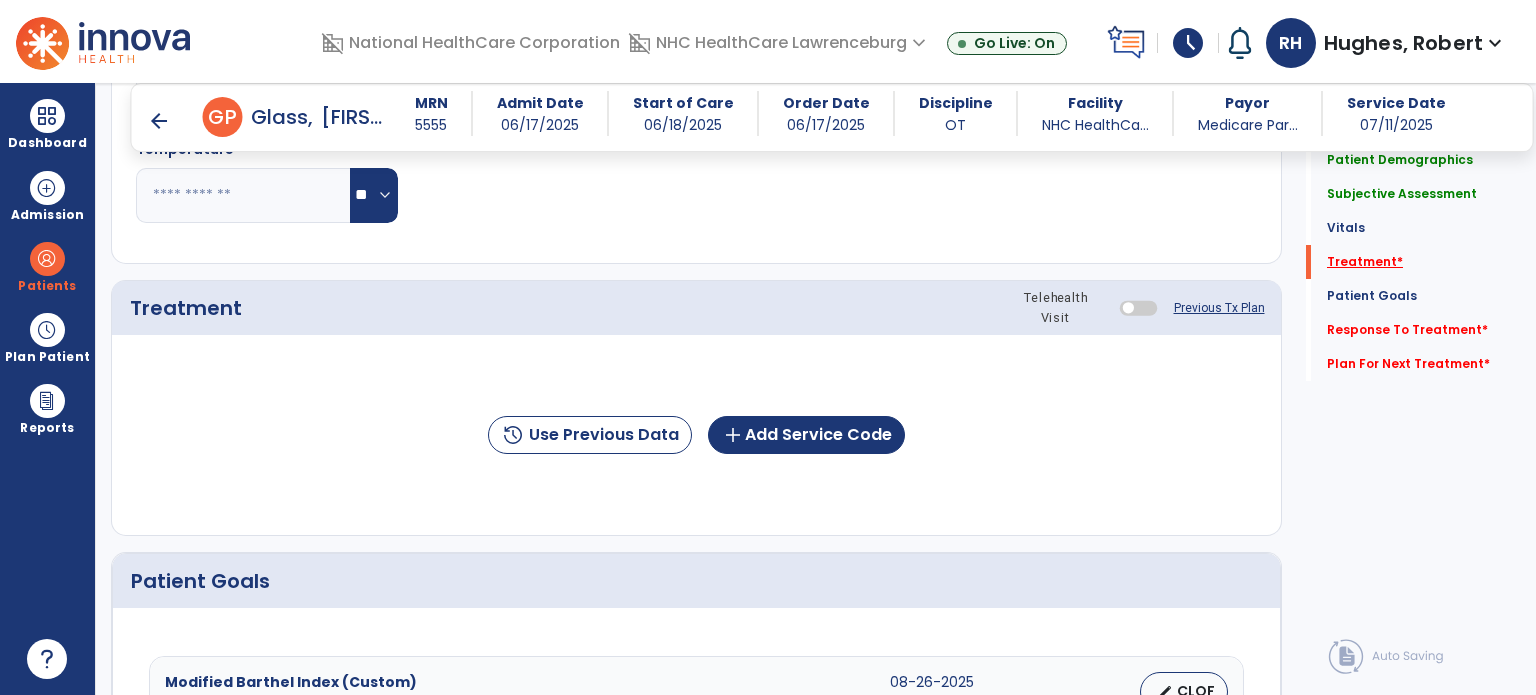 scroll, scrollTop: 1096, scrollLeft: 0, axis: vertical 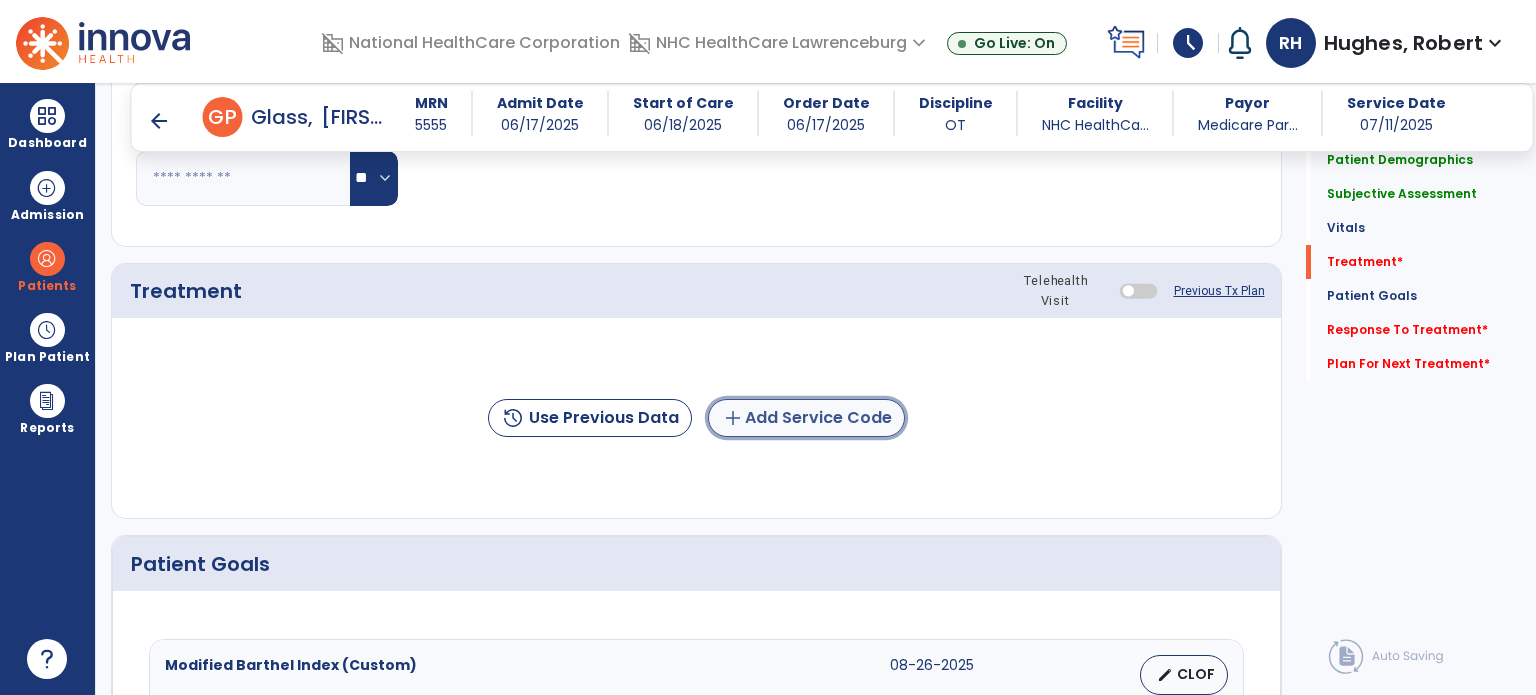 click on "add  Add Service Code" 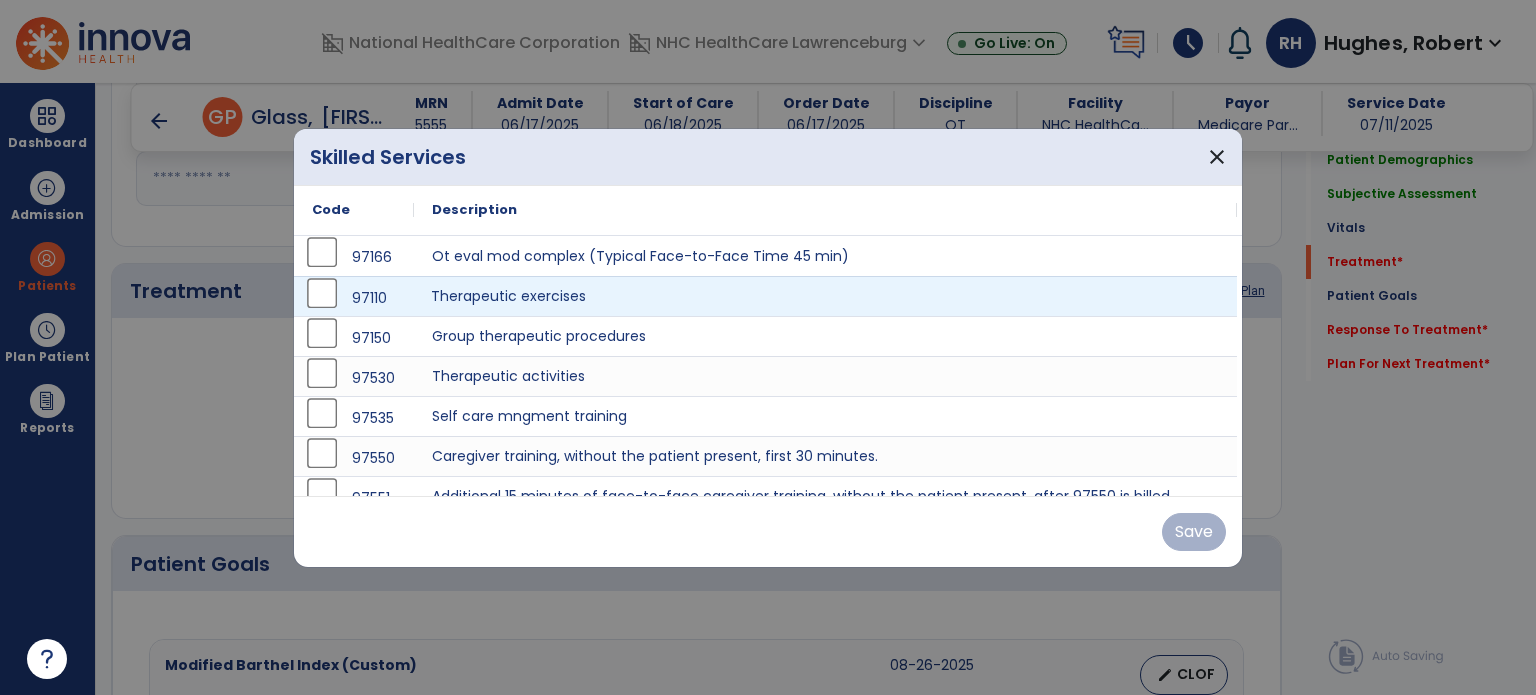click on "Therapeutic exercises" at bounding box center (825, 296) 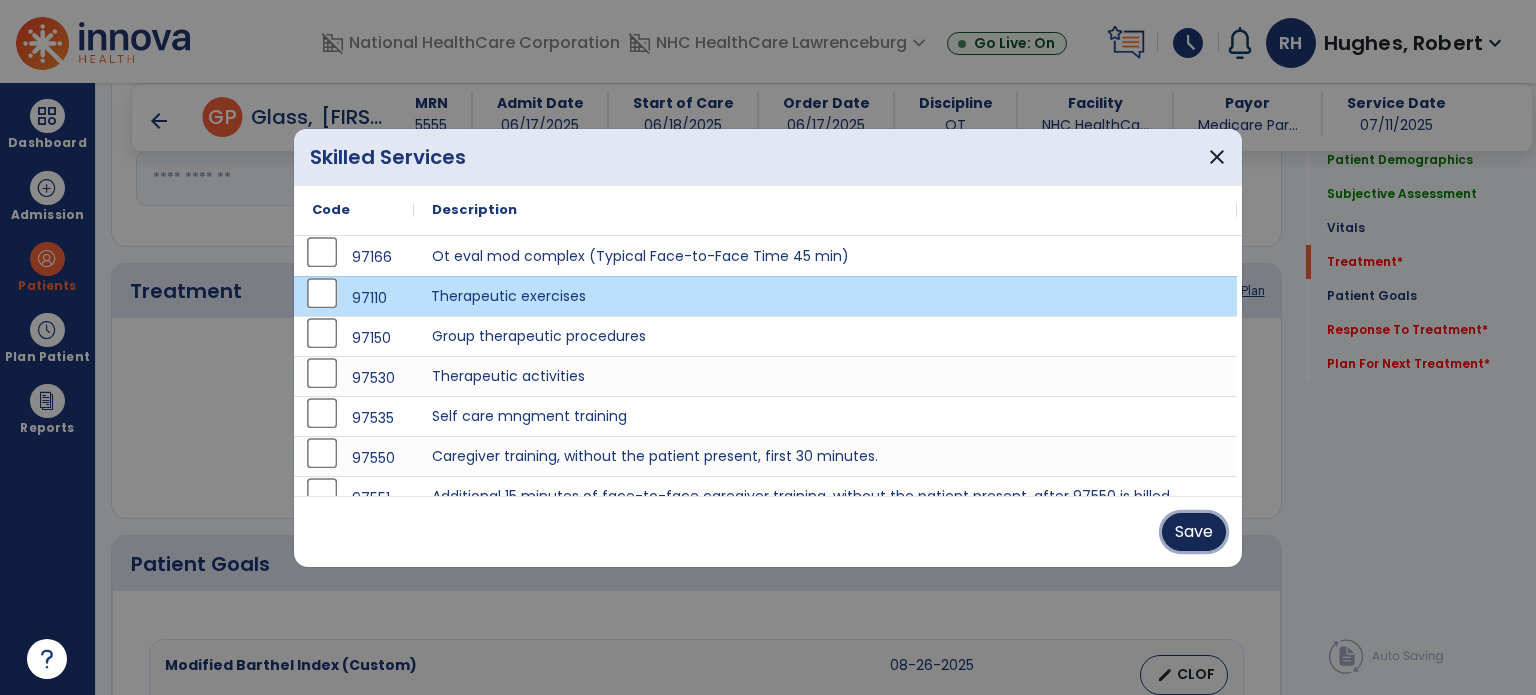 click on "Save" at bounding box center (1194, 532) 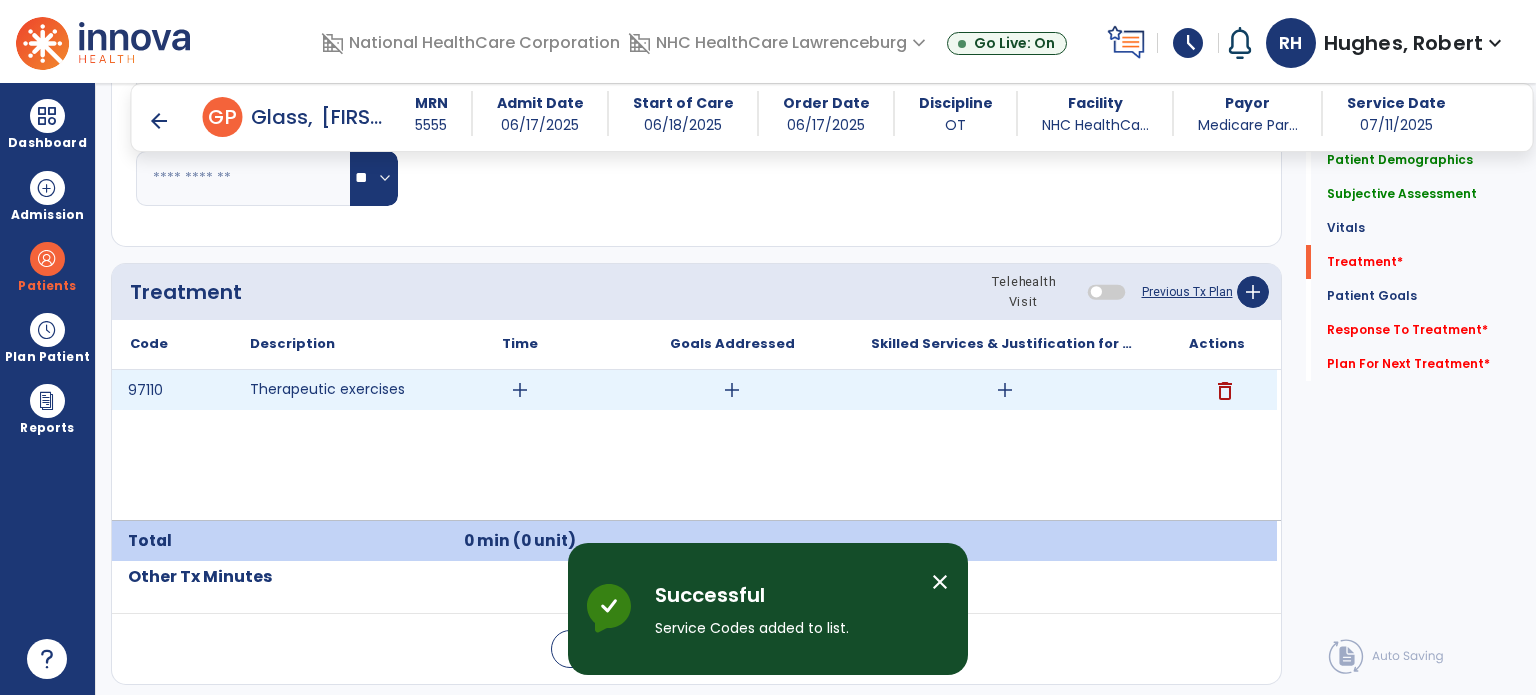 click on "add" at bounding box center [520, 390] 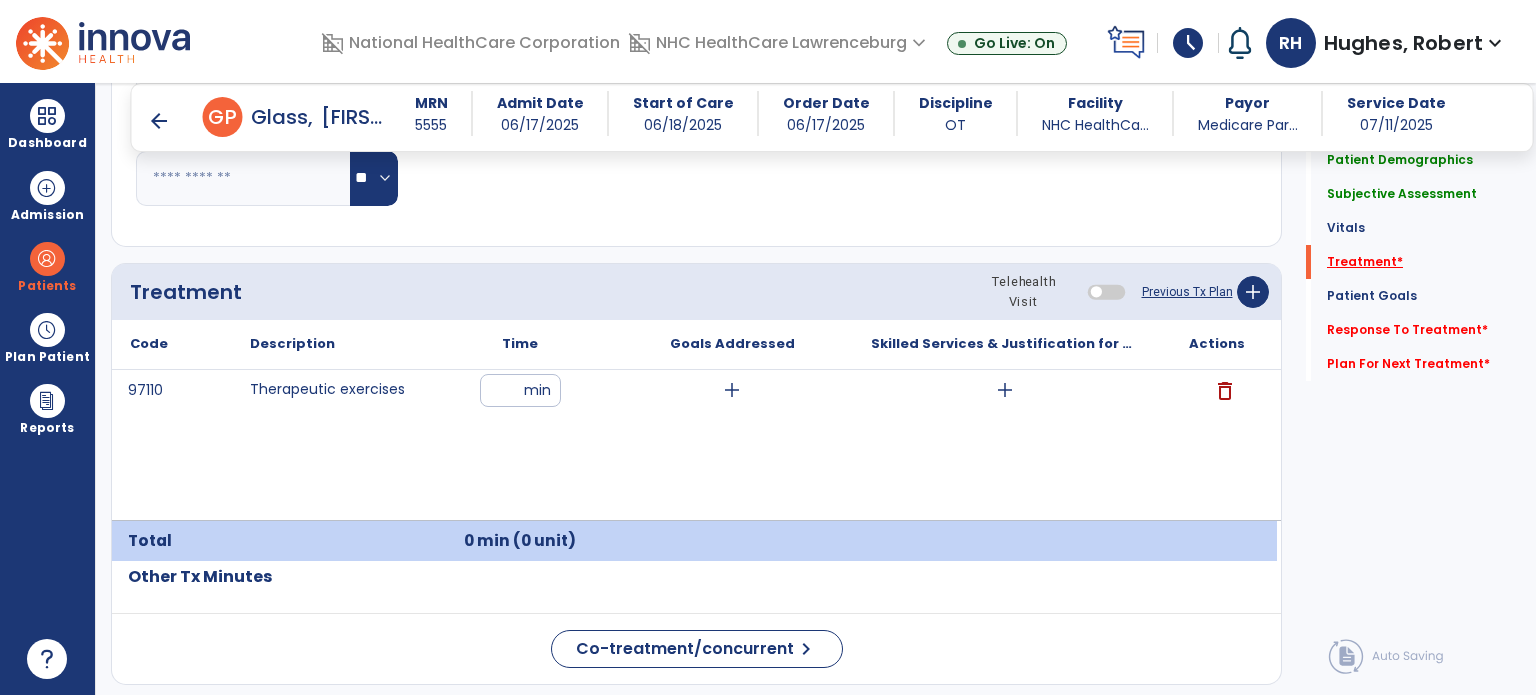 click on "Treatment   *" 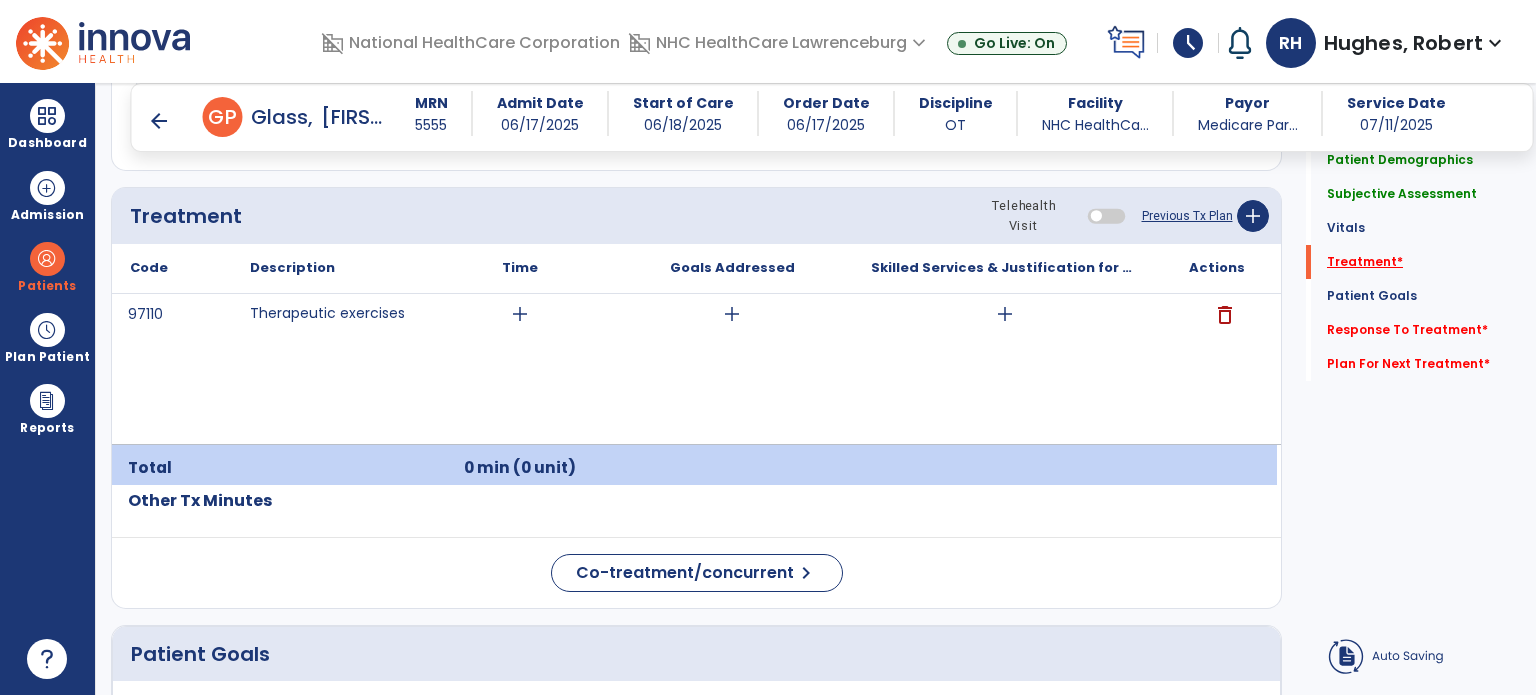 scroll, scrollTop: 1179, scrollLeft: 0, axis: vertical 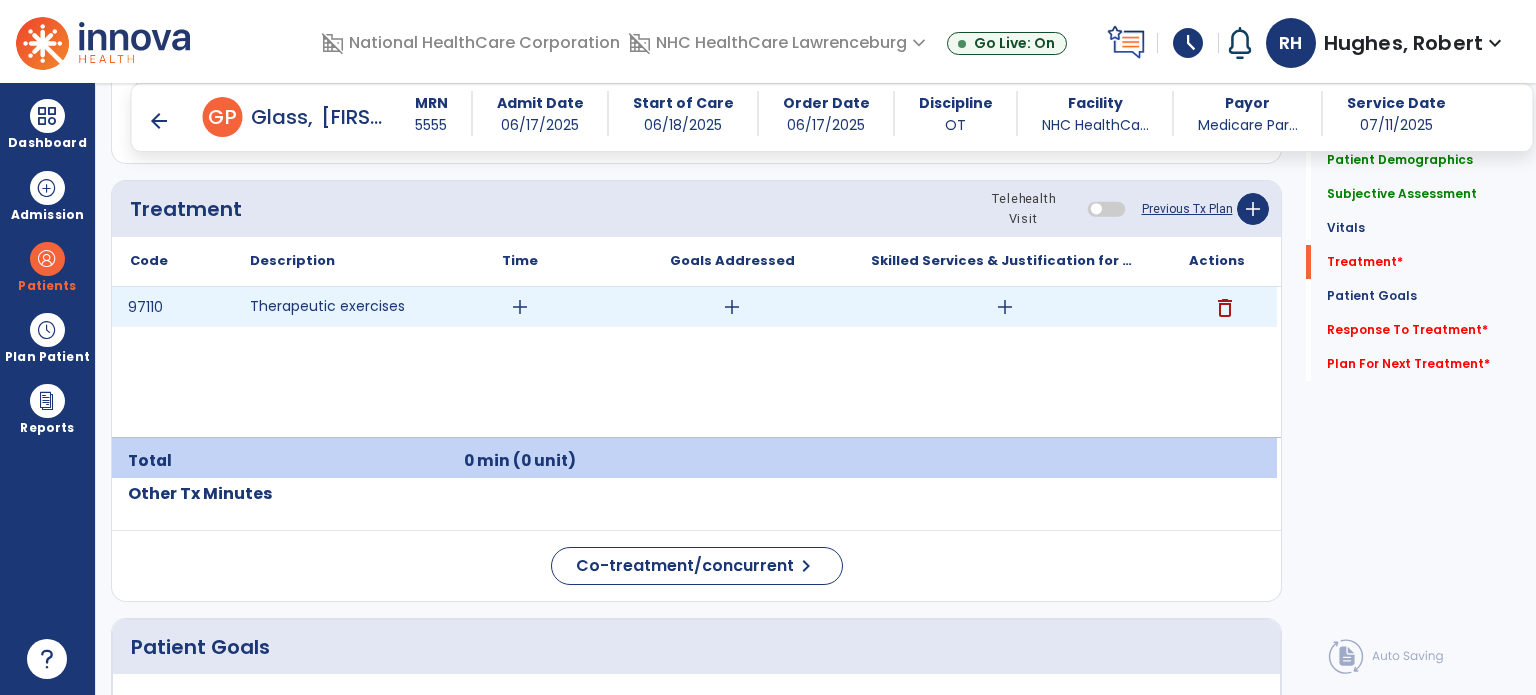 click on "add" at bounding box center [520, 307] 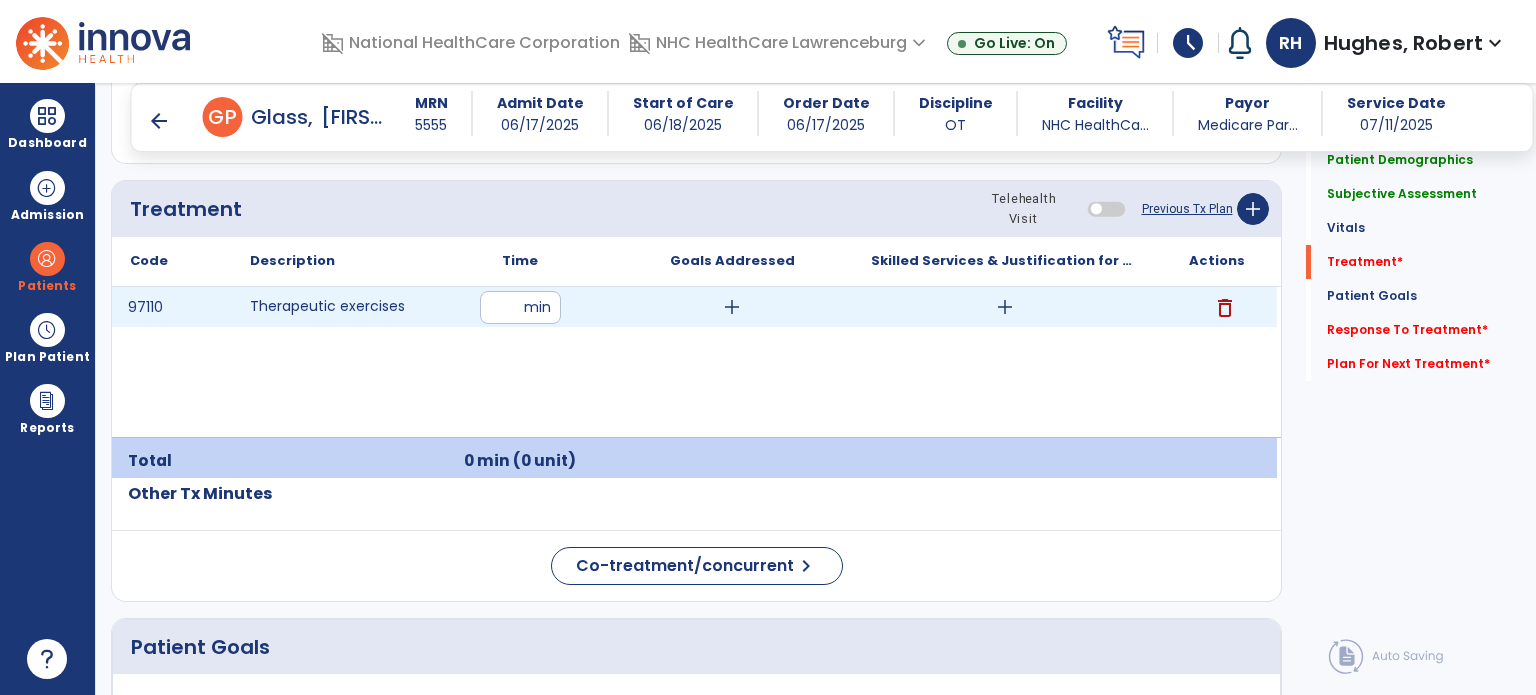 type on "**" 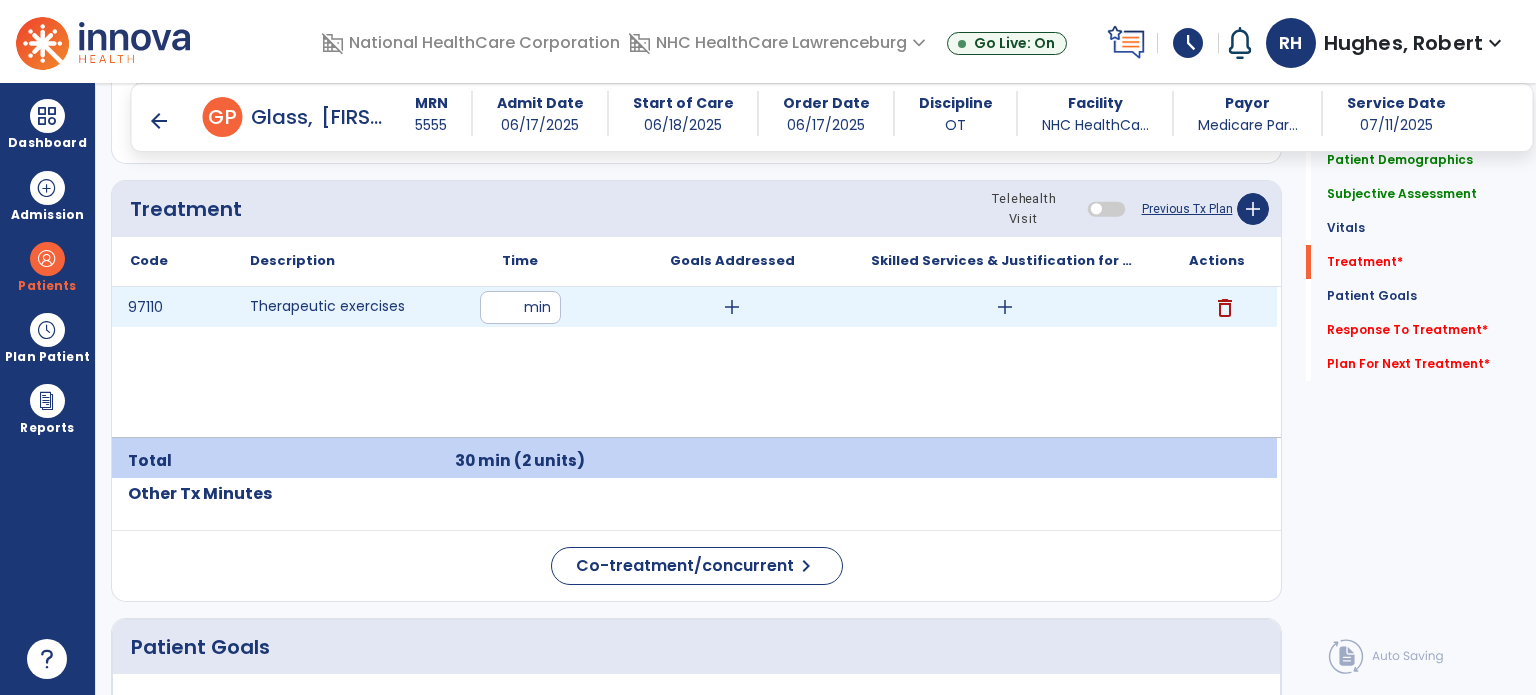 click on "add" at bounding box center (1005, 307) 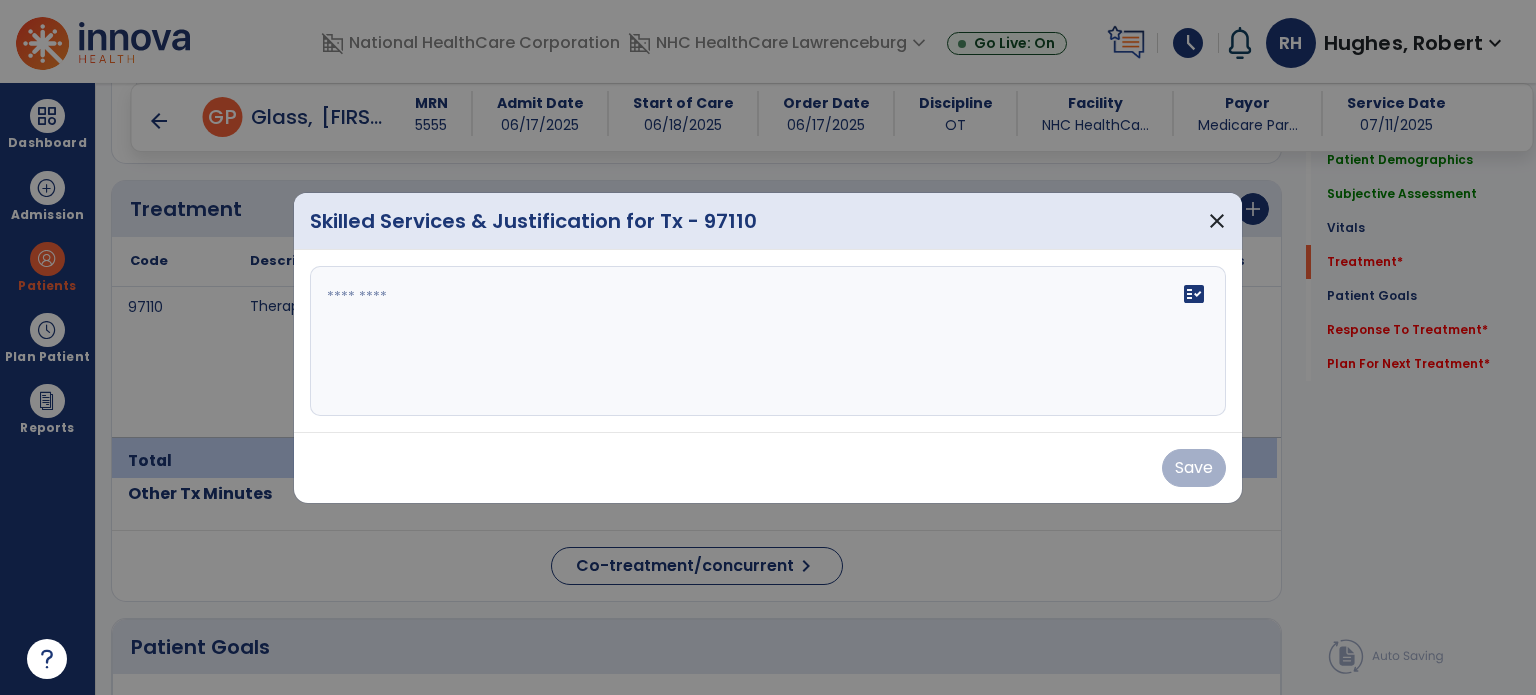 click at bounding box center [768, 341] 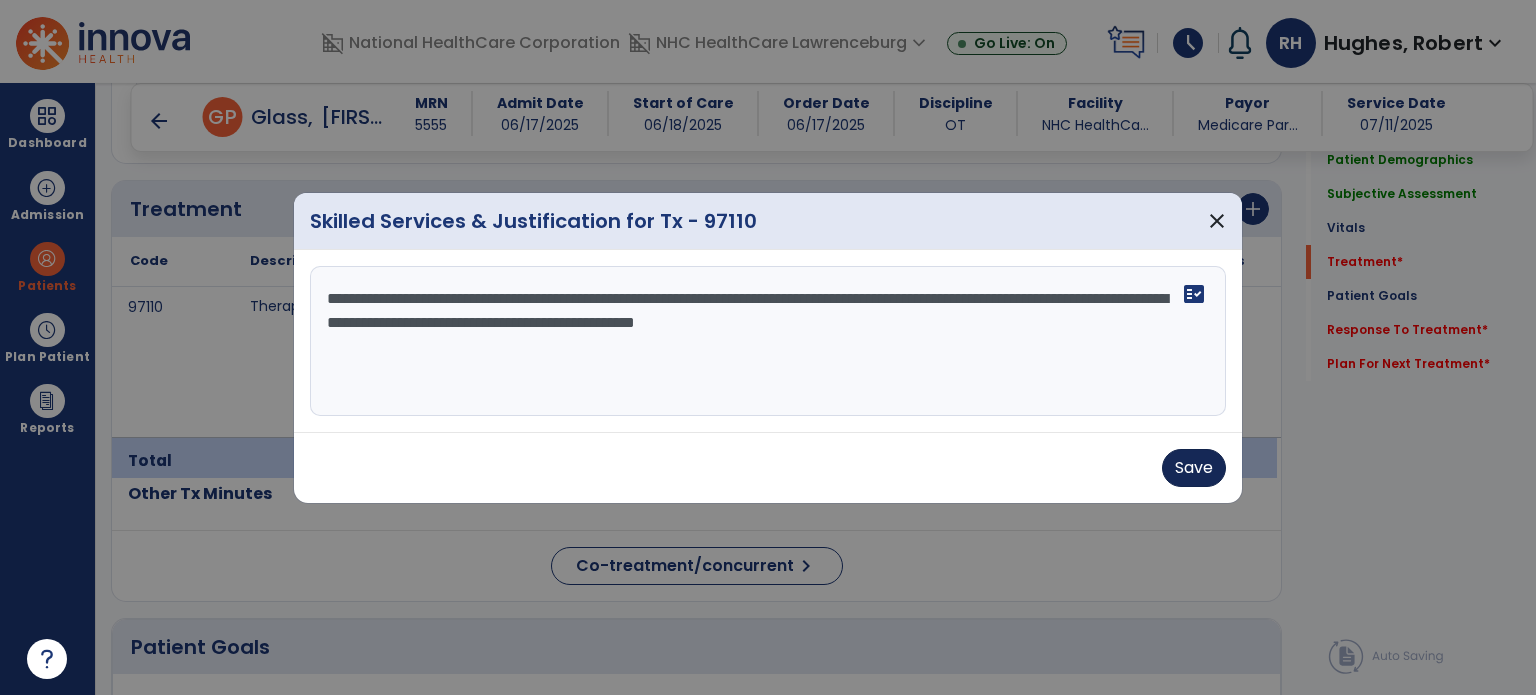 type on "**********" 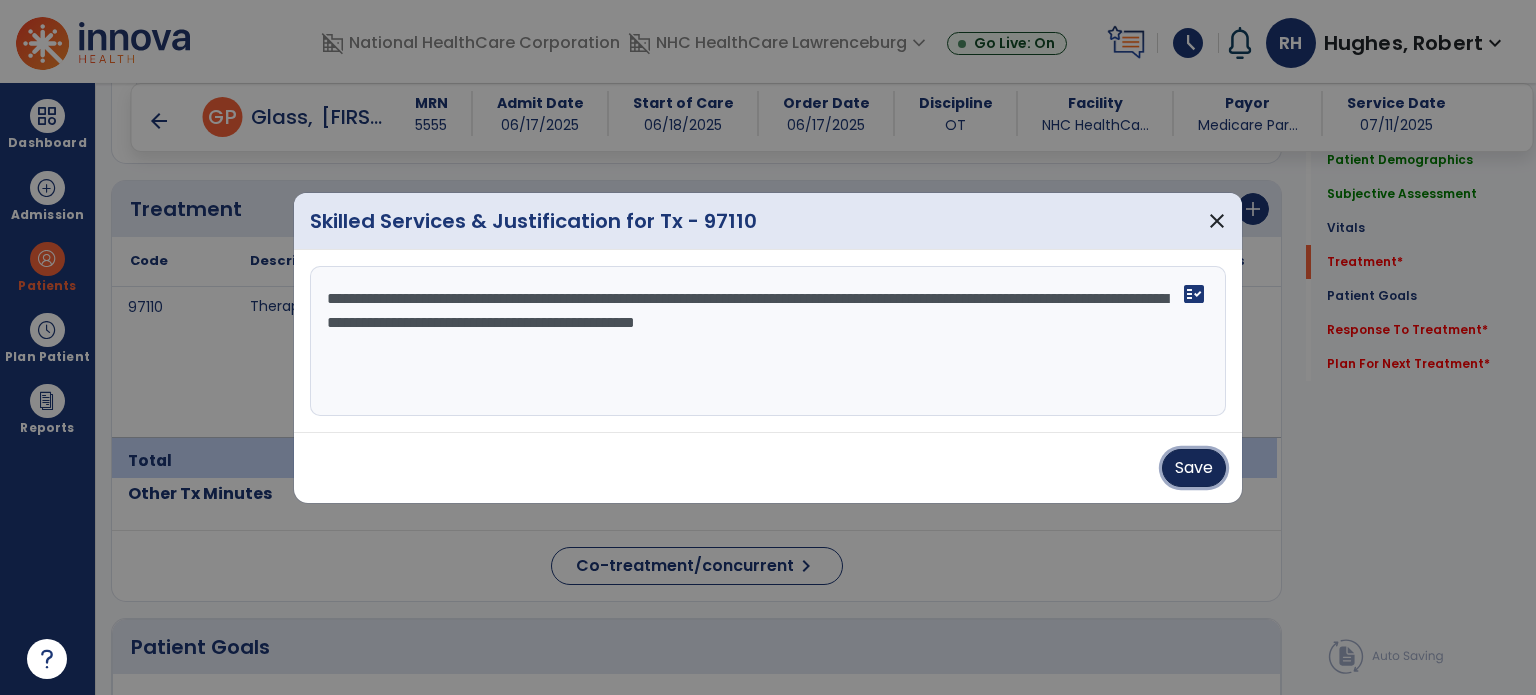 click on "Save" at bounding box center [1194, 468] 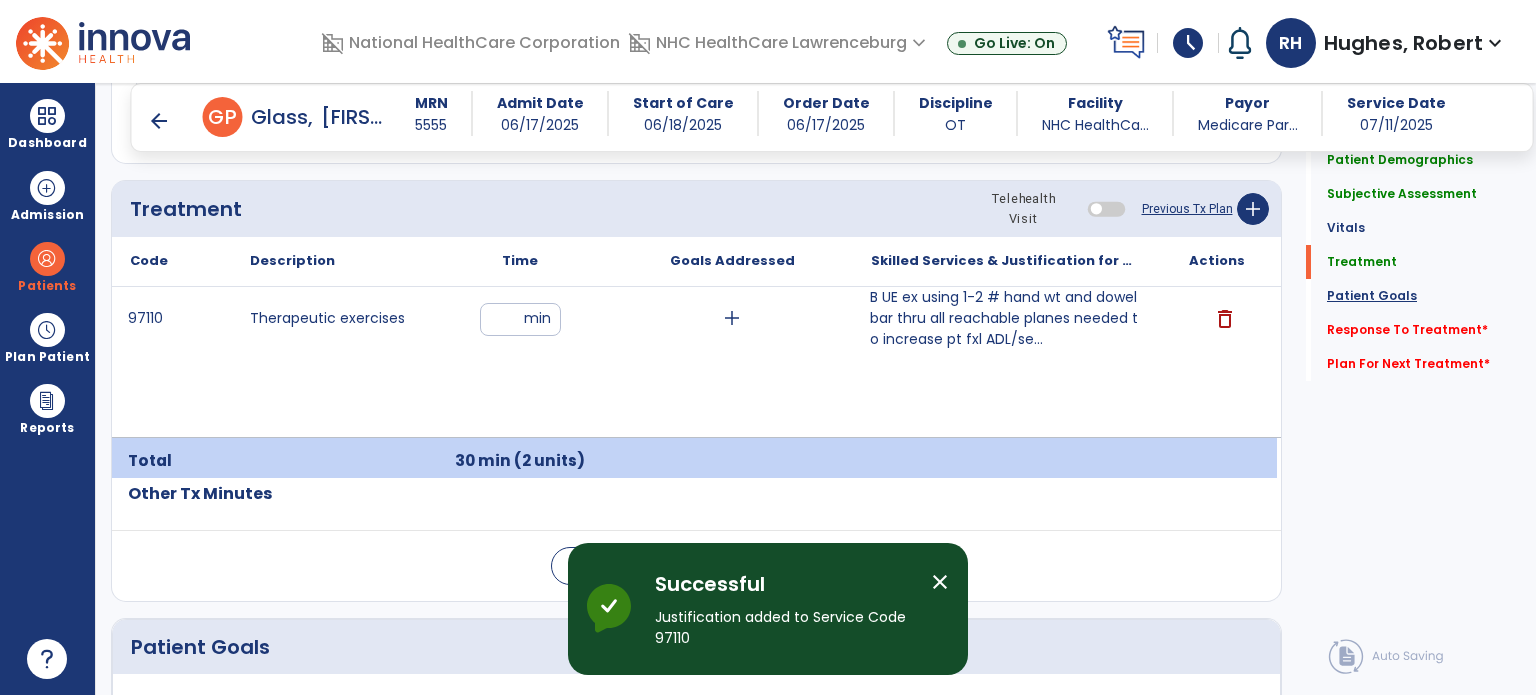 click on "Patient Goals" 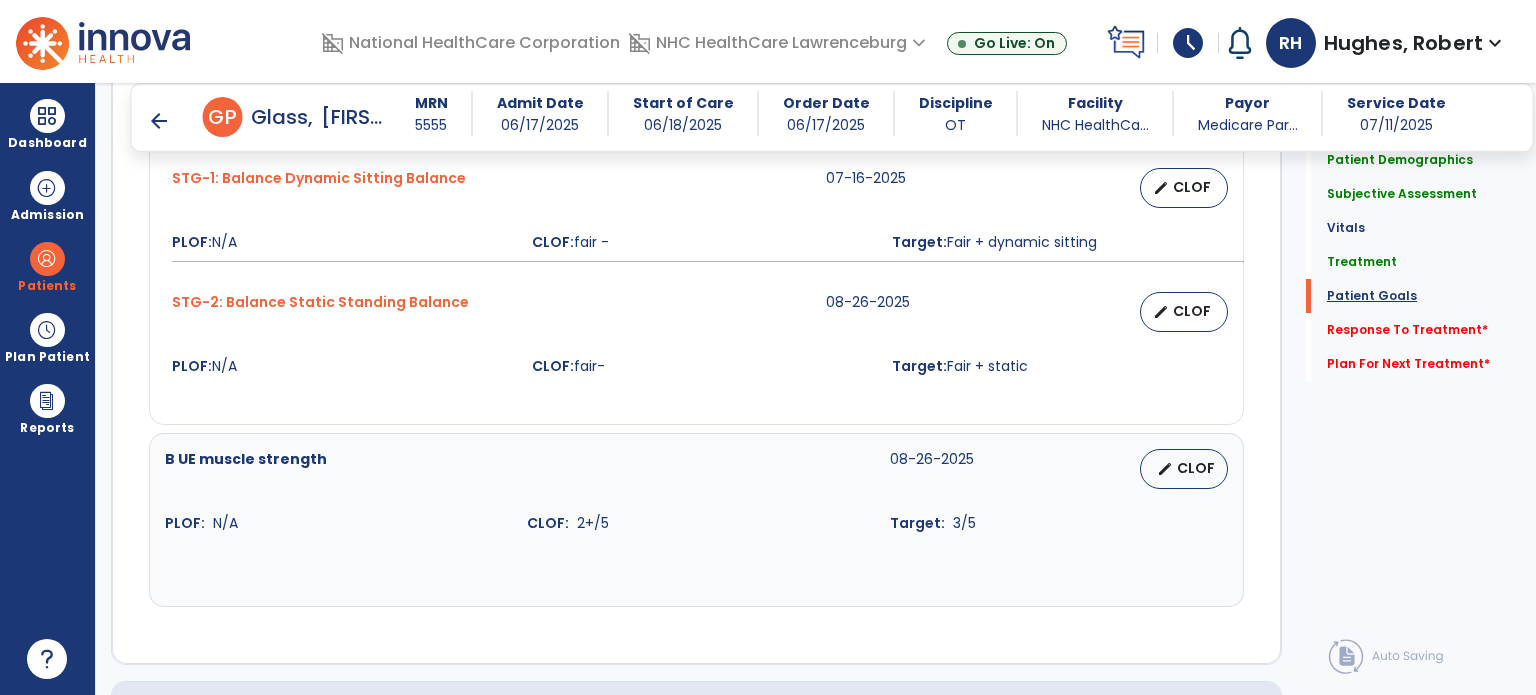 scroll, scrollTop: 2661, scrollLeft: 0, axis: vertical 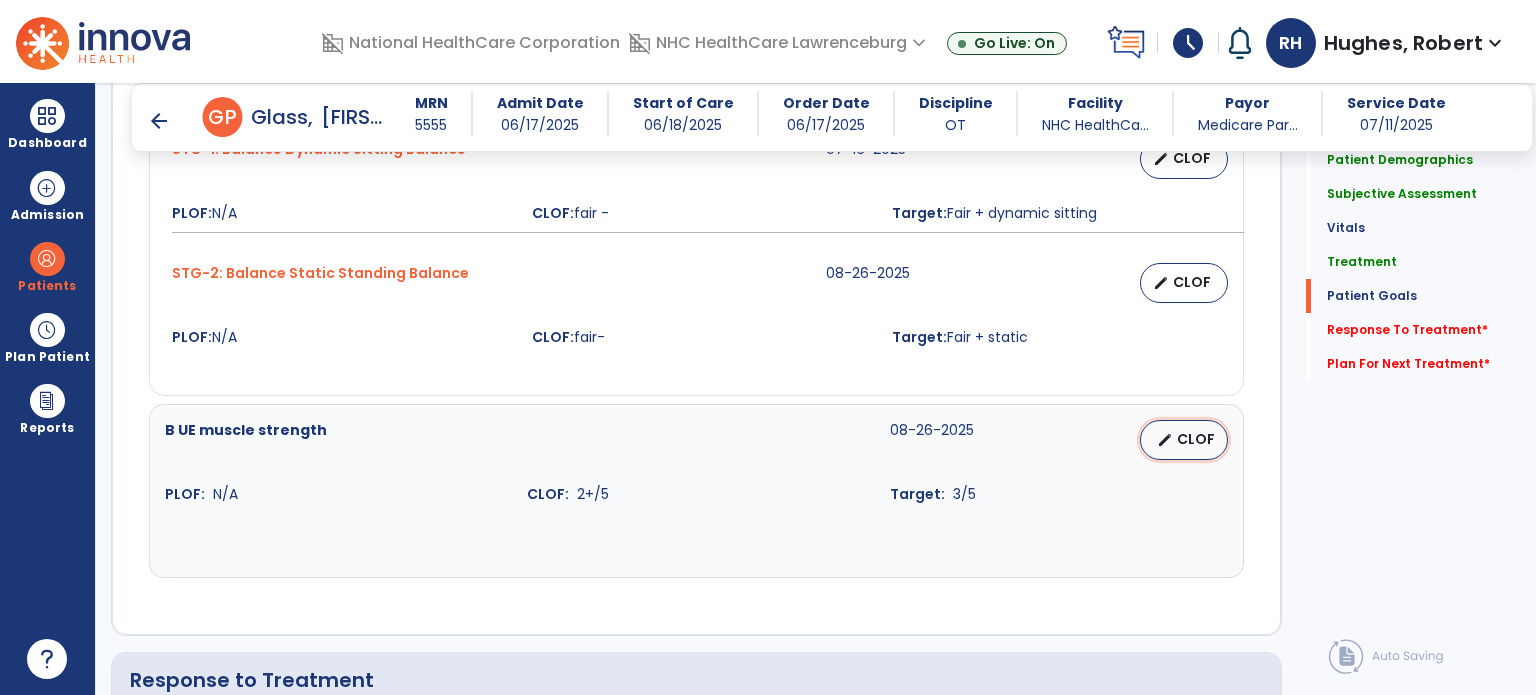 click on "CLOF" at bounding box center [1196, 439] 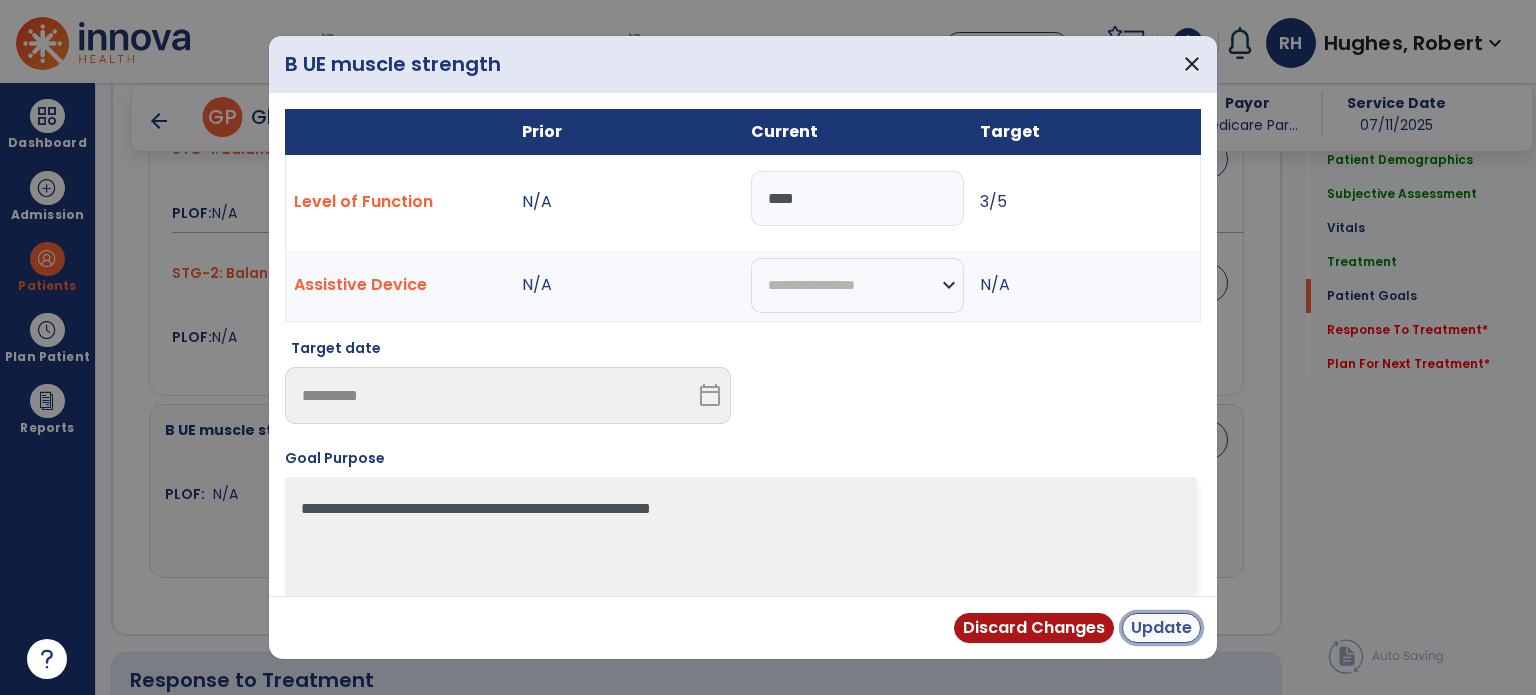 click on "Update" at bounding box center (1161, 628) 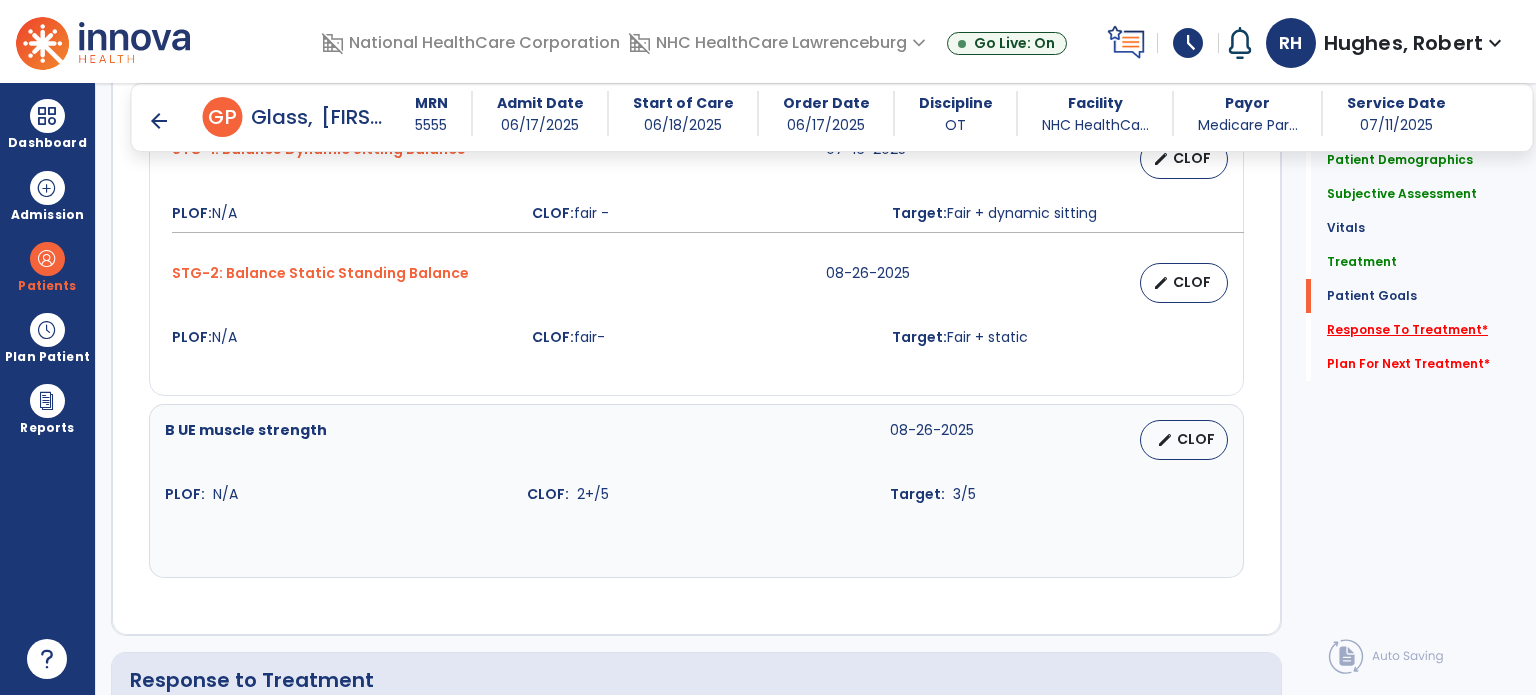 click on "Response To Treatment   *" 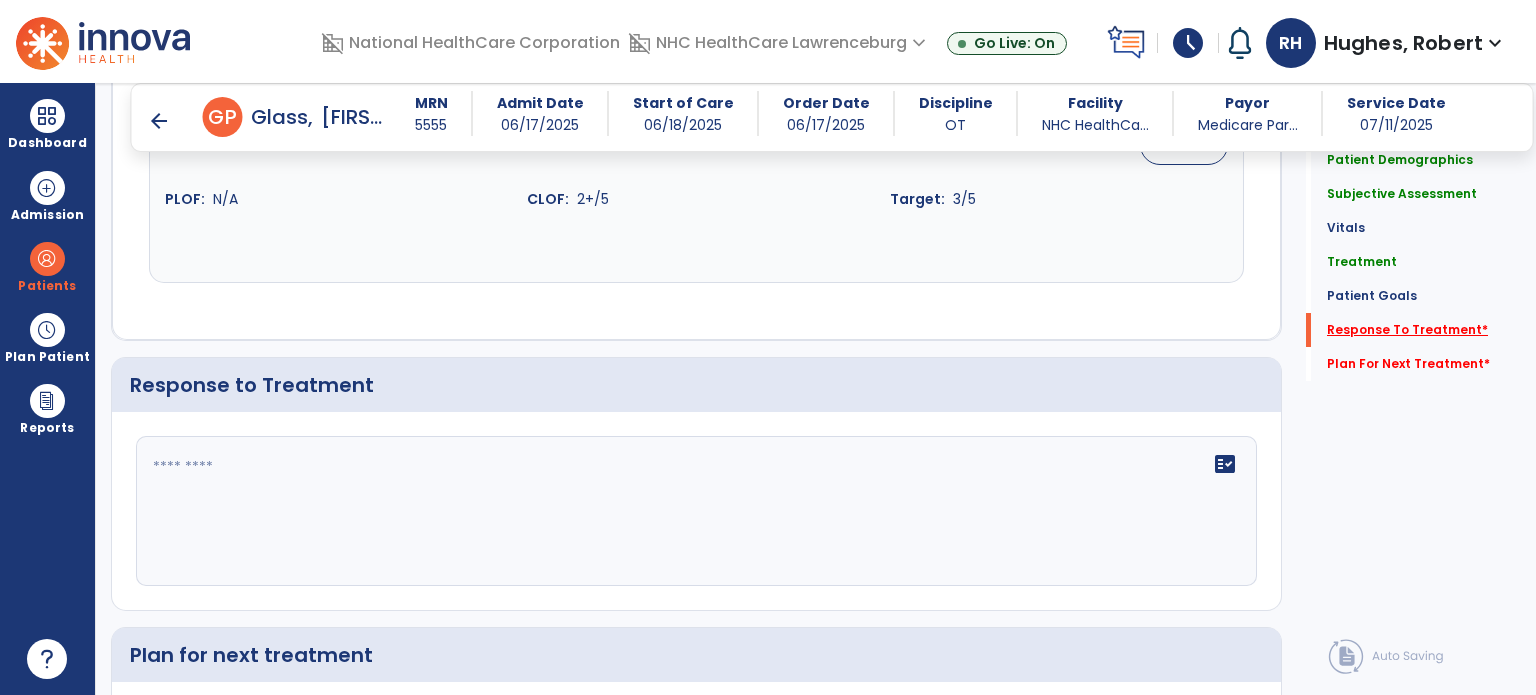 scroll, scrollTop: 3045, scrollLeft: 0, axis: vertical 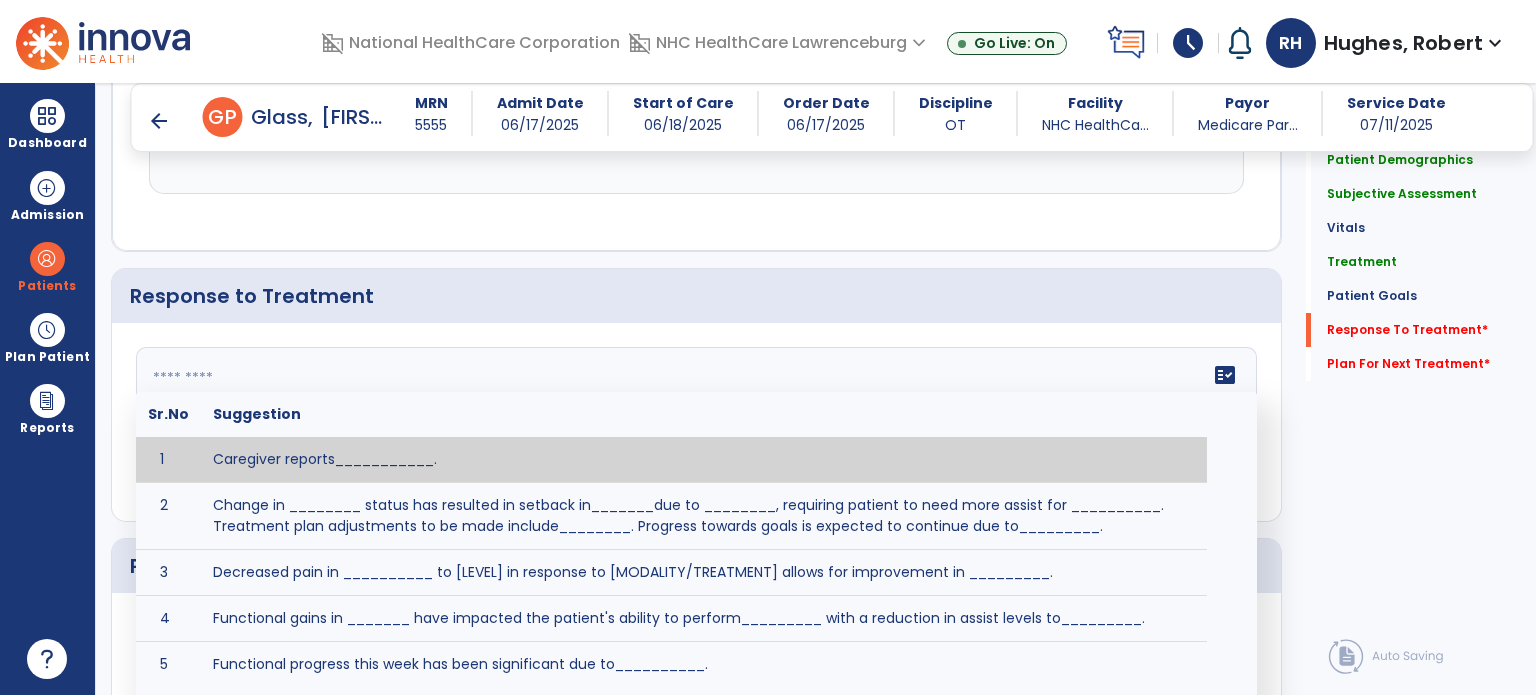 click on "fact_check  Sr.No Suggestion 1 Caregiver reports___________. 2 Change in ________ status has resulted in setback in_______due to ________, requiring patient to need more assist for __________.   Treatment plan adjustments to be made include________.  Progress towards goals is expected to continue due to_________. 3 Decreased pain in __________ to [LEVEL] in response to [MODALITY/TREATMENT] allows for improvement in _________. 4 Functional gains in _______ have impacted the patient's ability to perform_________ with a reduction in assist levels to_________. 5 Functional progress this week has been significant due to__________. 6 Gains in ________ have improved the patient's ability to perform ______with decreased levels of assist to___________. 7 Improvement in ________allows patient to tolerate higher levels of challenges in_________. 8 Pain in [AREA] has decreased to [LEVEL] in response to [TREATMENT/MODALITY], allowing fore ease in completing__________. 9 10 11 12 13 14 15 16 17 18 19 20 21" 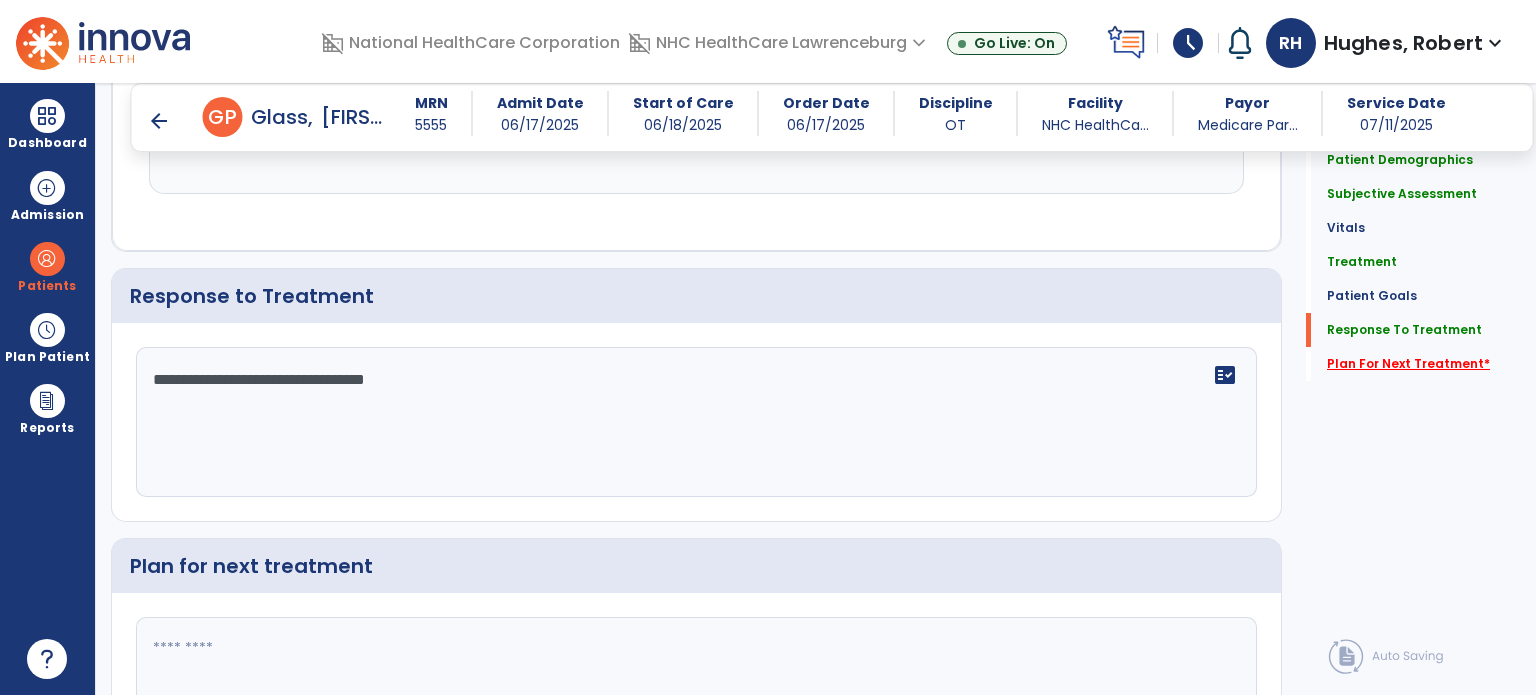 type on "**********" 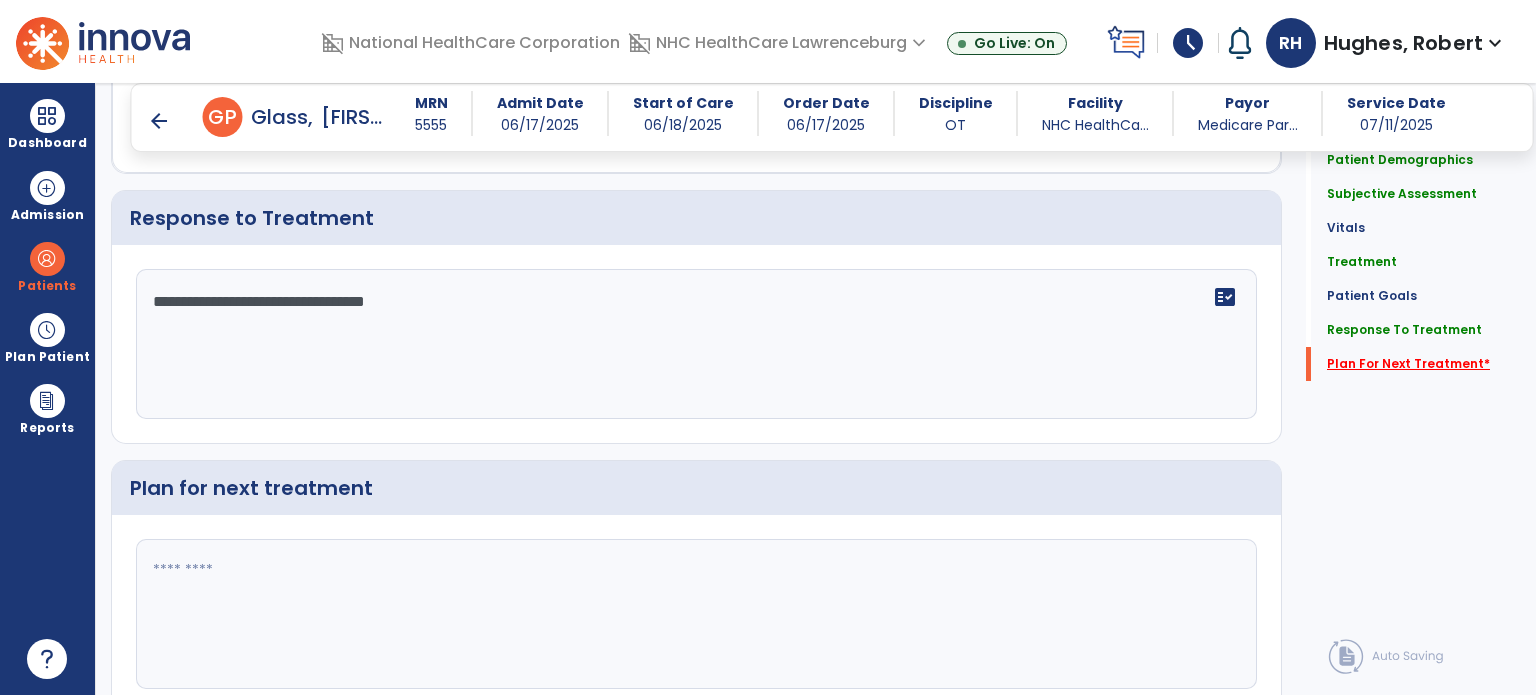scroll, scrollTop: 3200, scrollLeft: 0, axis: vertical 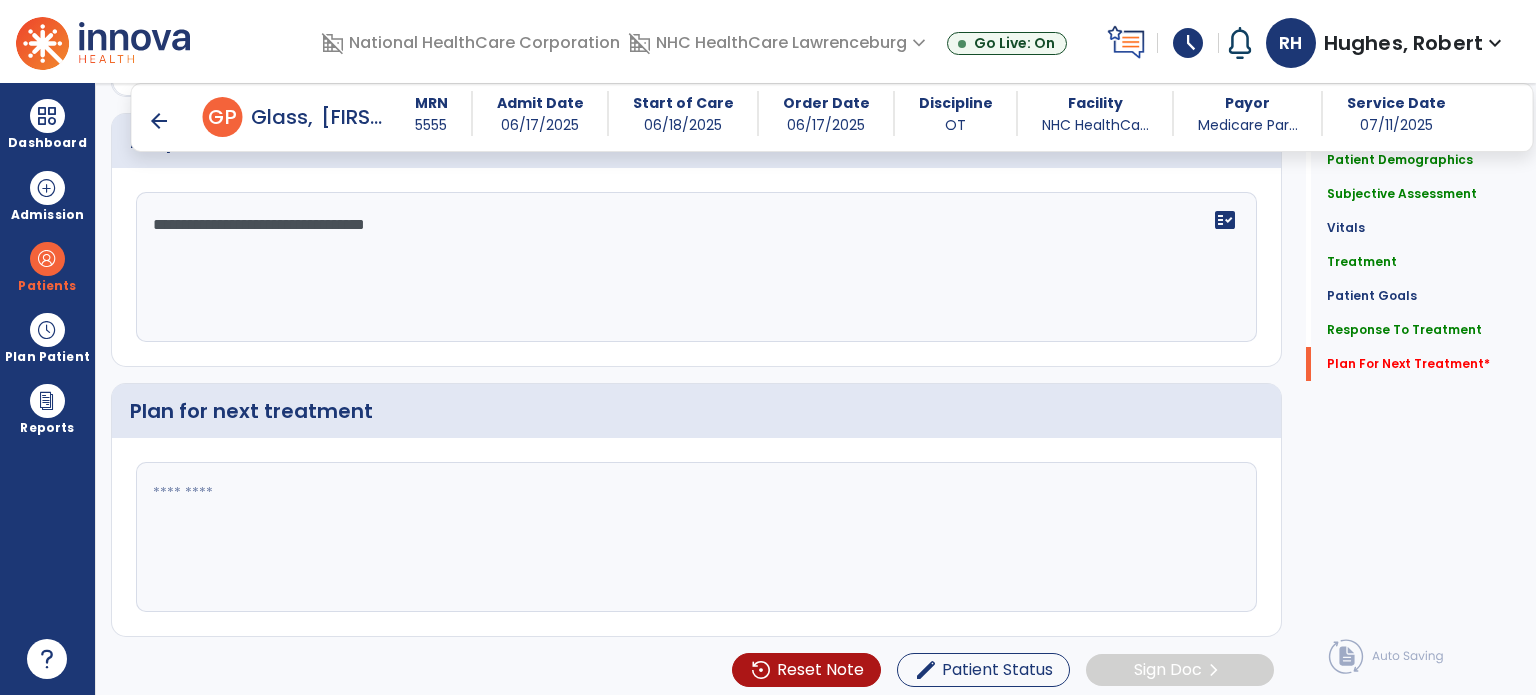 click 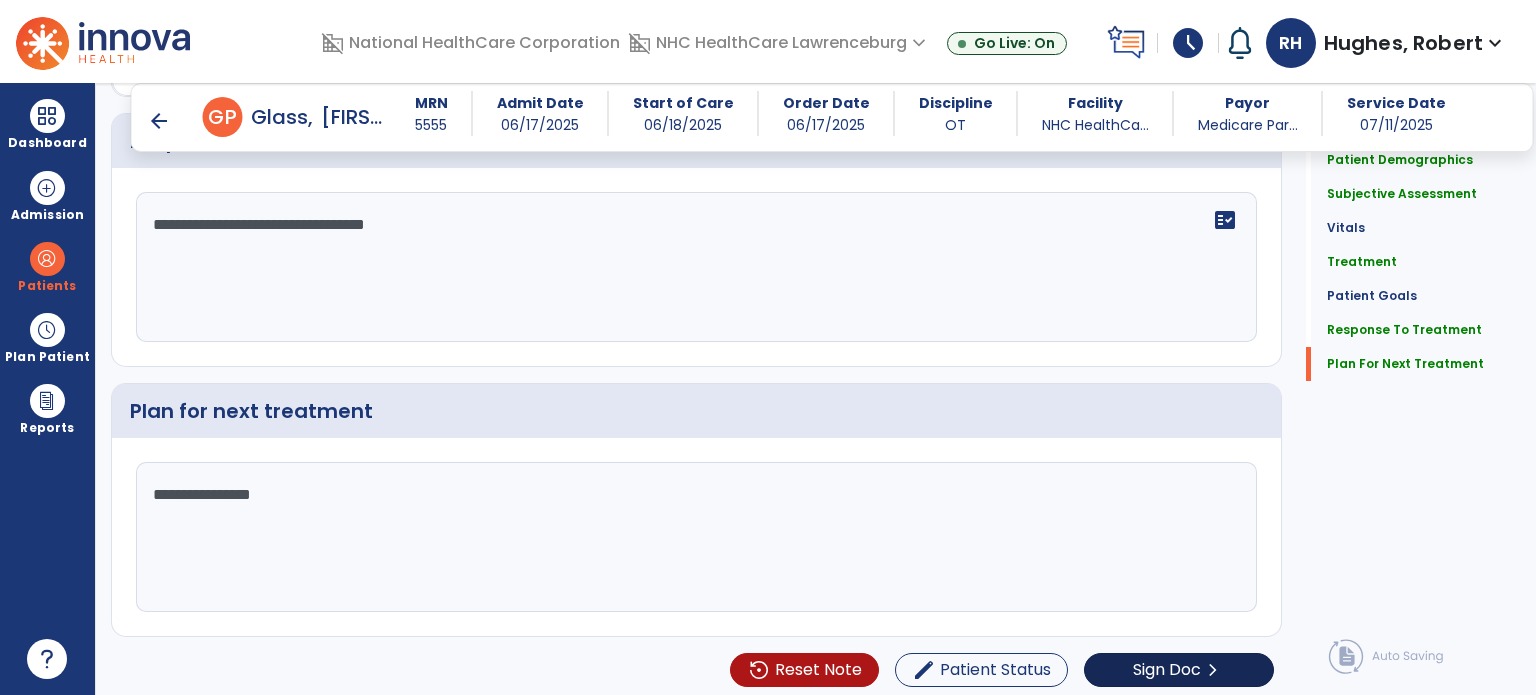 type on "**********" 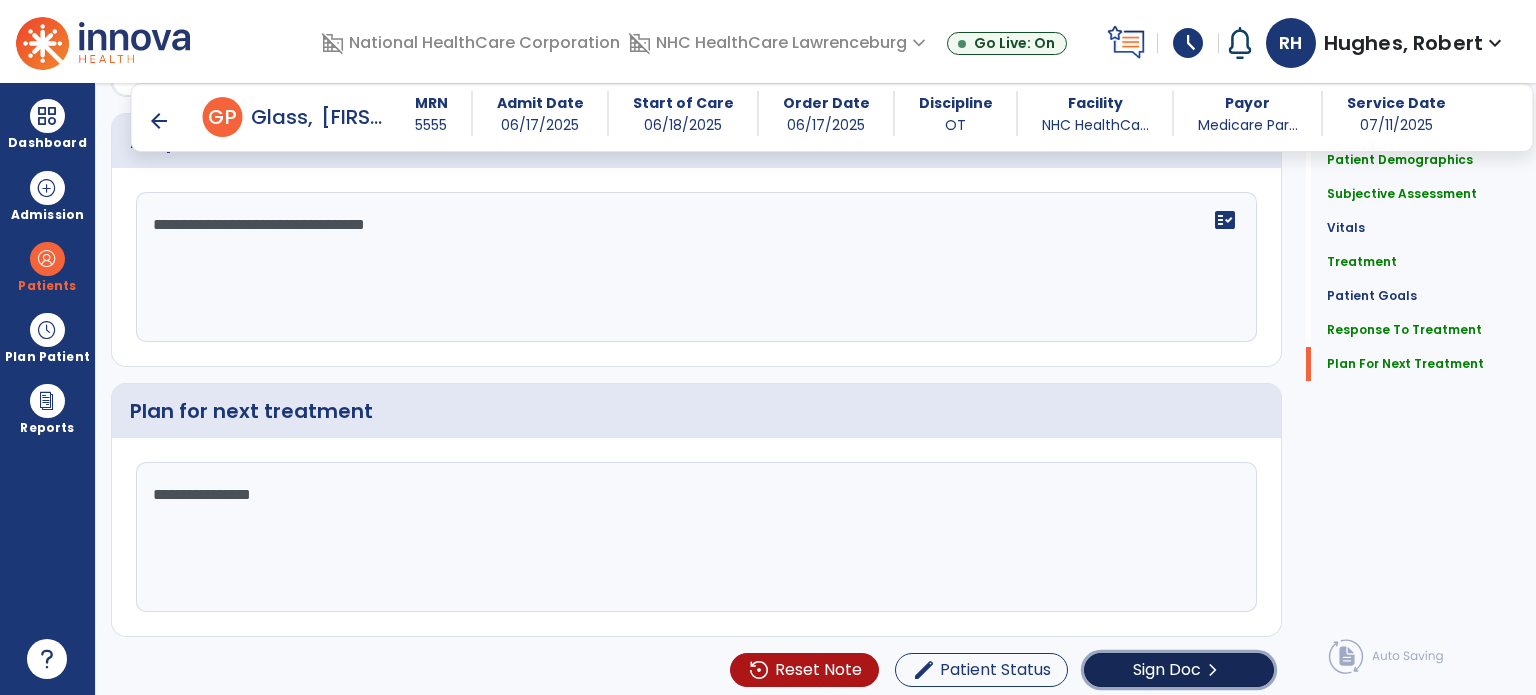 click on "chevron_right" 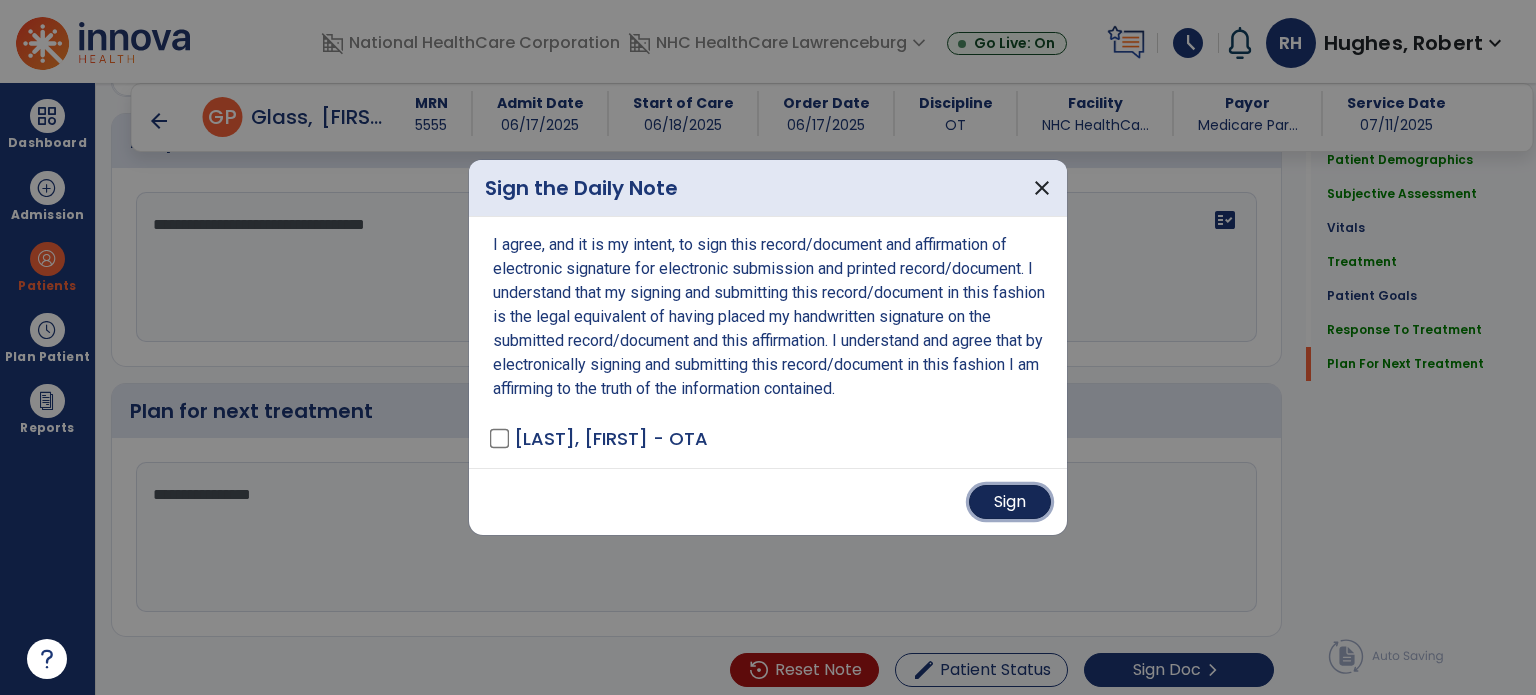 click on "Sign" at bounding box center [1010, 502] 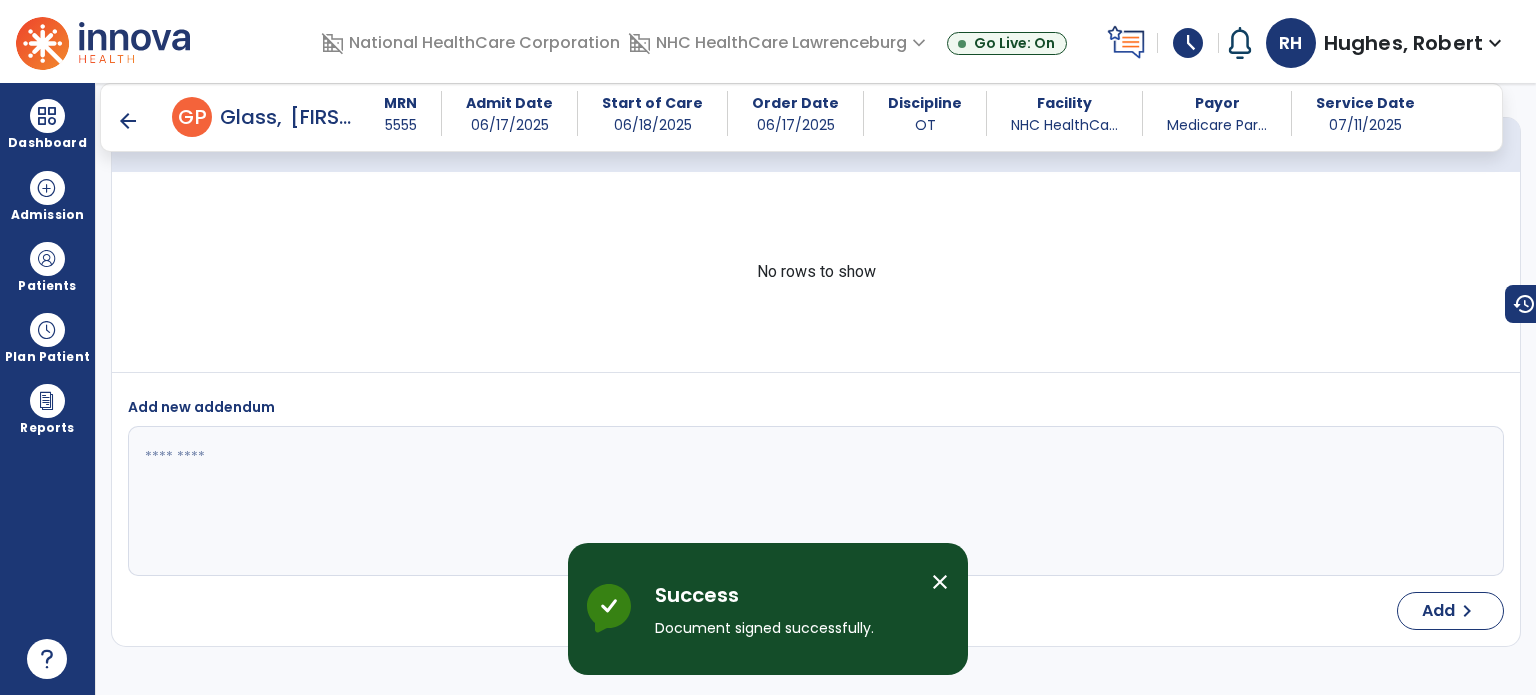 scroll, scrollTop: 4260, scrollLeft: 0, axis: vertical 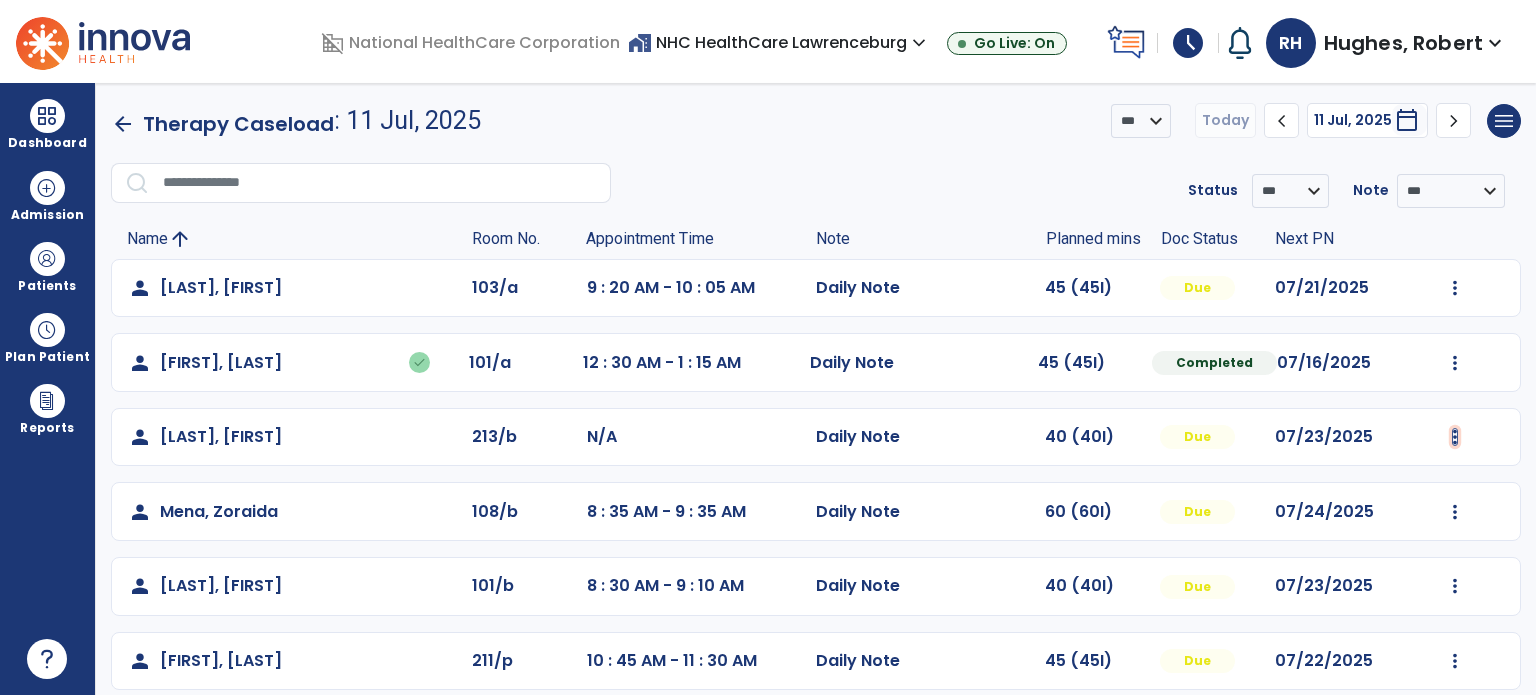 click at bounding box center [1455, 288] 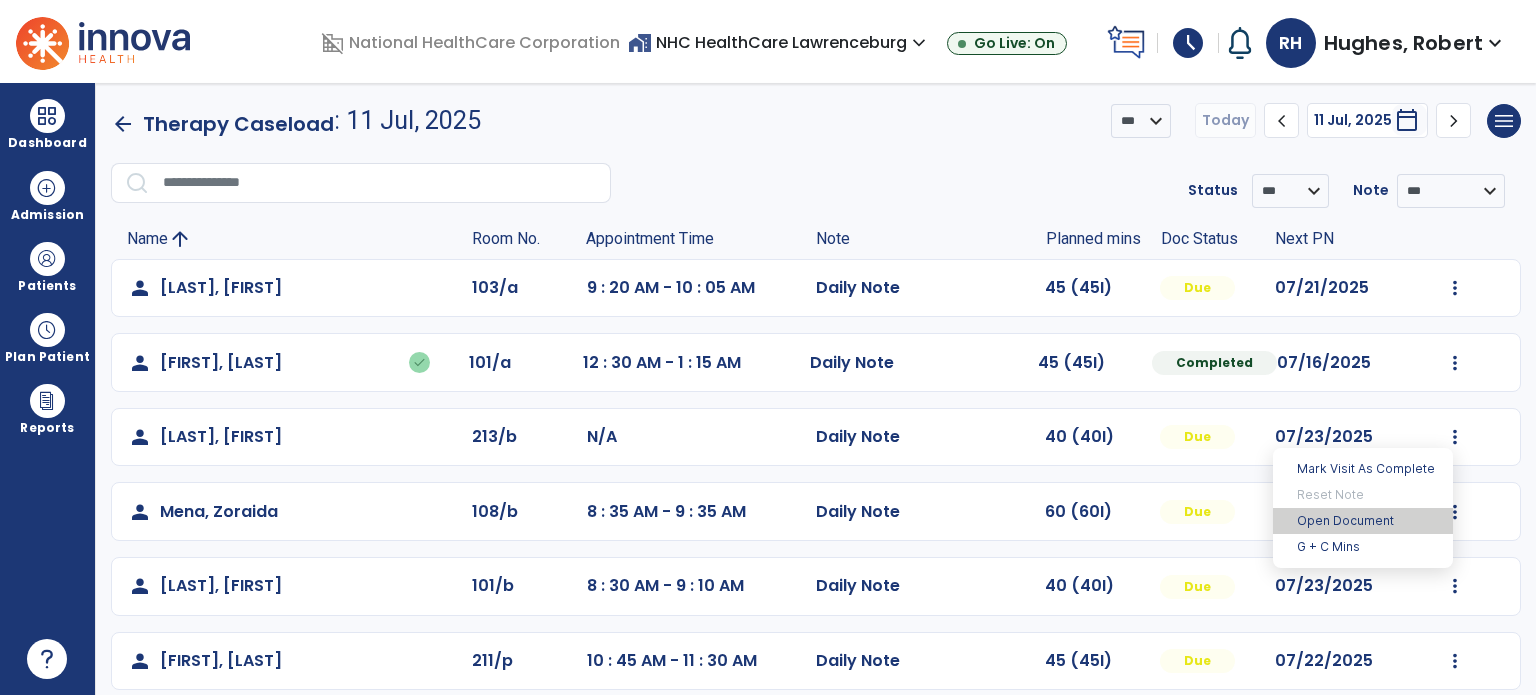 click on "Open Document" at bounding box center [1363, 521] 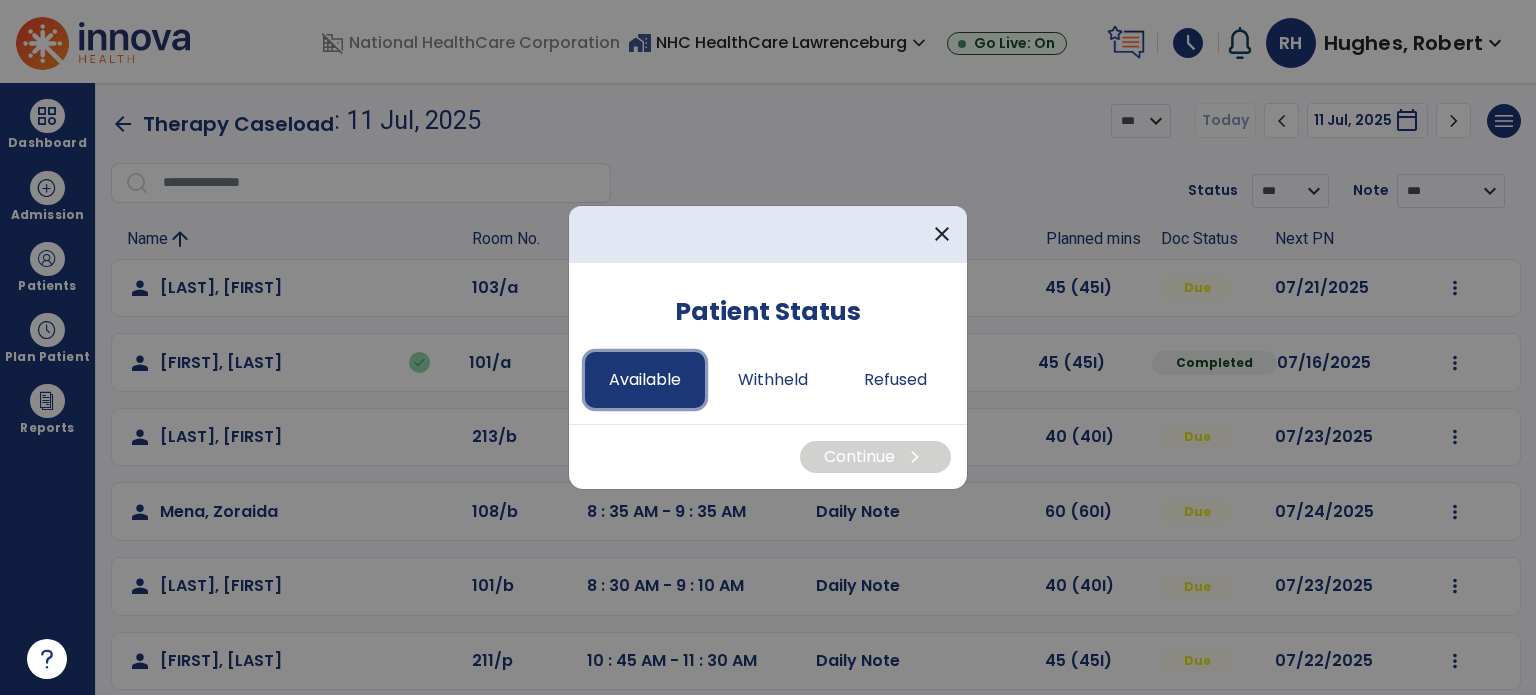 click on "Available" at bounding box center (645, 380) 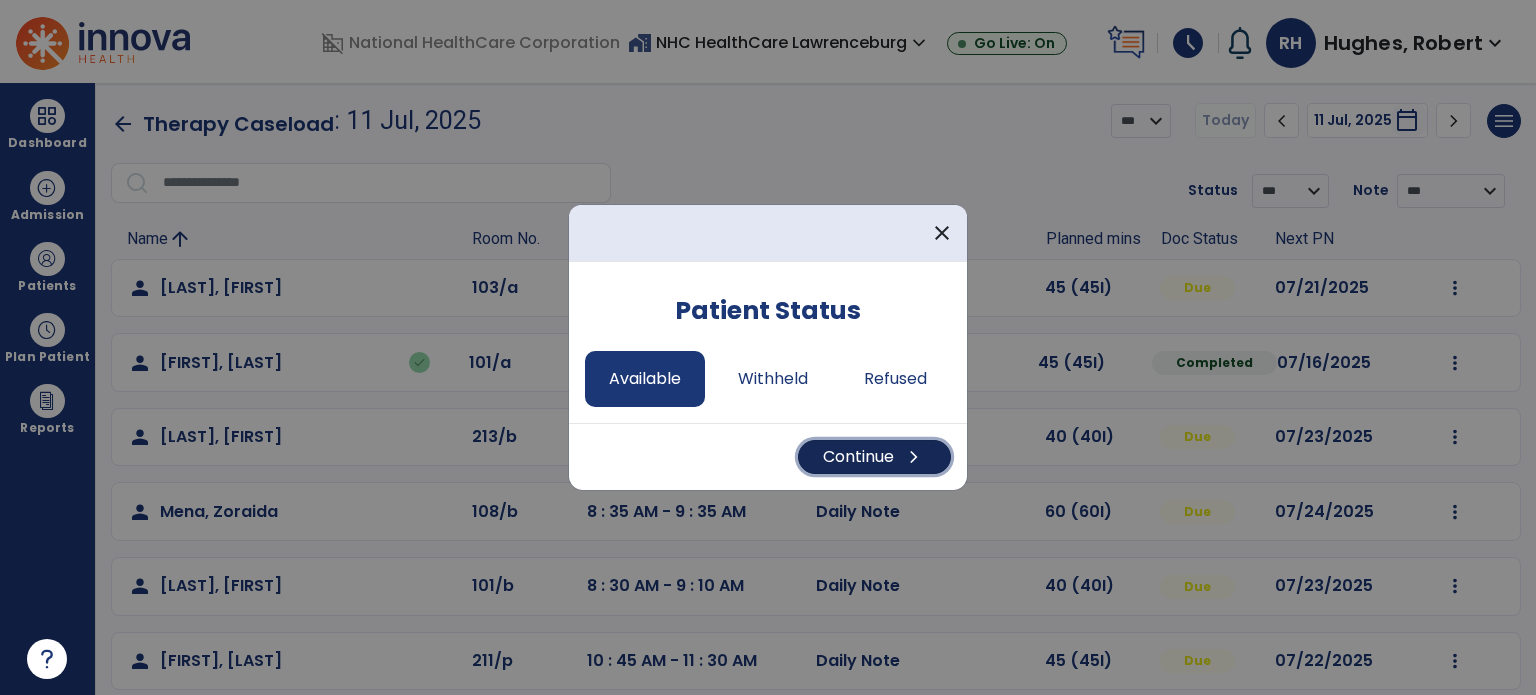 click on "Continue   chevron_right" at bounding box center [874, 457] 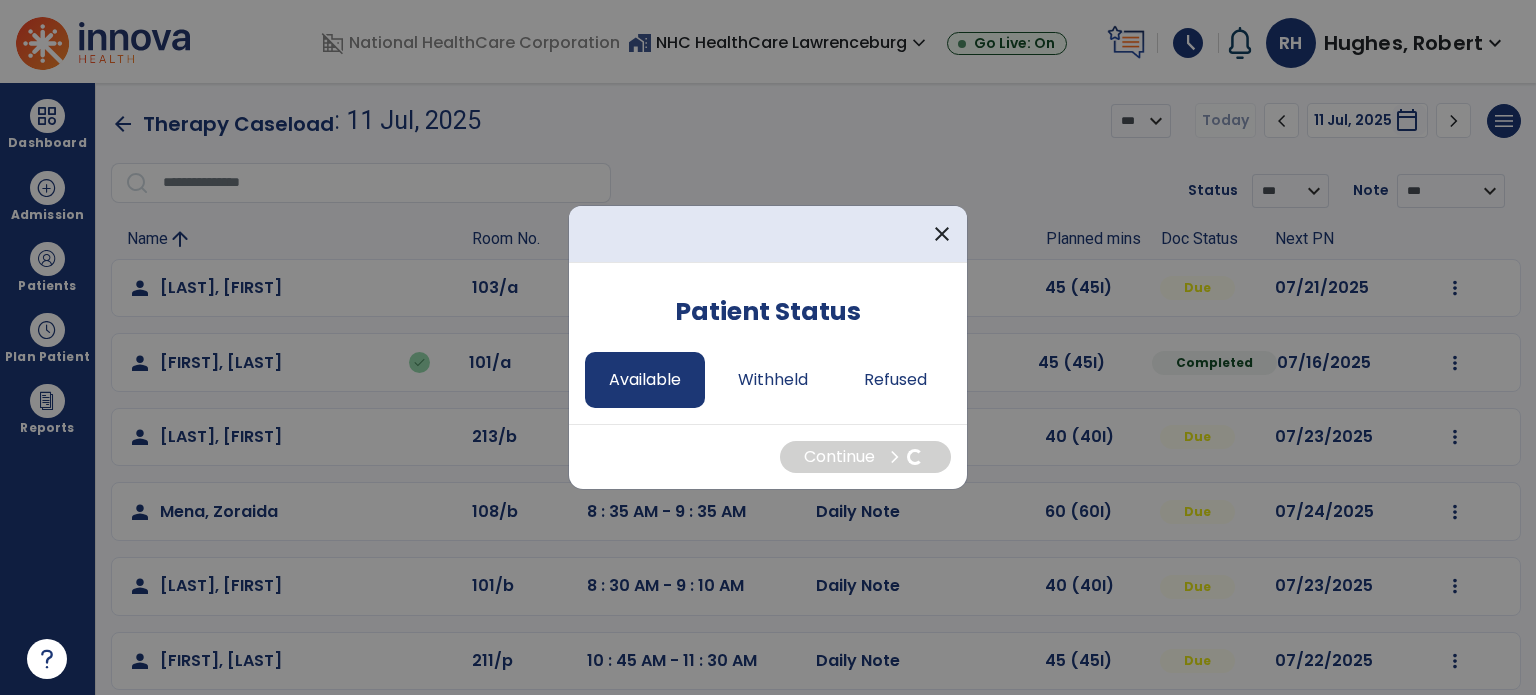 select on "*" 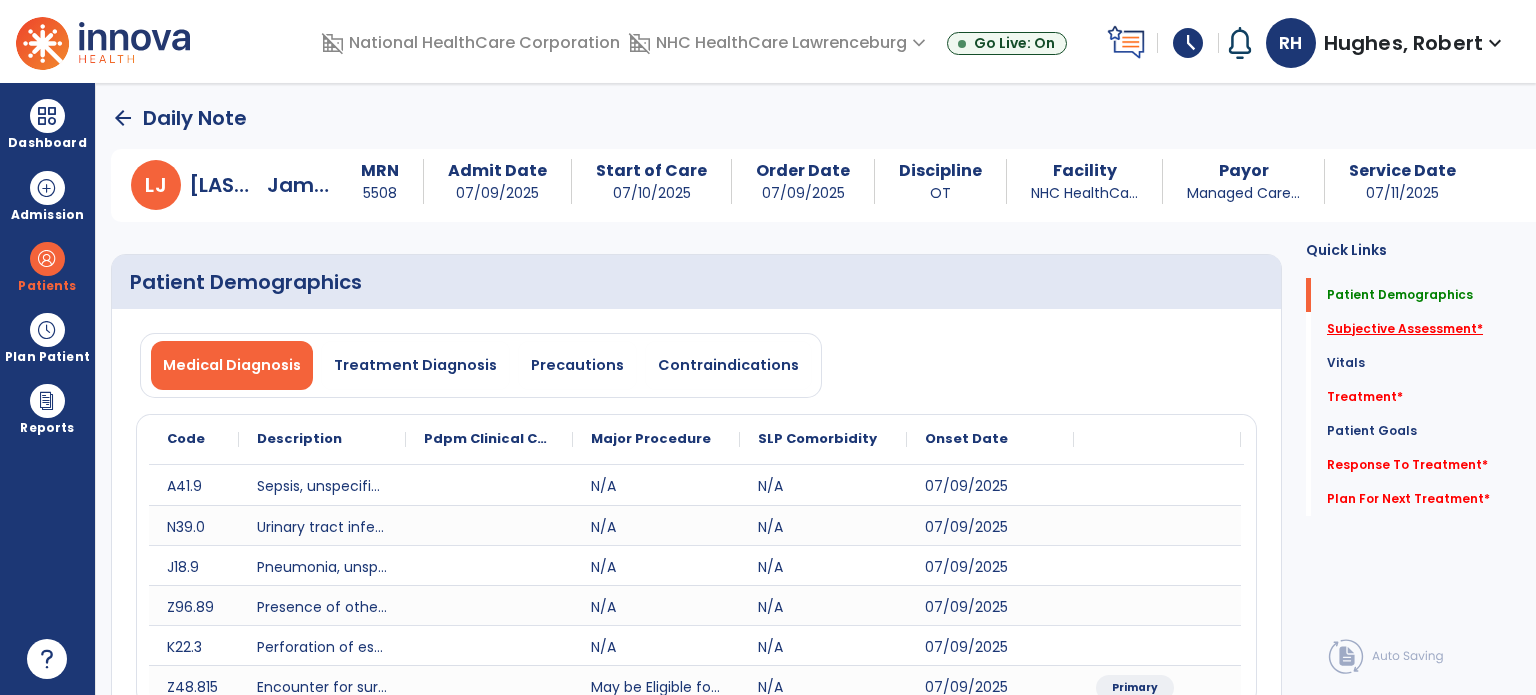 click on "Subjective Assessment   *" 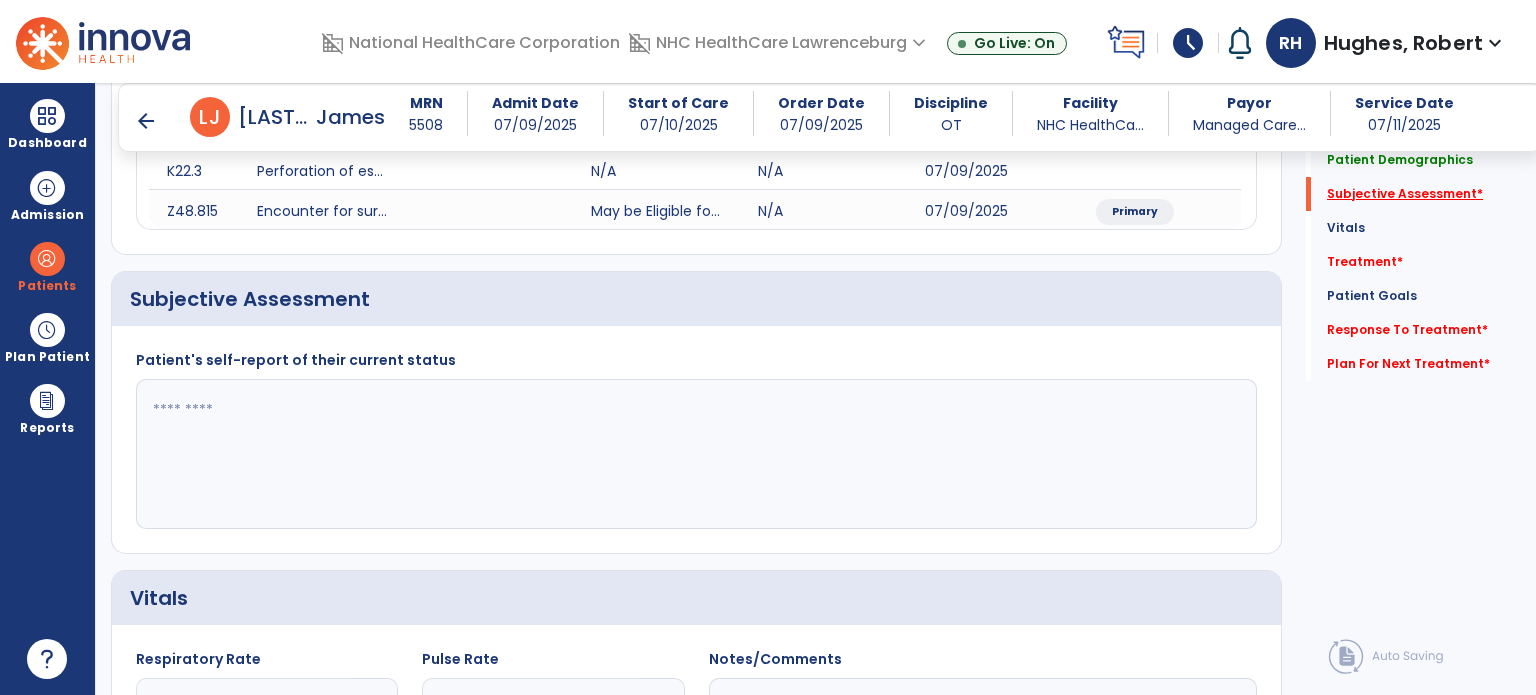scroll, scrollTop: 498, scrollLeft: 0, axis: vertical 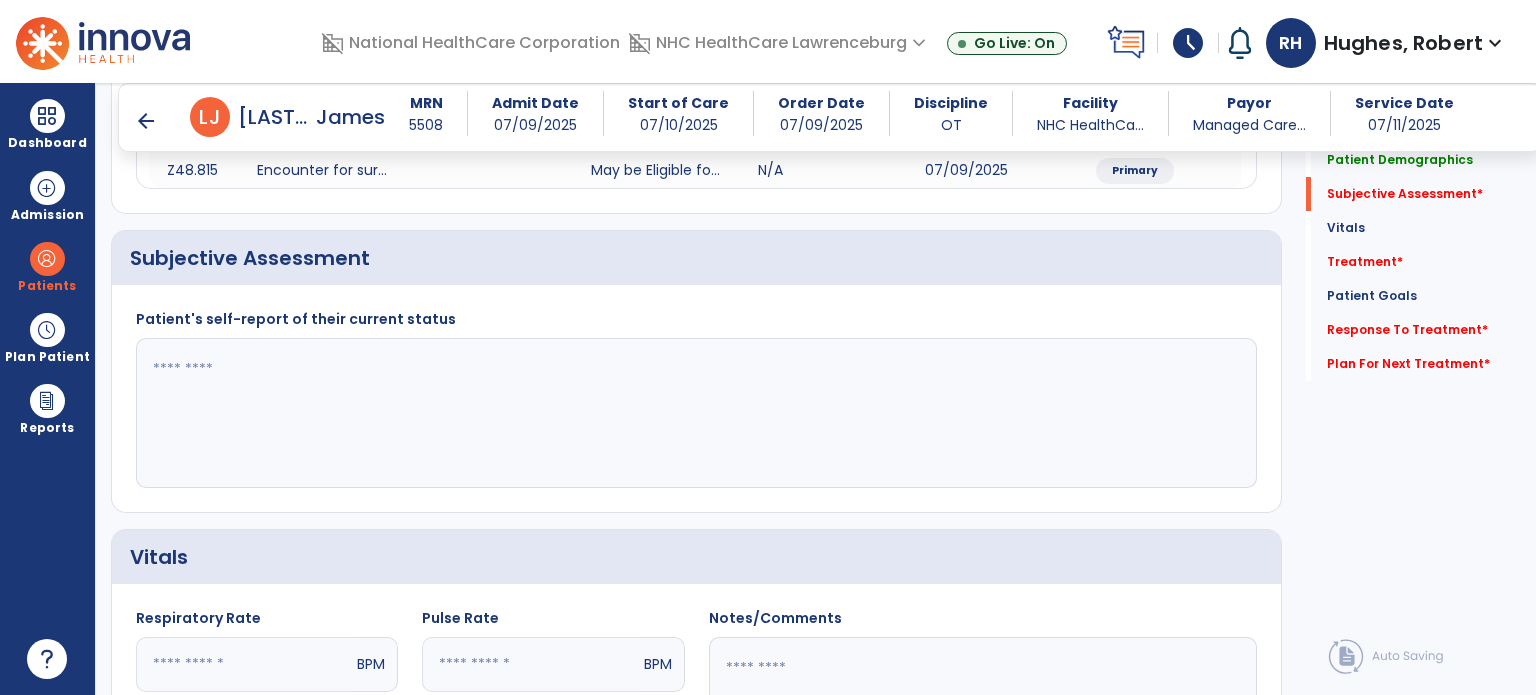 click 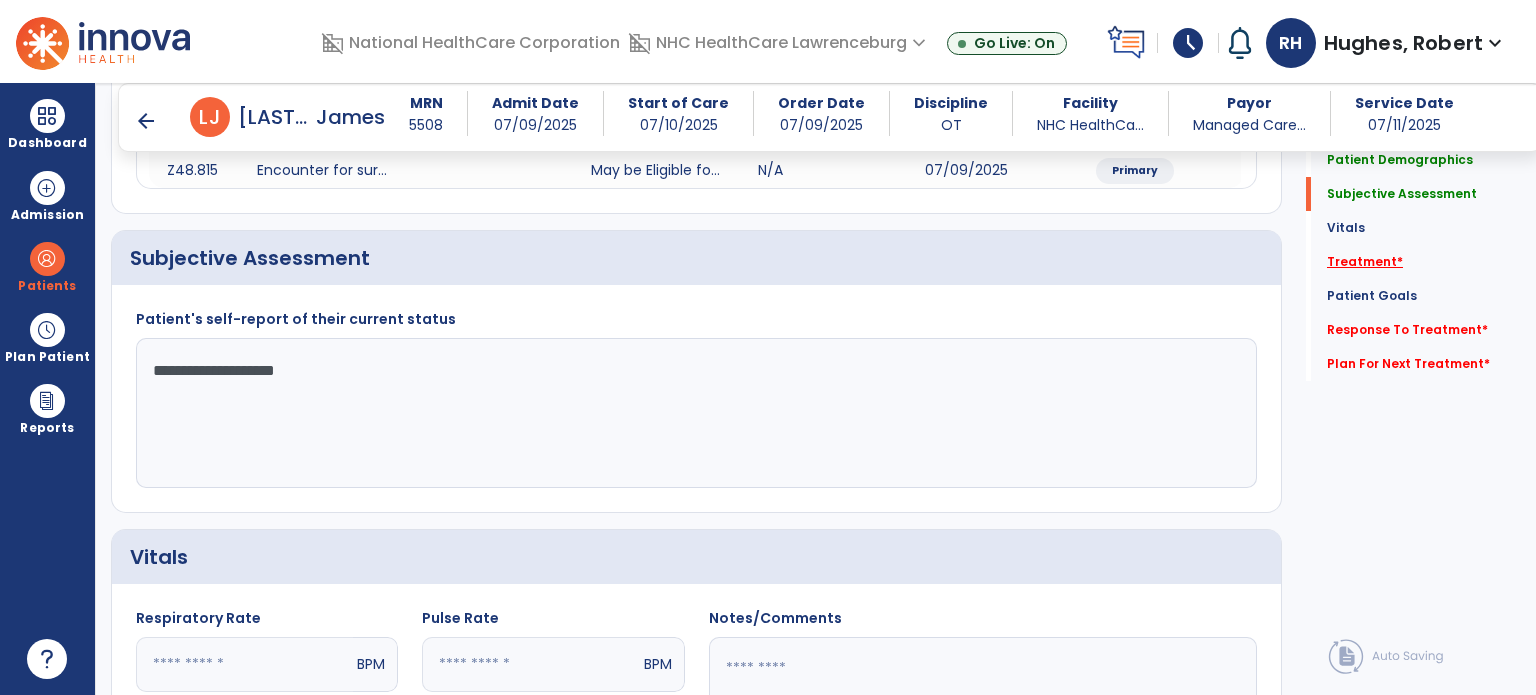type on "**********" 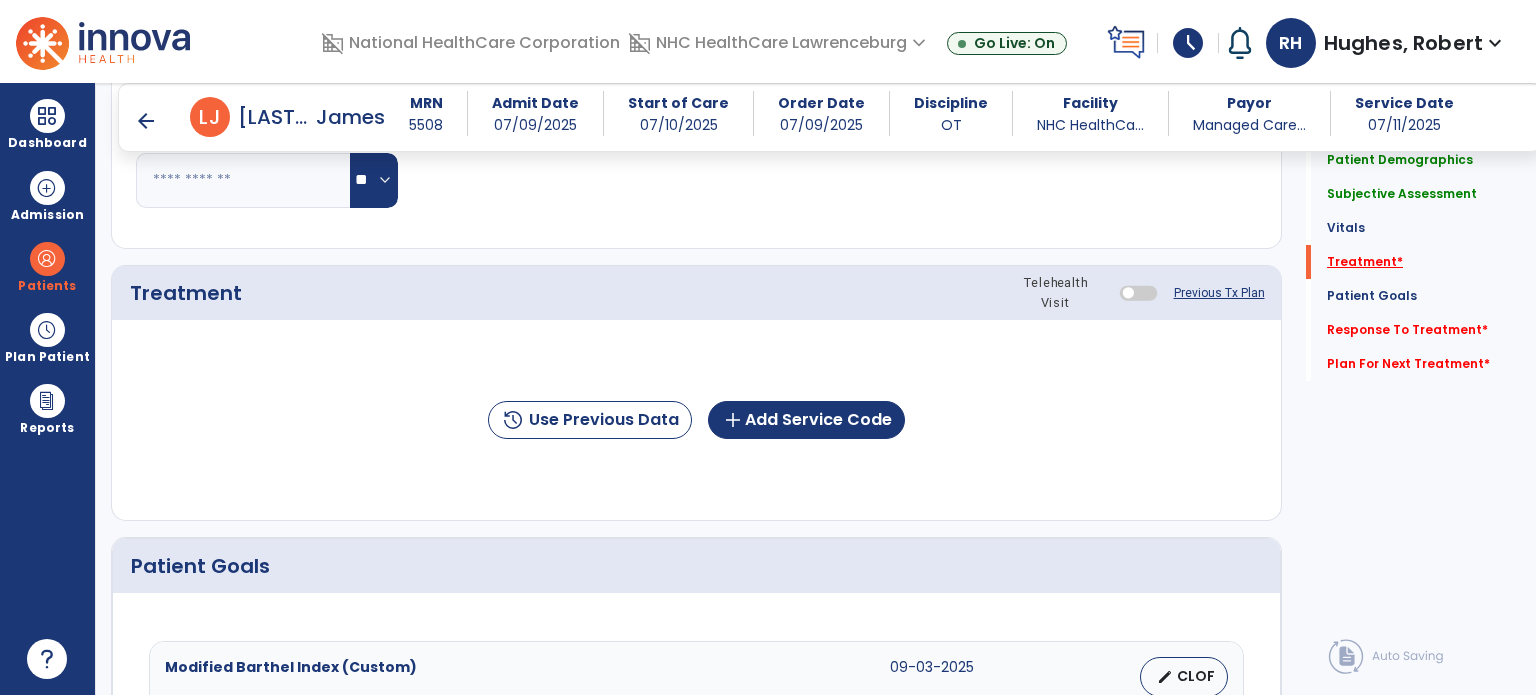 scroll, scrollTop: 1187, scrollLeft: 0, axis: vertical 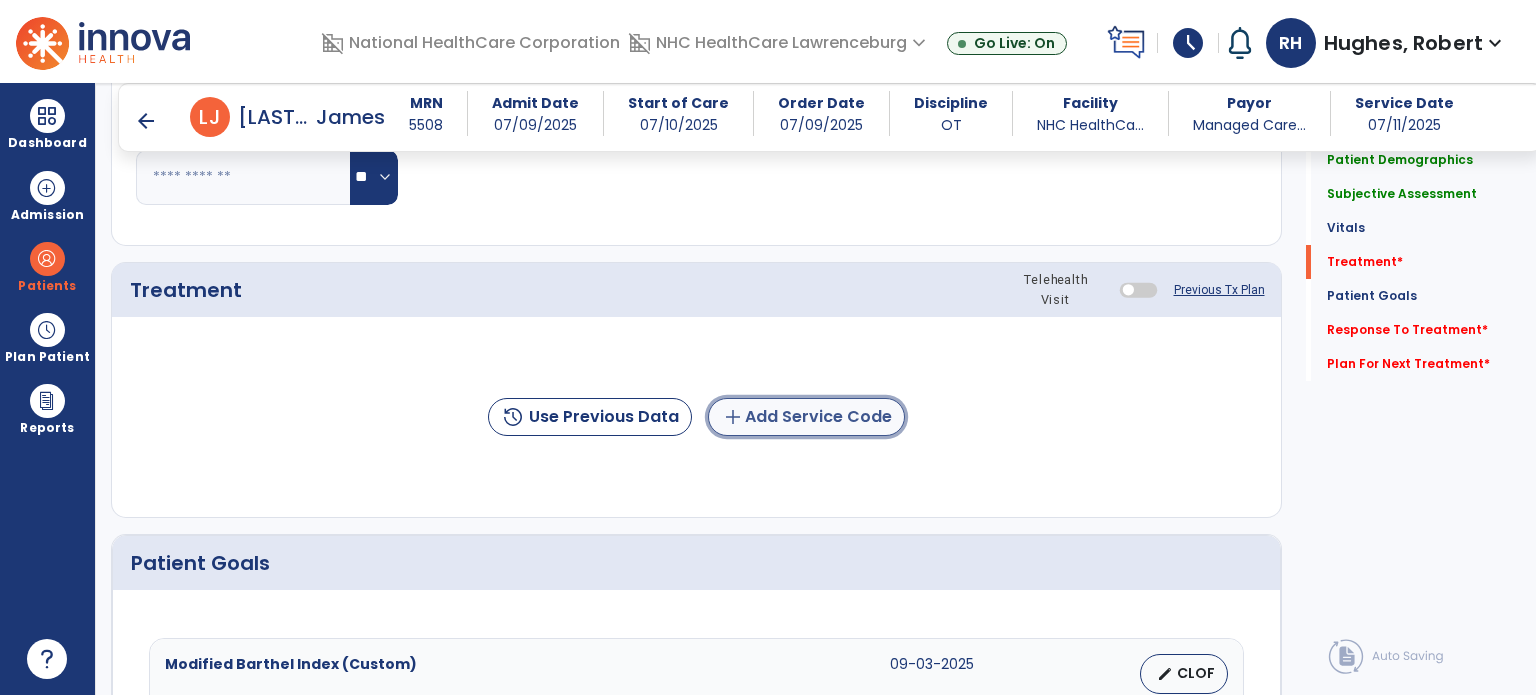 click on "add  Add Service Code" 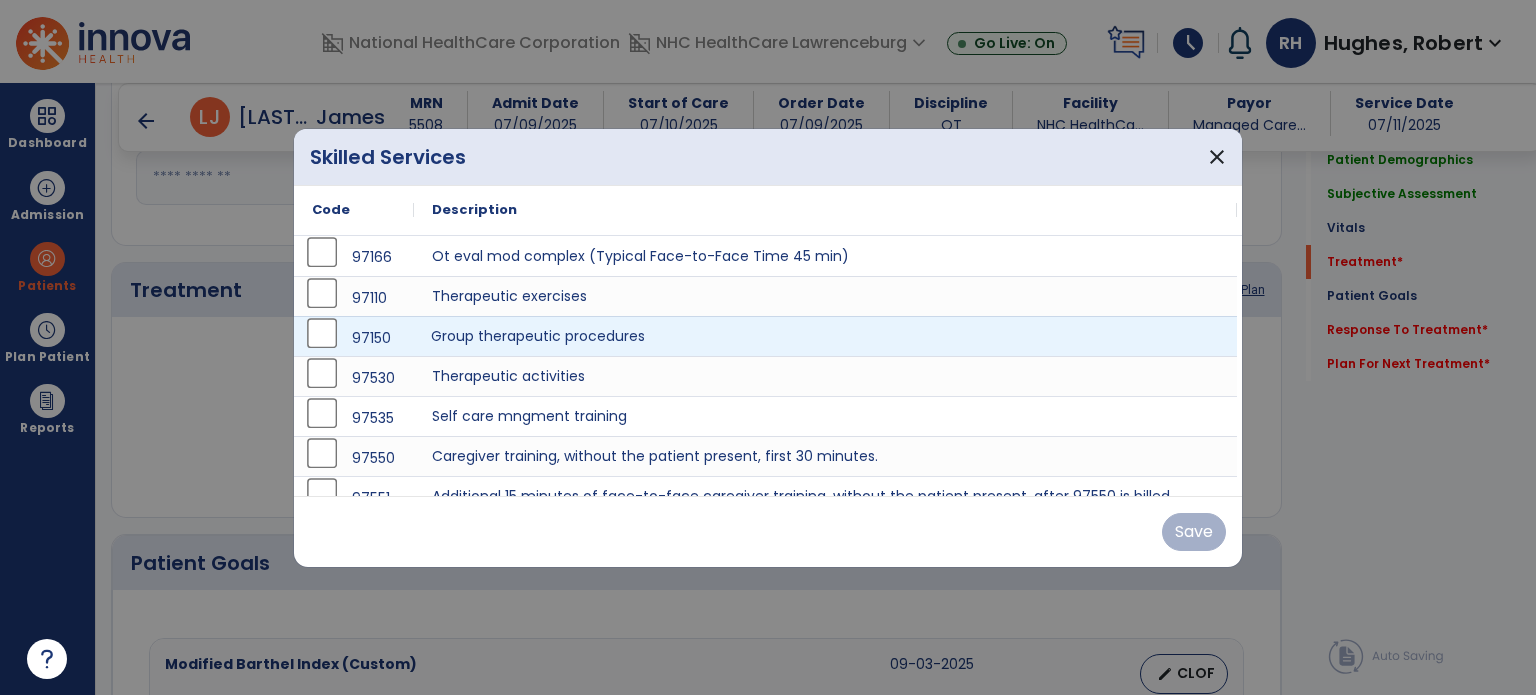 click on "Group therapeutic procedures" at bounding box center (825, 336) 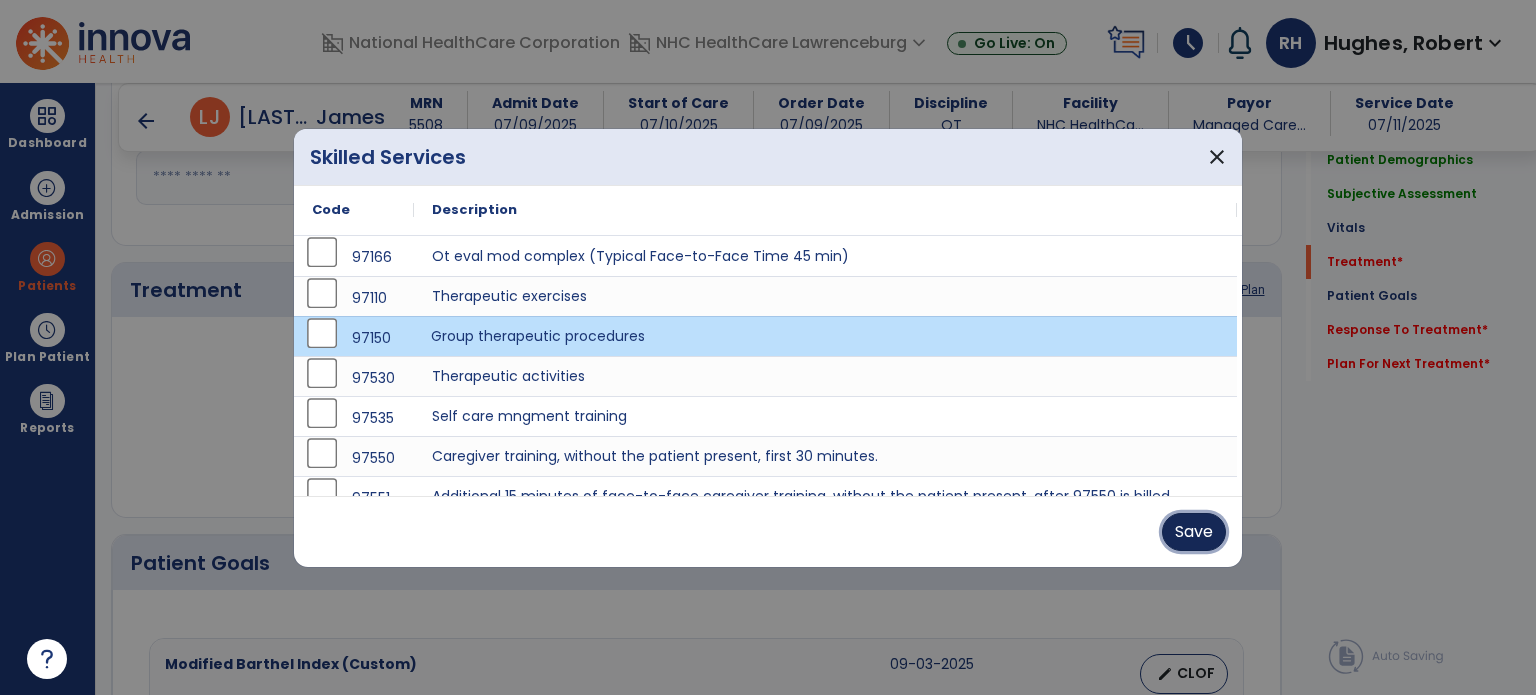 click on "Save" at bounding box center (1194, 532) 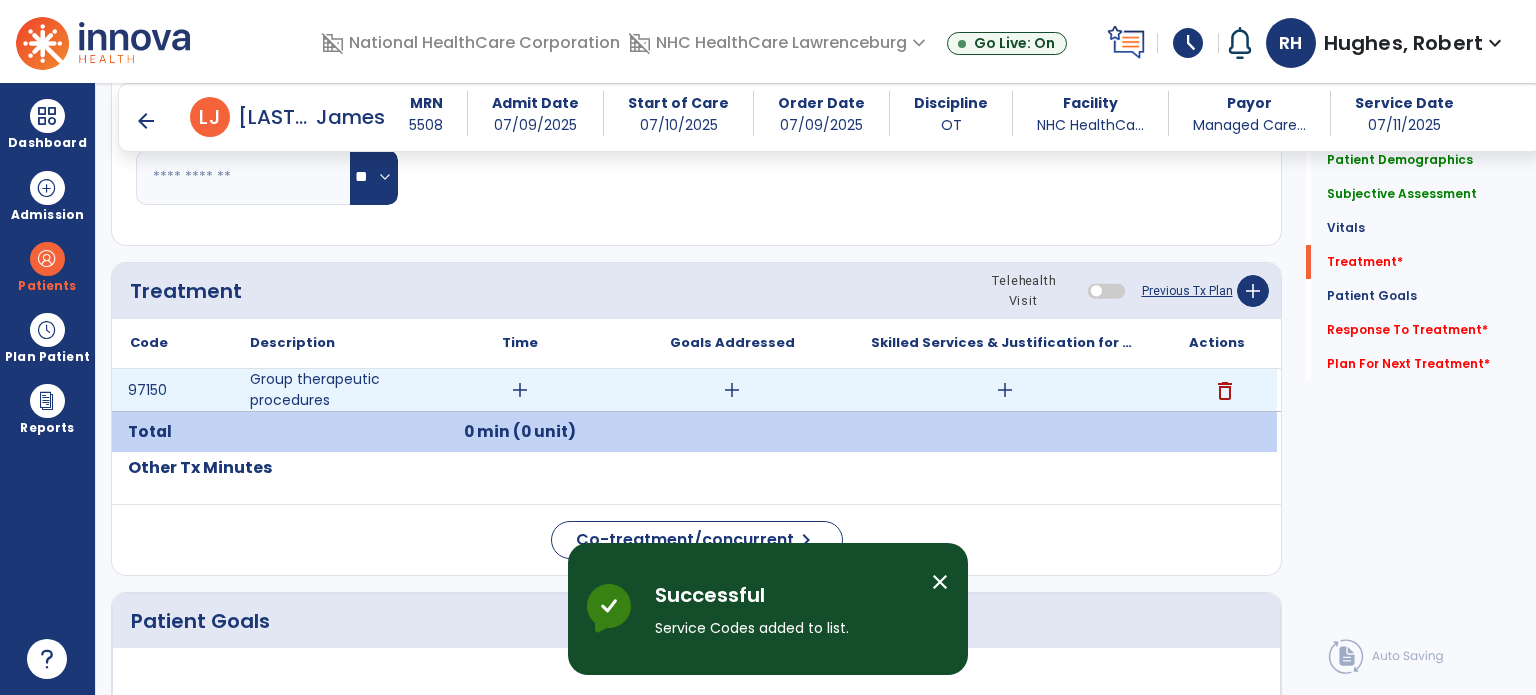 click on "add" at bounding box center (520, 390) 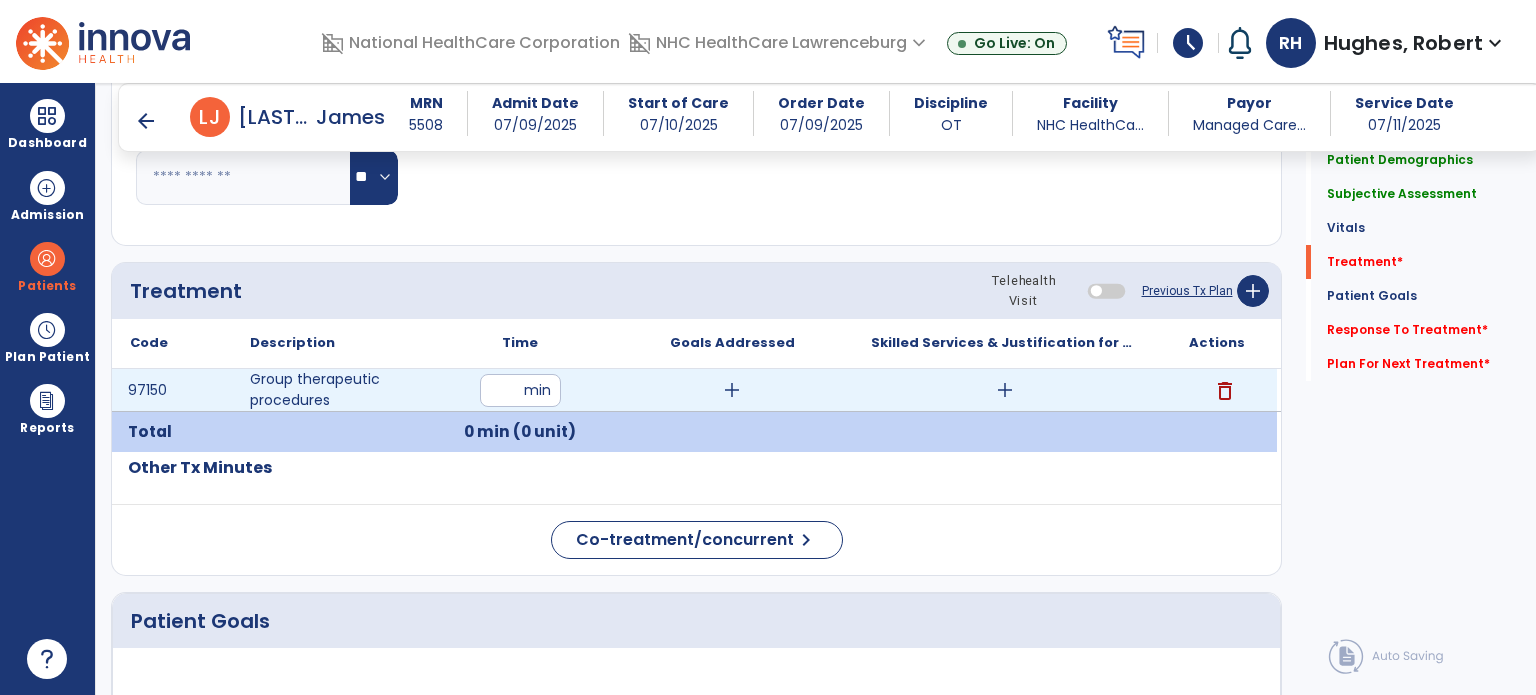 type on "**" 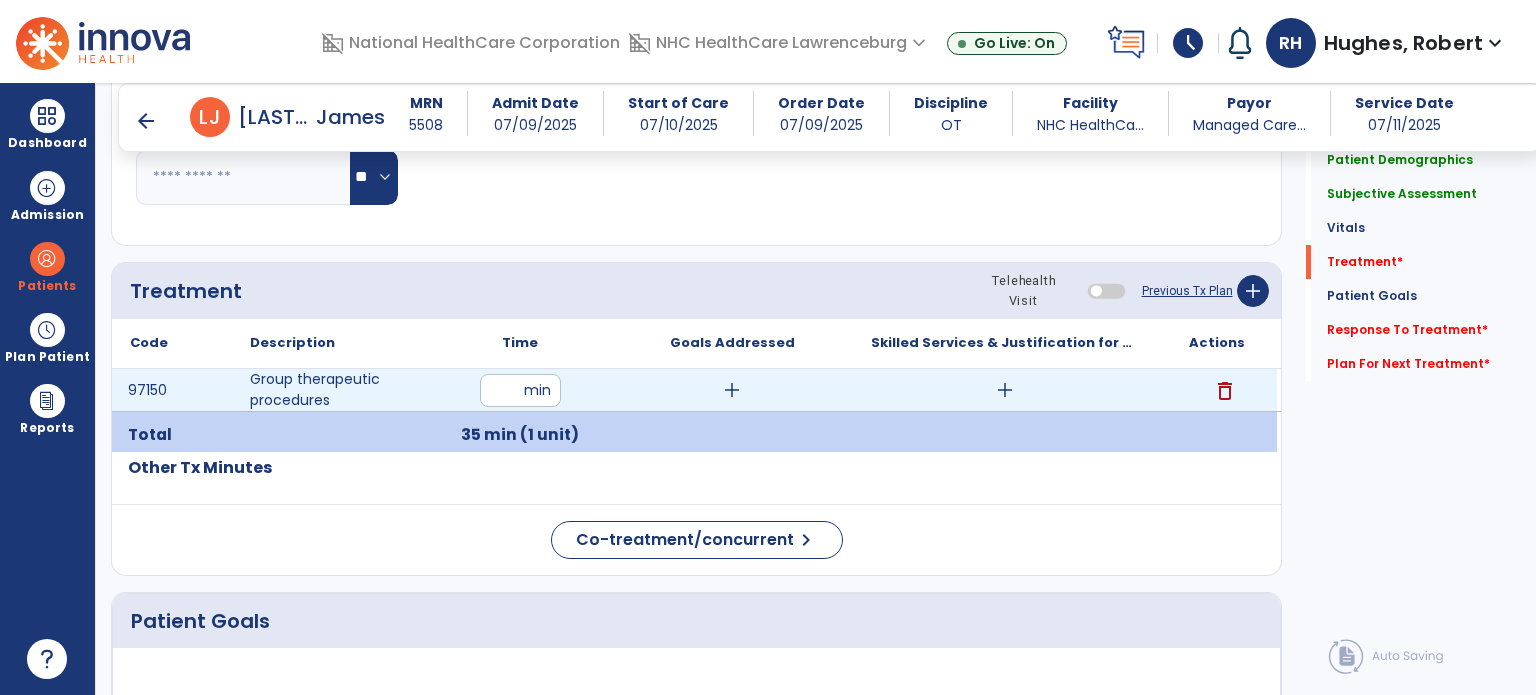 click on "add" at bounding box center (1005, 390) 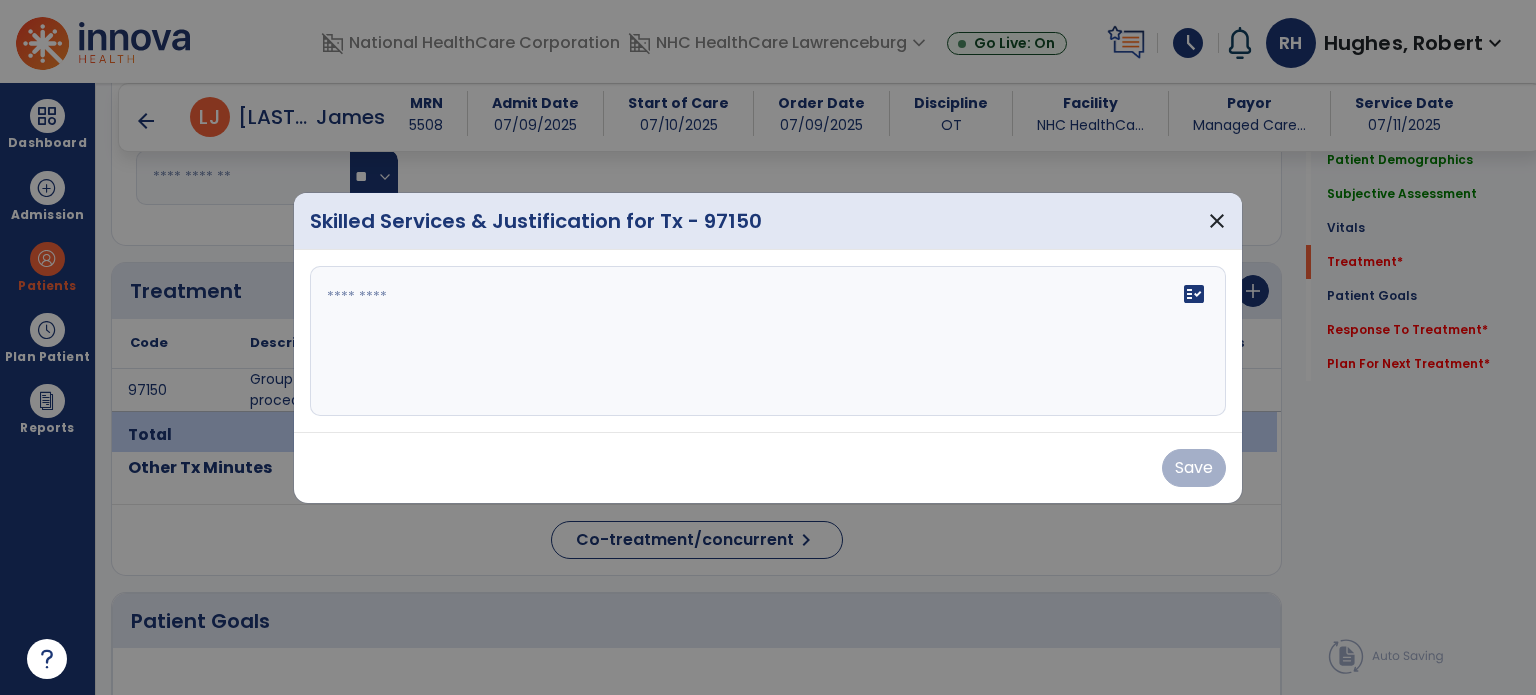 click on "fact_check" at bounding box center (768, 341) 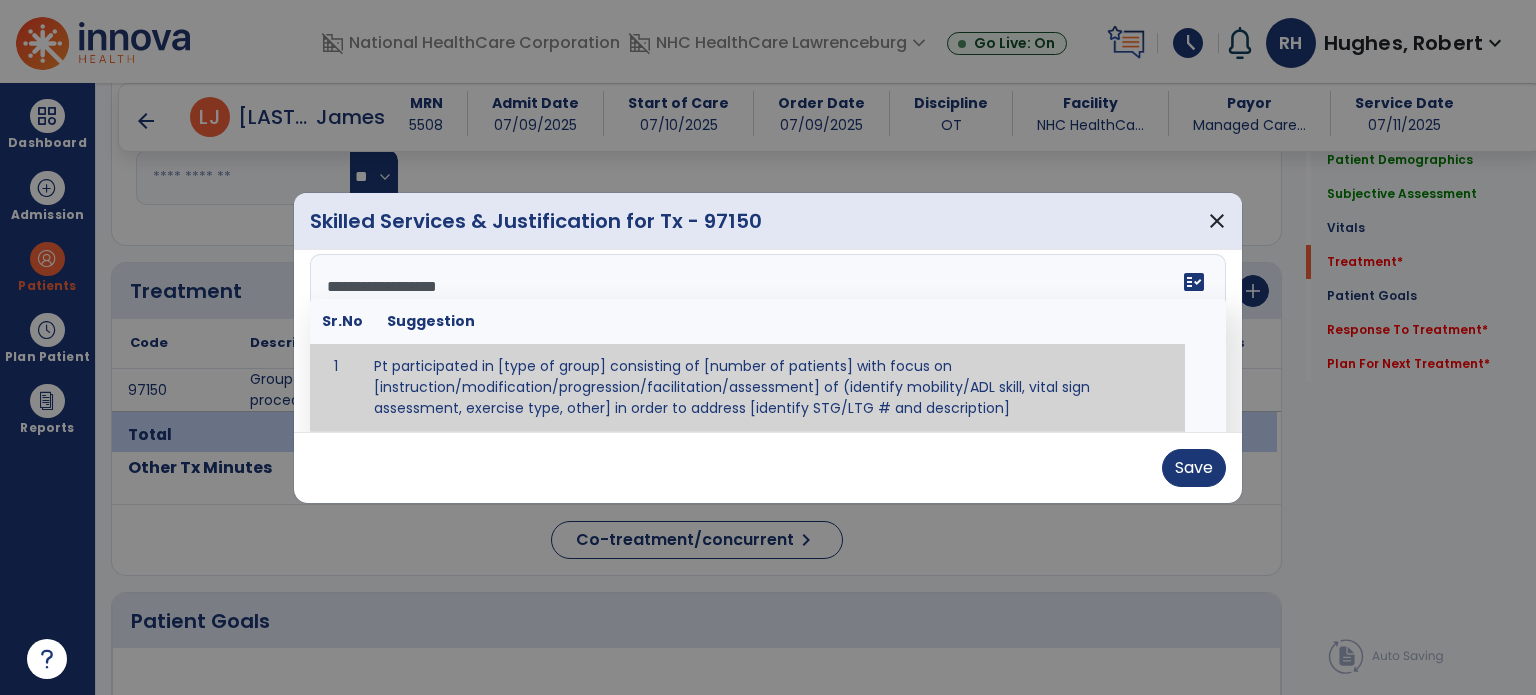 scroll, scrollTop: 0, scrollLeft: 0, axis: both 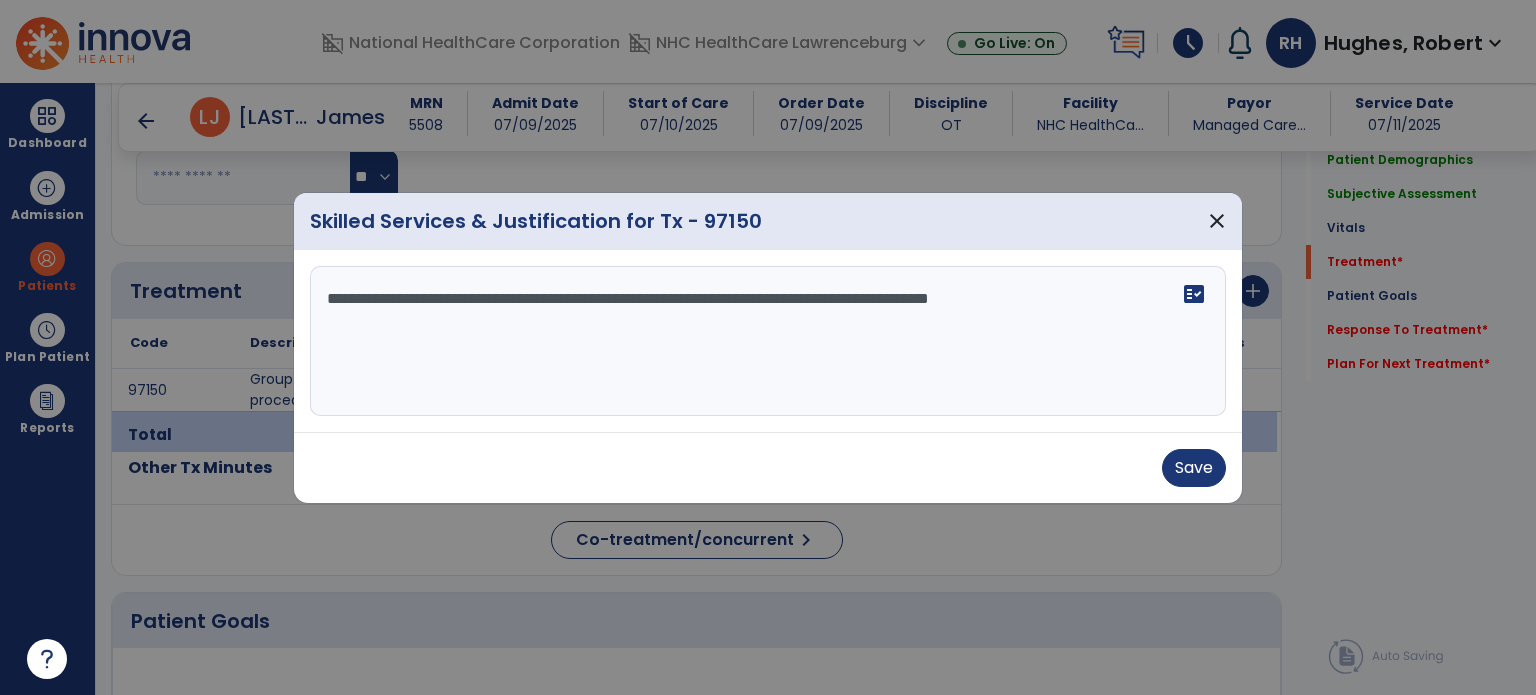 click on "**********" at bounding box center [768, 341] 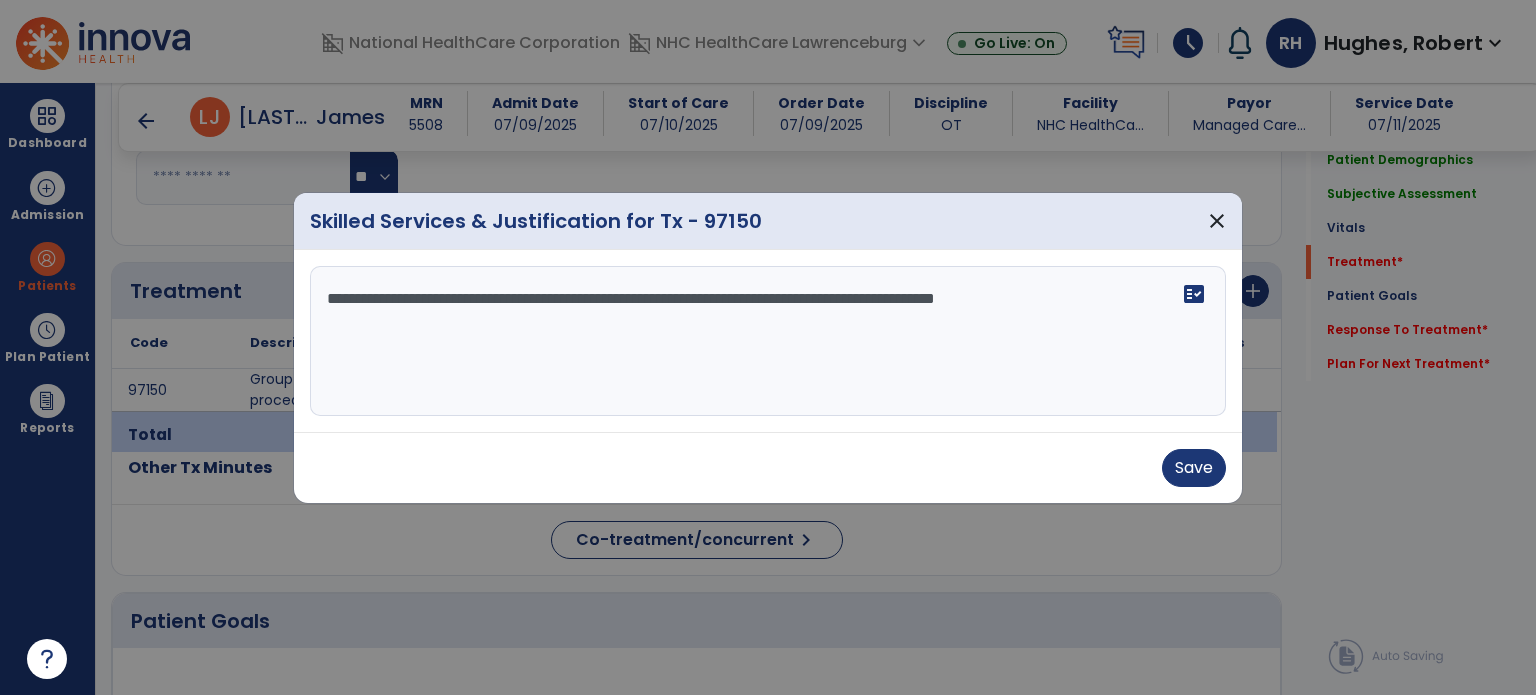 click on "**********" at bounding box center [768, 341] 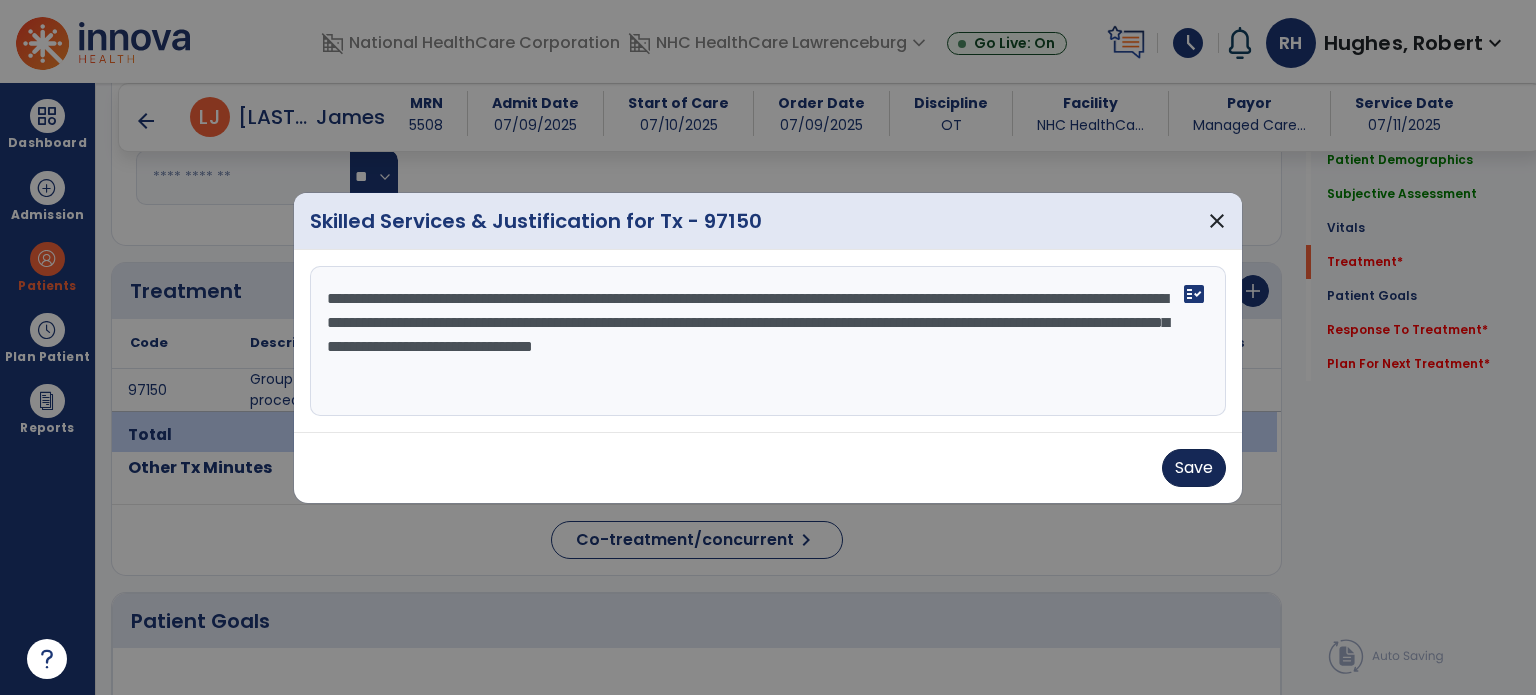 type on "**********" 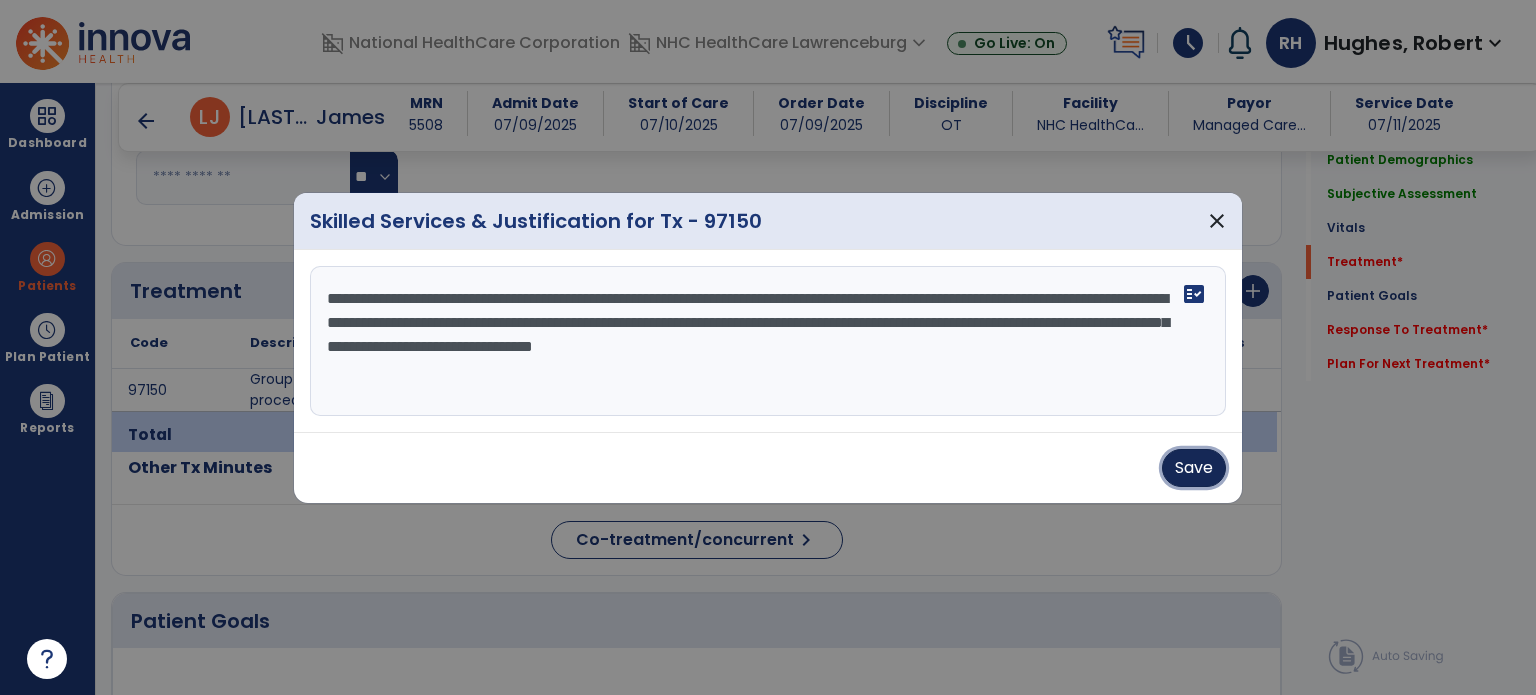 click on "Save" at bounding box center (1194, 468) 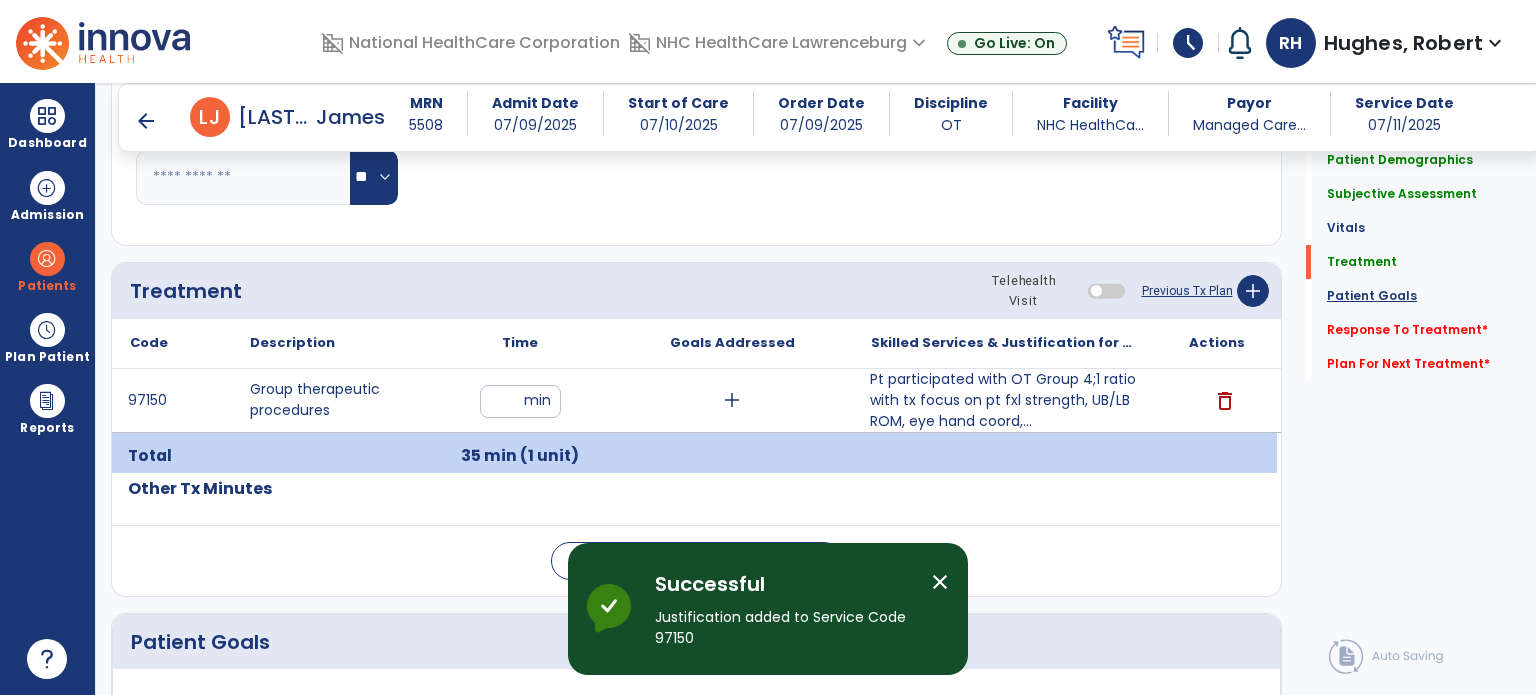 click on "Patient Goals" 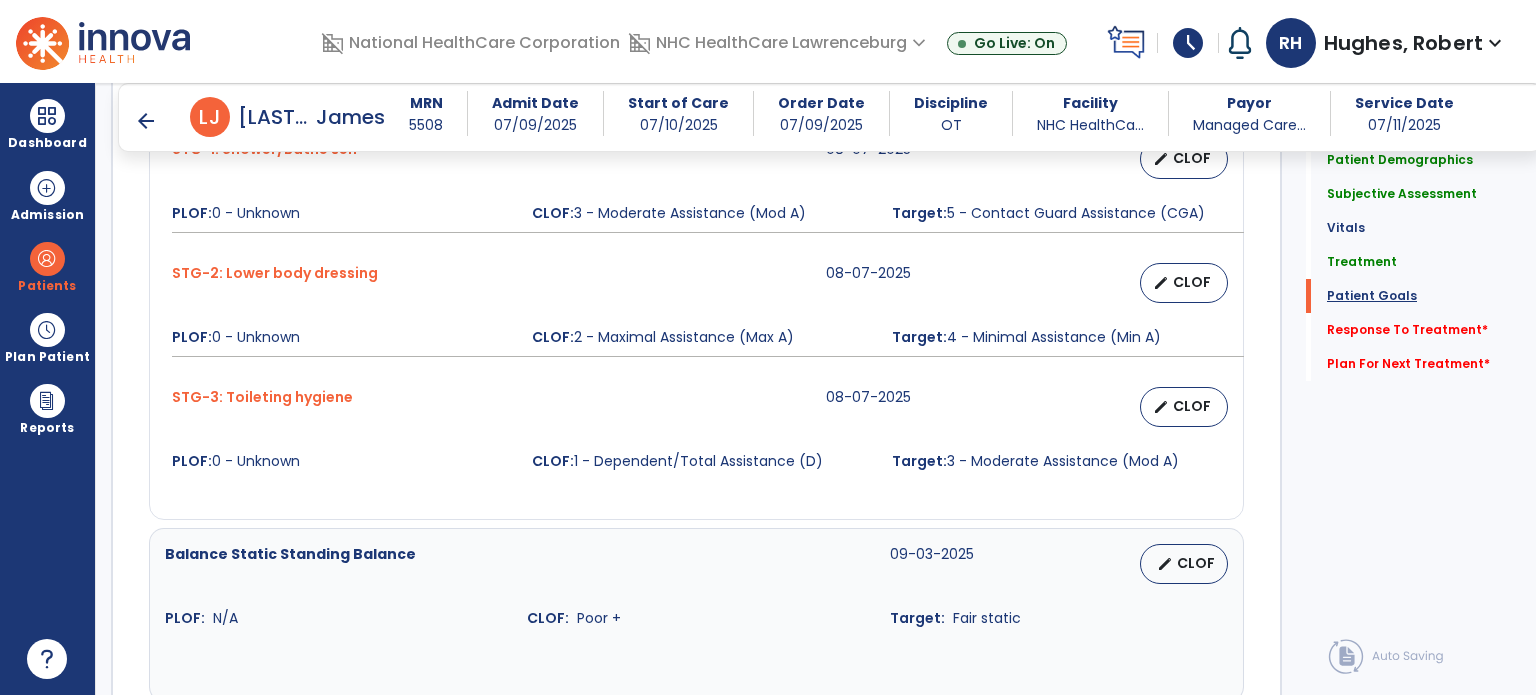 scroll, scrollTop: 1927, scrollLeft: 0, axis: vertical 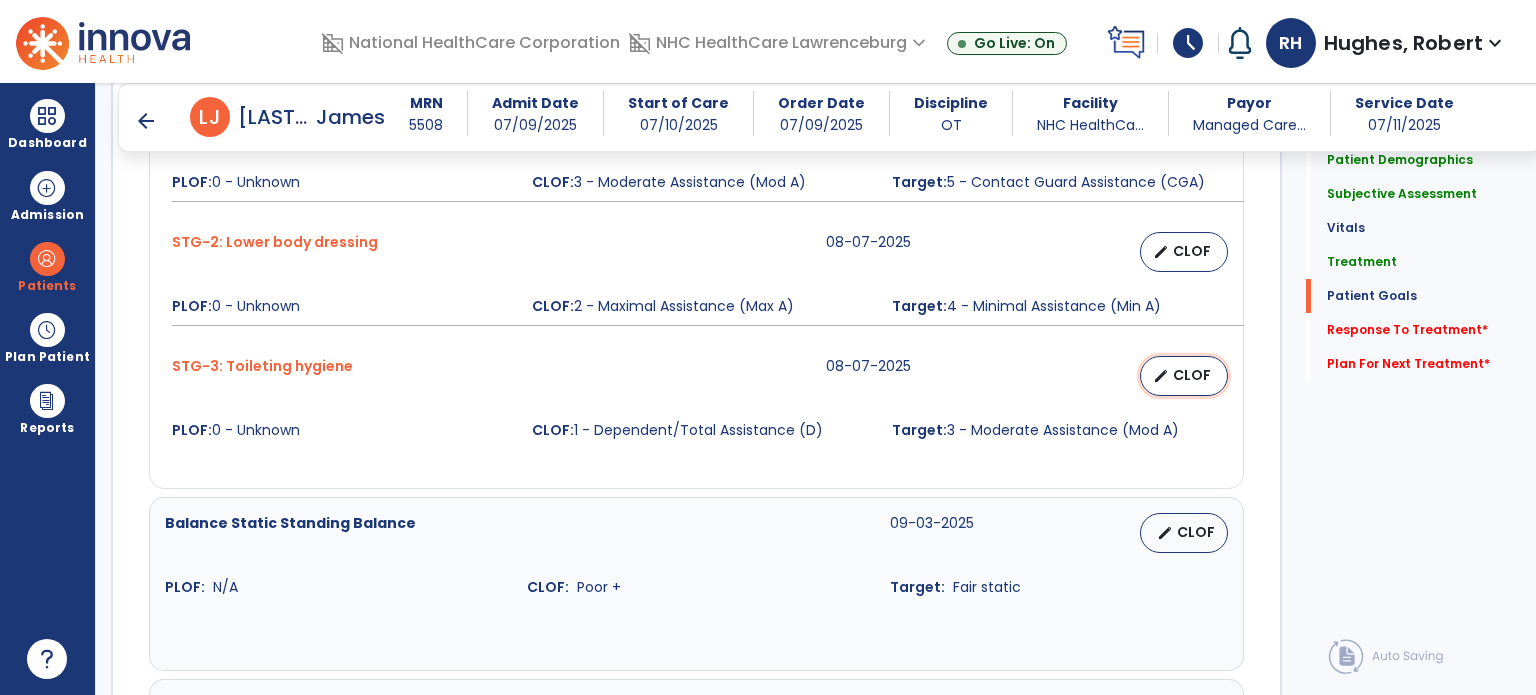 click on "CLOF" at bounding box center (1192, 375) 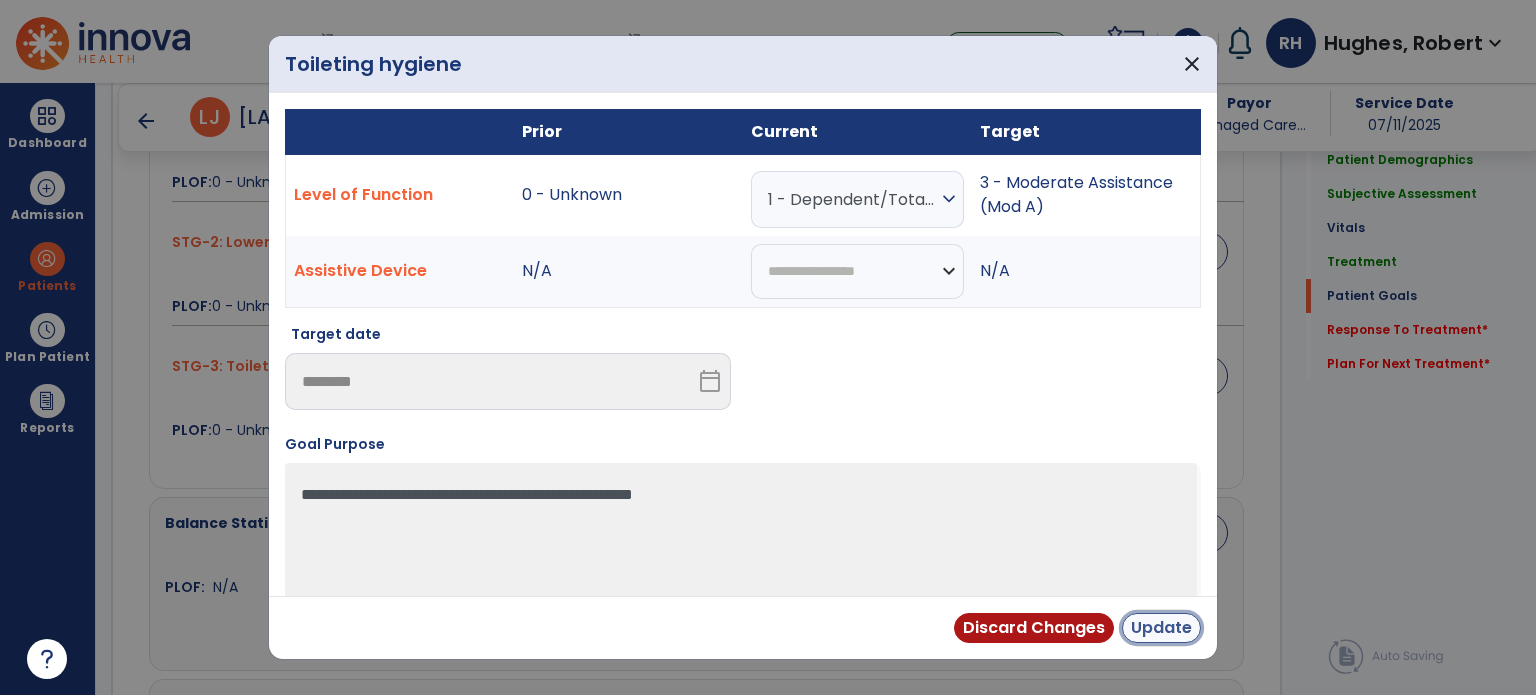 click on "Update" at bounding box center [1161, 628] 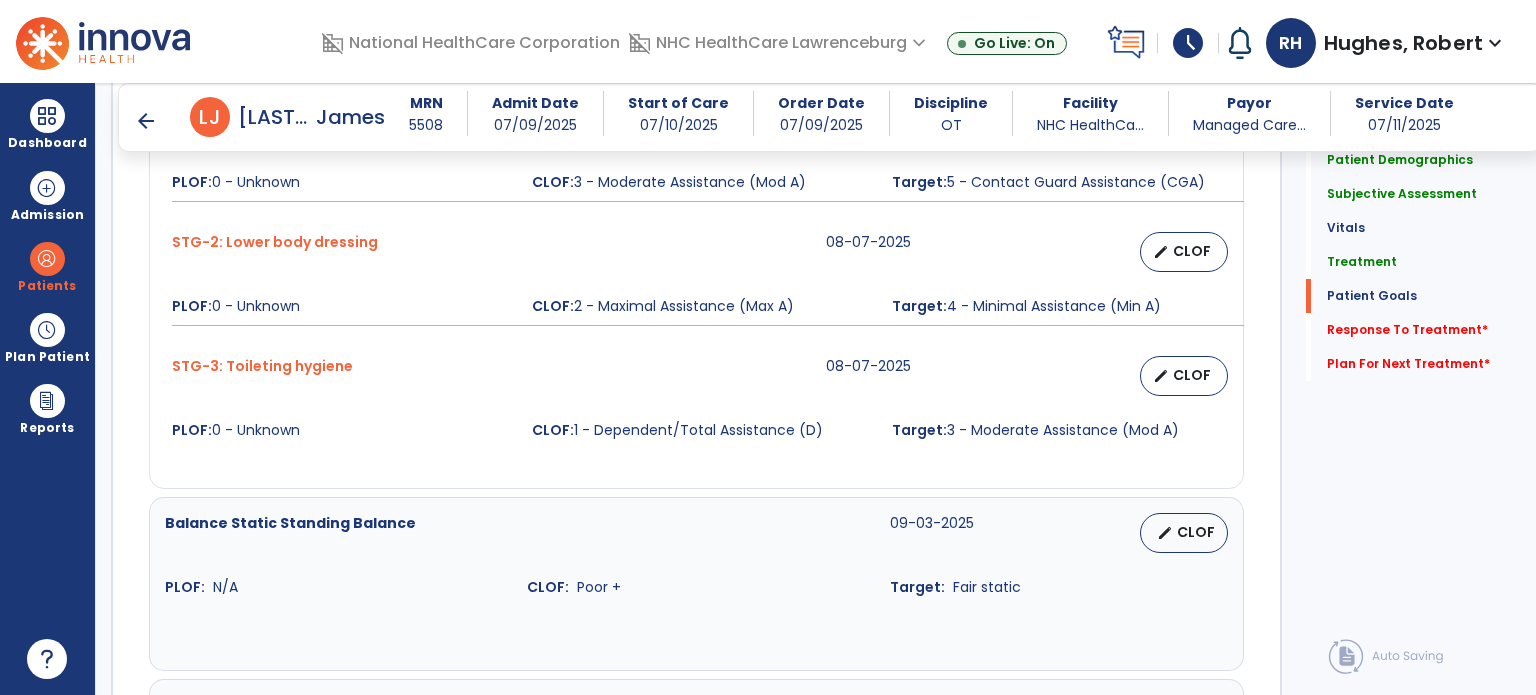 scroll, scrollTop: 1927, scrollLeft: 0, axis: vertical 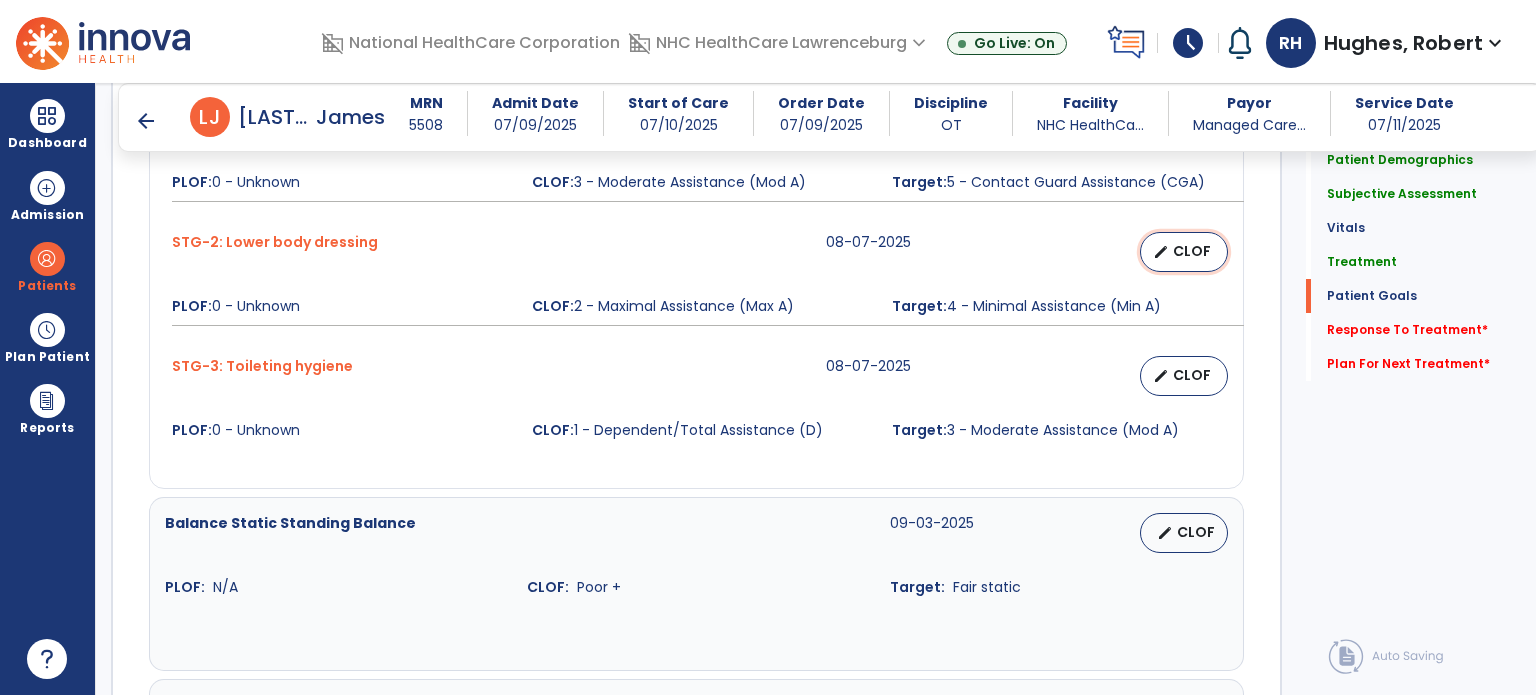 click on "edit" at bounding box center [1161, 252] 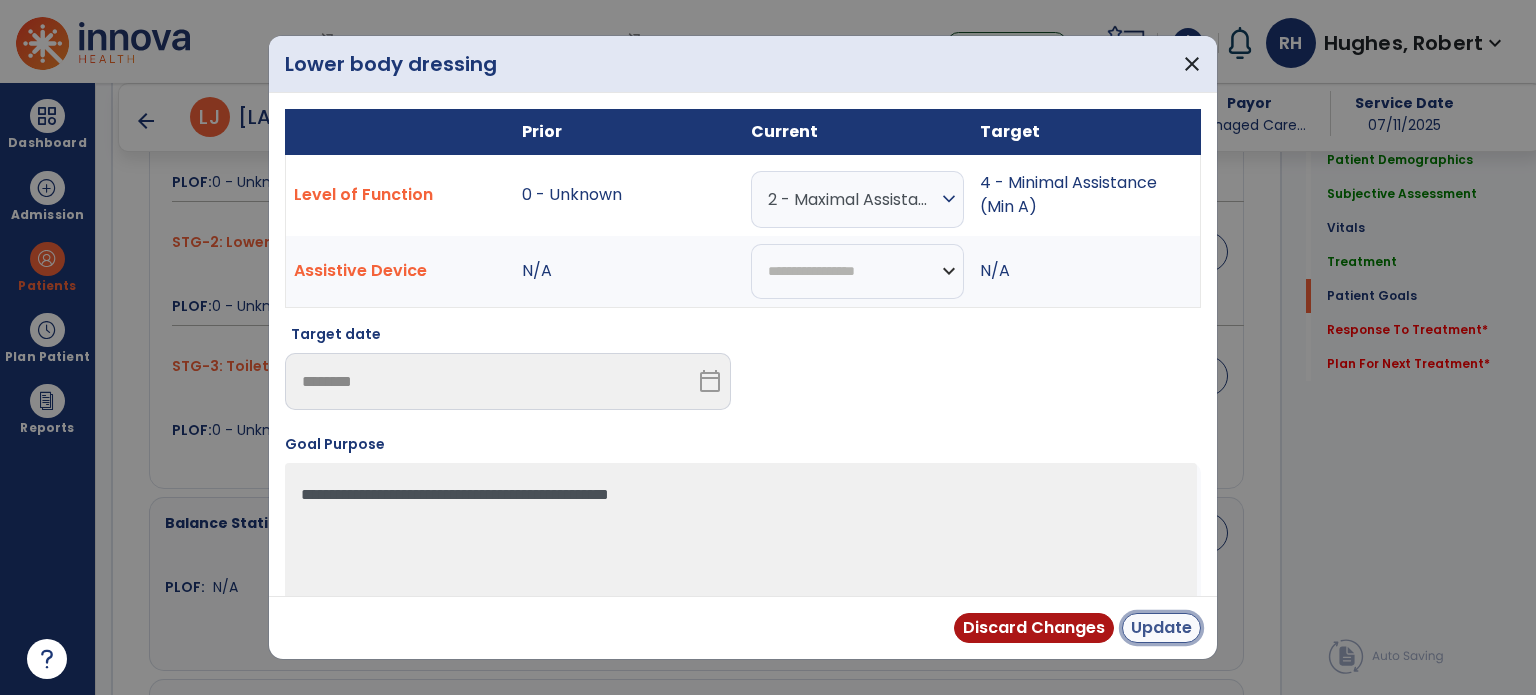 click on "Update" at bounding box center (1161, 628) 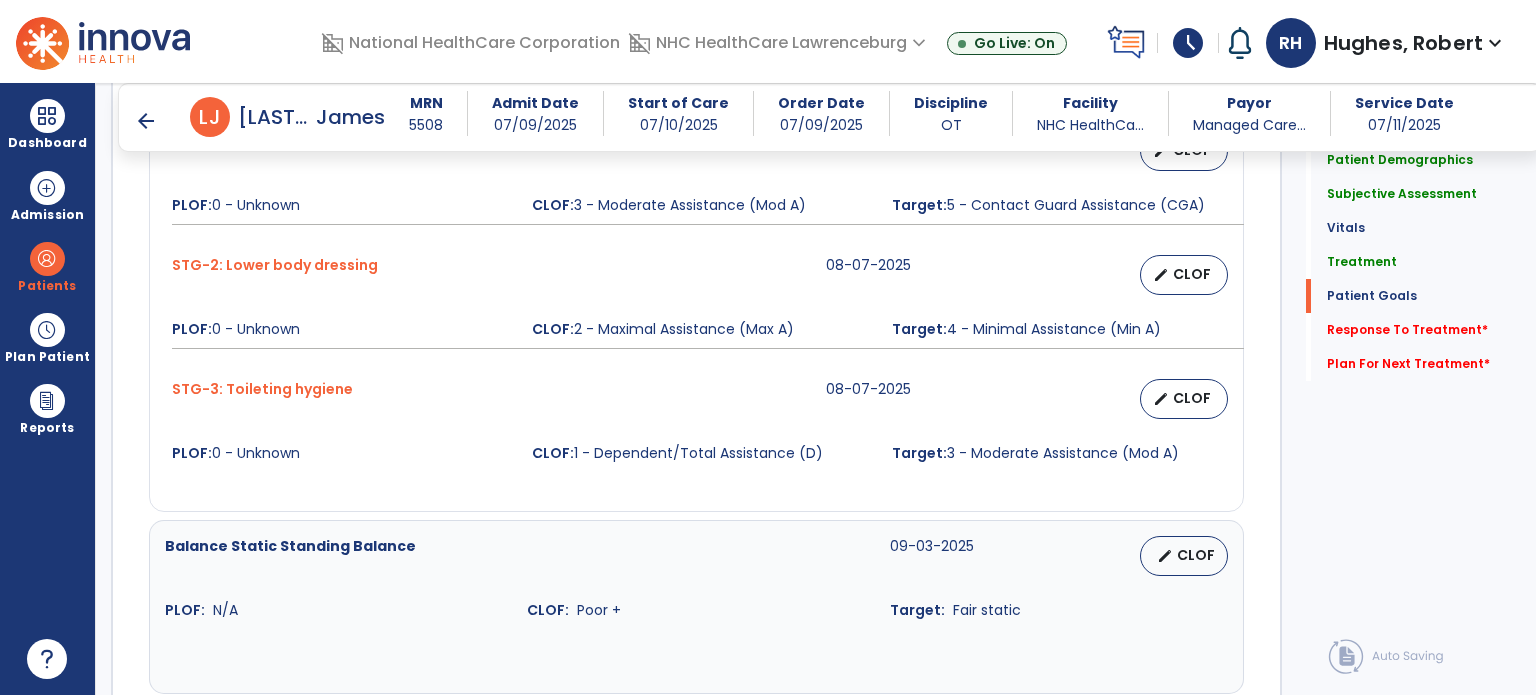 scroll, scrollTop: 1927, scrollLeft: 0, axis: vertical 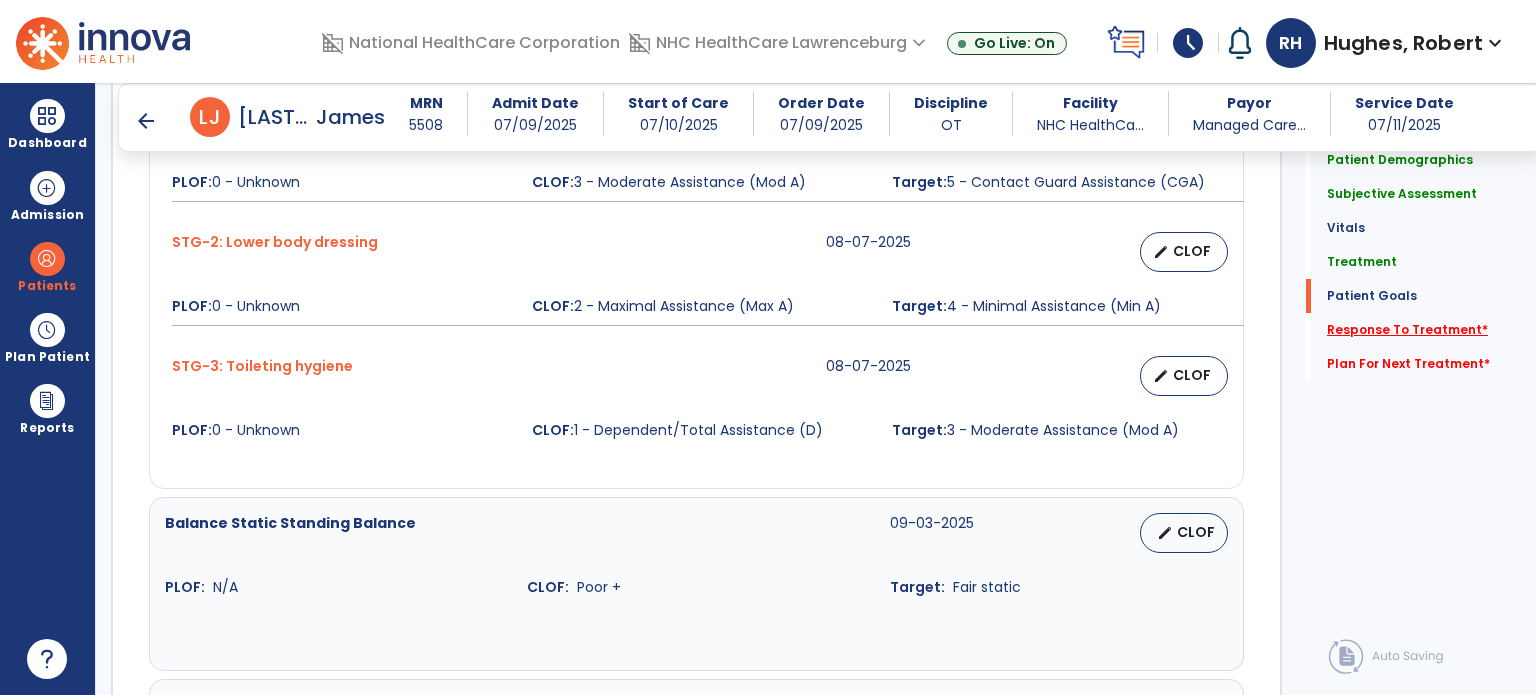 click on "Response To Treatment   *" 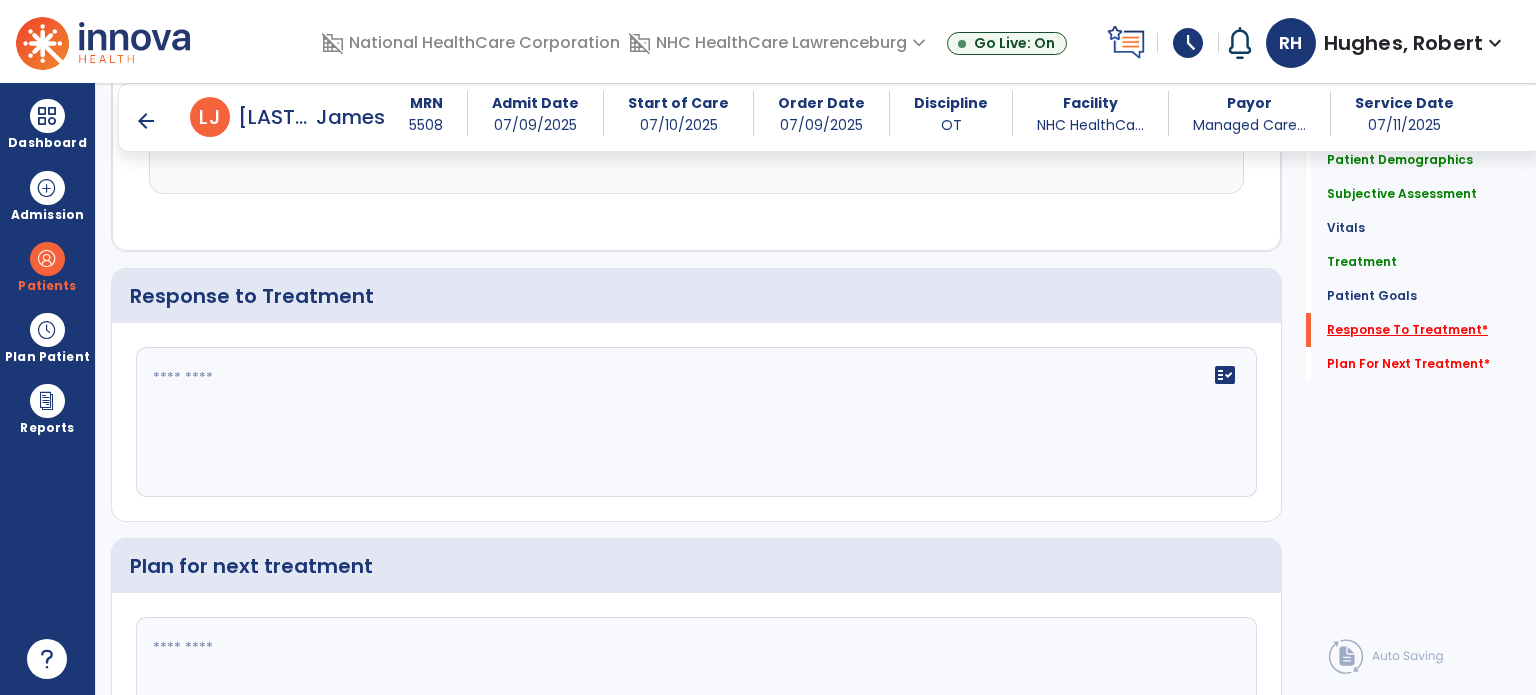 scroll, scrollTop: 2587, scrollLeft: 0, axis: vertical 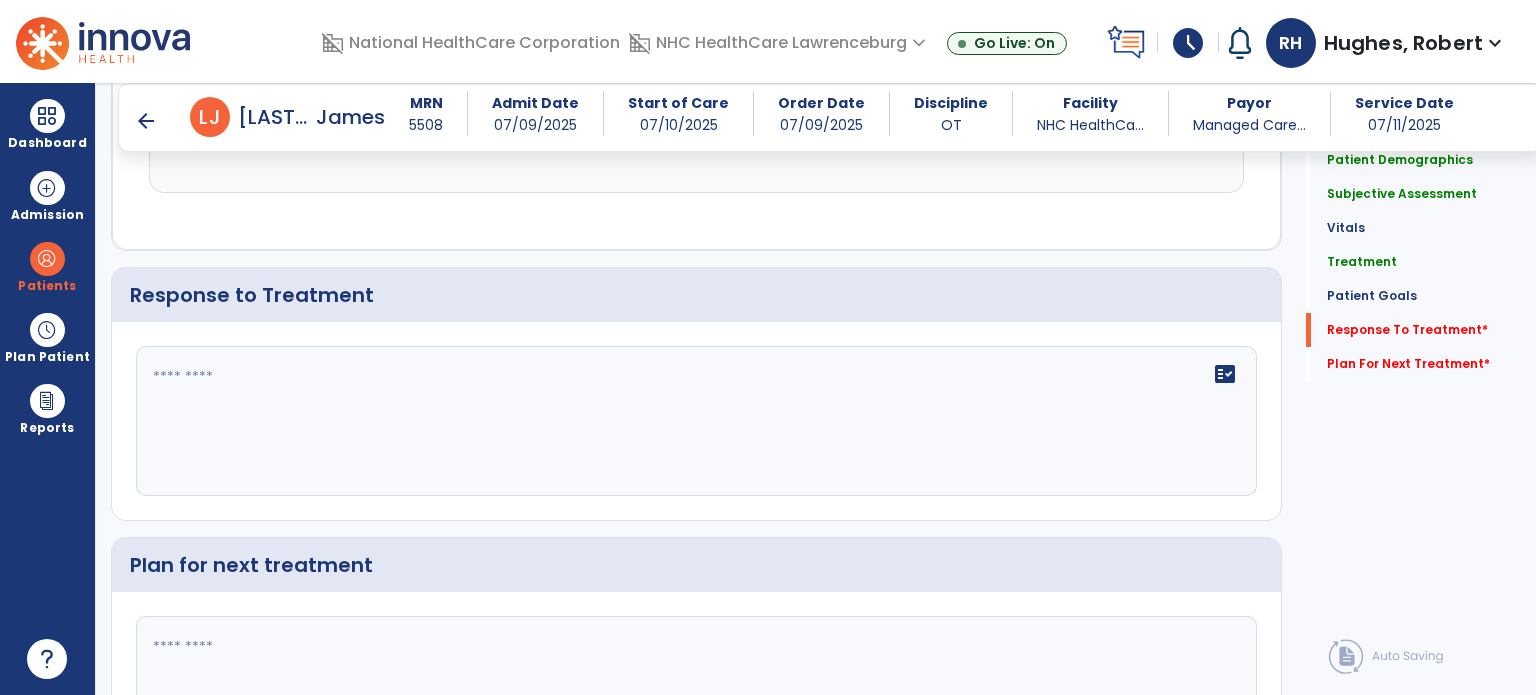 click on "fact_check" 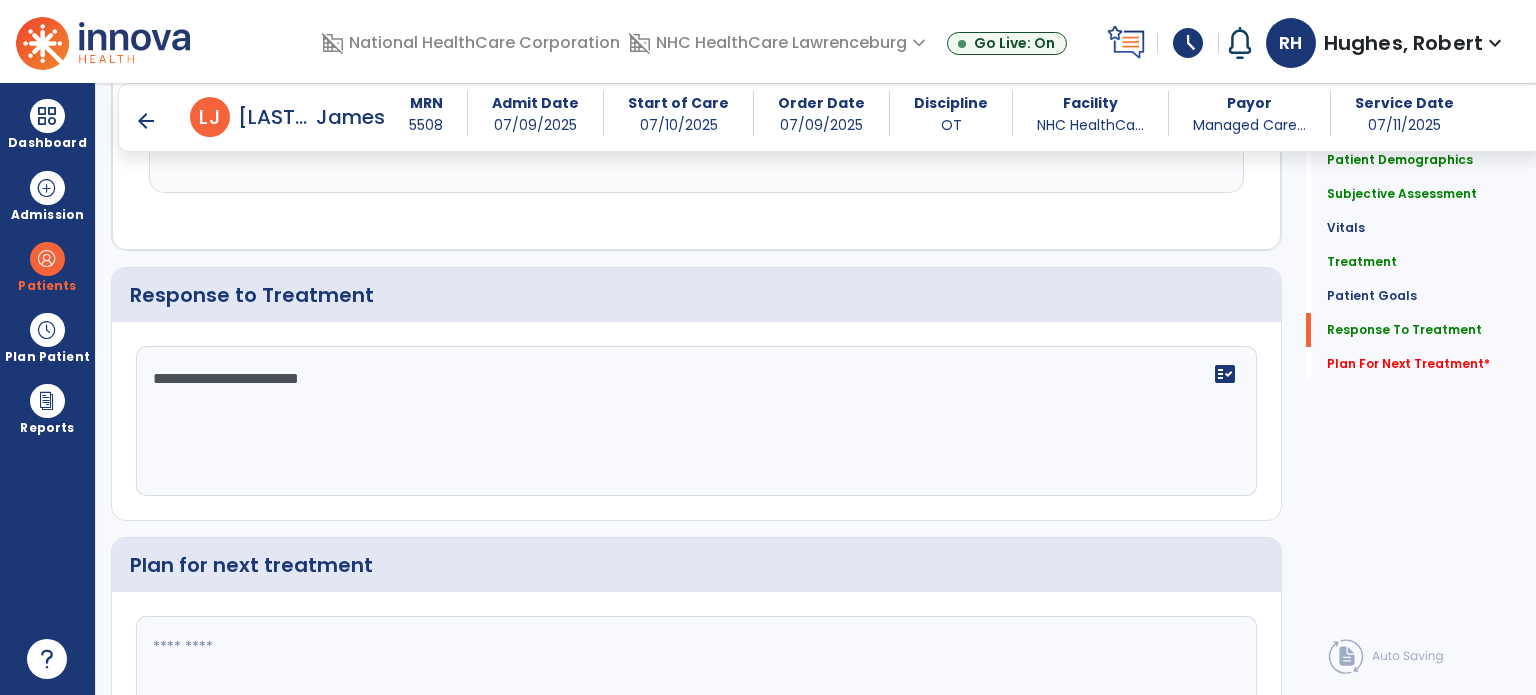 type on "**********" 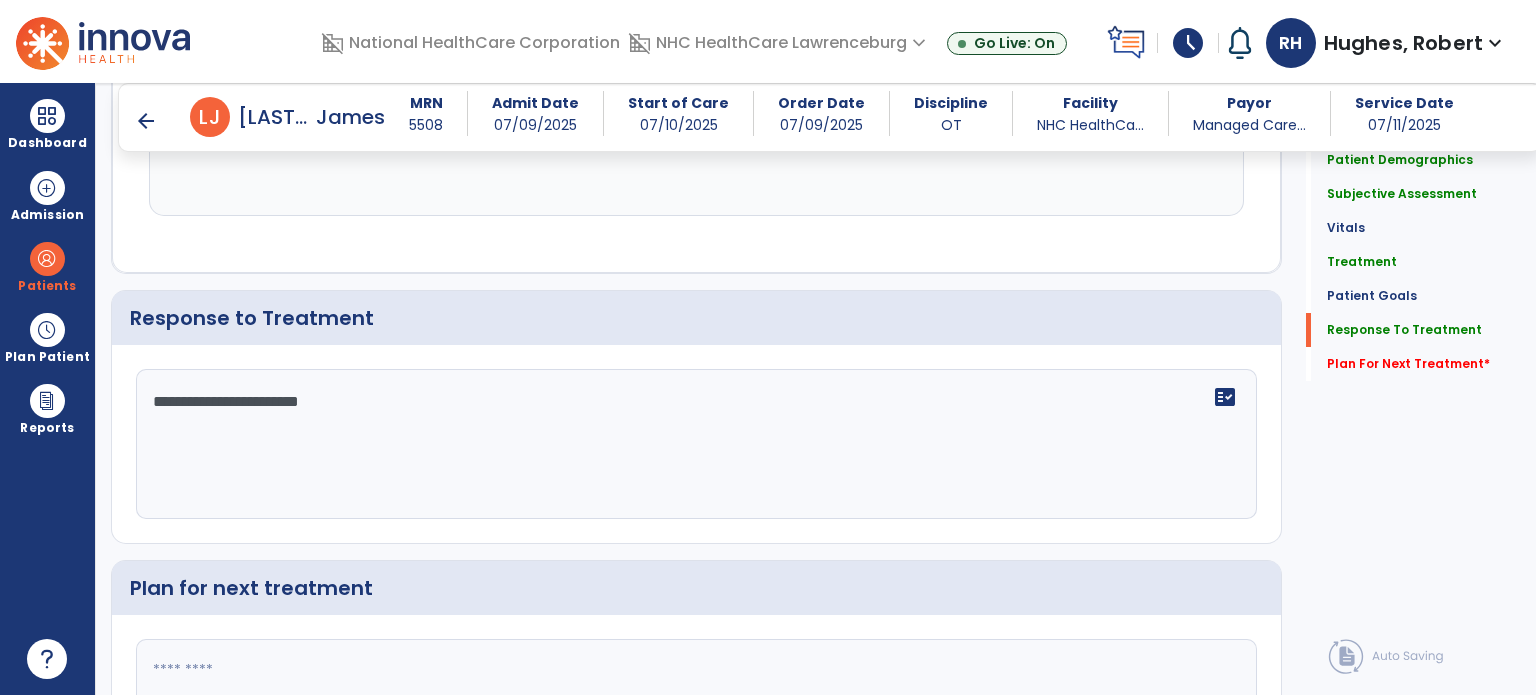 click 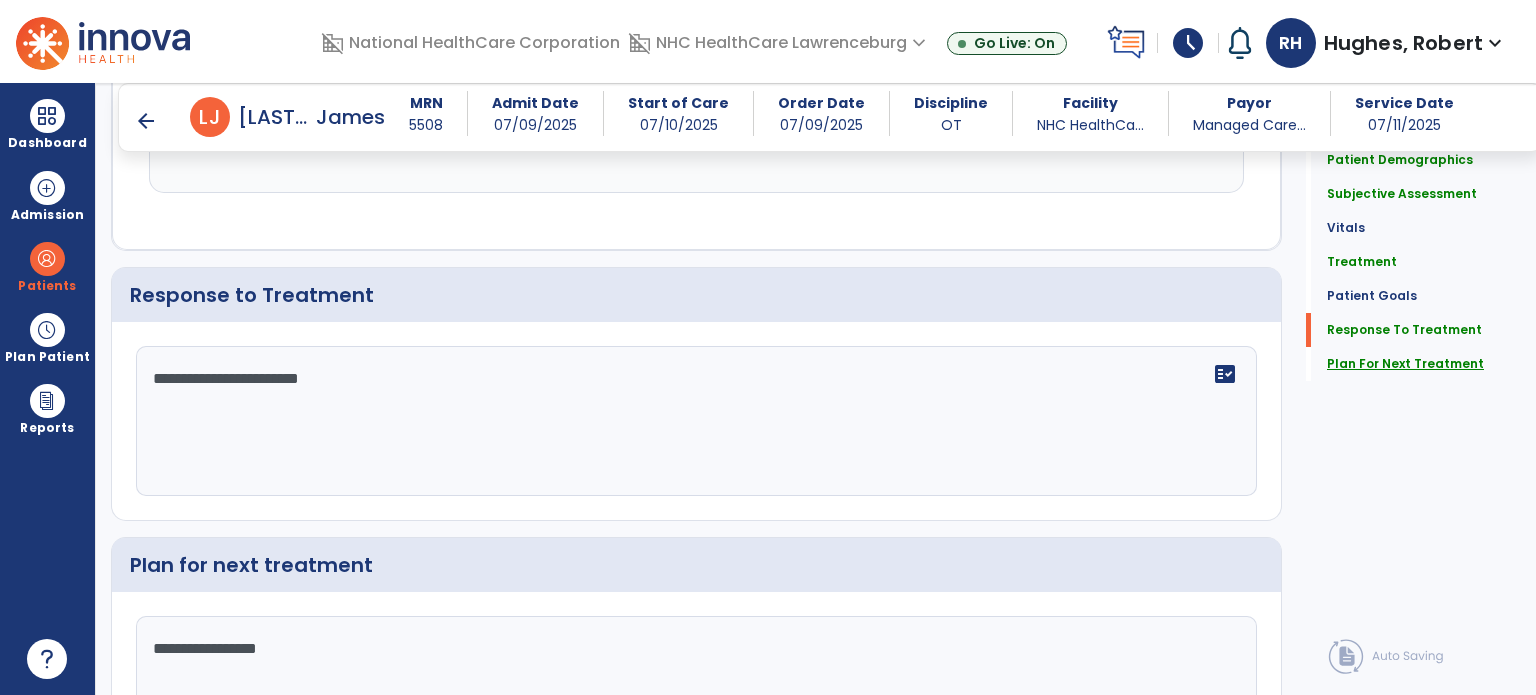 type on "**********" 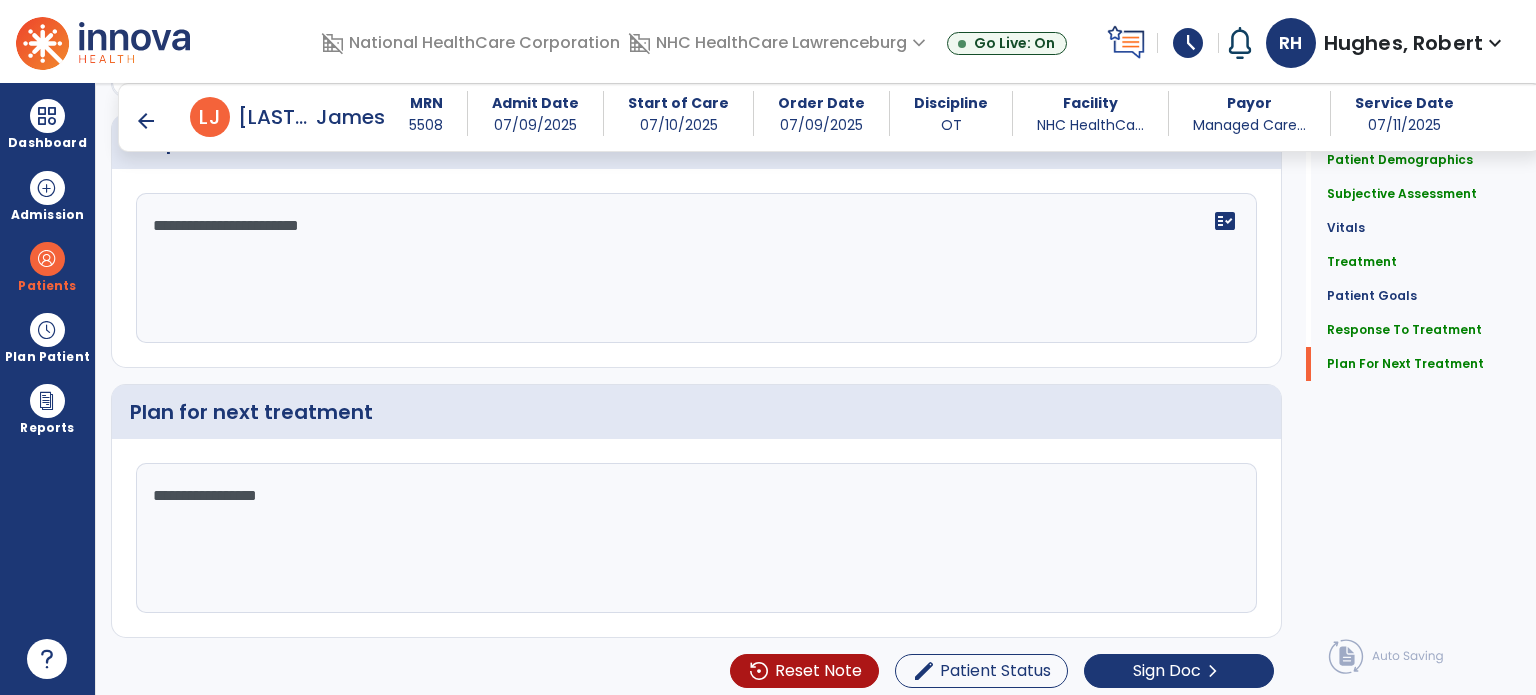 scroll, scrollTop: 2742, scrollLeft: 0, axis: vertical 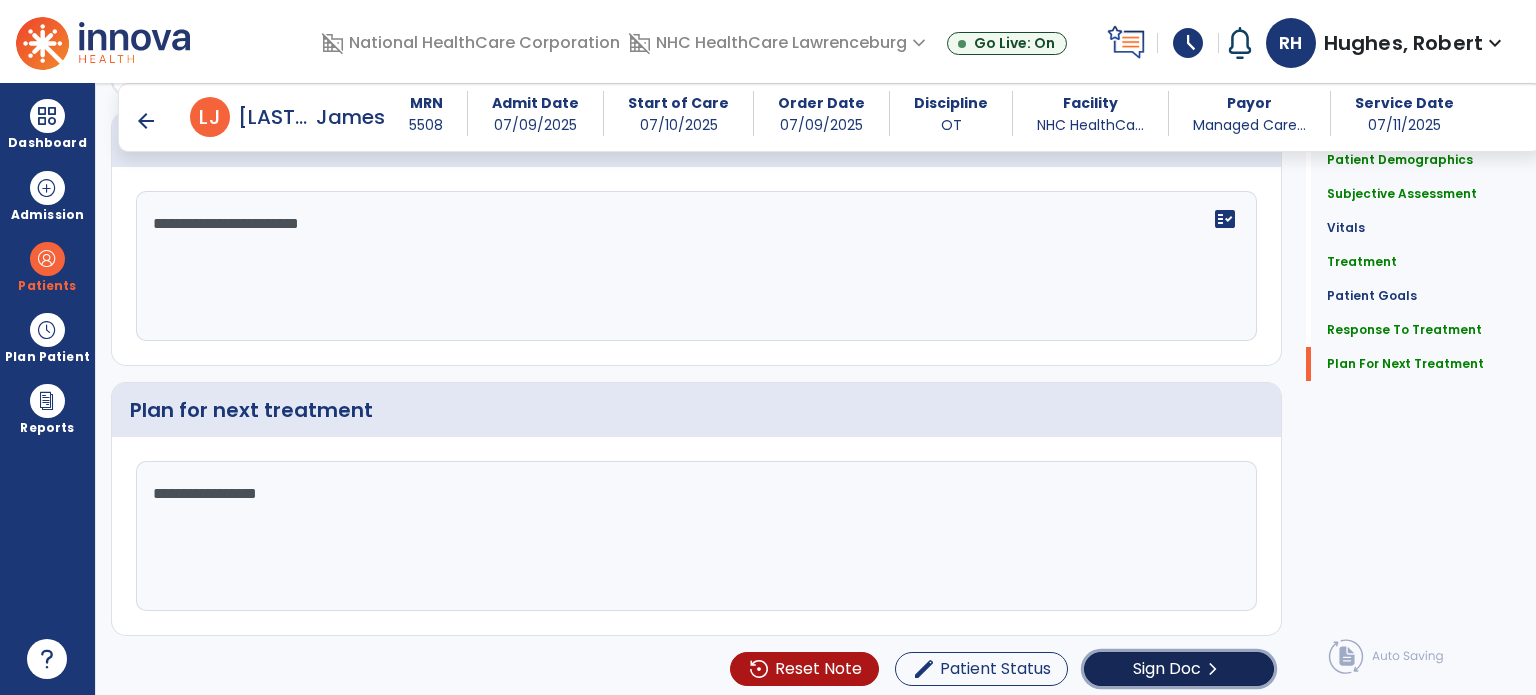 click on "Sign Doc  chevron_right" 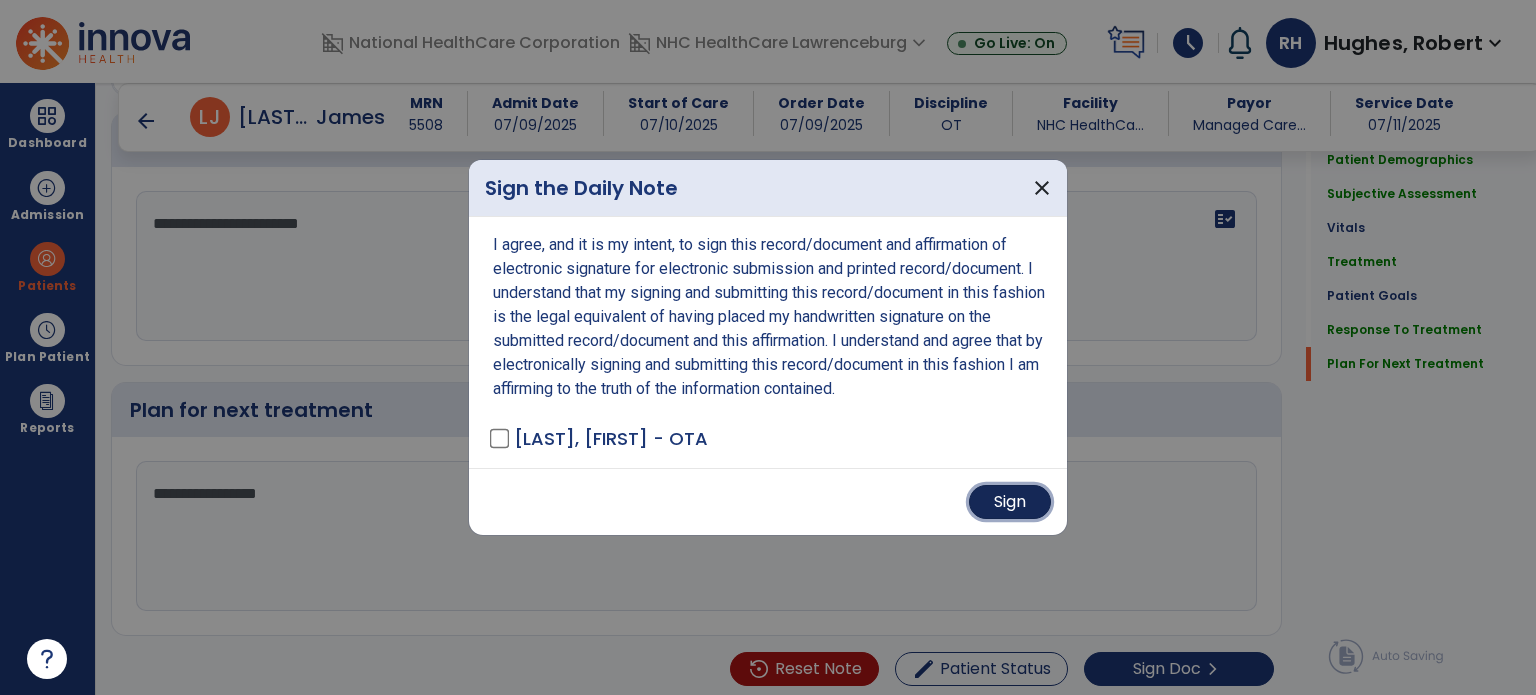 click on "Sign" at bounding box center [1010, 502] 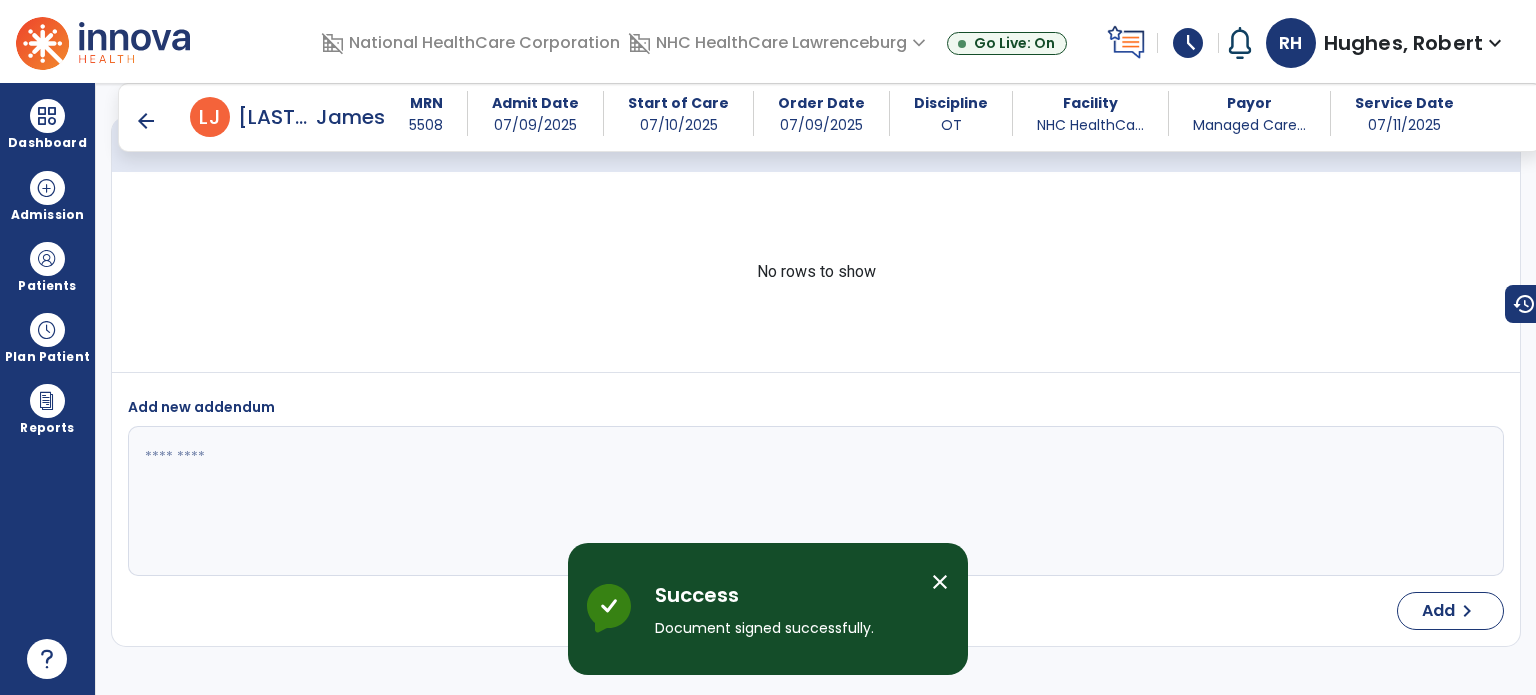 scroll, scrollTop: 3817, scrollLeft: 0, axis: vertical 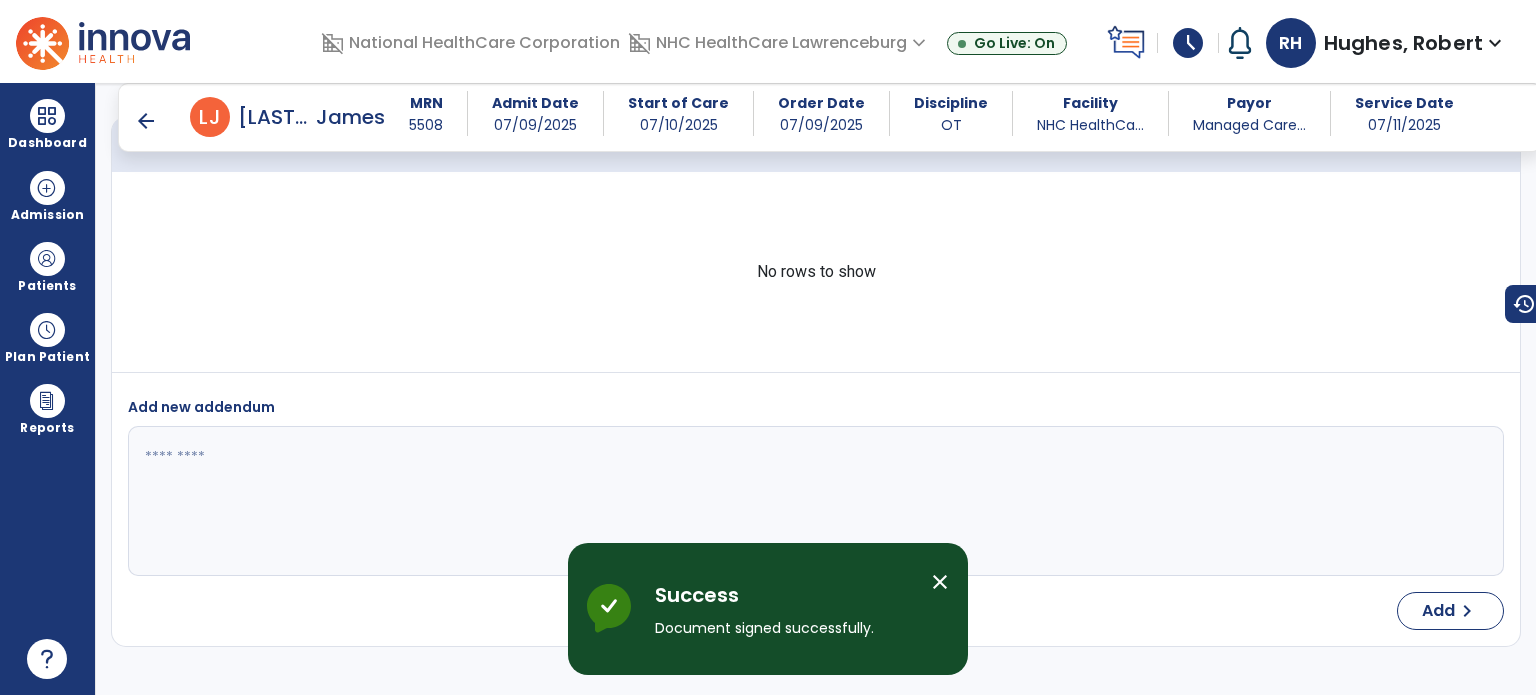click on "arrow_back" at bounding box center (146, 121) 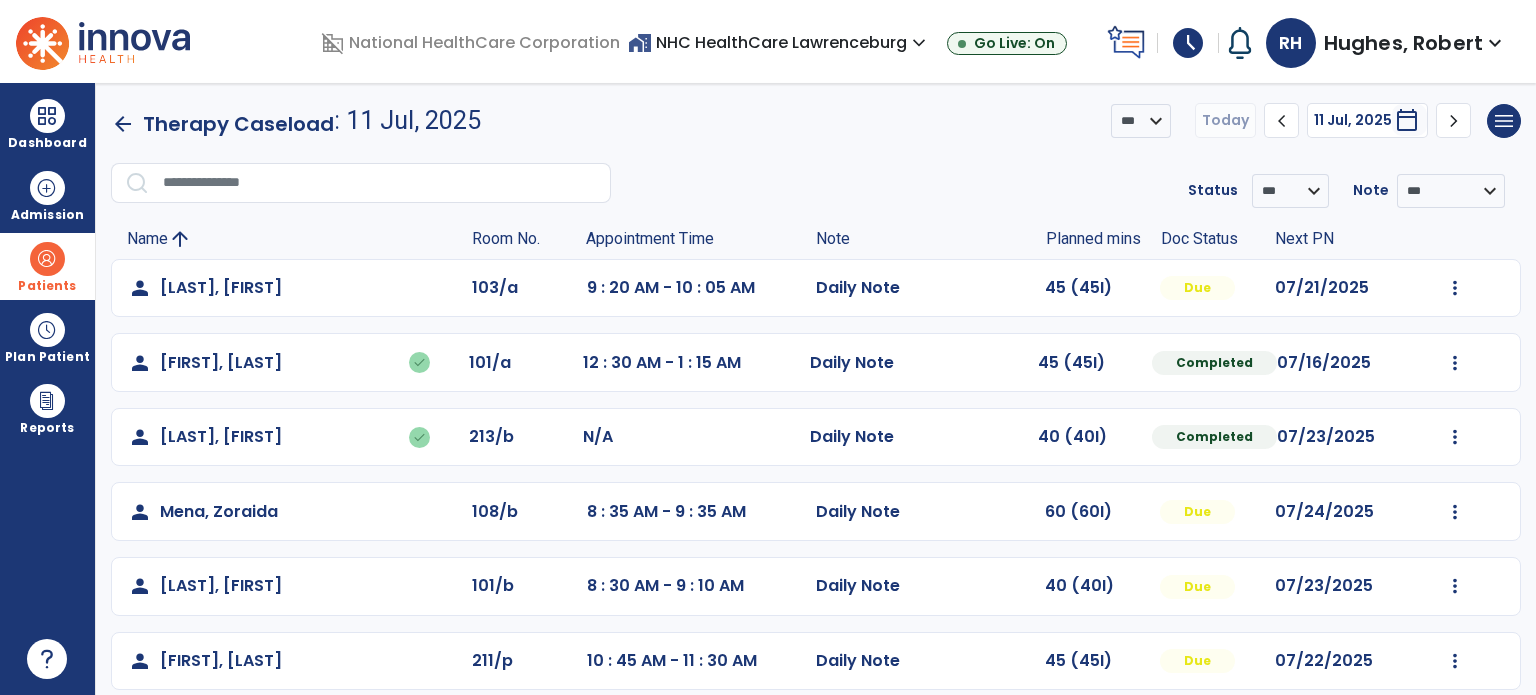 click at bounding box center (47, 259) 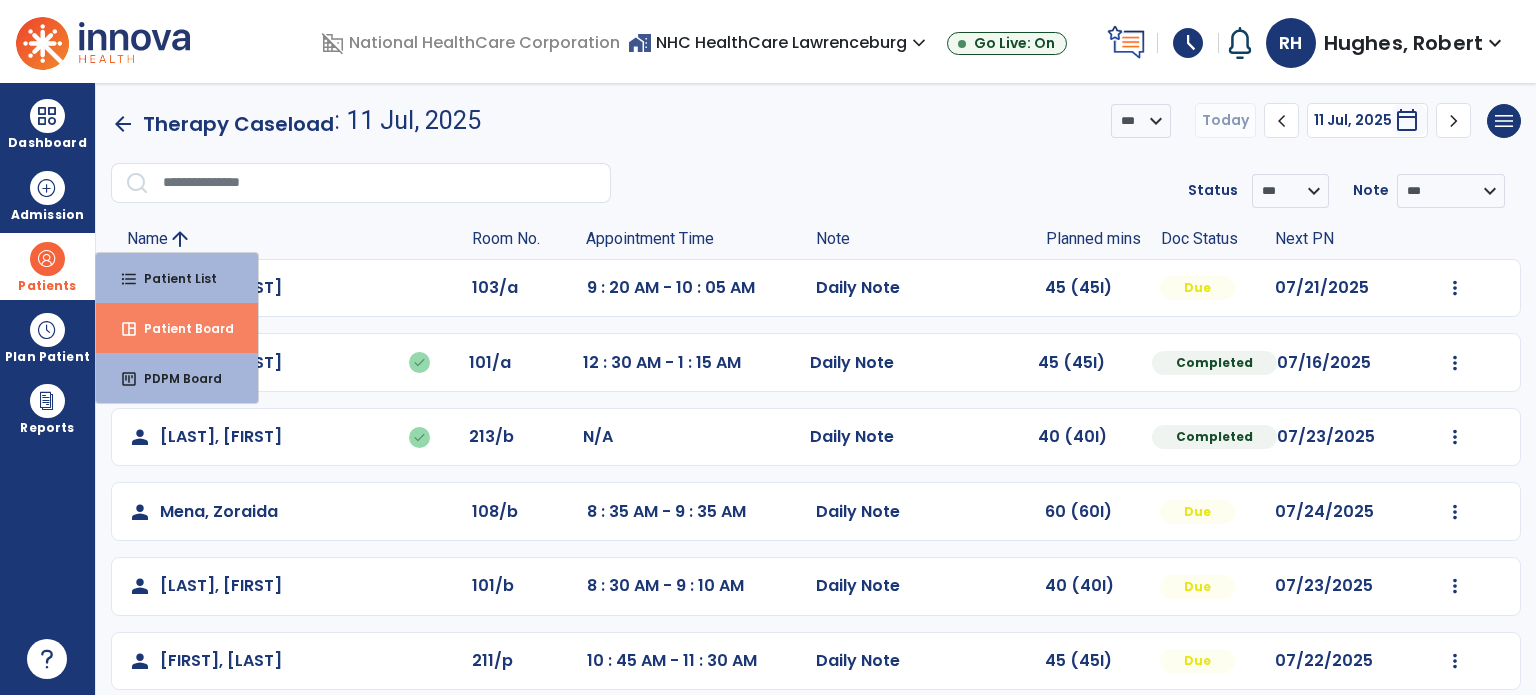 click on "Patient Board" at bounding box center [181, 328] 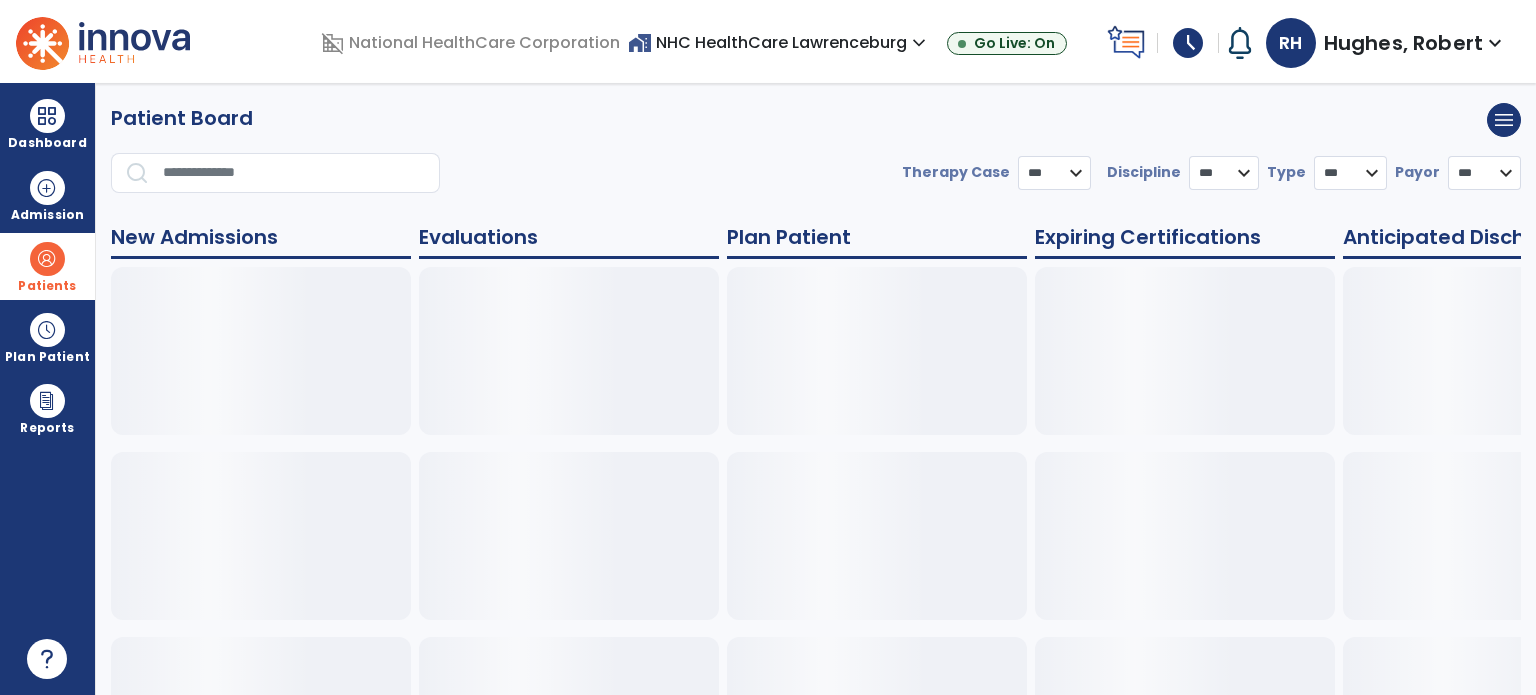 select on "***" 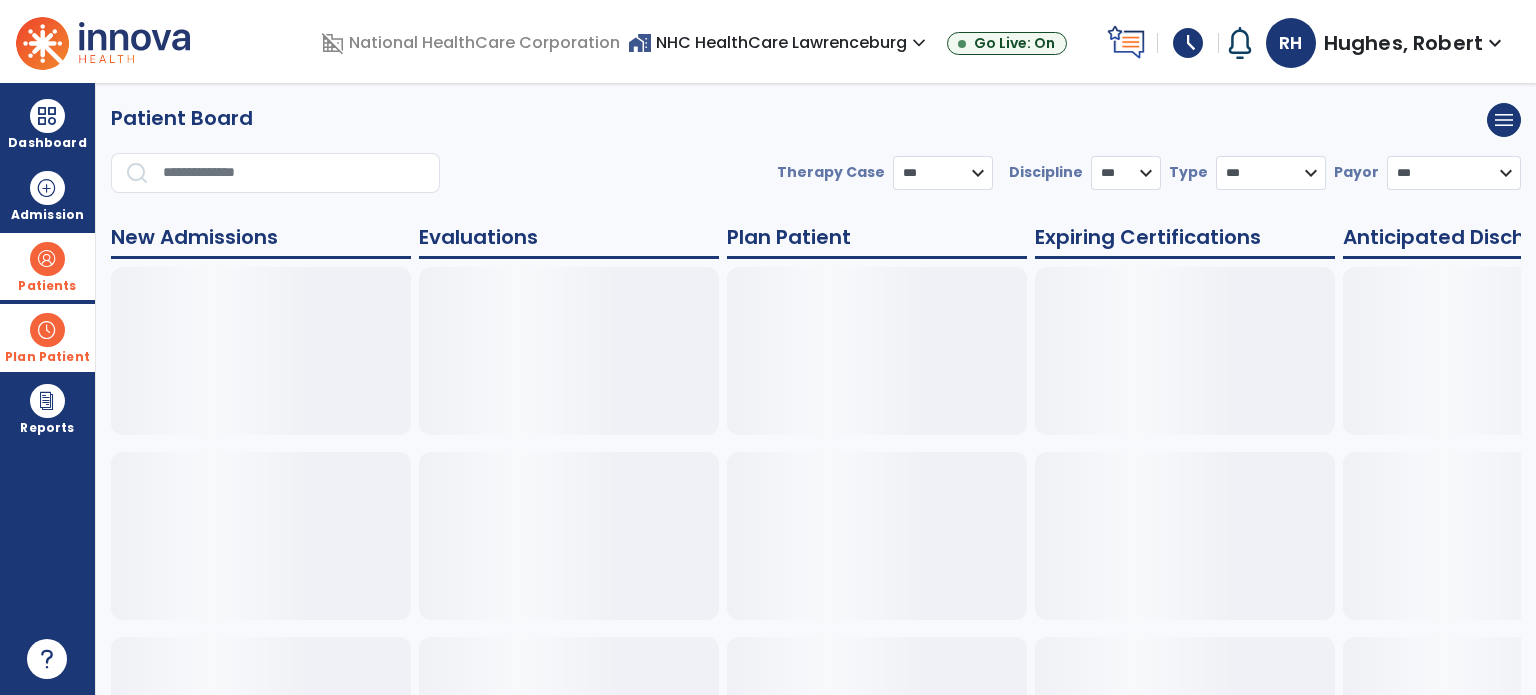 click at bounding box center (47, 330) 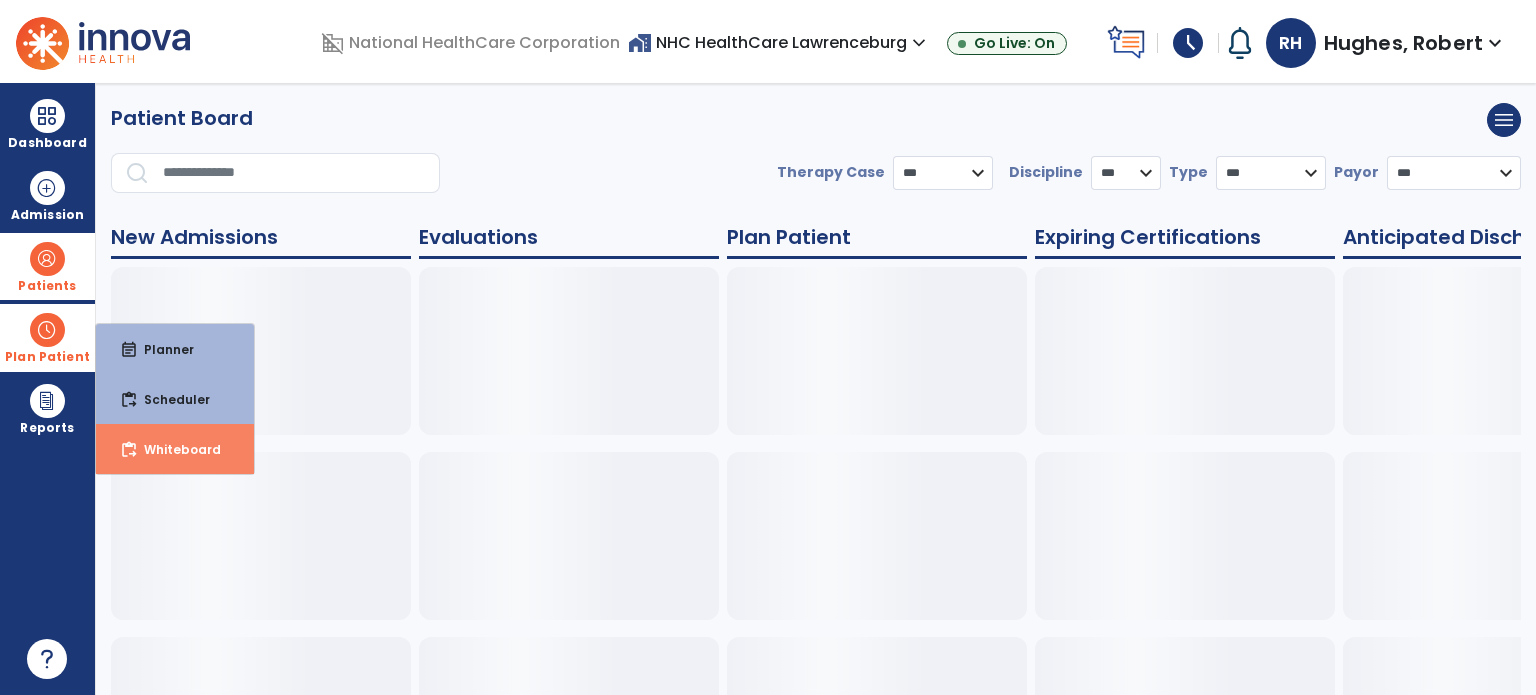 click on "Whiteboard" at bounding box center [174, 449] 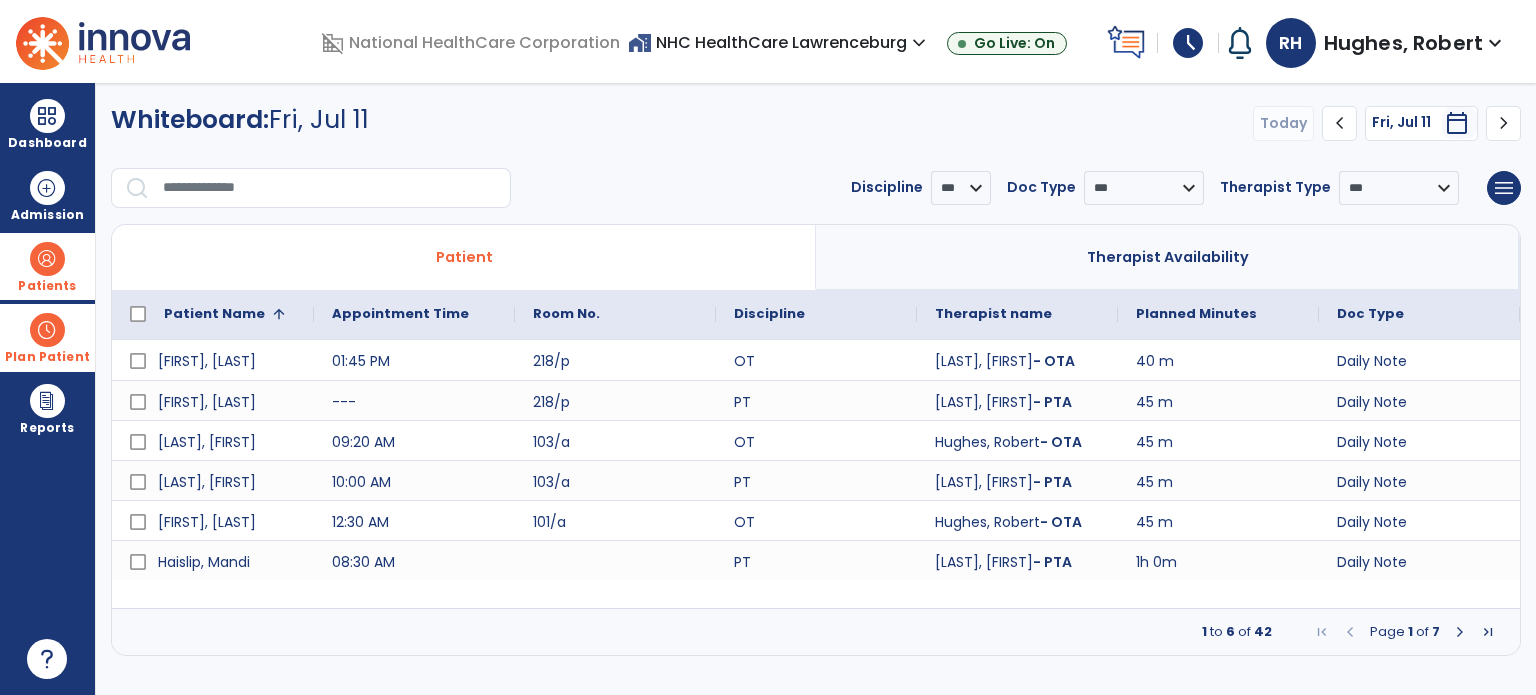 click at bounding box center (1460, 632) 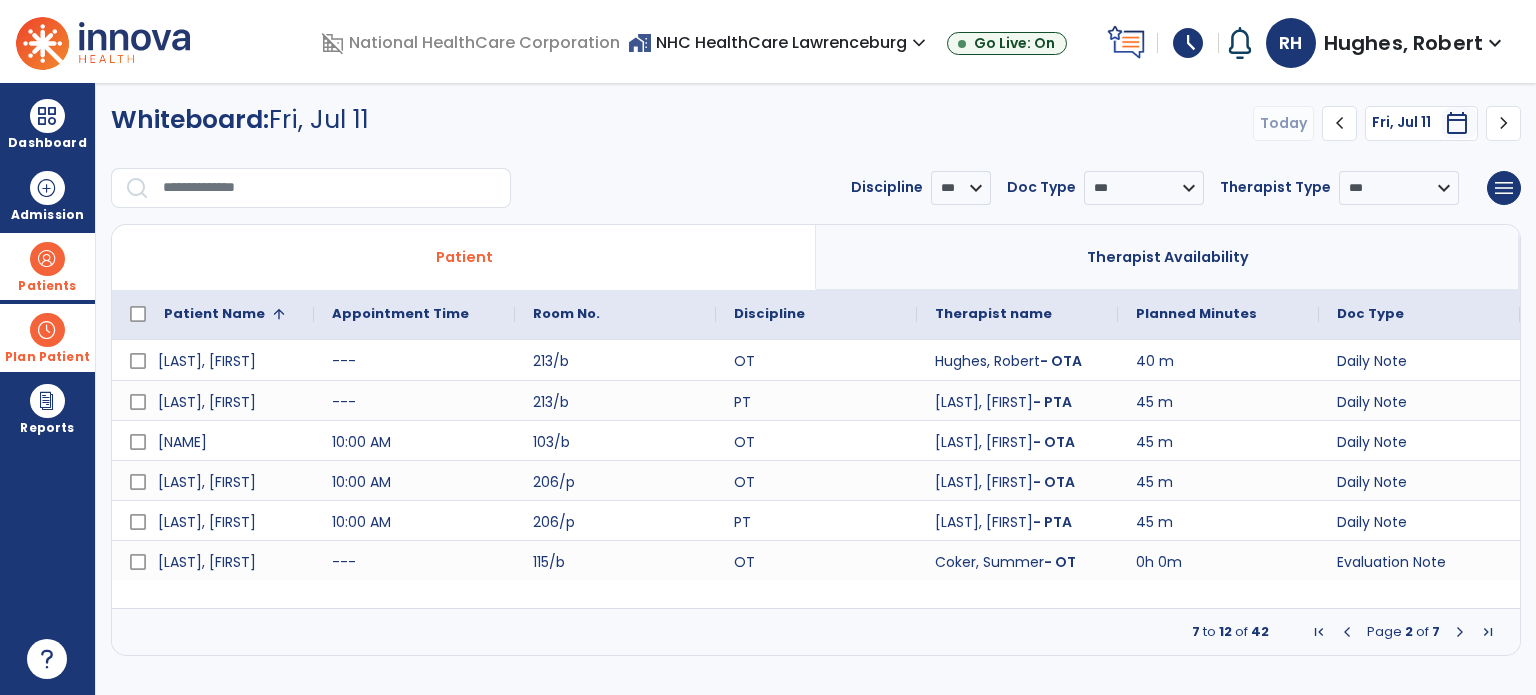click at bounding box center (1460, 632) 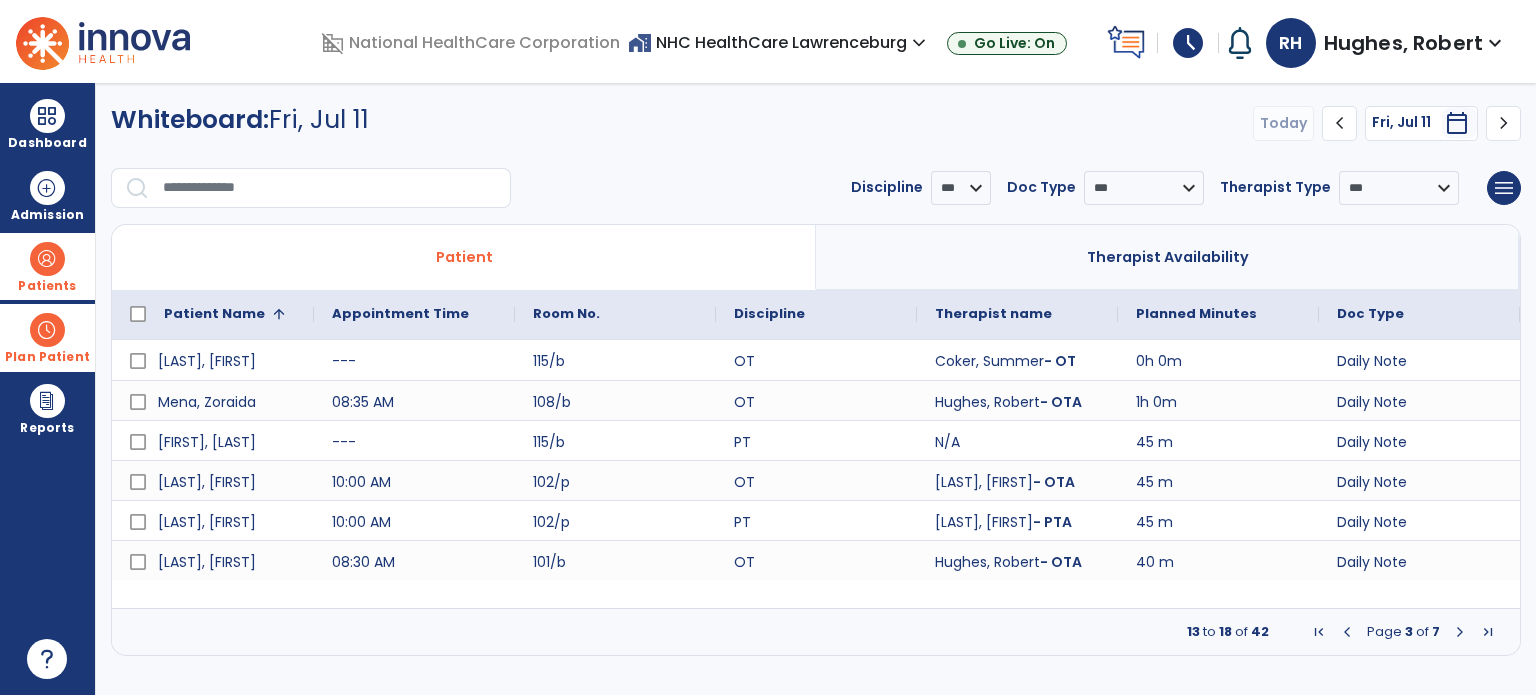 click at bounding box center [1460, 632] 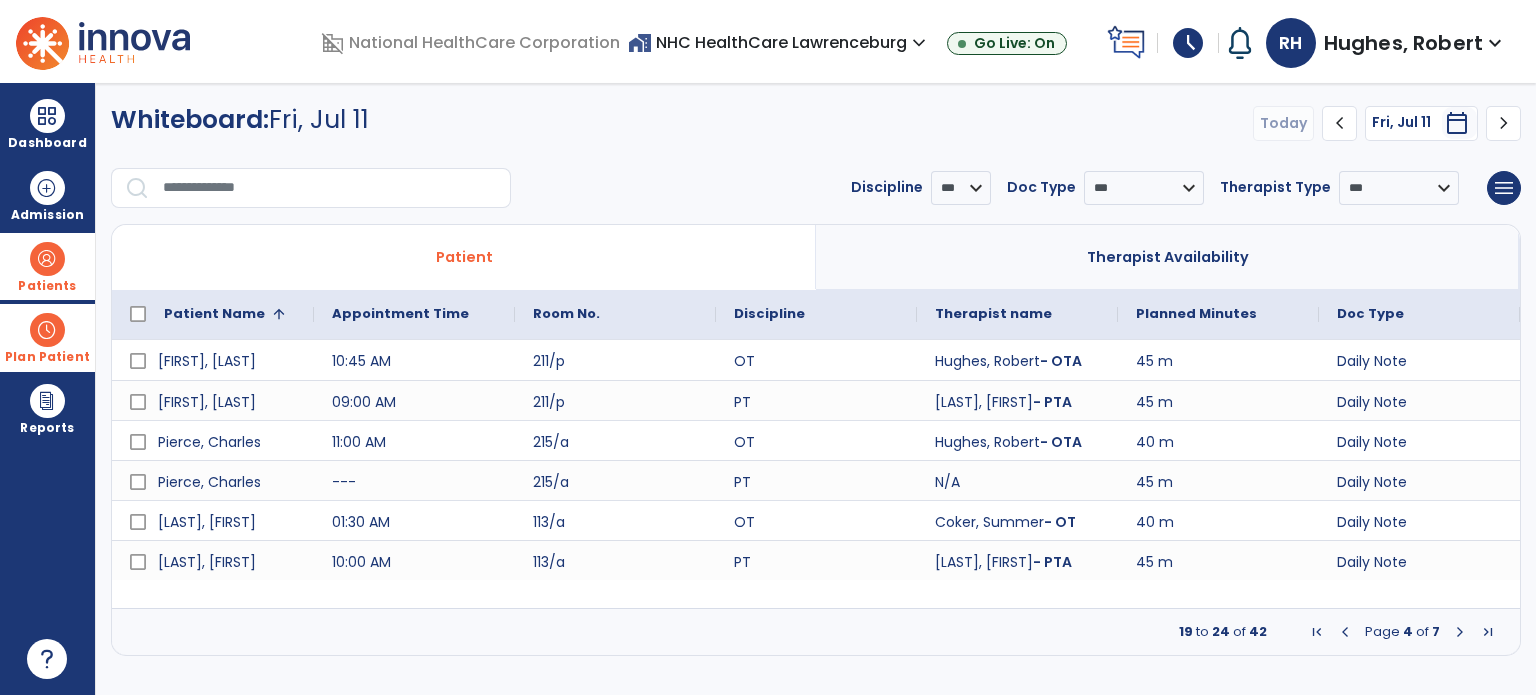 click at bounding box center (1460, 632) 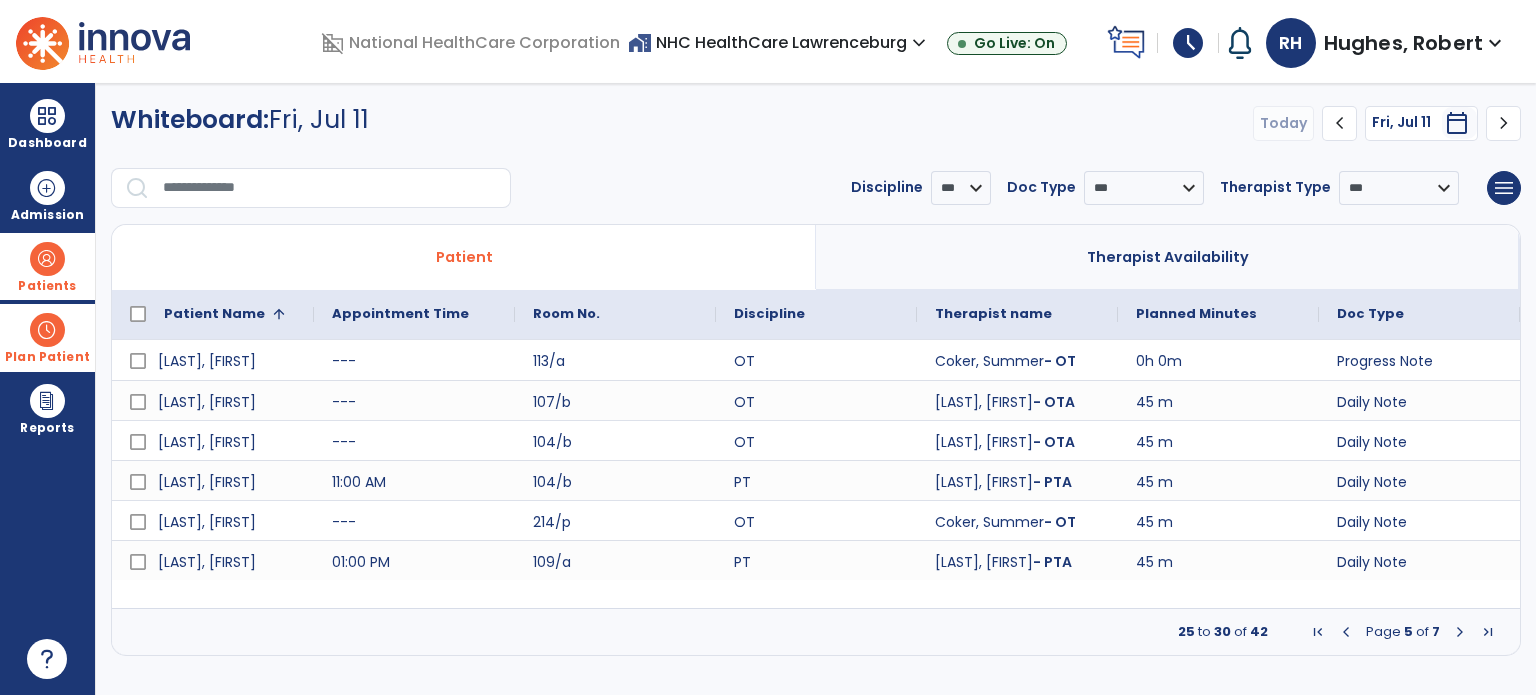 click at bounding box center (47, 259) 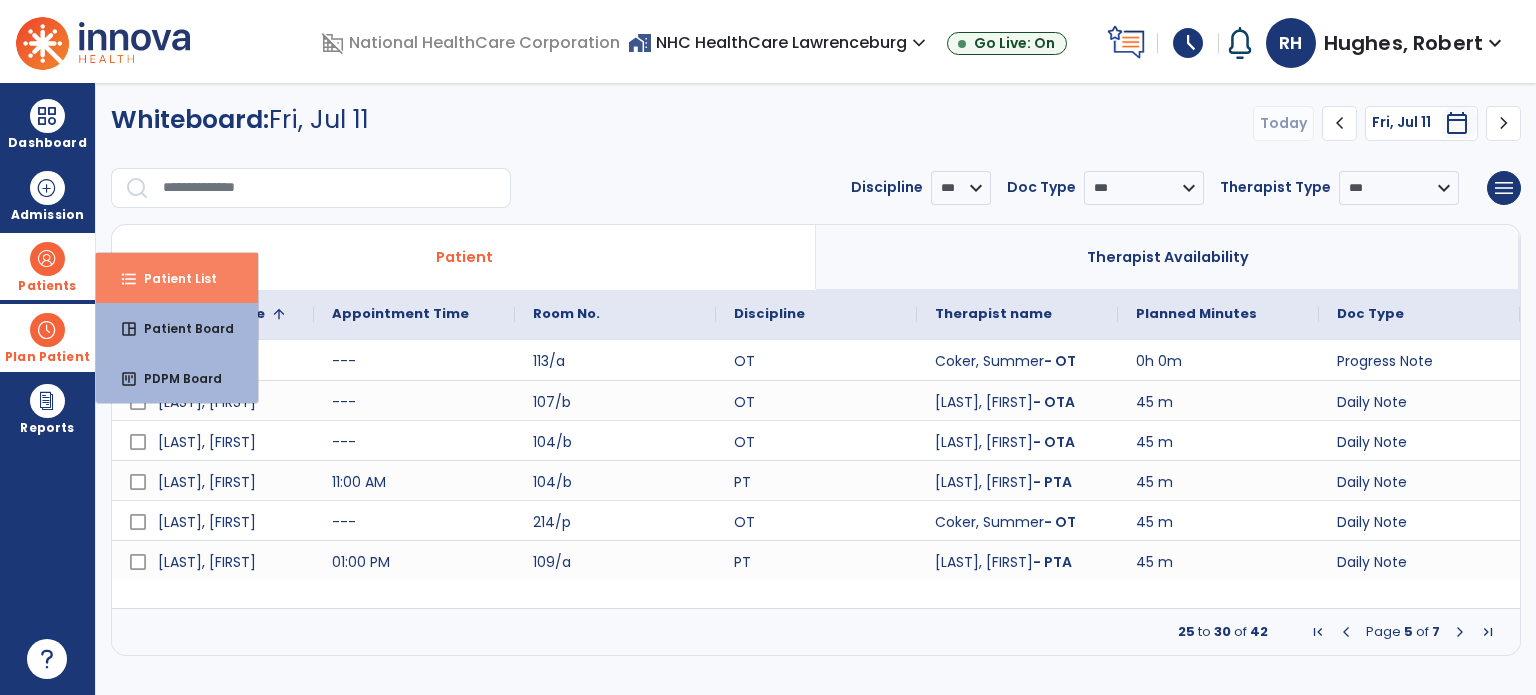 click on "Patient List" at bounding box center (172, 278) 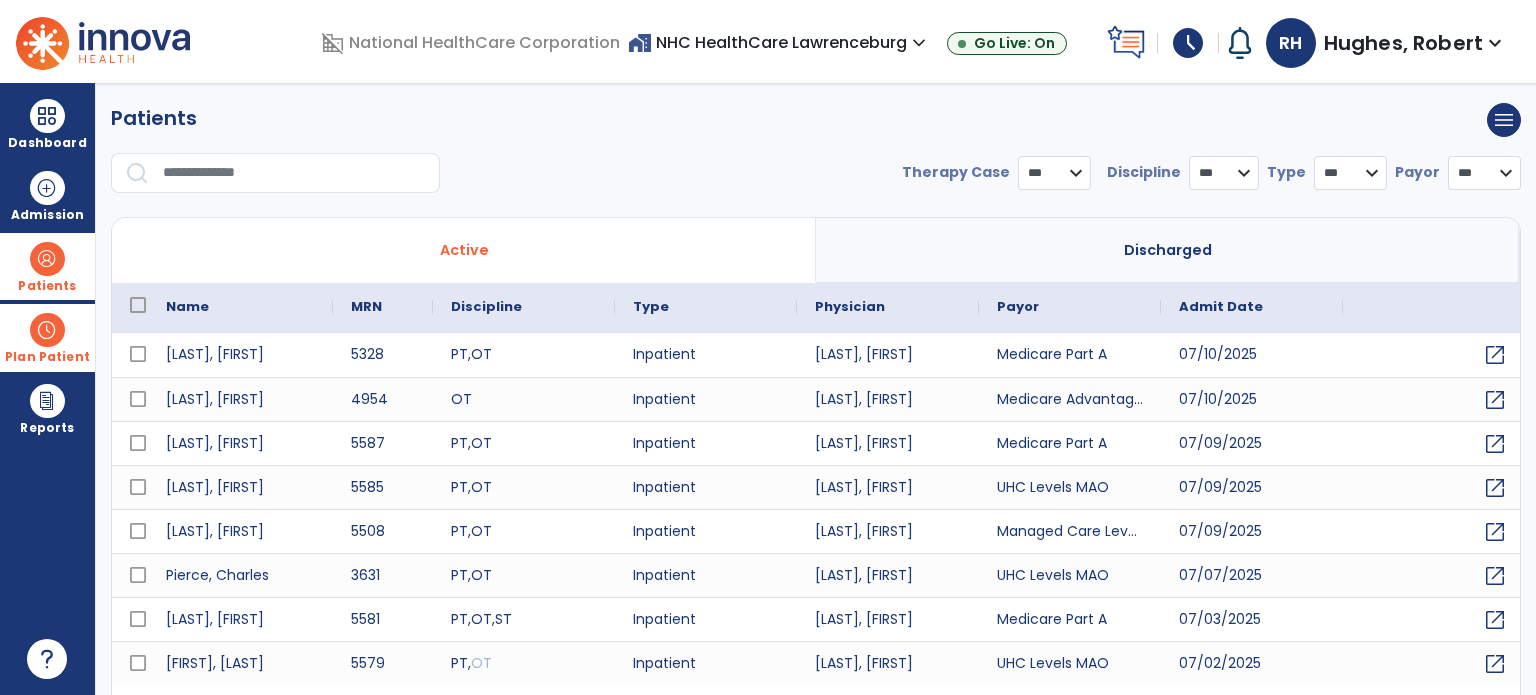 select on "***" 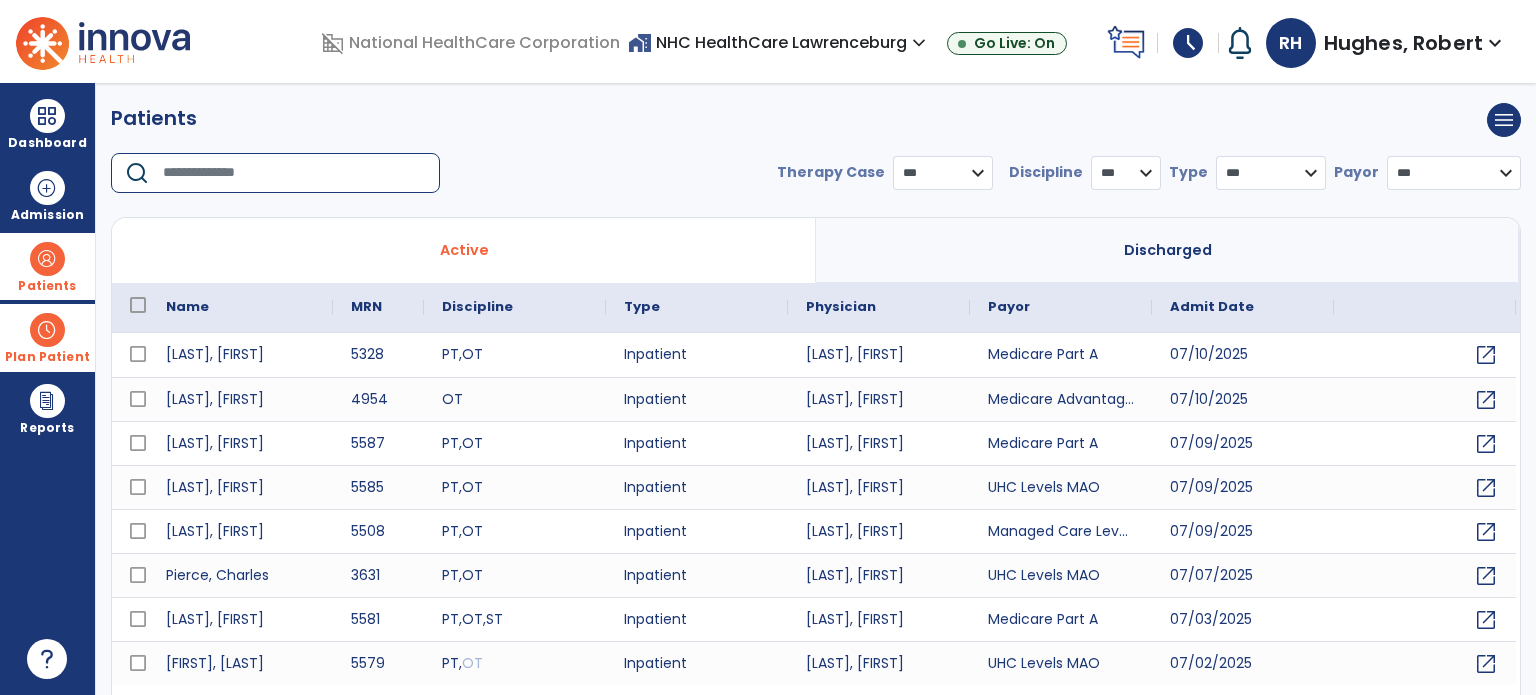 click at bounding box center (294, 173) 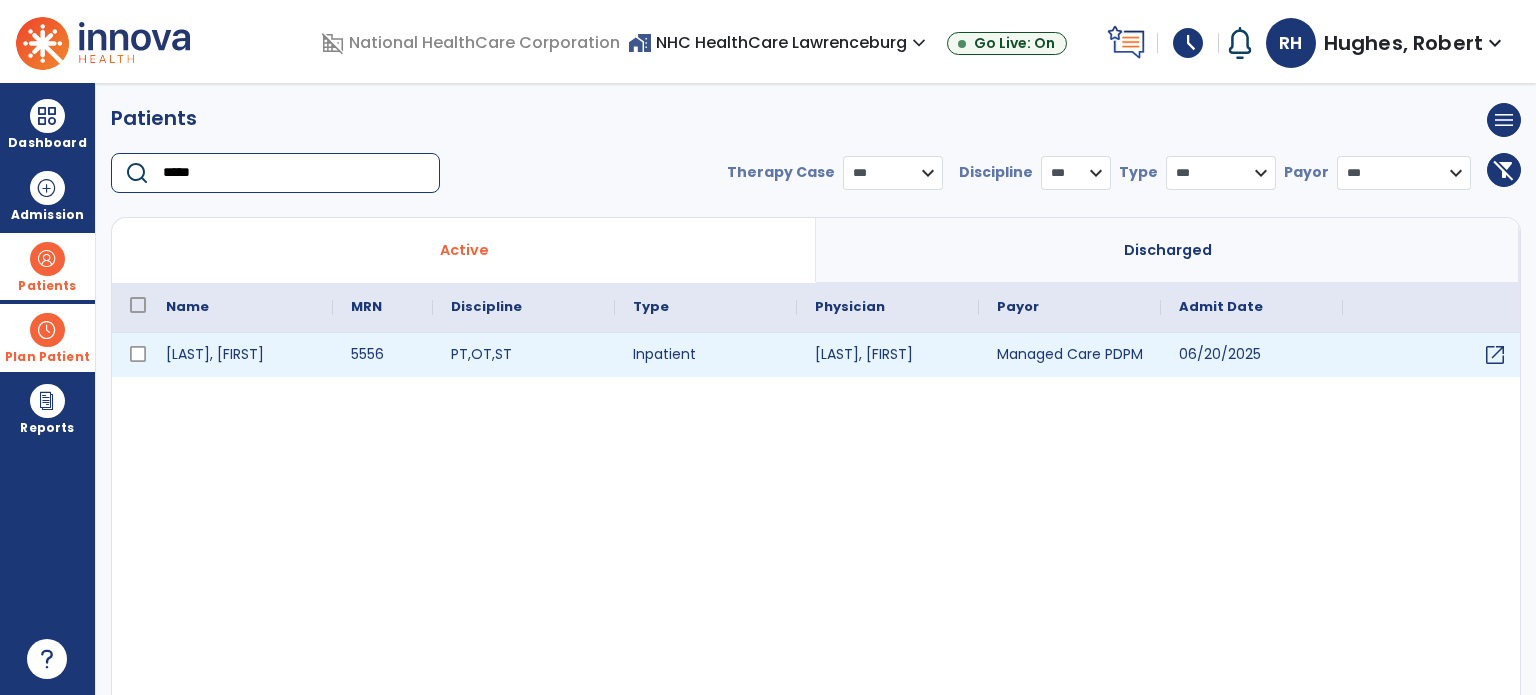 type on "*****" 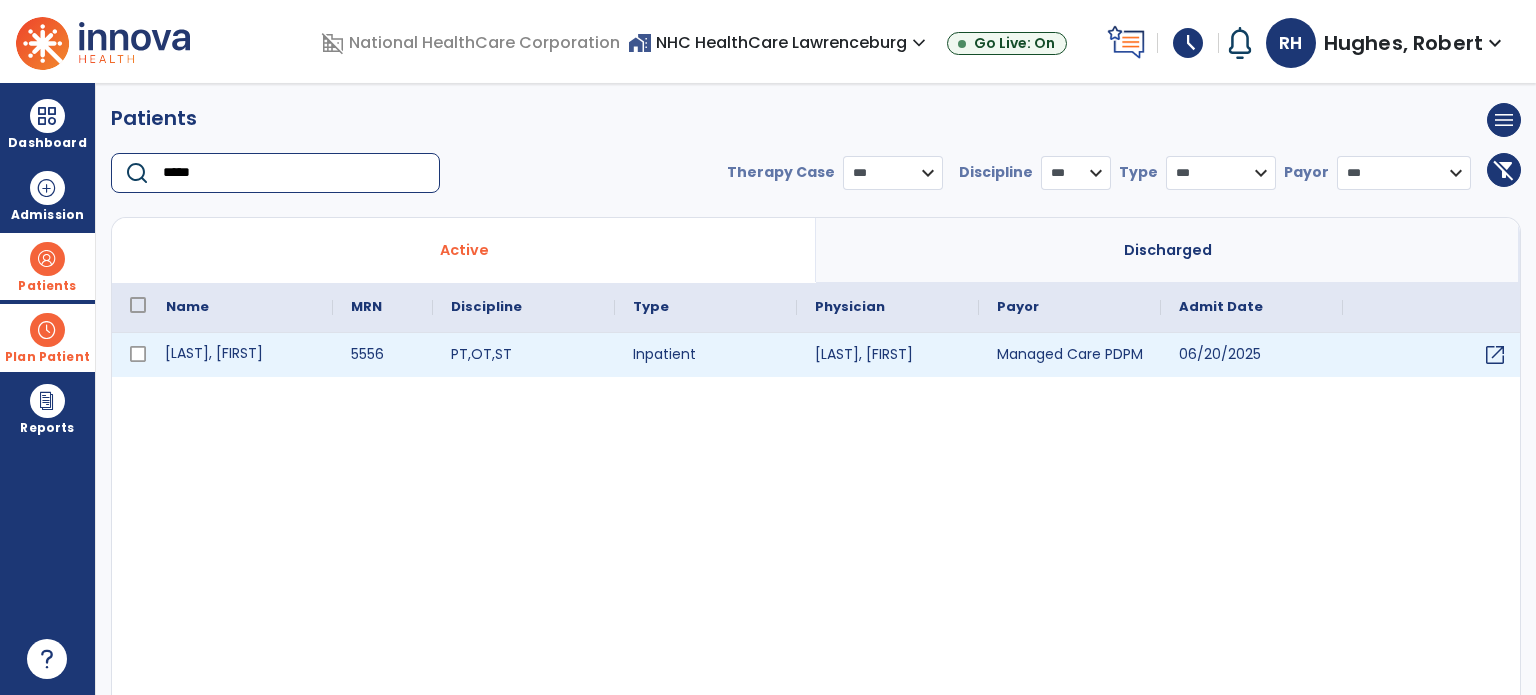 click on "[LAST], [FIRST]" at bounding box center (240, 355) 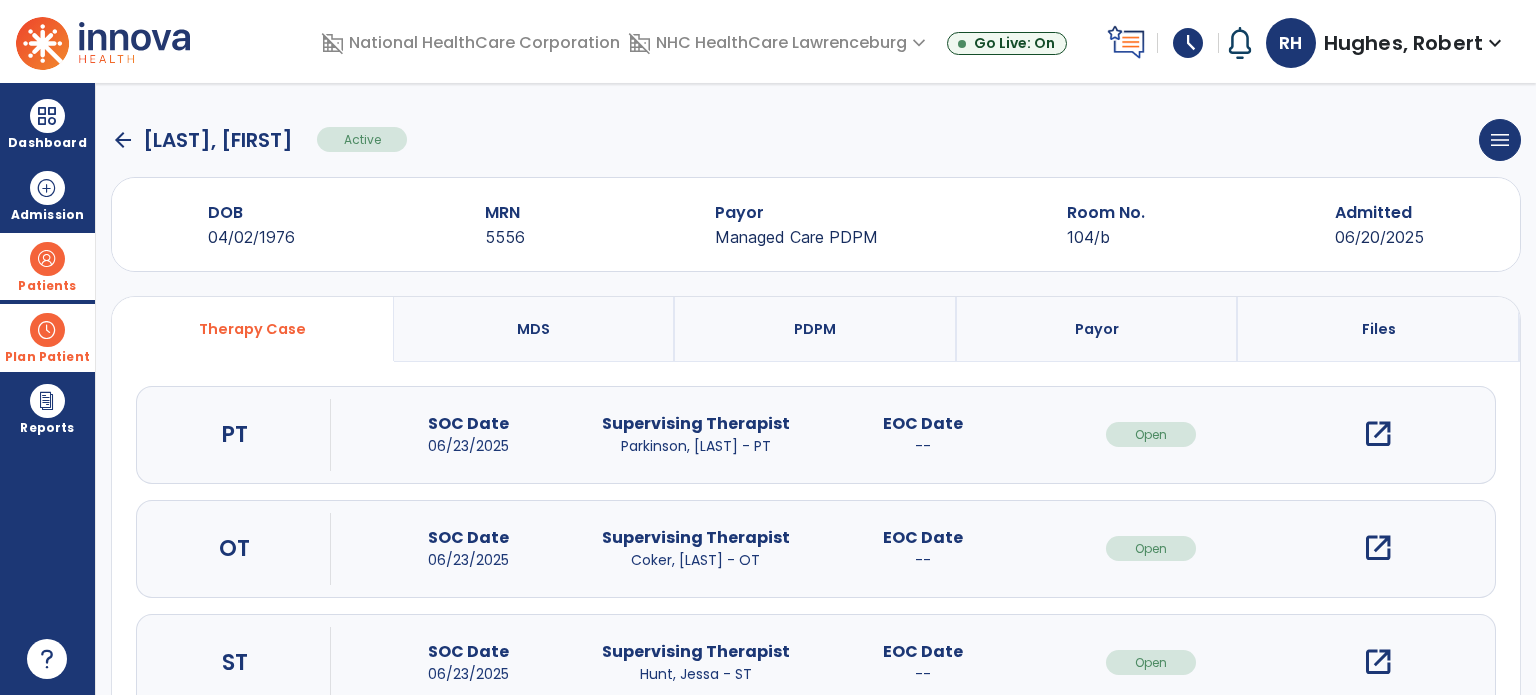 click on "open_in_new" at bounding box center [1378, 548] 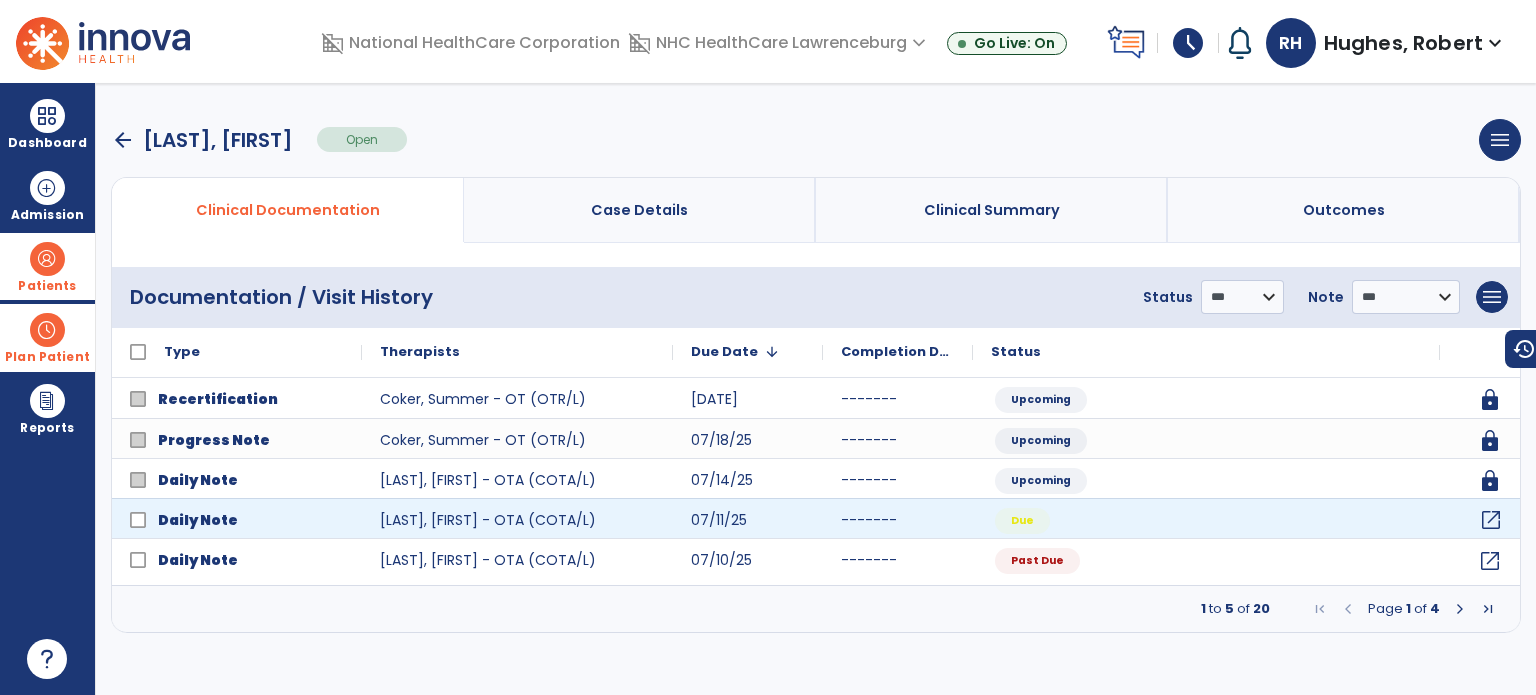 click on "open_in_new" 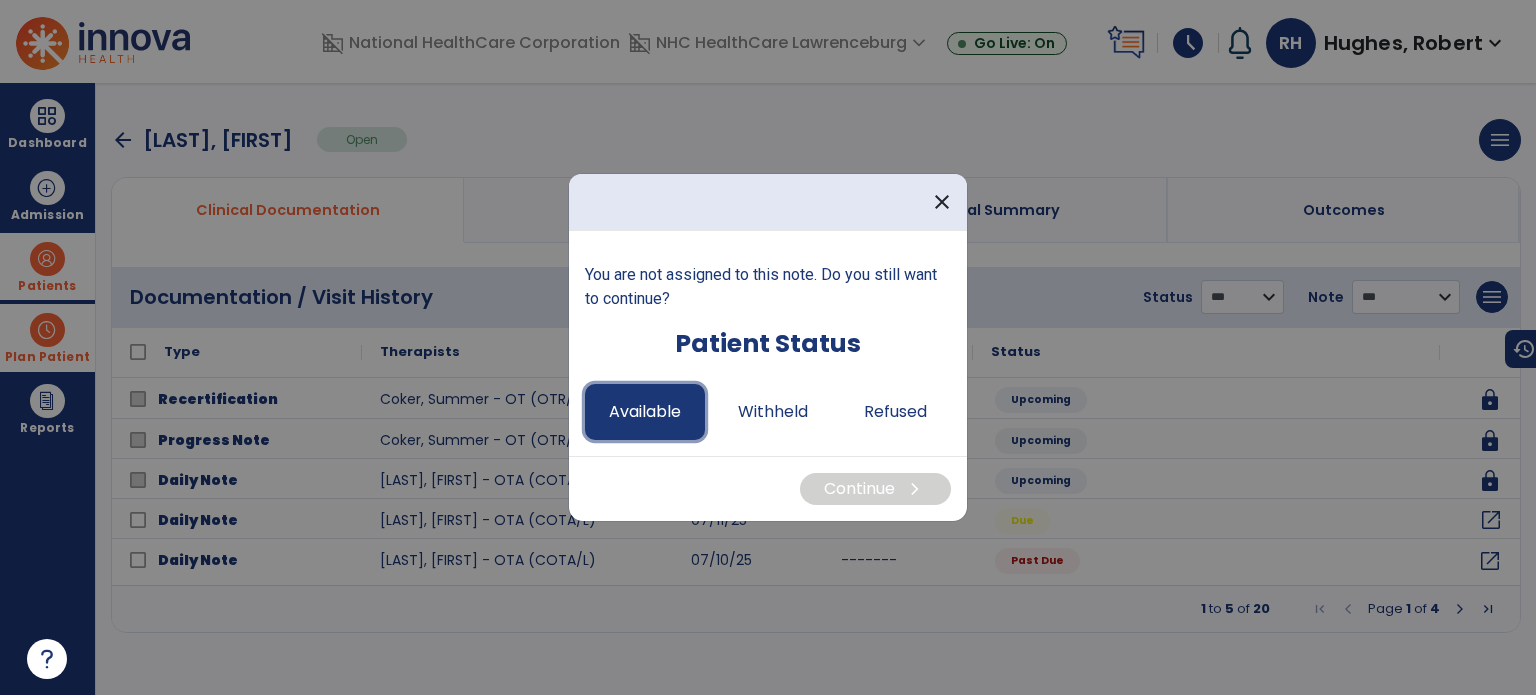 click on "Available" at bounding box center [645, 412] 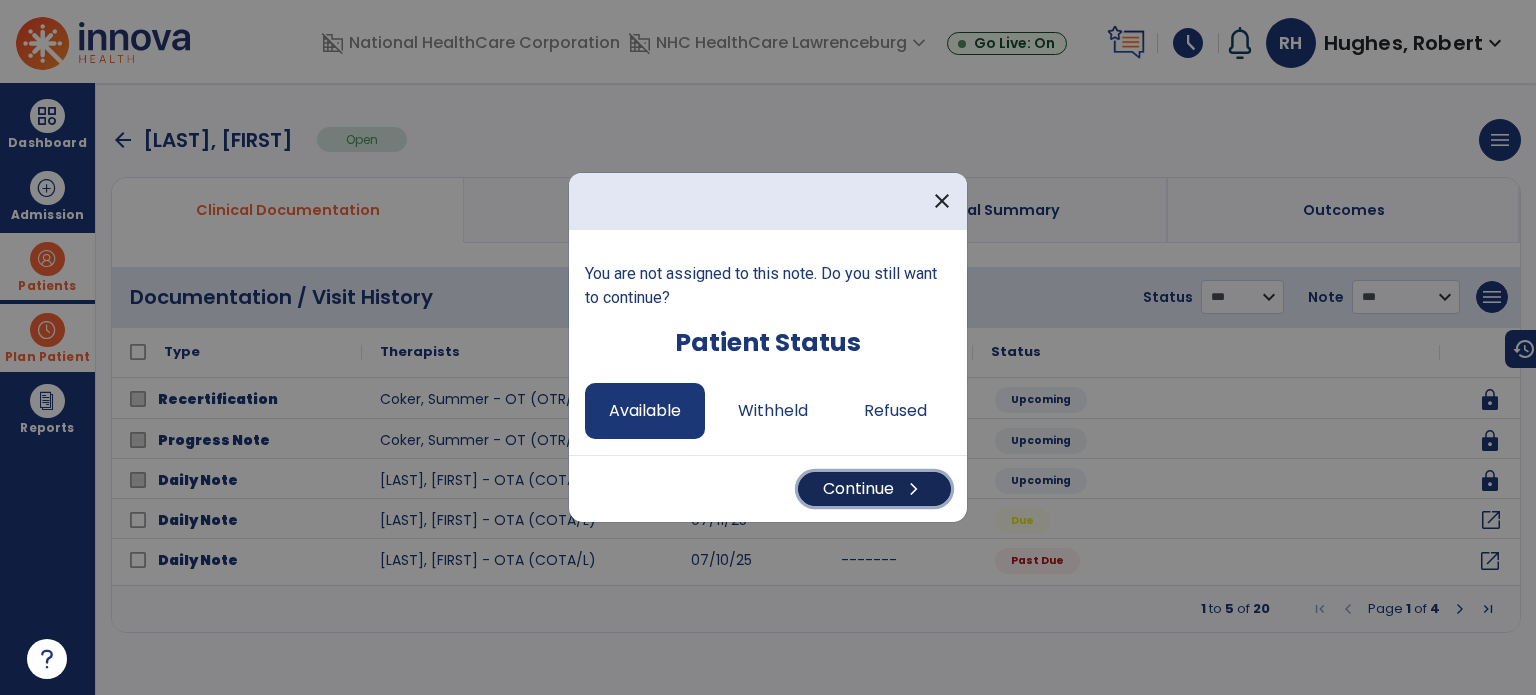 click on "Continue   chevron_right" at bounding box center [874, 489] 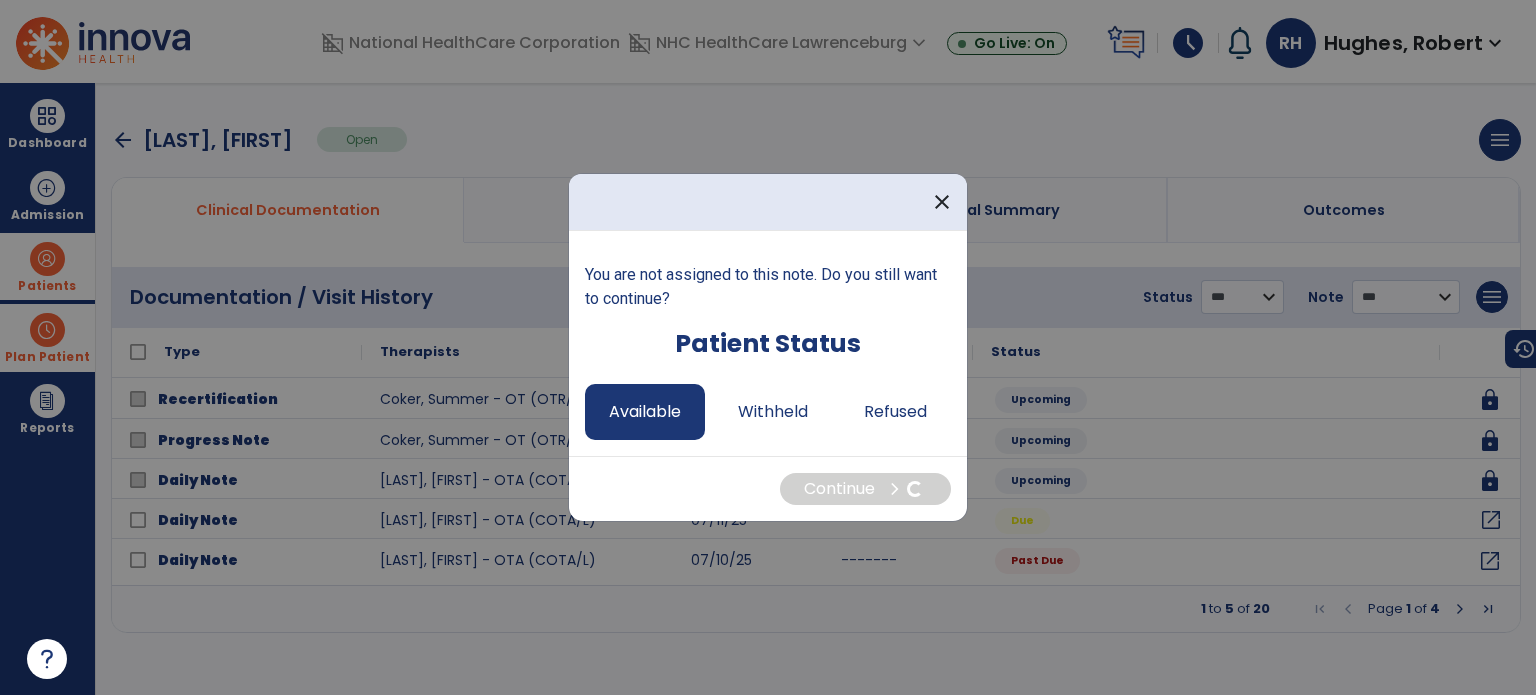 select on "*" 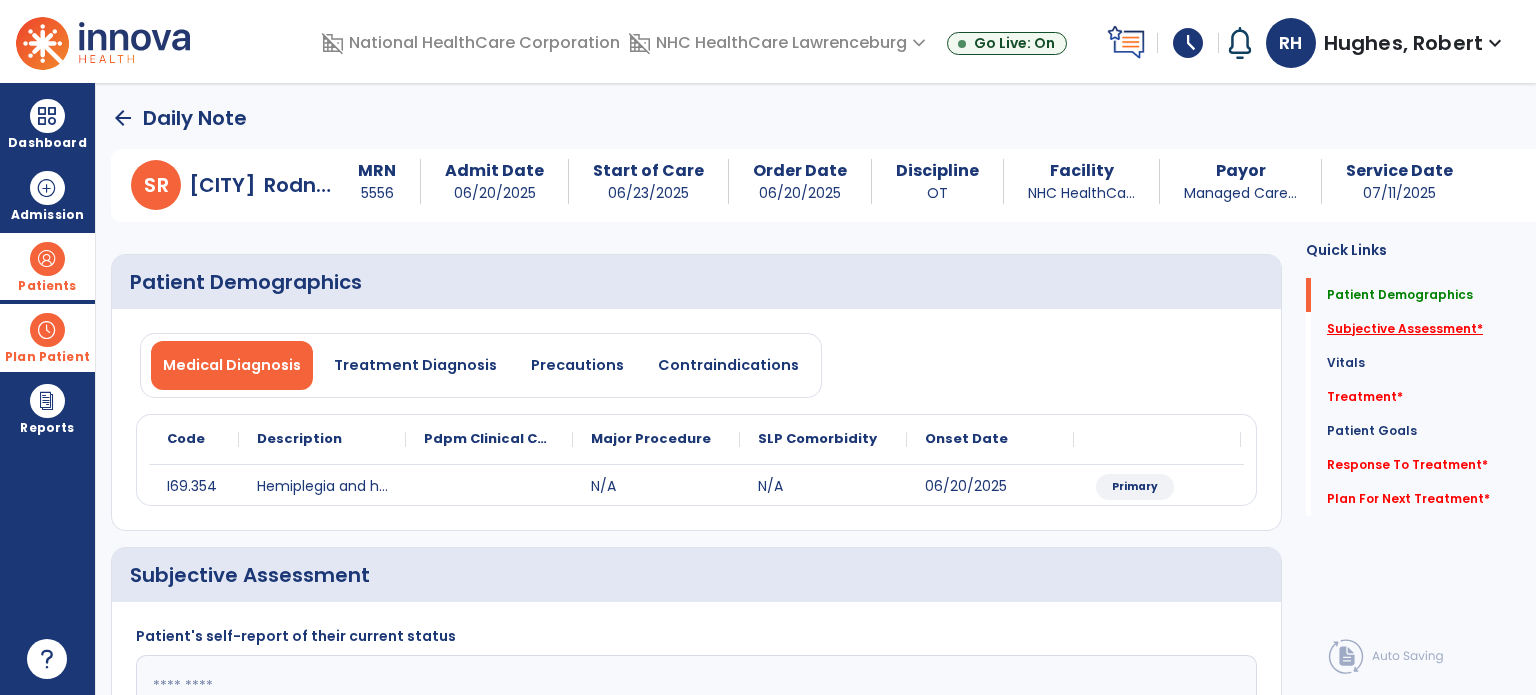 click on "Subjective Assessment   *" 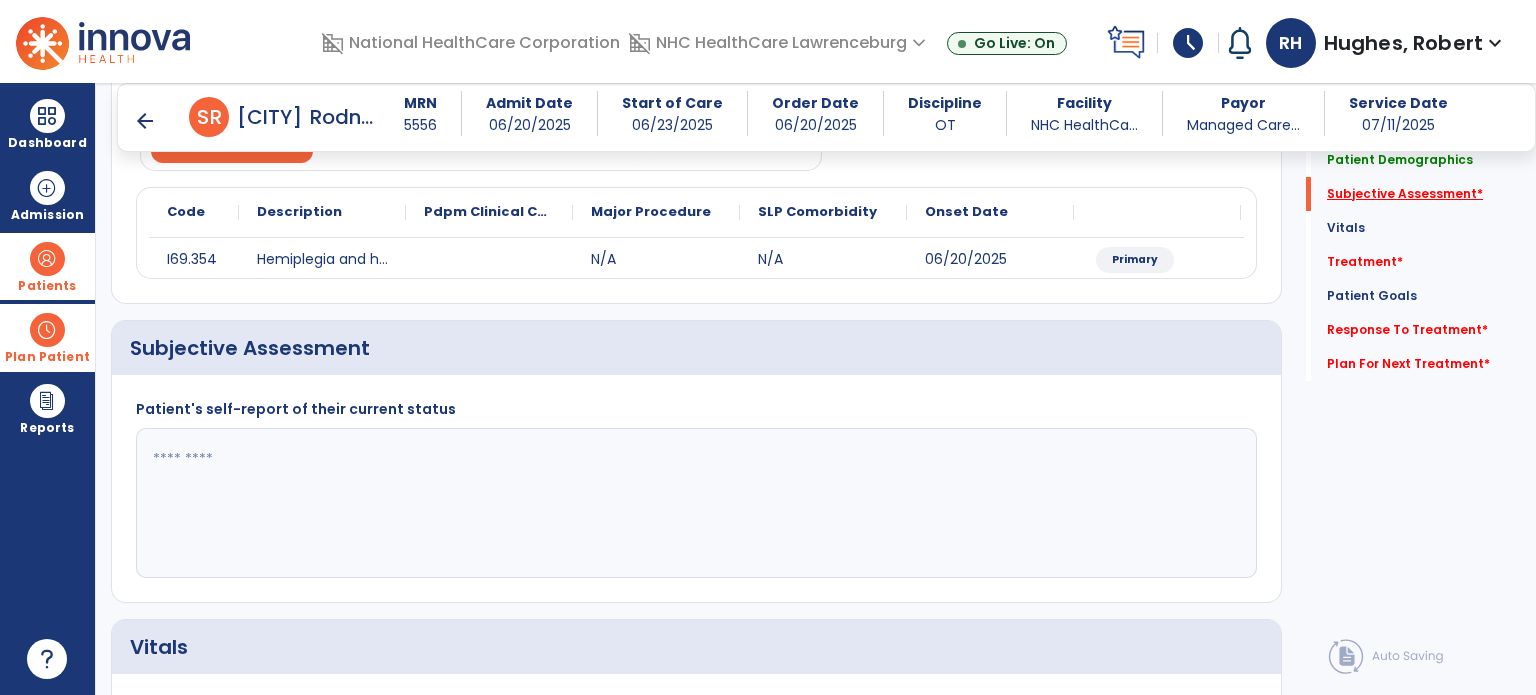 scroll, scrollTop: 298, scrollLeft: 0, axis: vertical 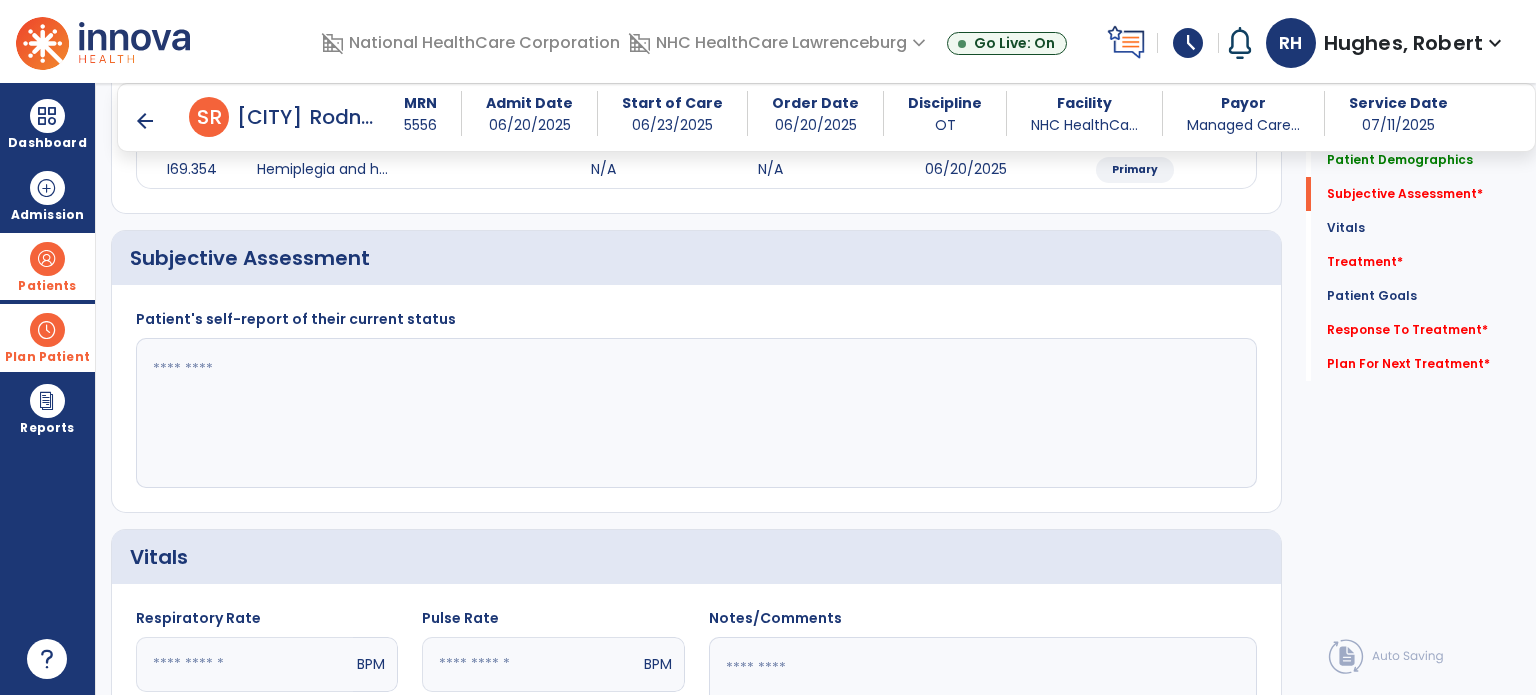 click 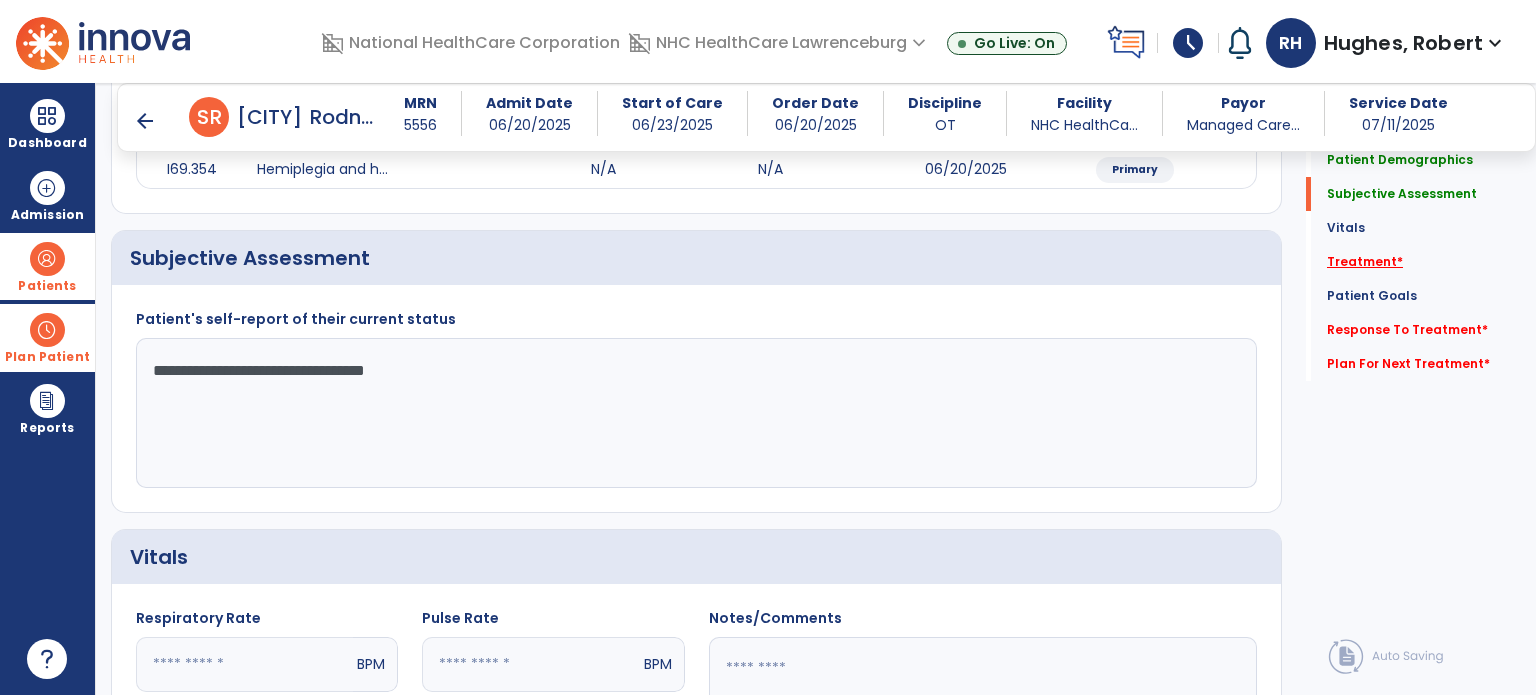 type on "**********" 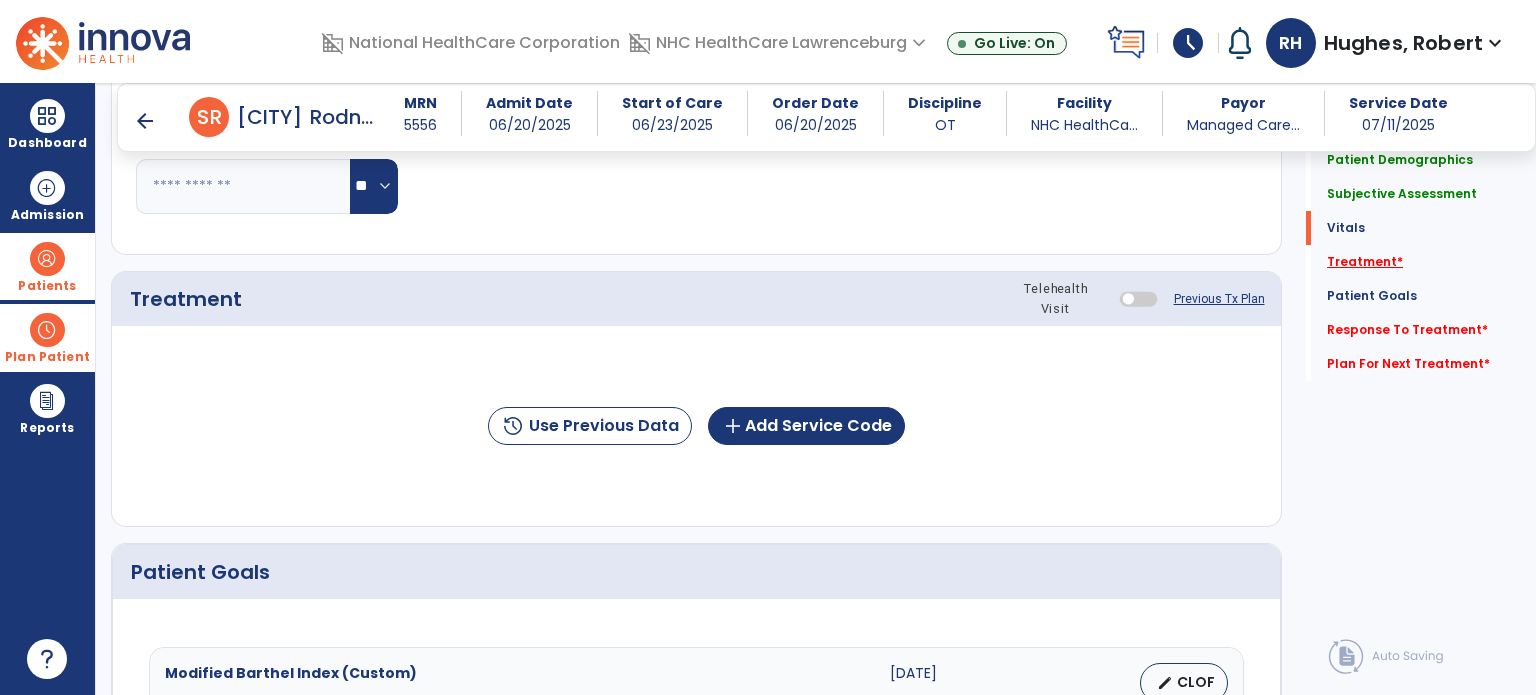scroll, scrollTop: 987, scrollLeft: 0, axis: vertical 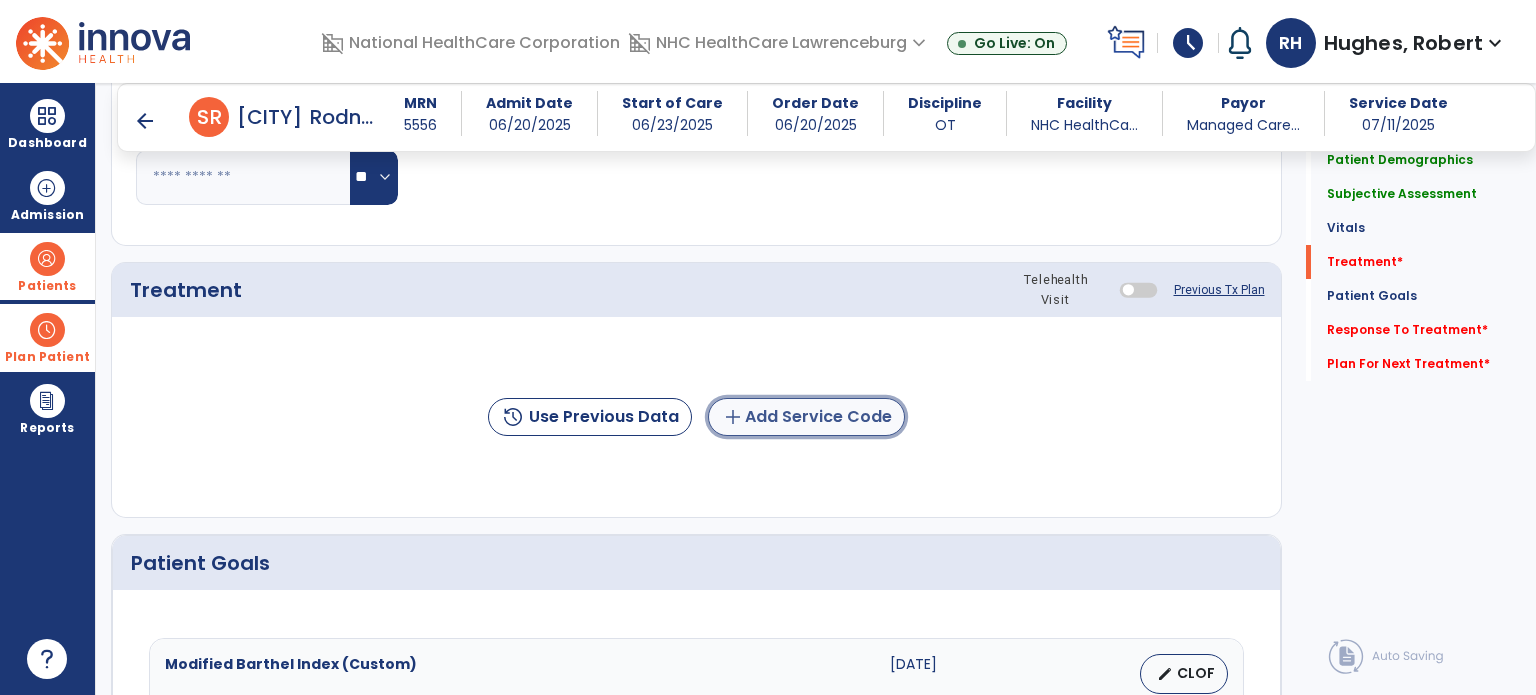 click on "add  Add Service Code" 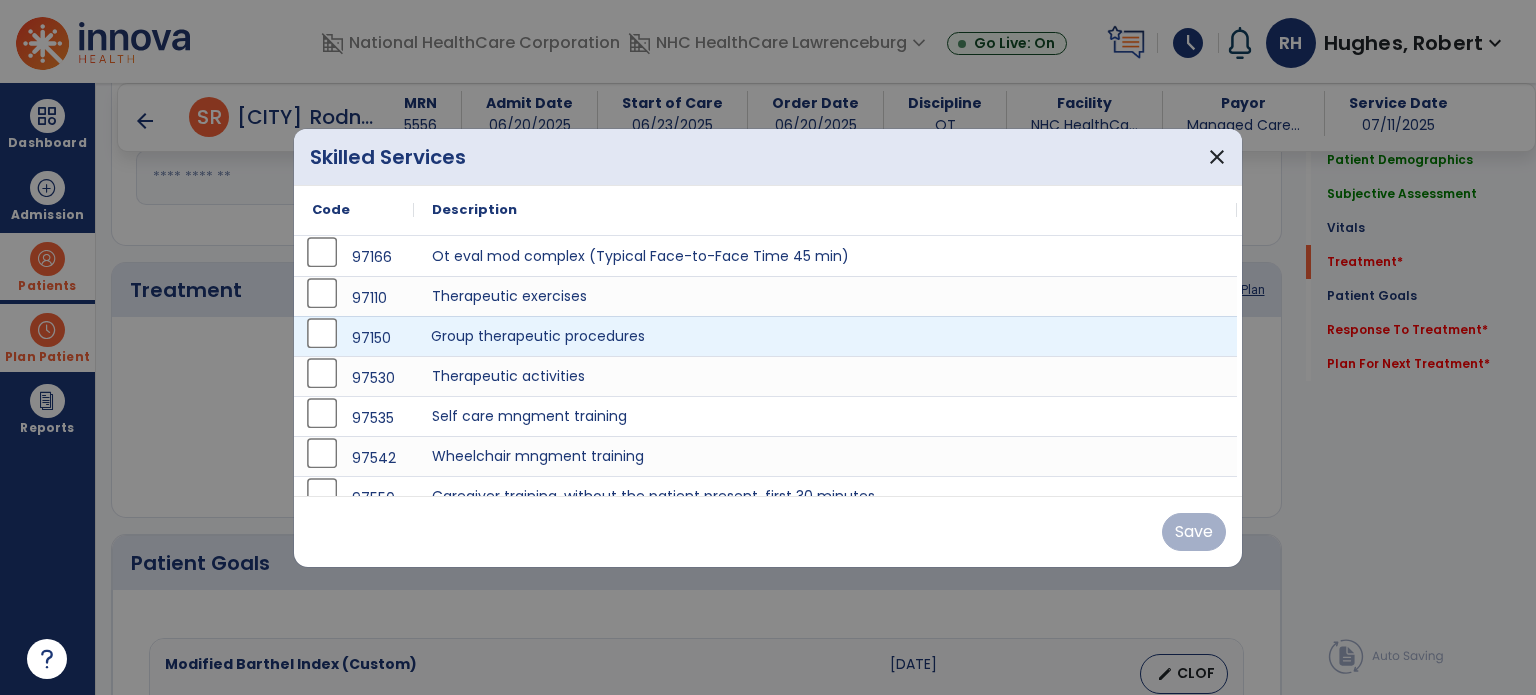 click on "Group therapeutic procedures" at bounding box center [825, 336] 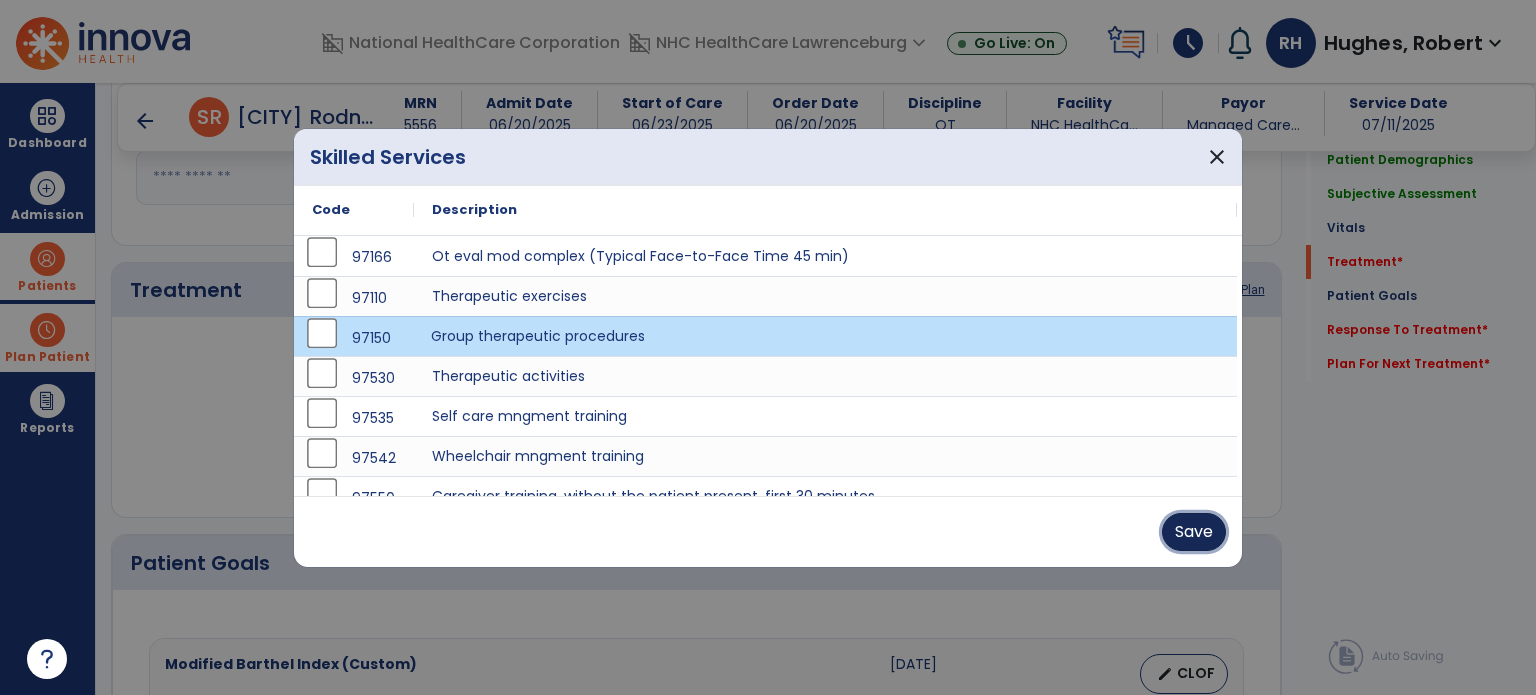click on "Save" at bounding box center (1194, 532) 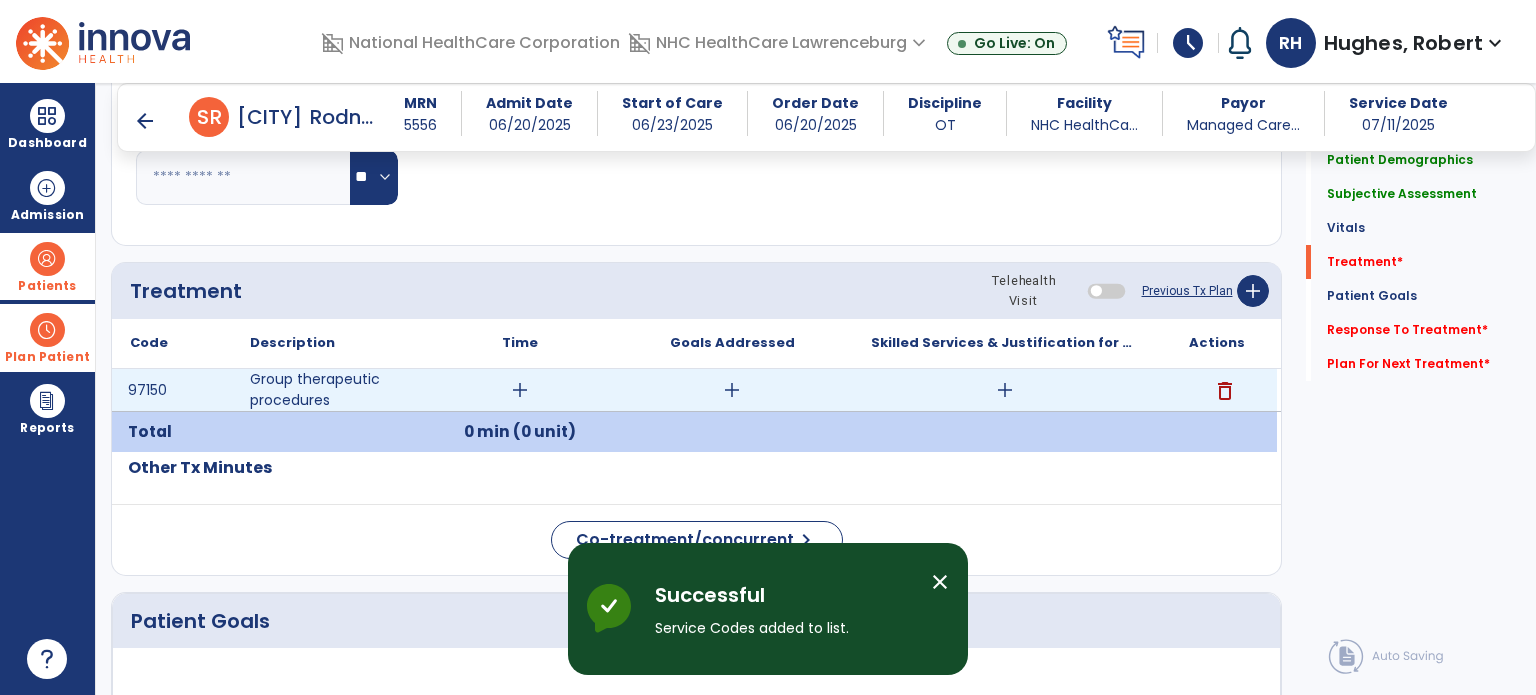 click on "add" at bounding box center (520, 390) 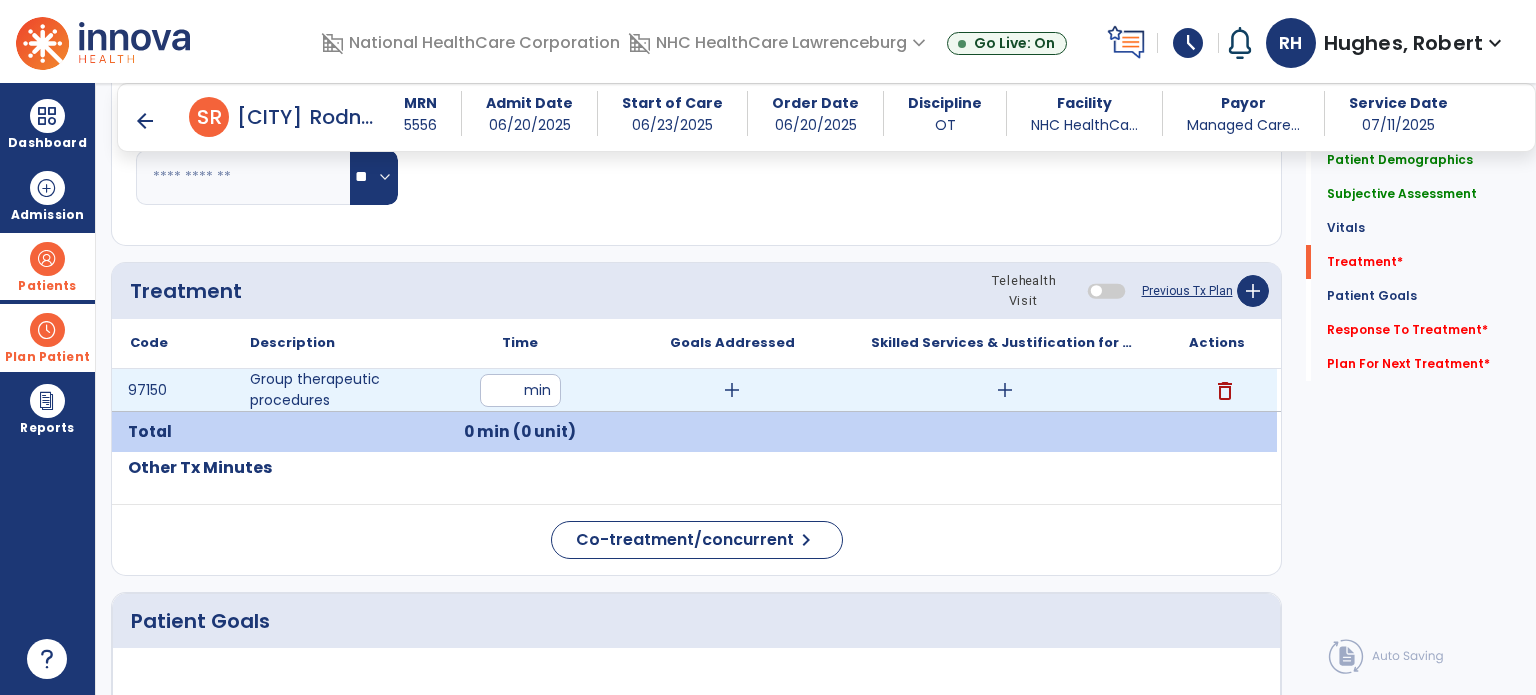 type on "**" 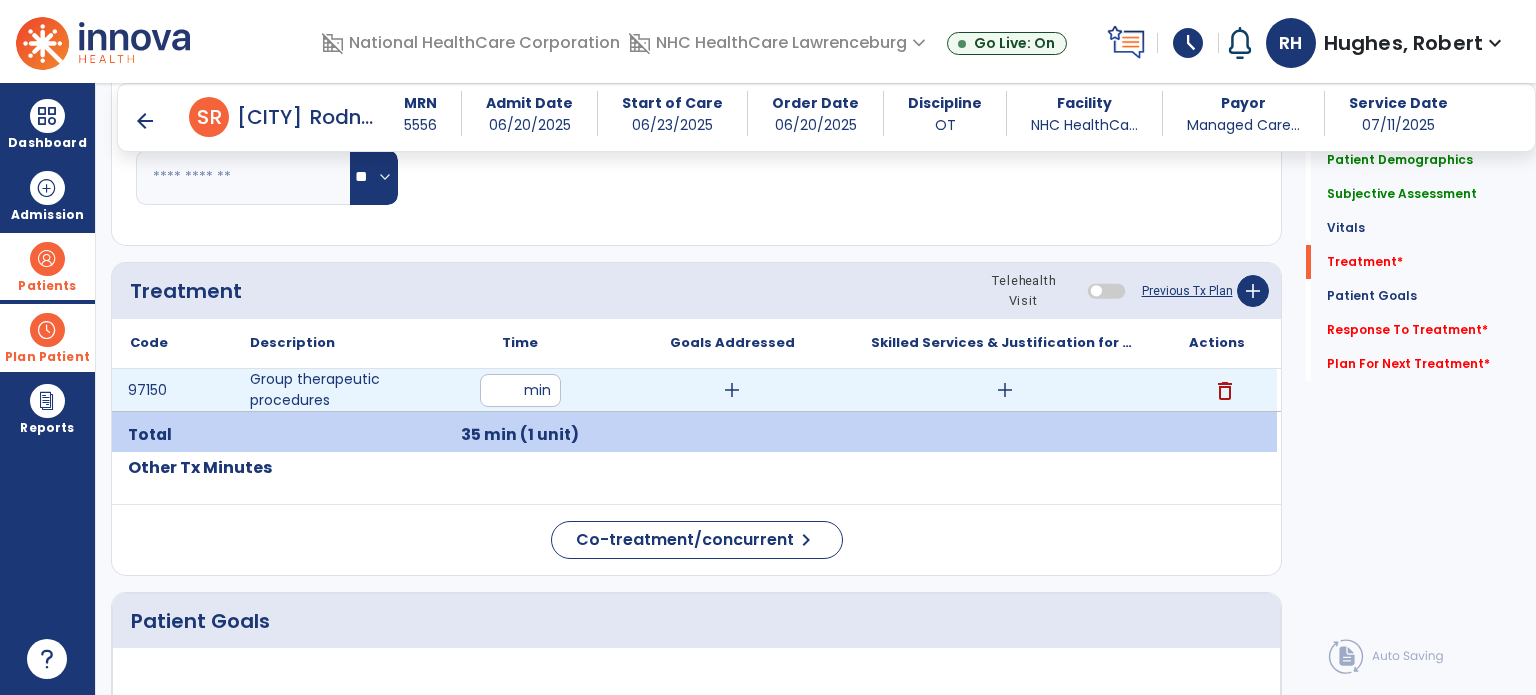 click on "add" at bounding box center (1005, 390) 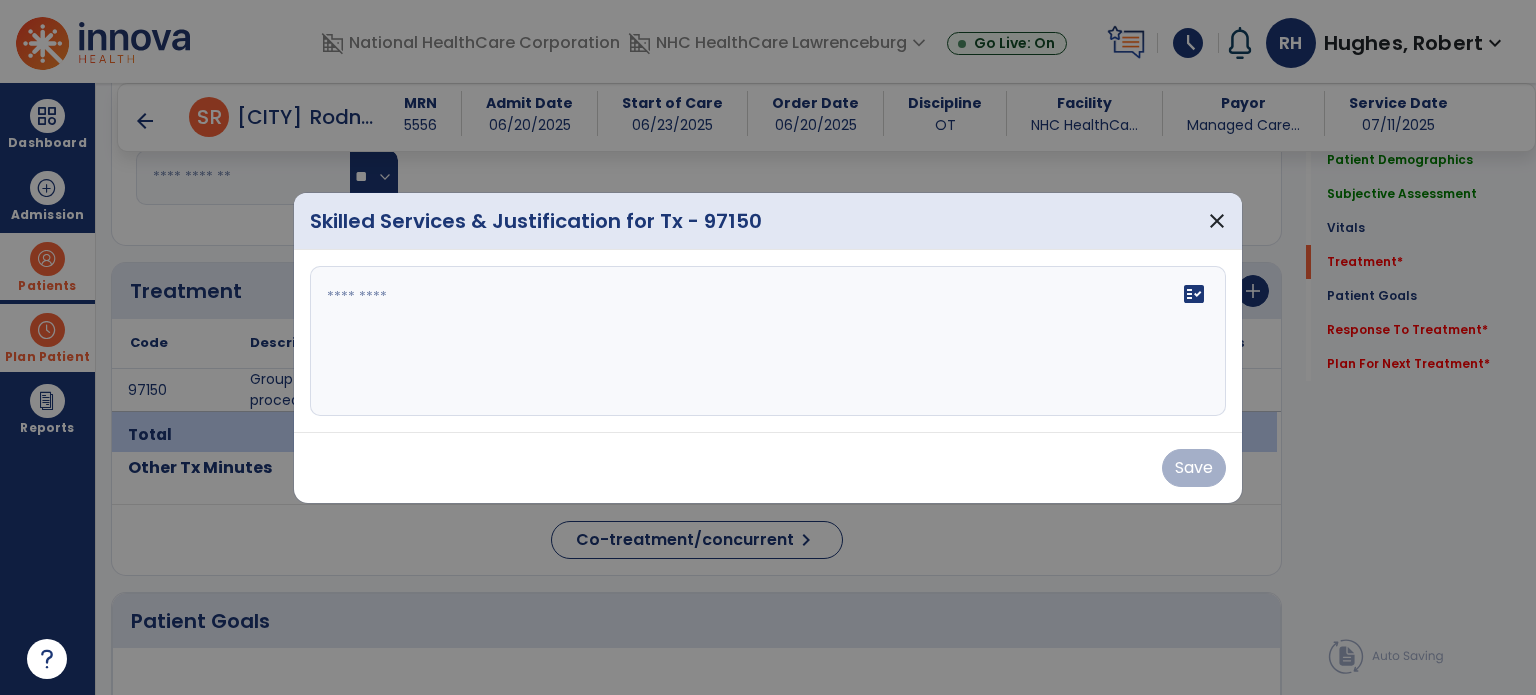click on "fact_check" at bounding box center (768, 341) 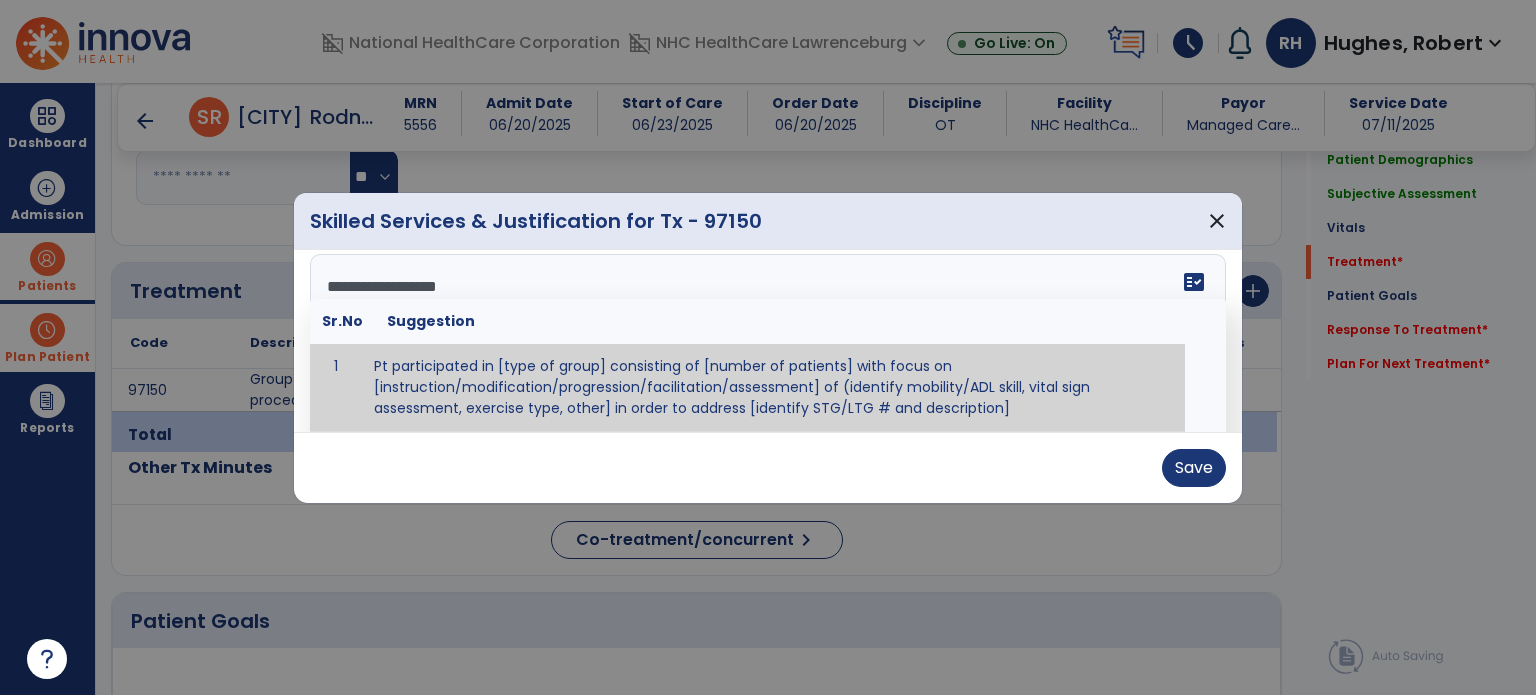 scroll, scrollTop: 0, scrollLeft: 0, axis: both 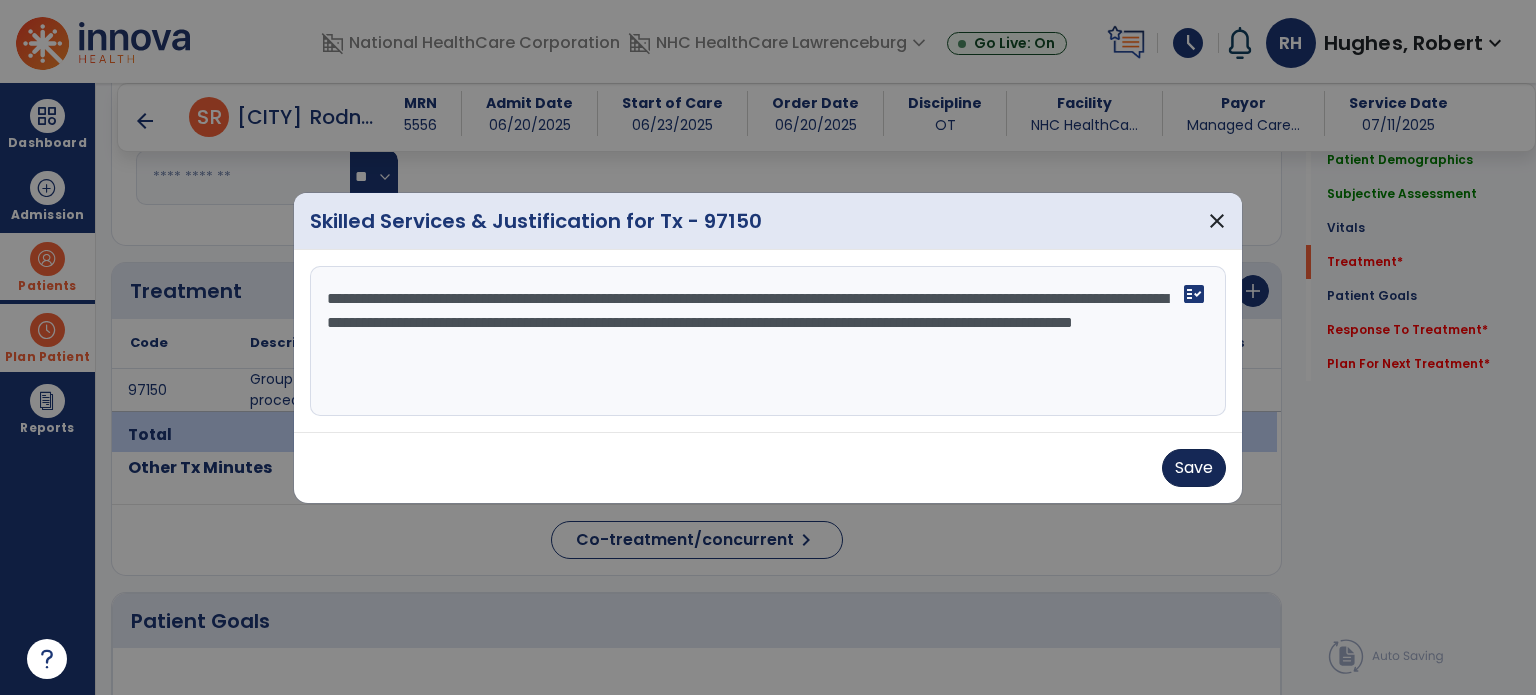 type on "**********" 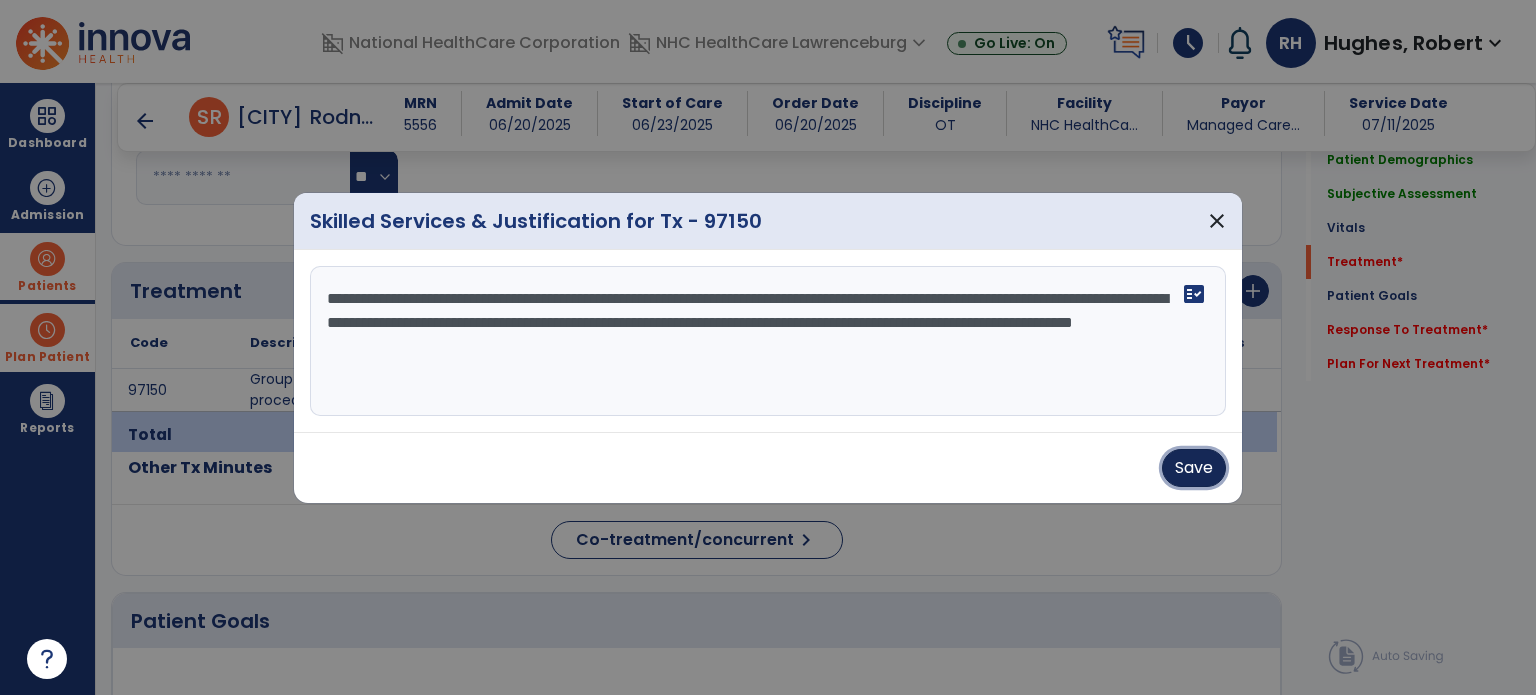 click on "Save" at bounding box center [1194, 468] 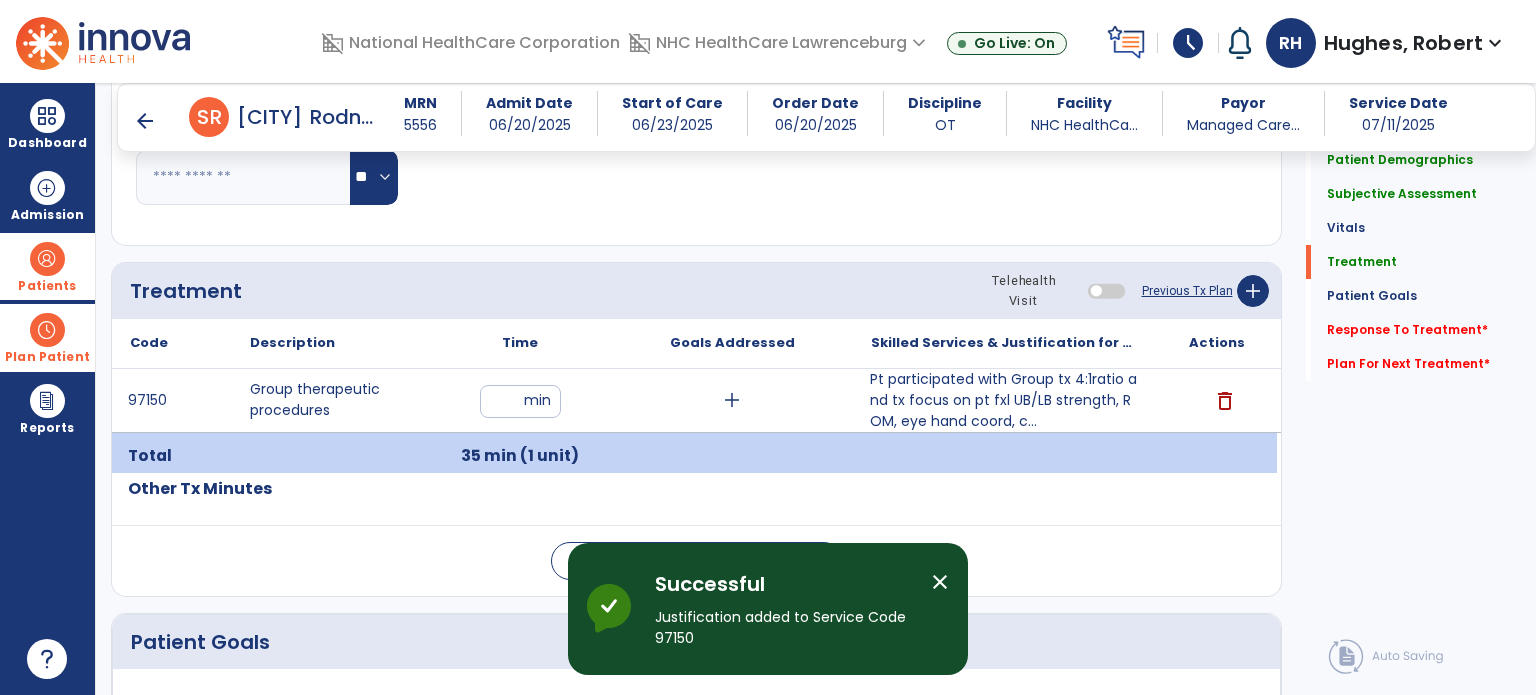 click on "Patient Goals   Patient Goals" 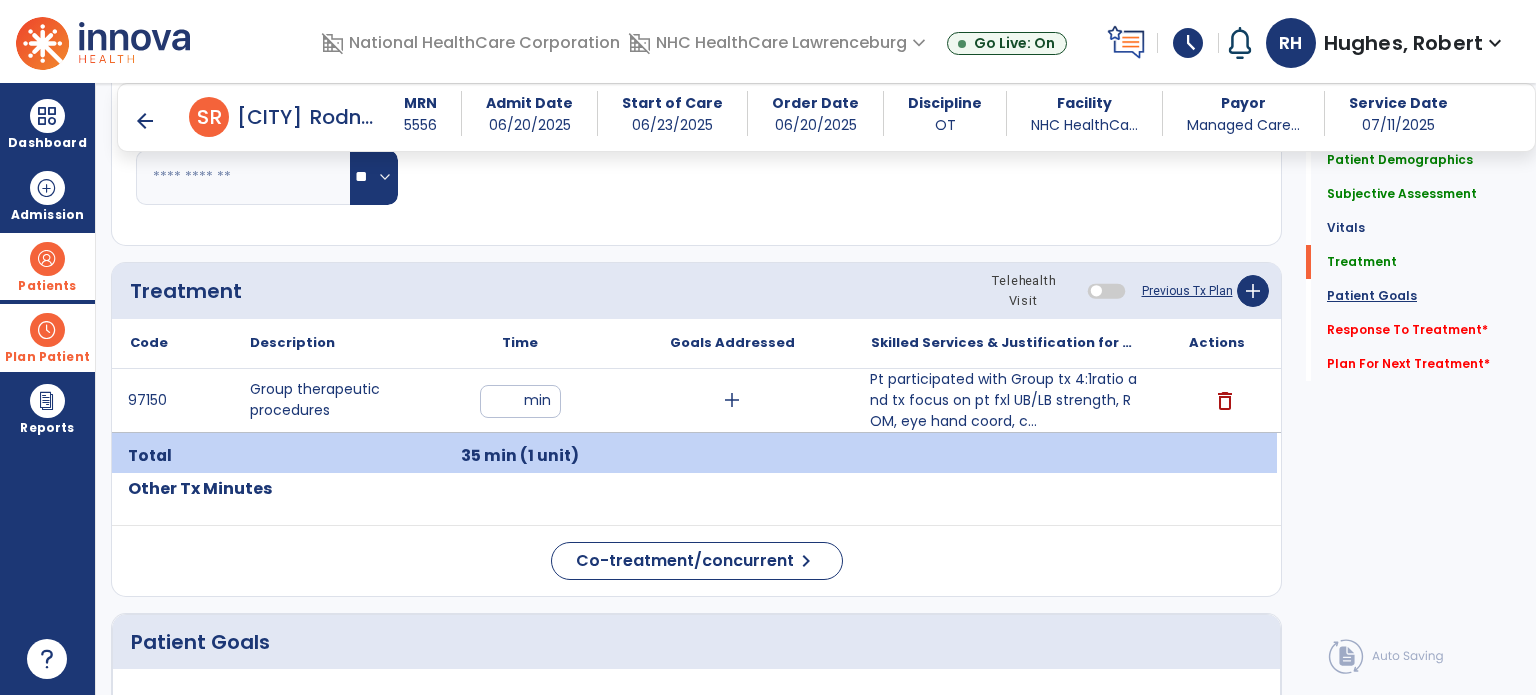 click on "Patient Goals" 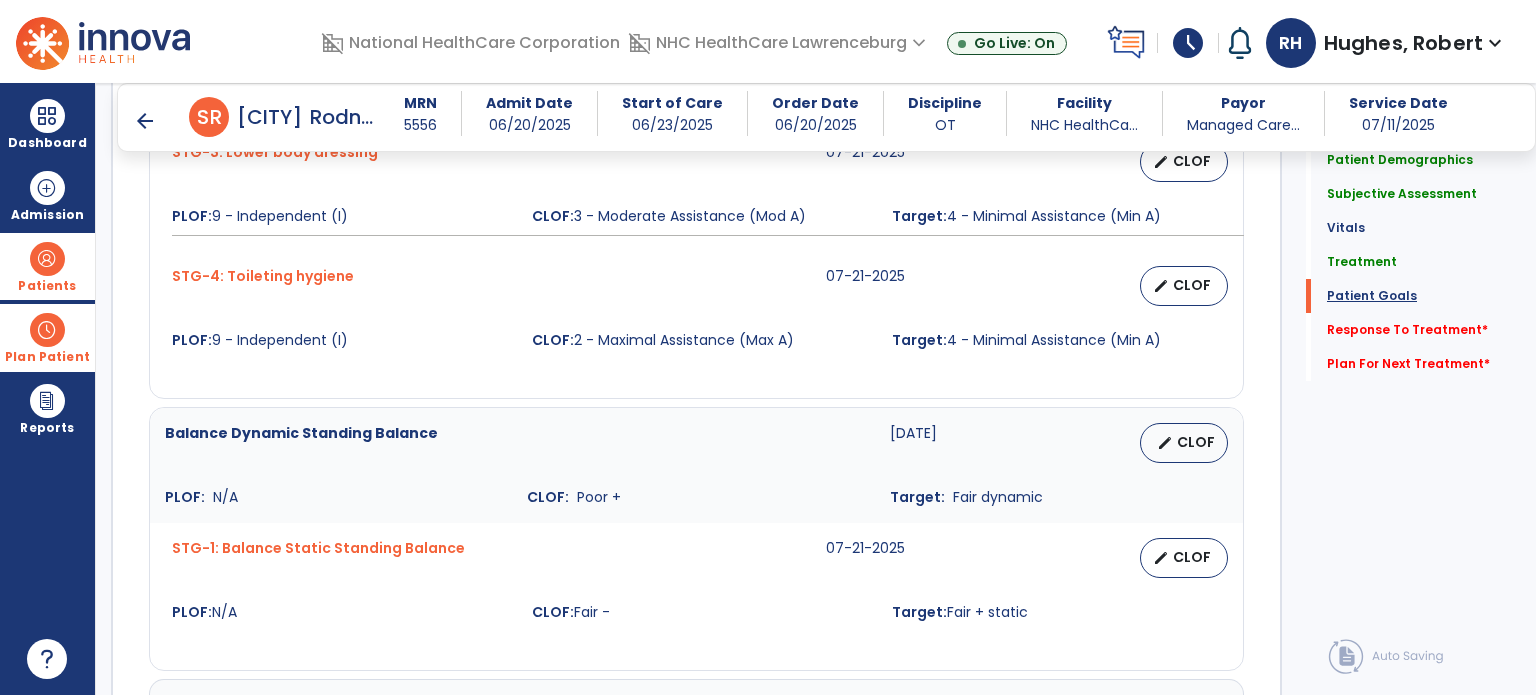 scroll, scrollTop: 1945, scrollLeft: 0, axis: vertical 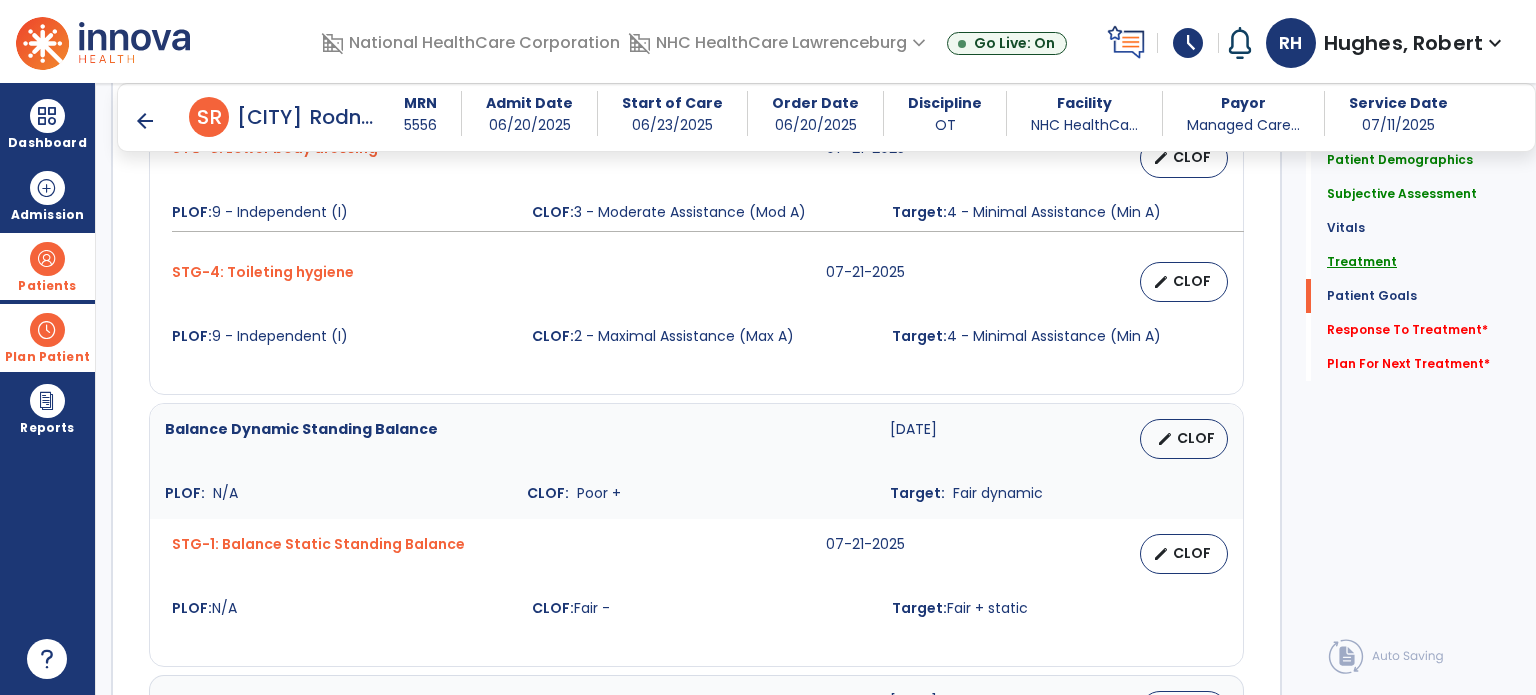 click on "Treatment" 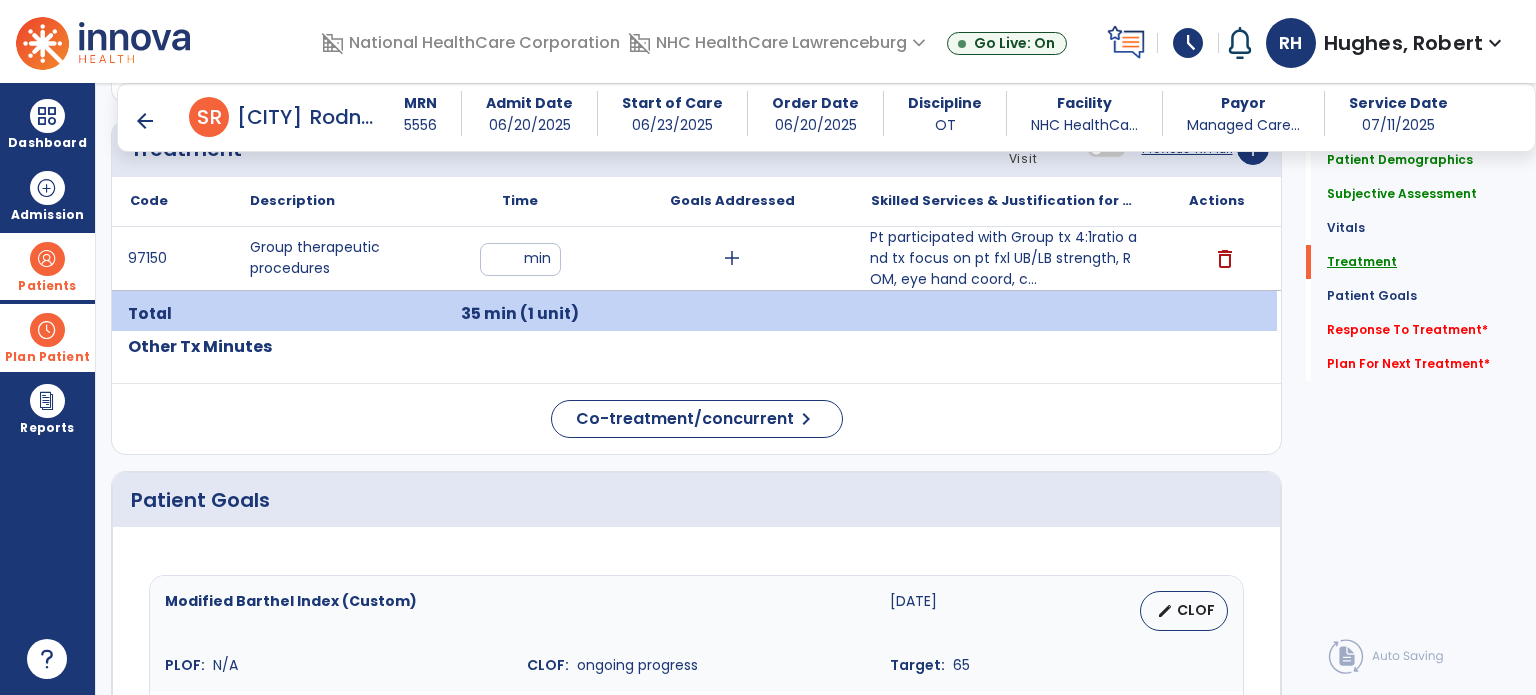 scroll, scrollTop: 1026, scrollLeft: 0, axis: vertical 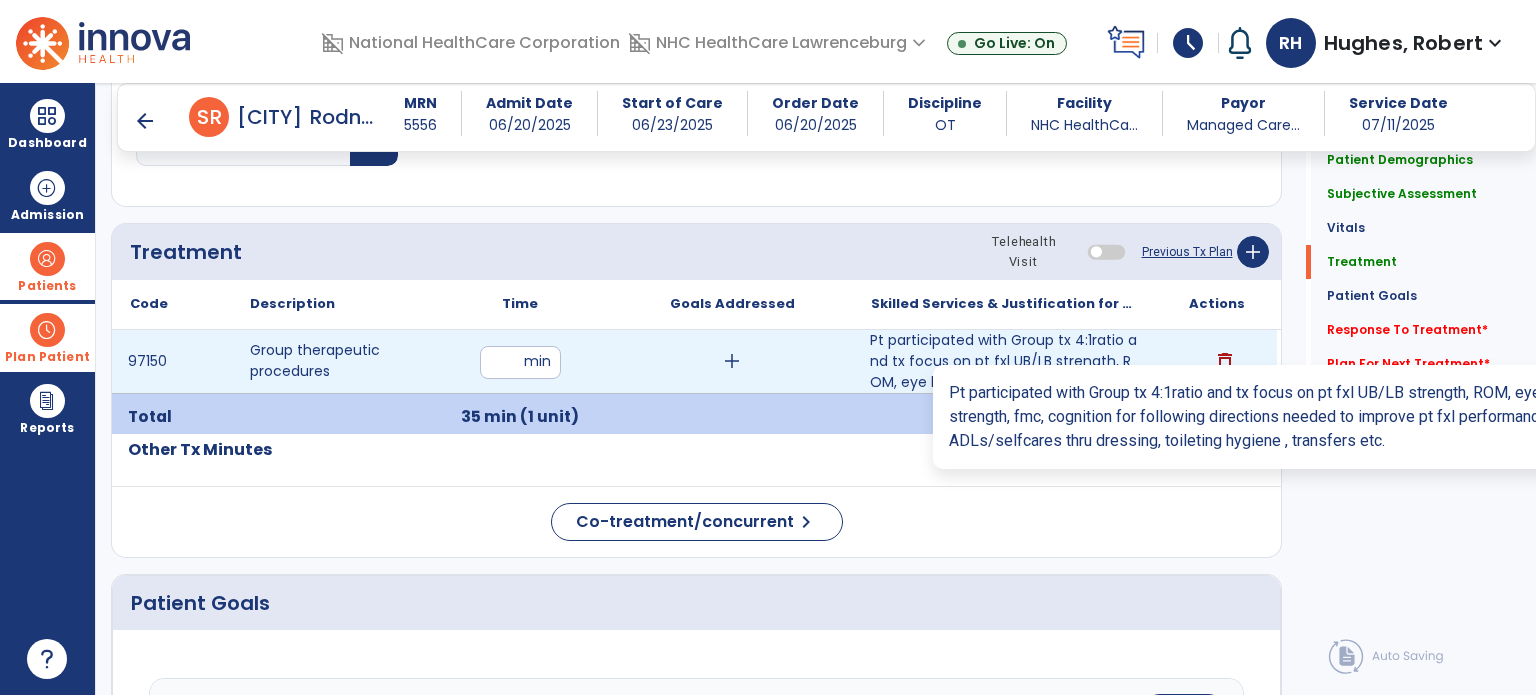 click on "Pt participated with Group tx 4:1ratio and tx focus on pt fxl UB/LB strength, ROM, eye hand coord, c..." at bounding box center [1004, 361] 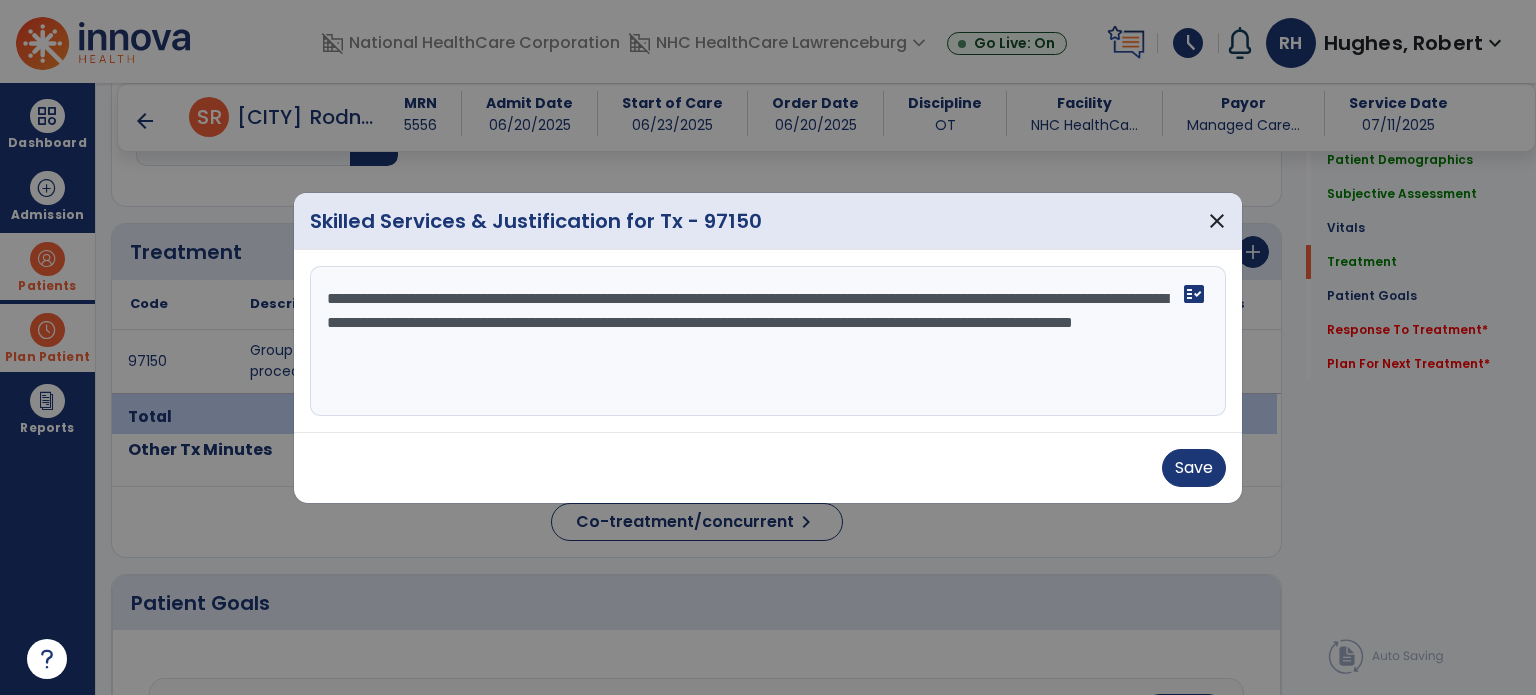 click on "**********" at bounding box center (768, 341) 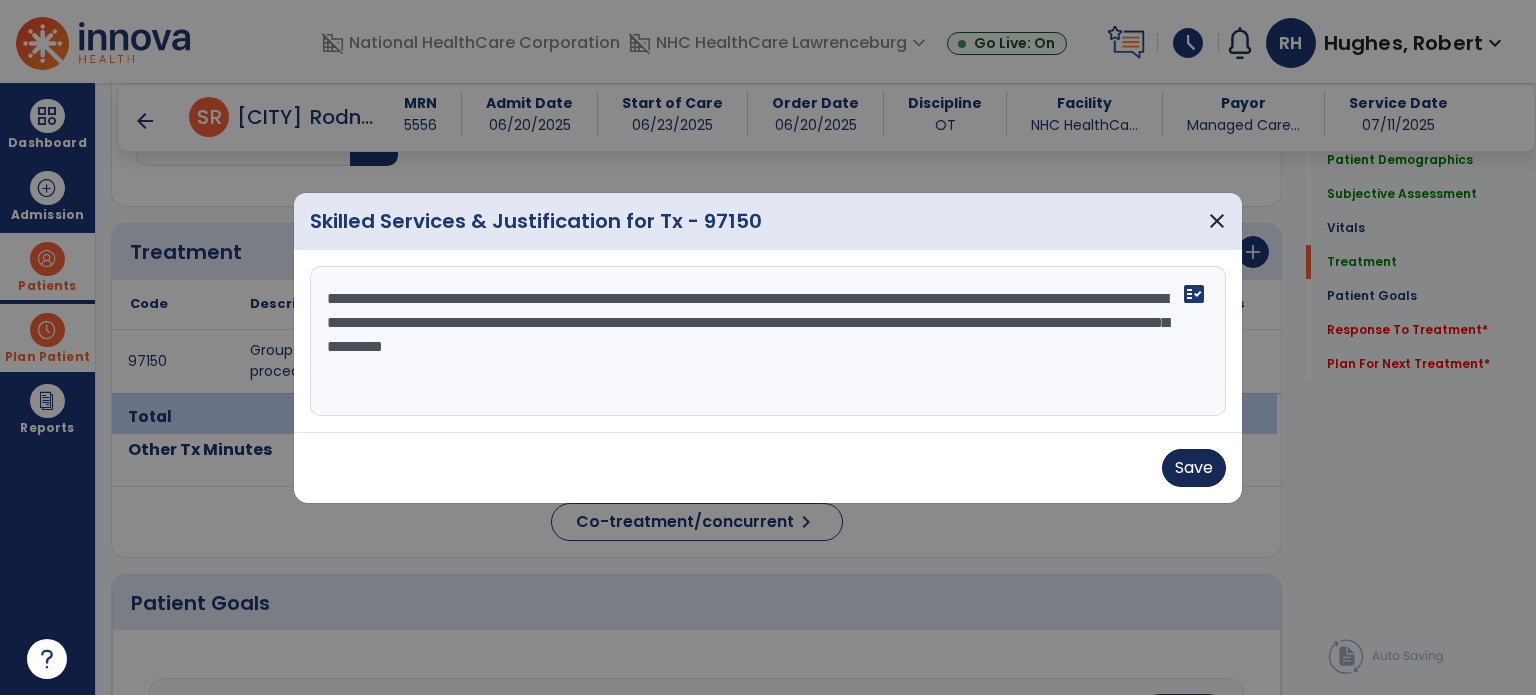 type on "**********" 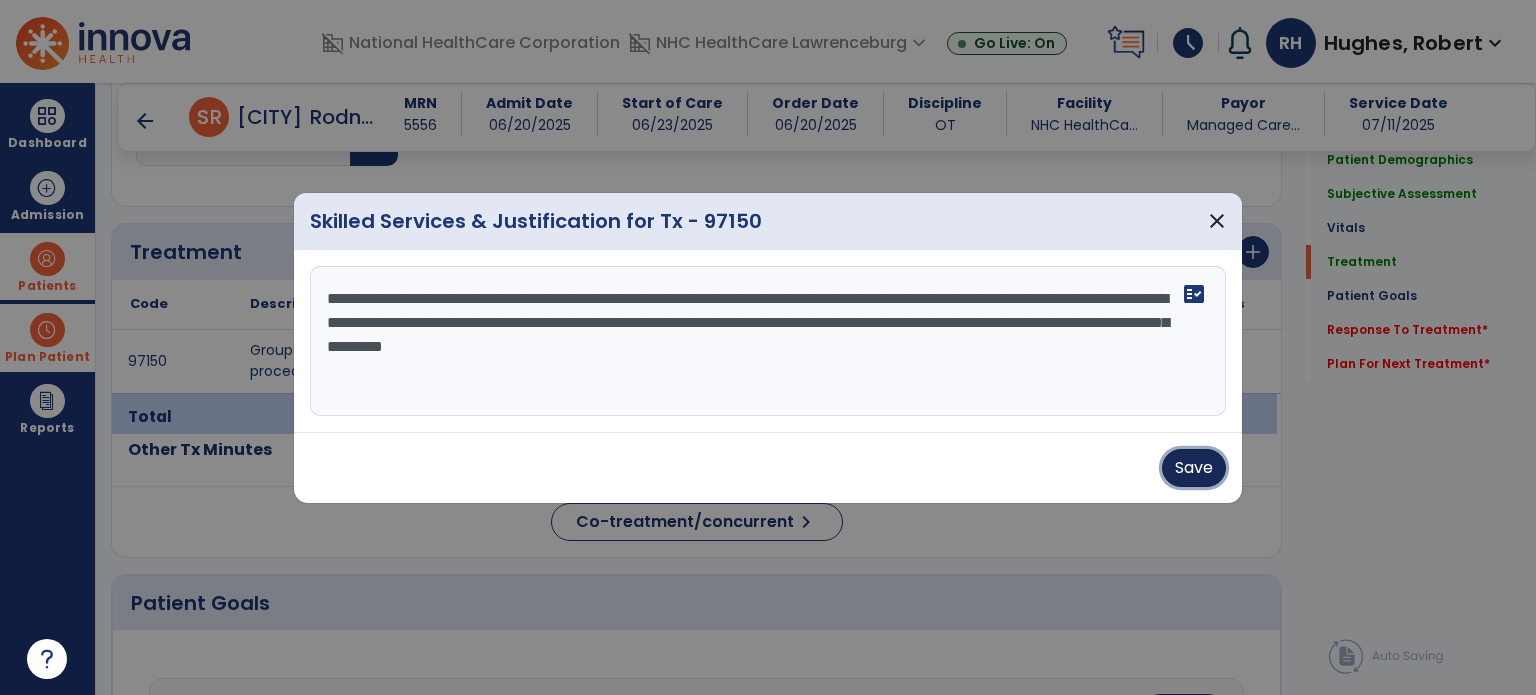 click on "Save" at bounding box center (1194, 468) 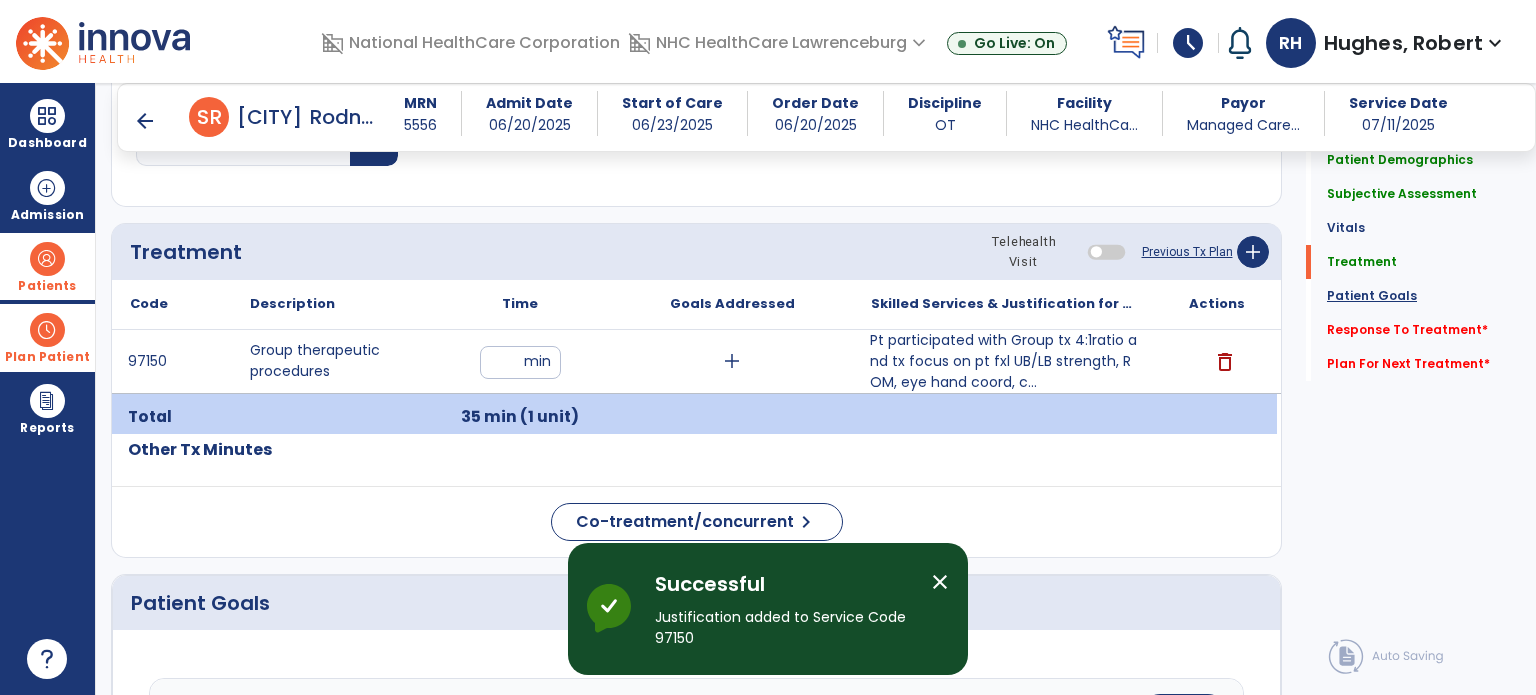 click on "Patient Goals" 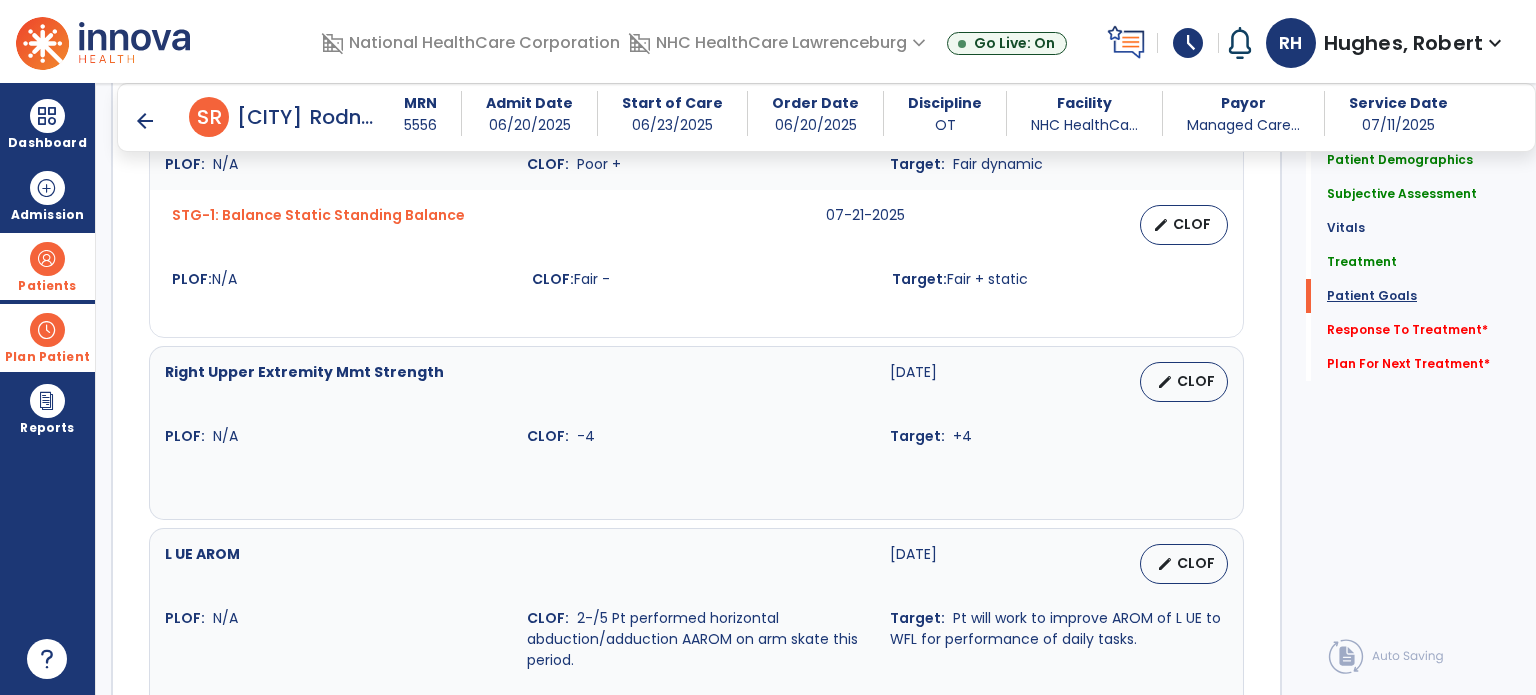 scroll, scrollTop: 2284, scrollLeft: 0, axis: vertical 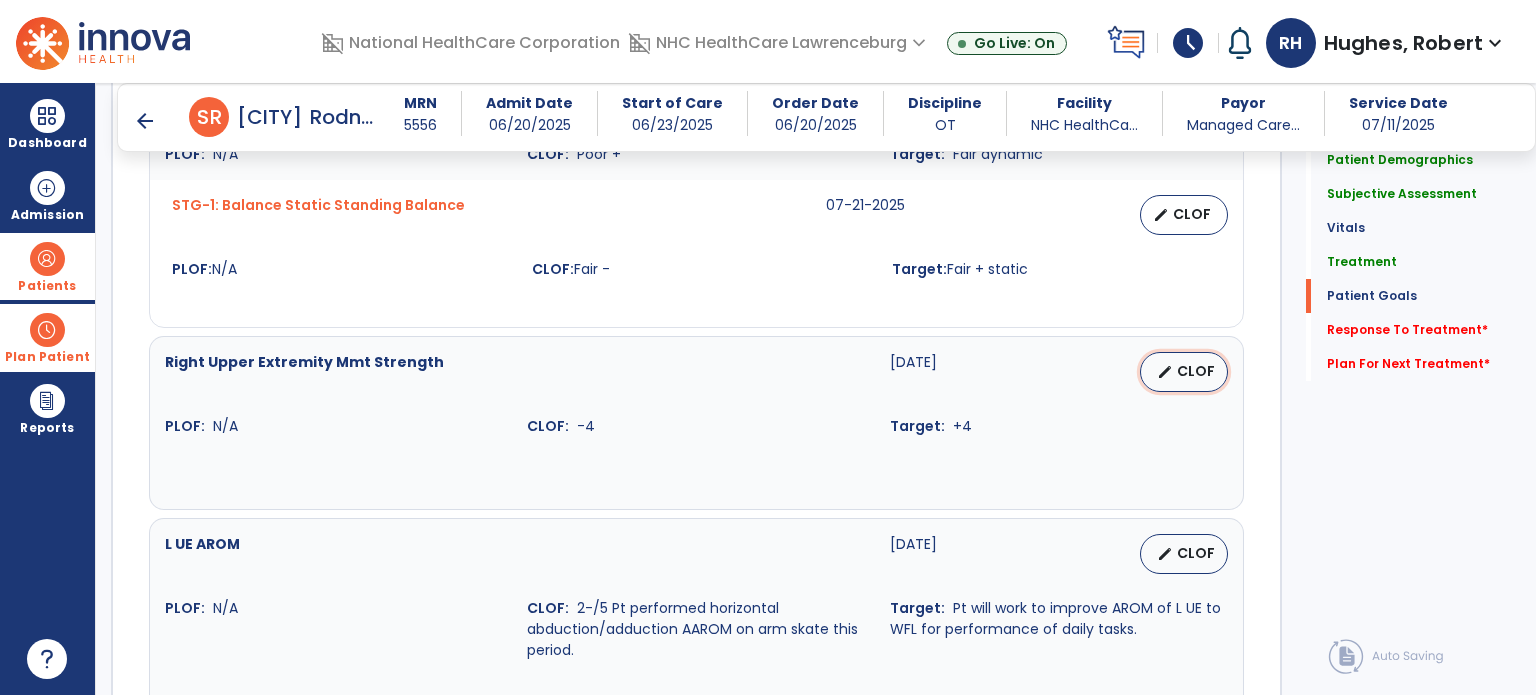 click on "CLOF" at bounding box center [1196, 371] 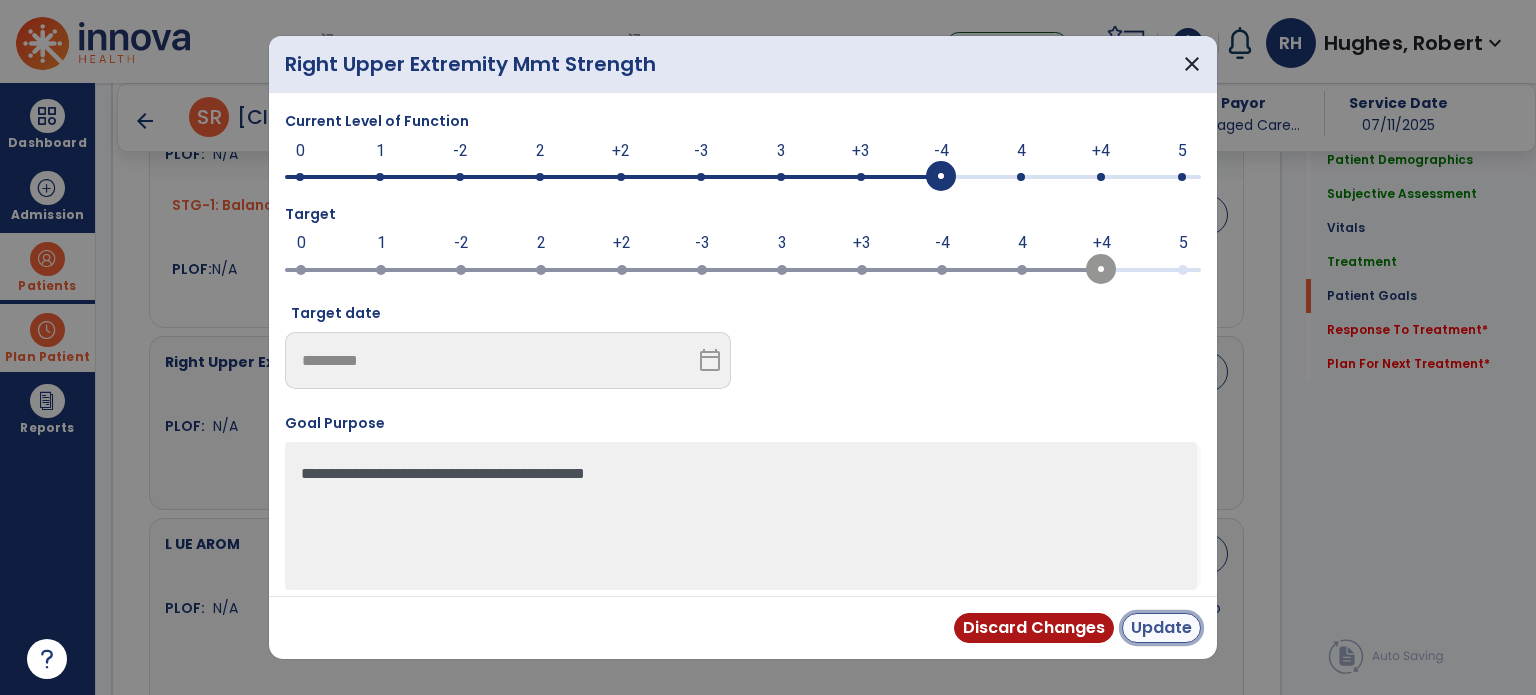 click on "Update" at bounding box center [1161, 628] 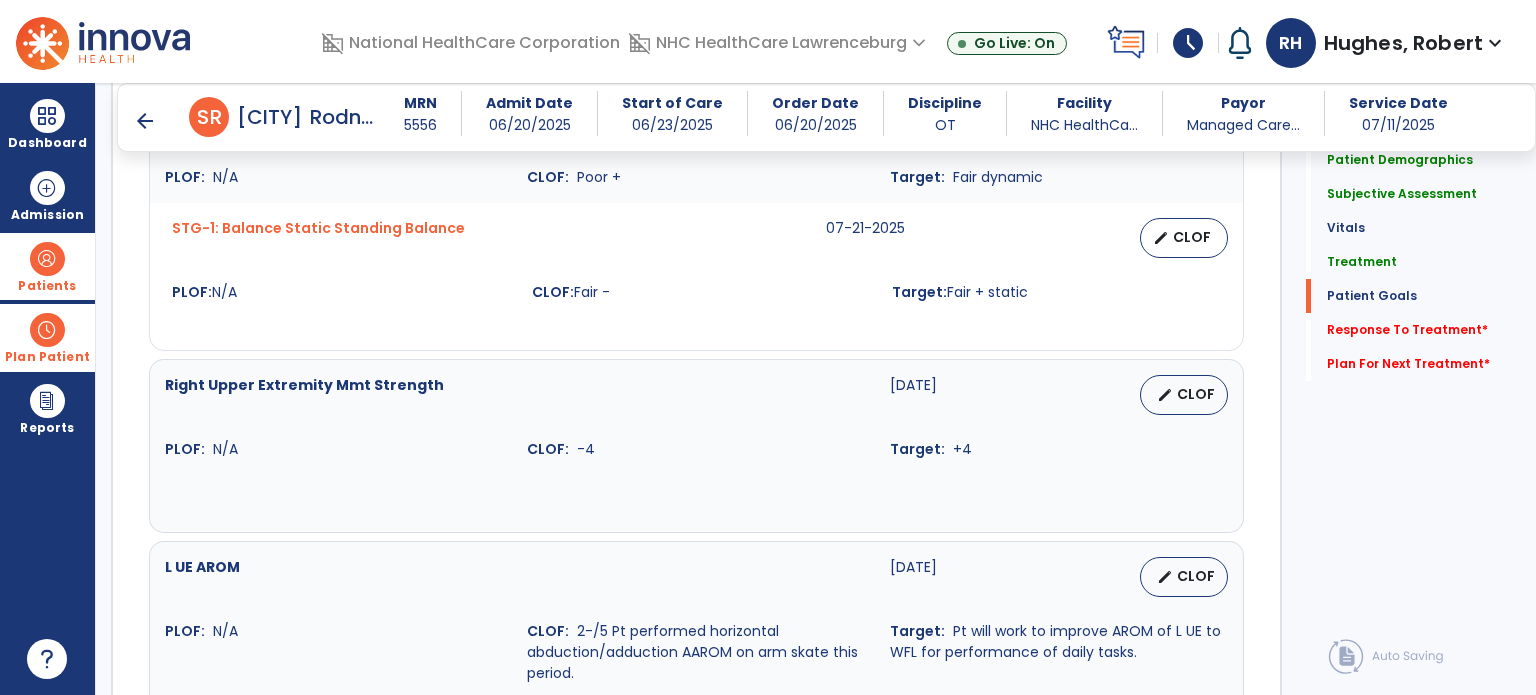 scroll, scrollTop: 2284, scrollLeft: 0, axis: vertical 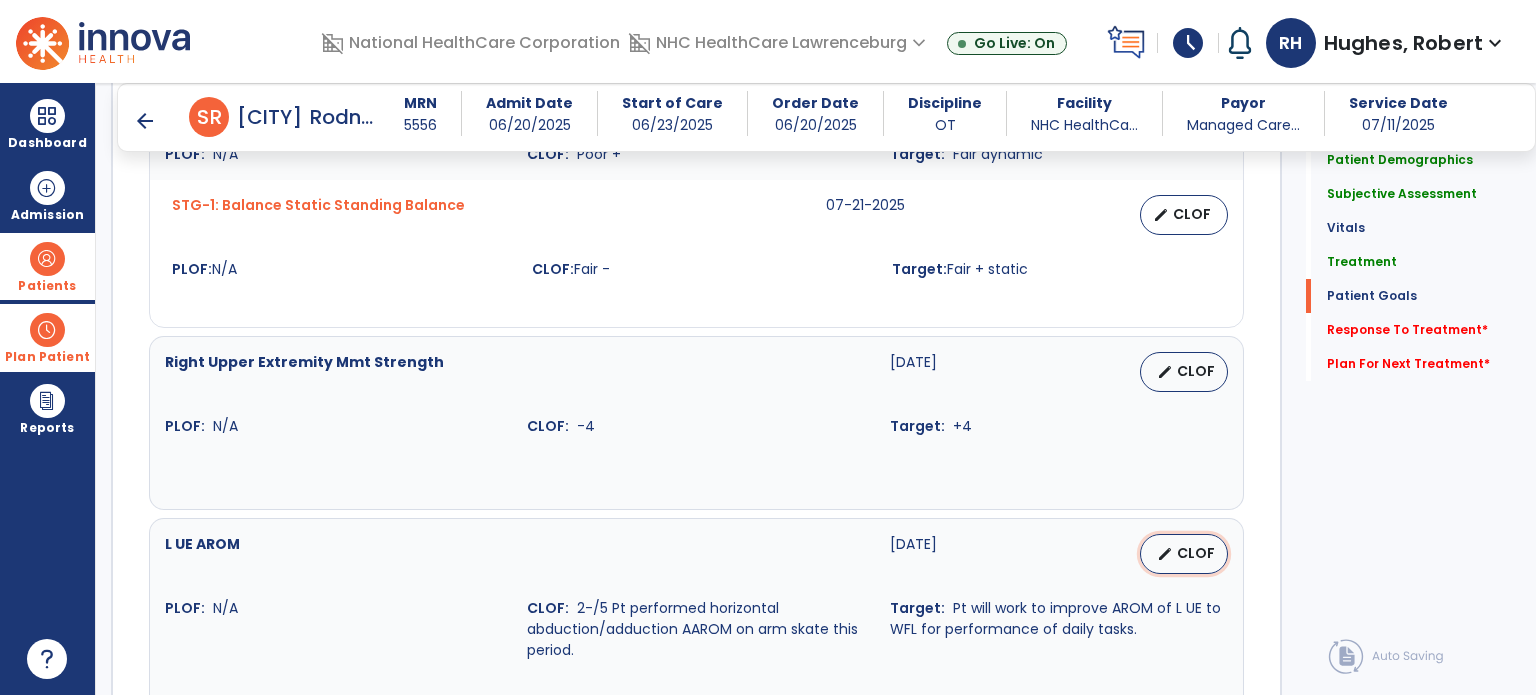 click on "CLOF" at bounding box center (1196, 553) 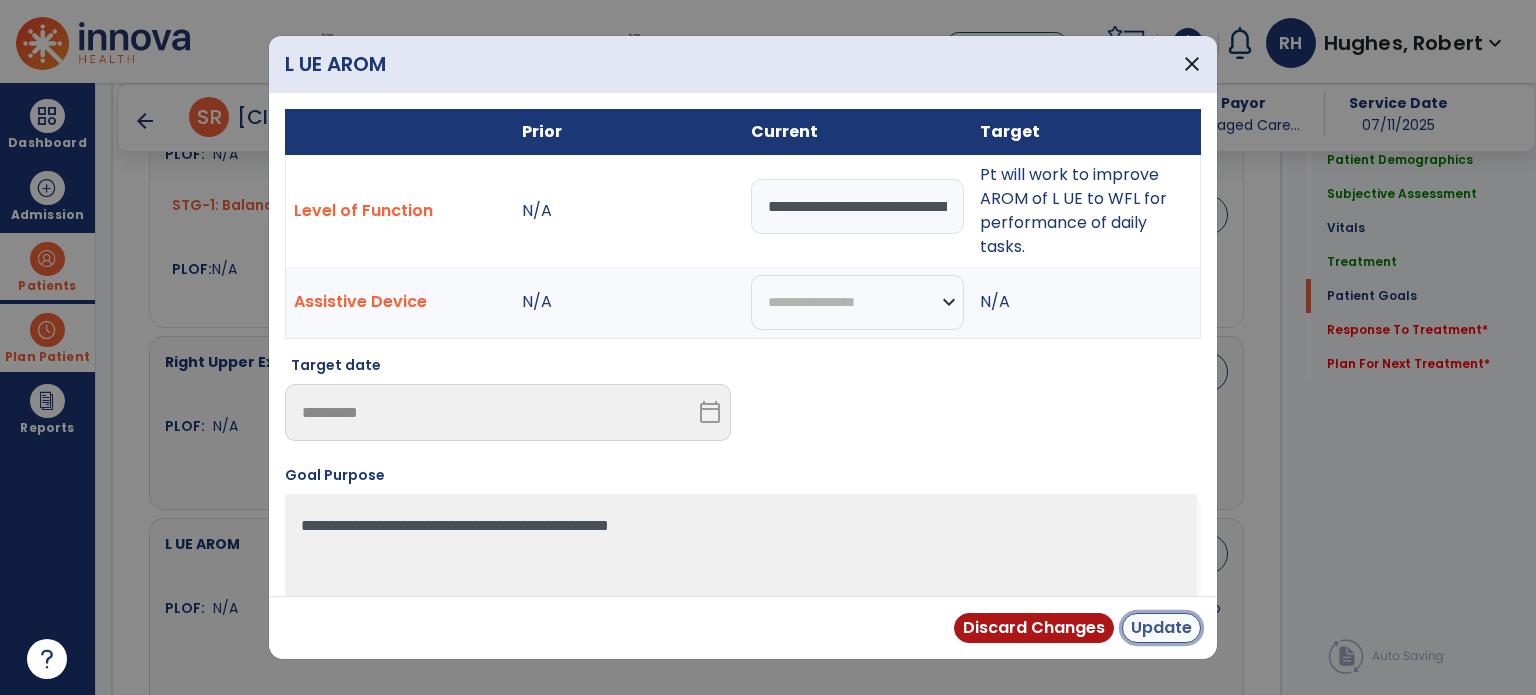 click on "Update" at bounding box center (1161, 628) 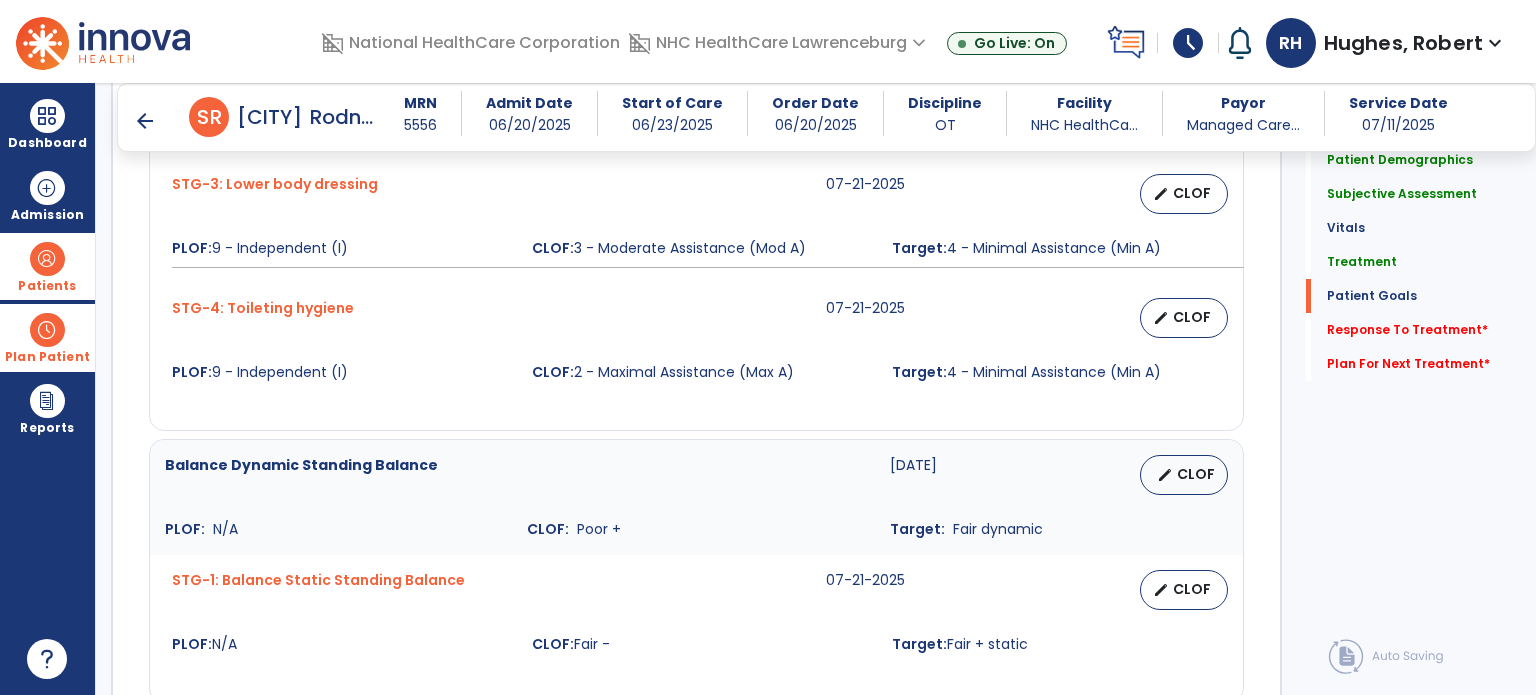 scroll, scrollTop: 1908, scrollLeft: 0, axis: vertical 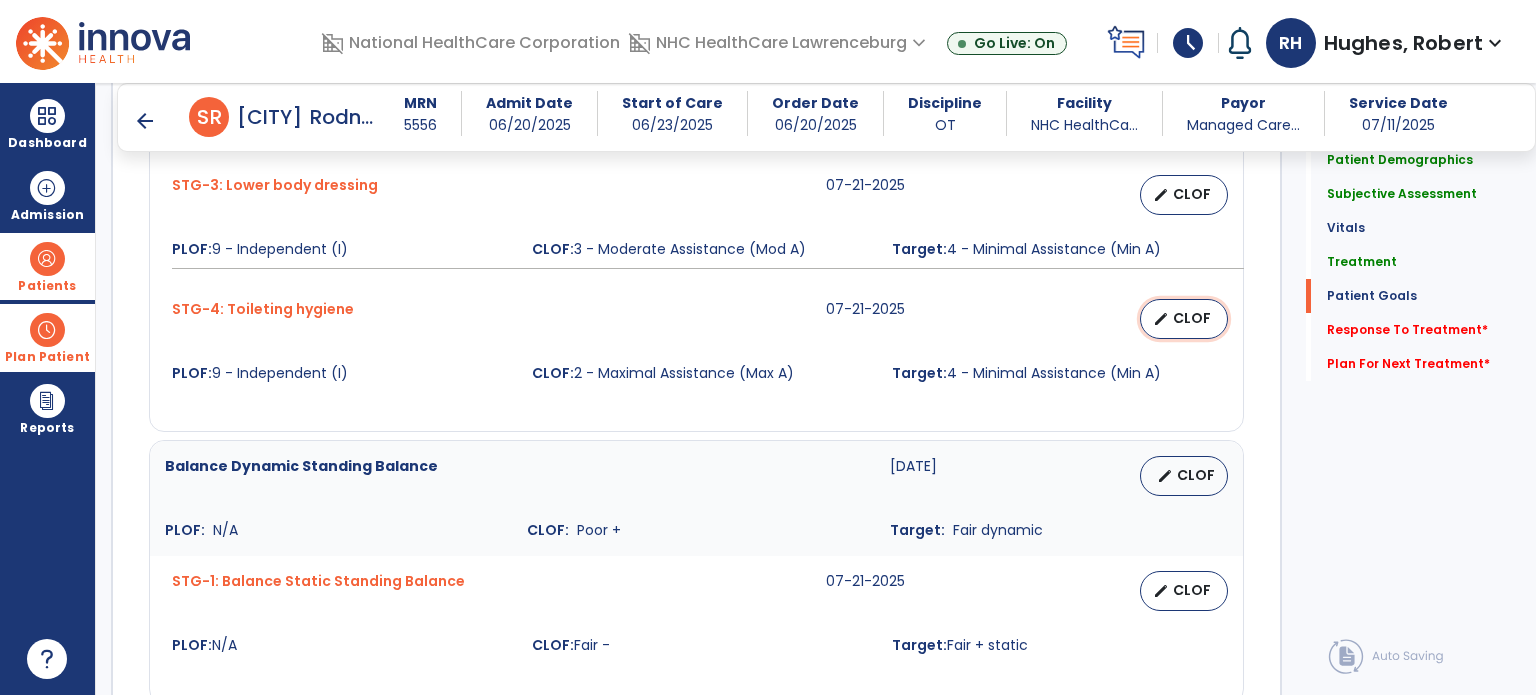 click on "CLOF" at bounding box center [1192, 318] 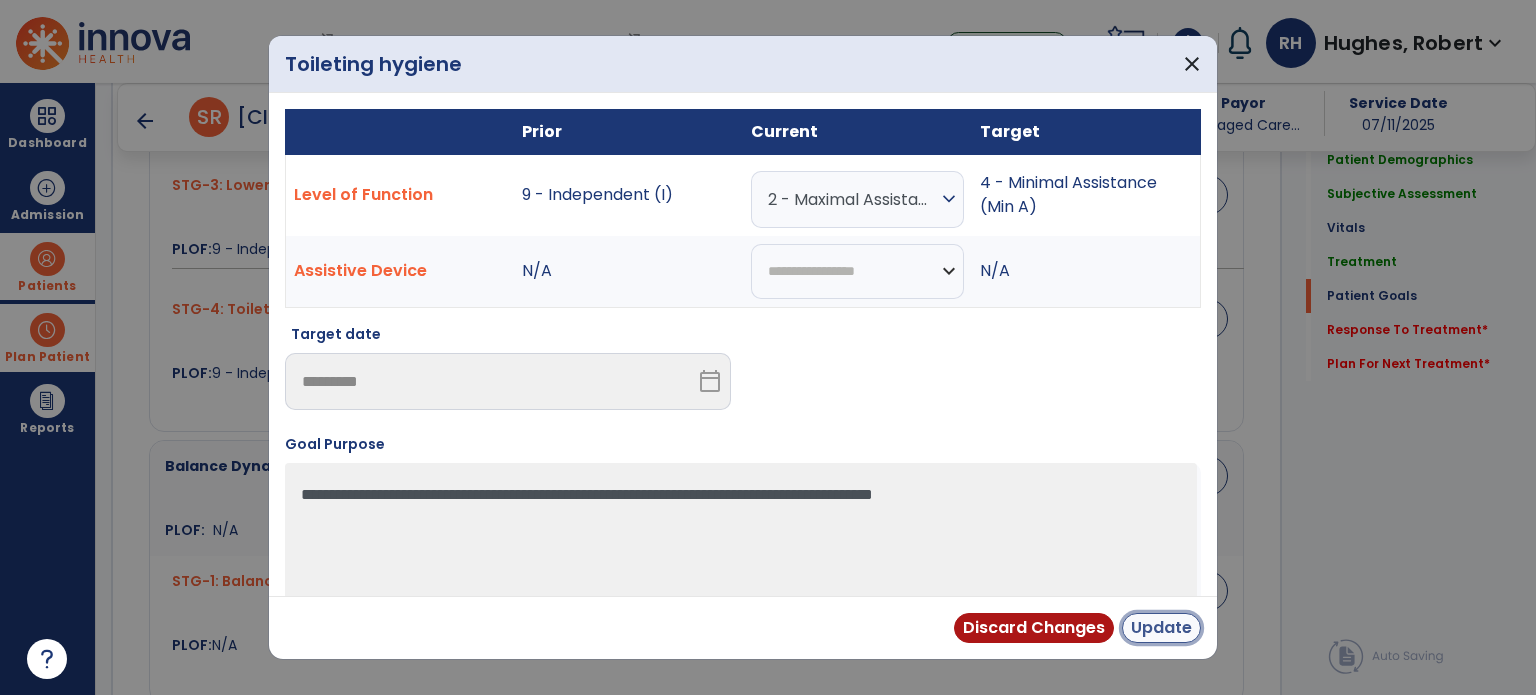 click on "Update" at bounding box center [1161, 628] 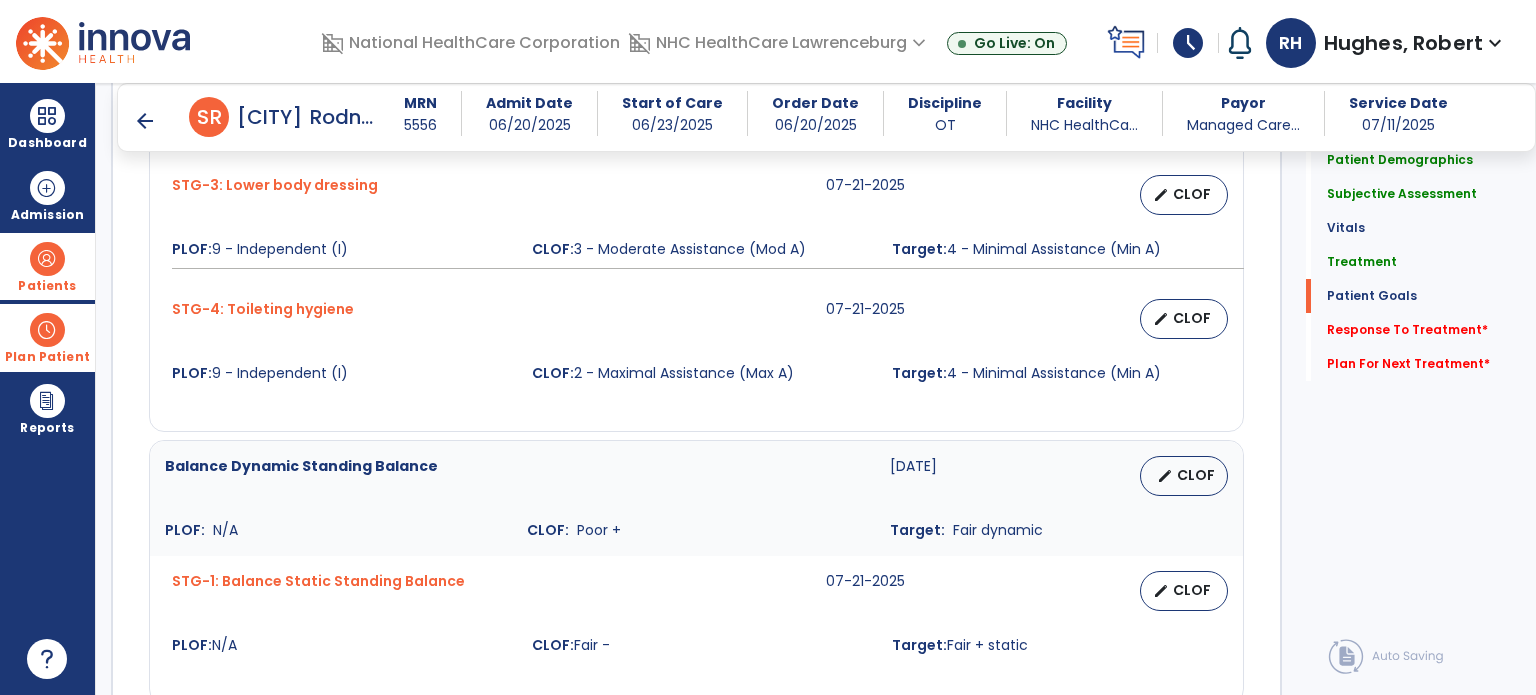scroll, scrollTop: 1908, scrollLeft: 0, axis: vertical 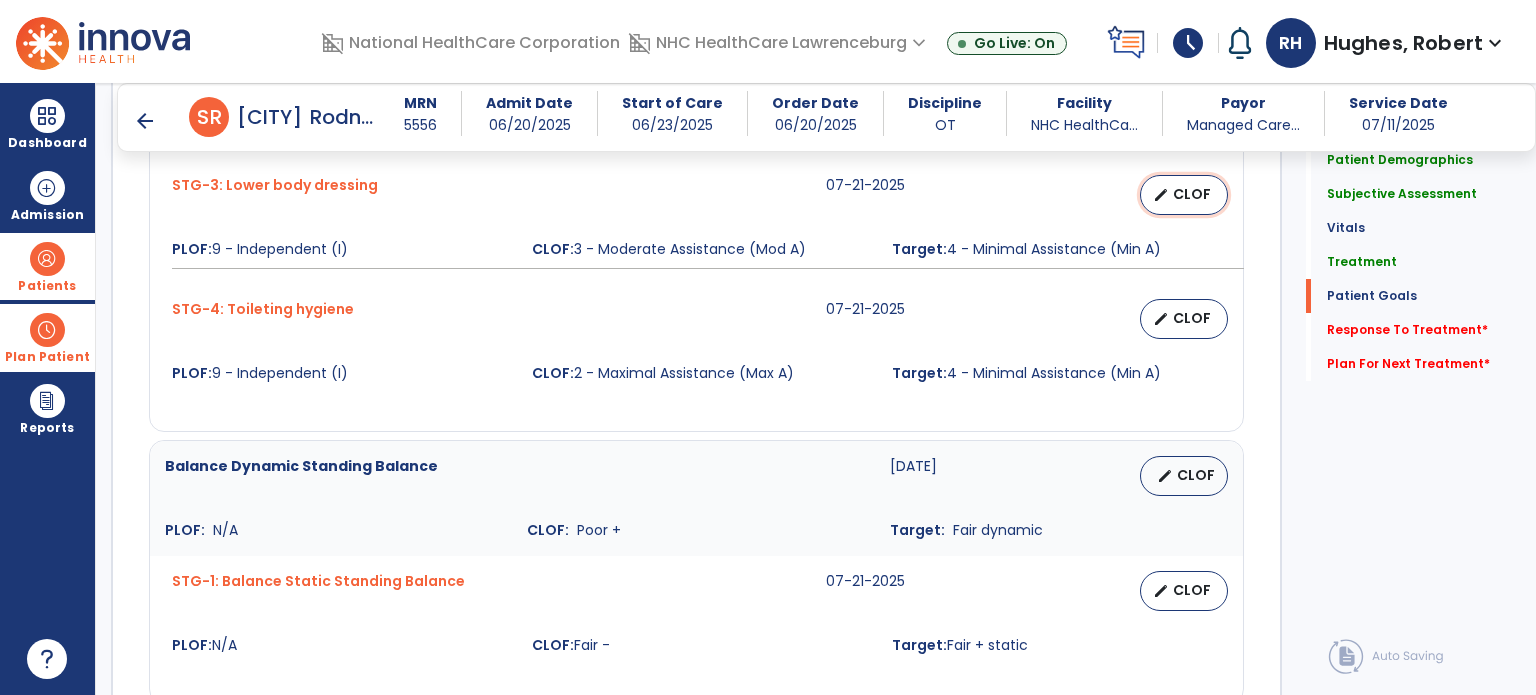click on "CLOF" at bounding box center (1192, 194) 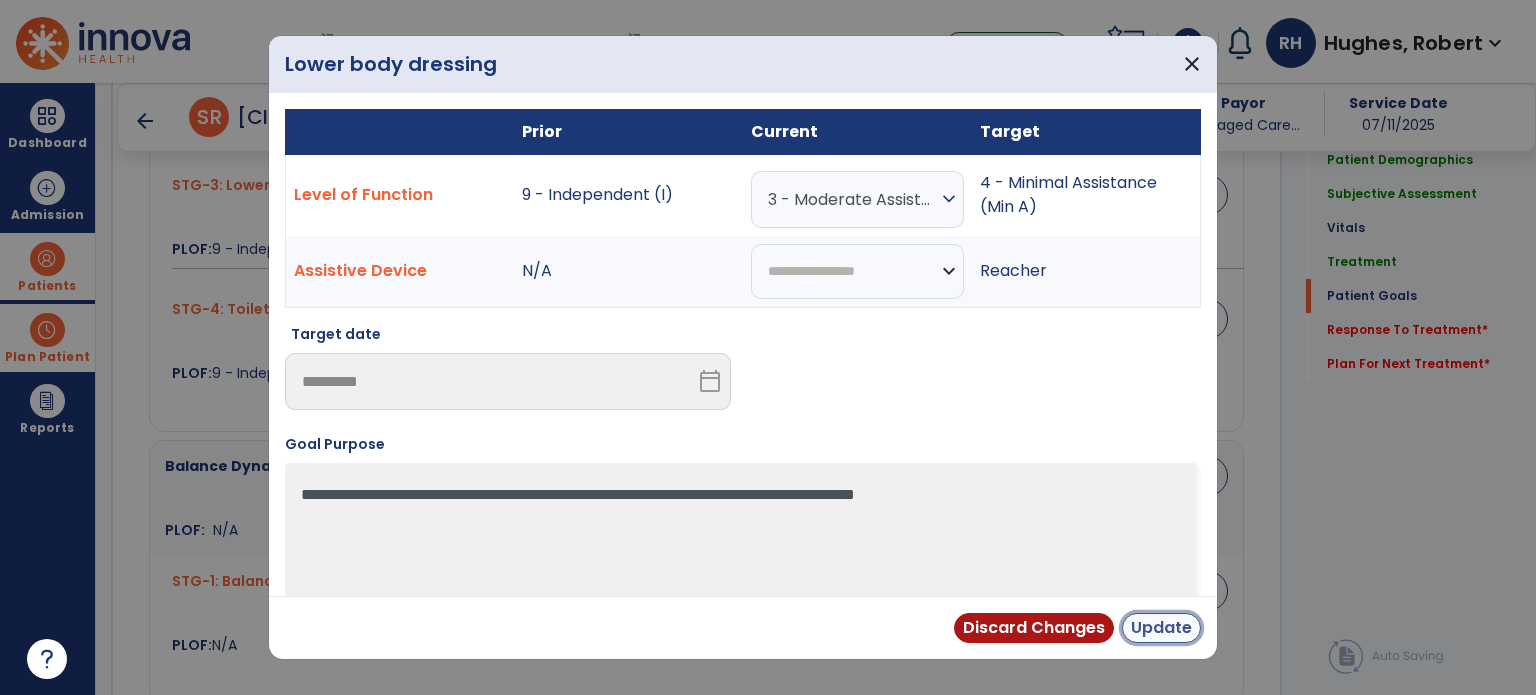click on "Update" at bounding box center (1161, 628) 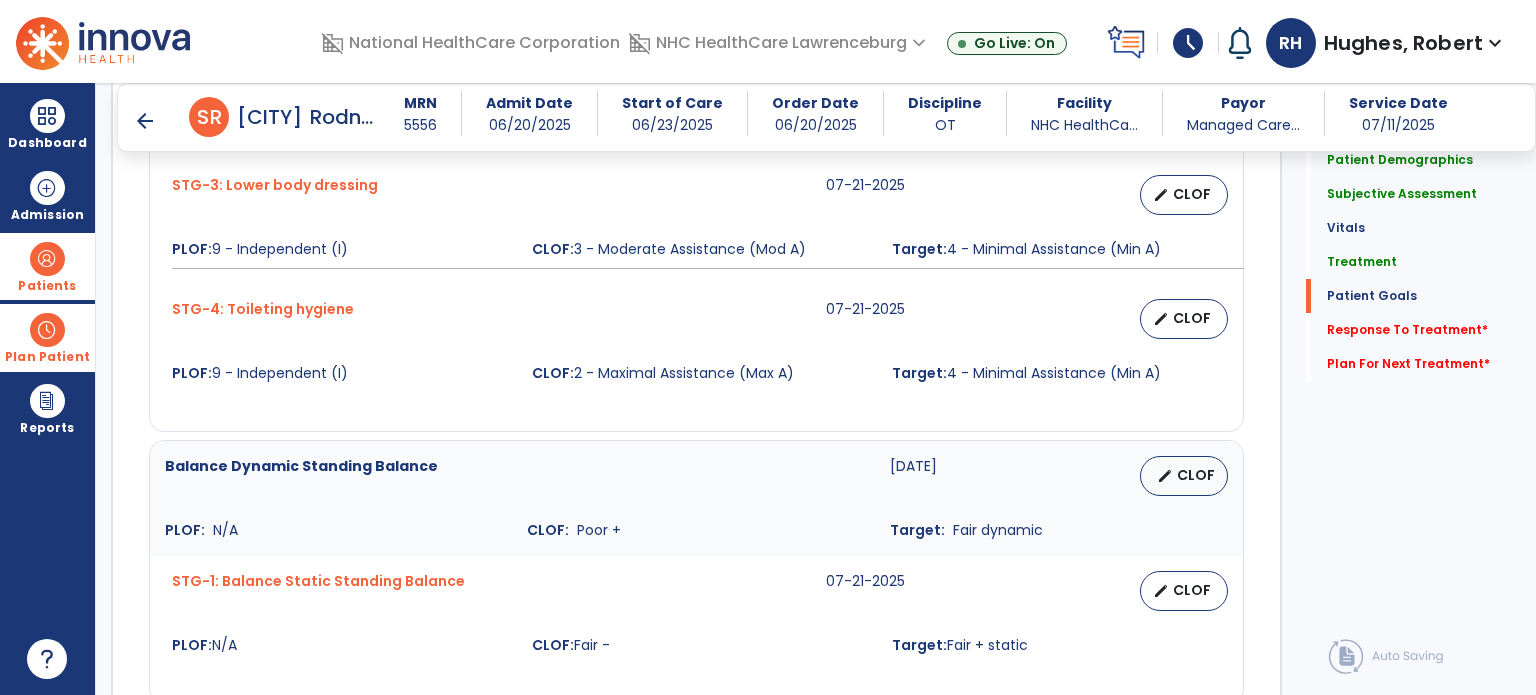 scroll, scrollTop: 1908, scrollLeft: 0, axis: vertical 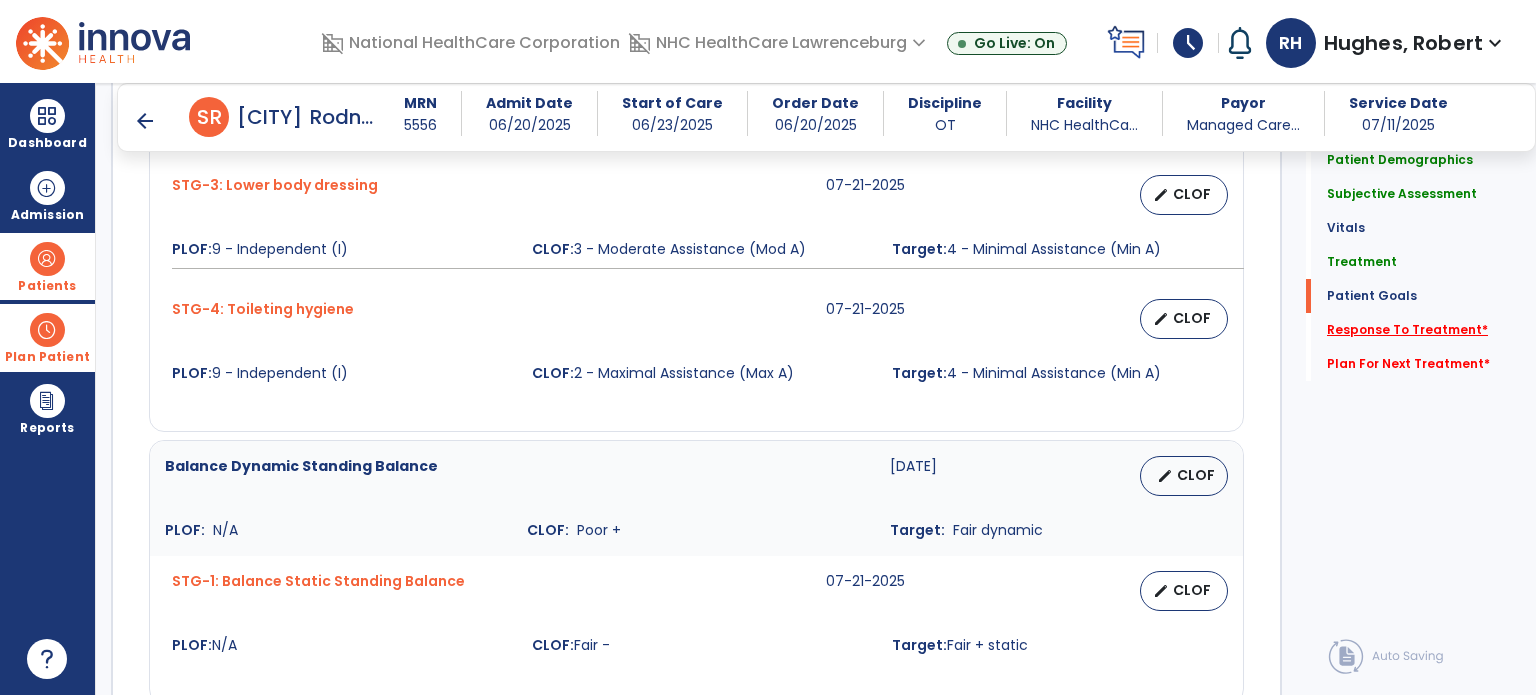 click on "Response To Treatment   *" 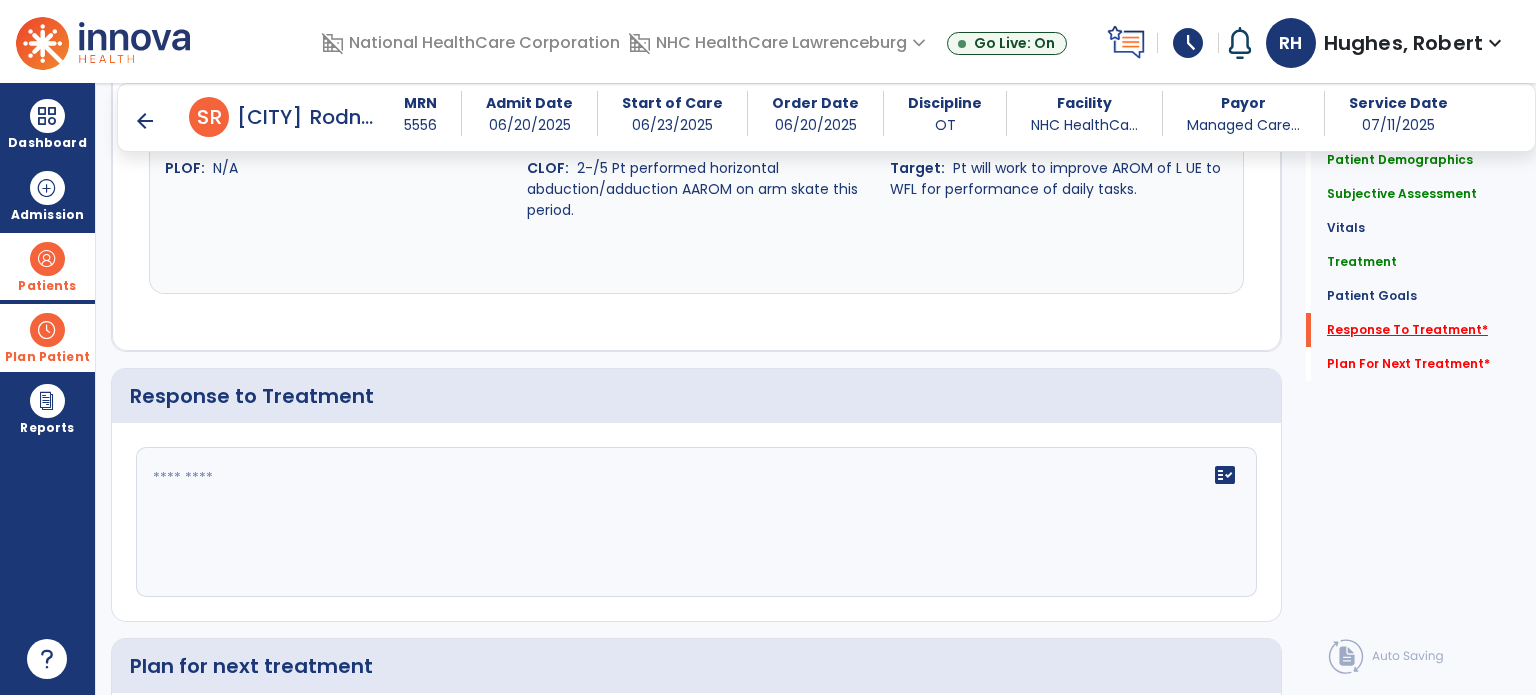 scroll, scrollTop: 2824, scrollLeft: 0, axis: vertical 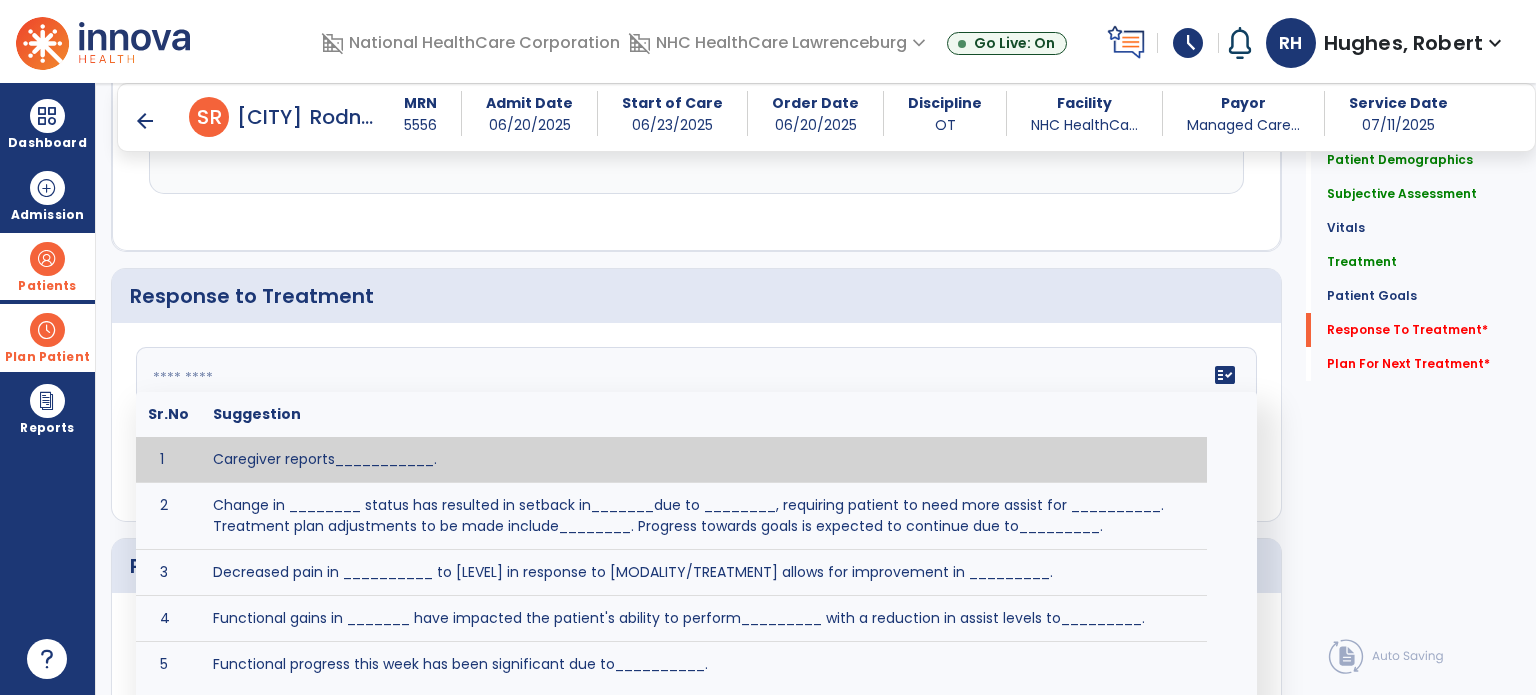 click on "fact_check  Sr.No Suggestion 1 Caregiver reports___________. 2 Change in ________ status has resulted in setback in_______due to ________, requiring patient to need more assist for __________.   Treatment plan adjustments to be made include________.  Progress towards goals is expected to continue due to_________. 3 Decreased pain in __________ to [LEVEL] in response to [MODALITY/TREATMENT] allows for improvement in _________. 4 Functional gains in _______ have impacted the patient's ability to perform_________ with a reduction in assist levels to_________. 5 Functional progress this week has been significant due to__________. 6 Gains in ________ have improved the patient's ability to perform ______with decreased levels of assist to___________. 7 Improvement in ________allows patient to tolerate higher levels of challenges in_________. 8 Pain in [AREA] has decreased to [LEVEL] in response to [TREATMENT/MODALITY], allowing fore ease in completing__________. 9 10 11 12 13 14 15 16 17 18 19 20 21" 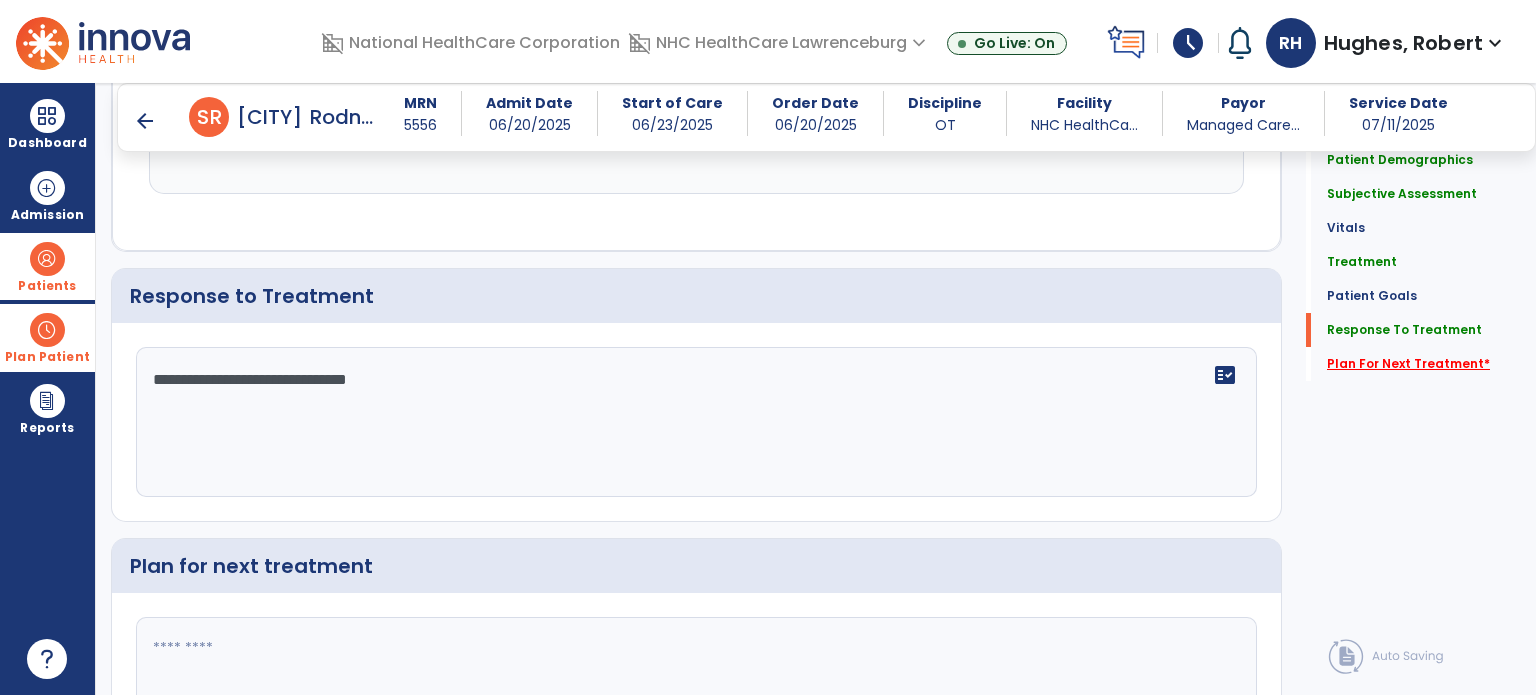 type on "**********" 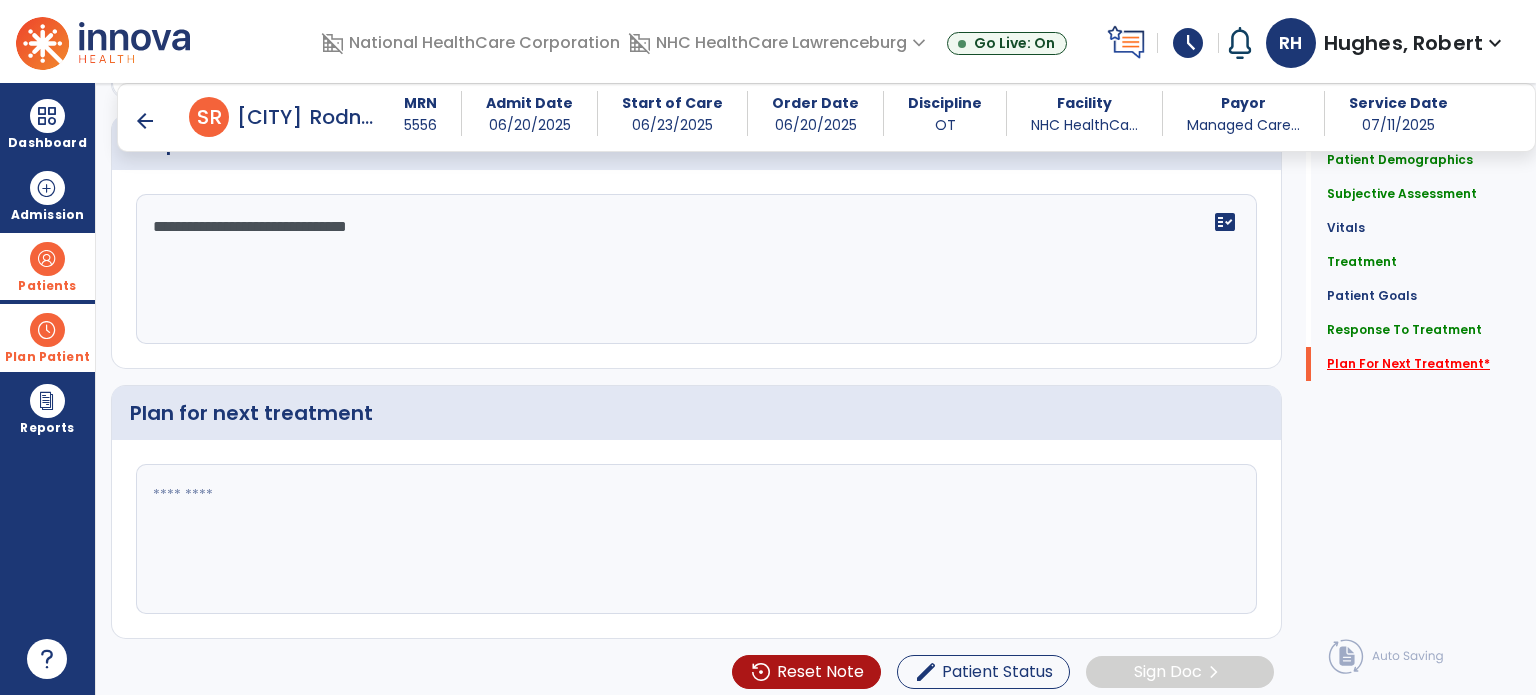 scroll, scrollTop: 2979, scrollLeft: 0, axis: vertical 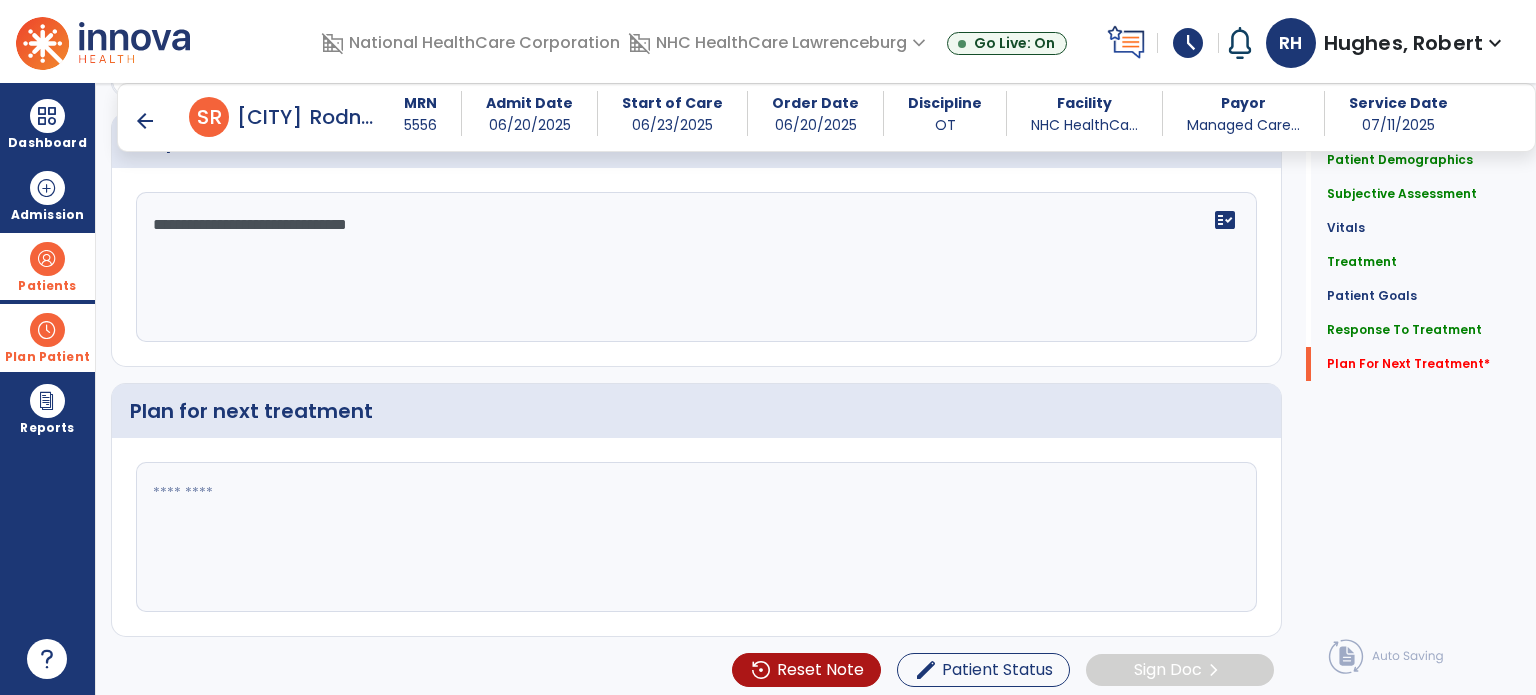 click 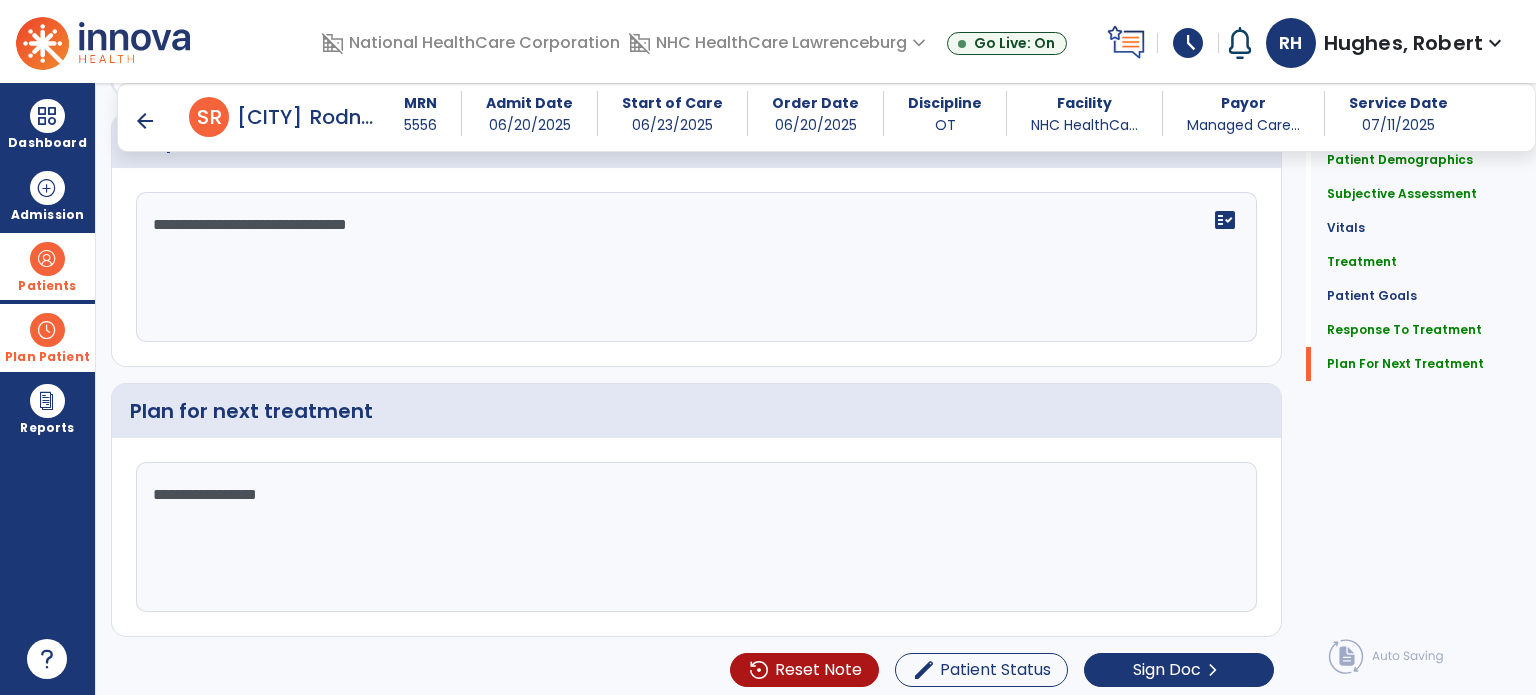 scroll, scrollTop: 2979, scrollLeft: 0, axis: vertical 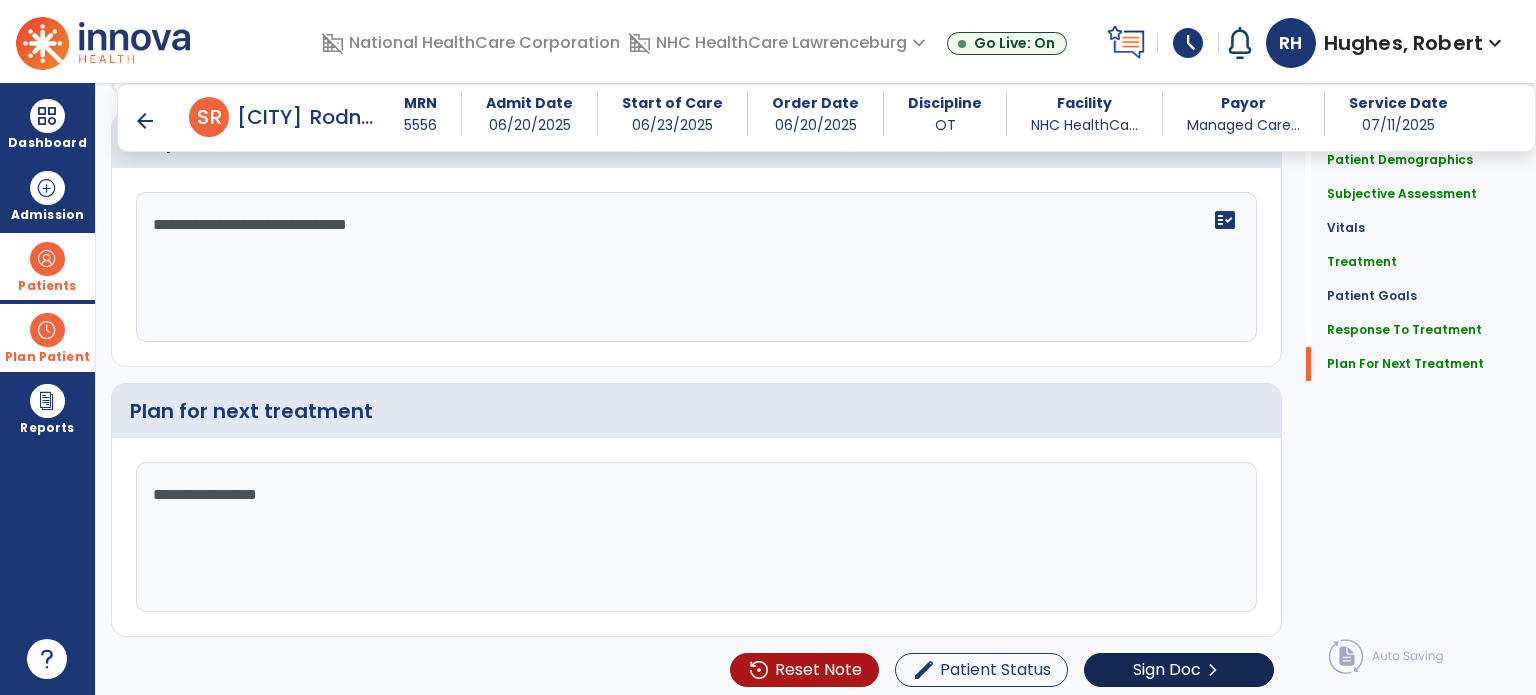 type on "**********" 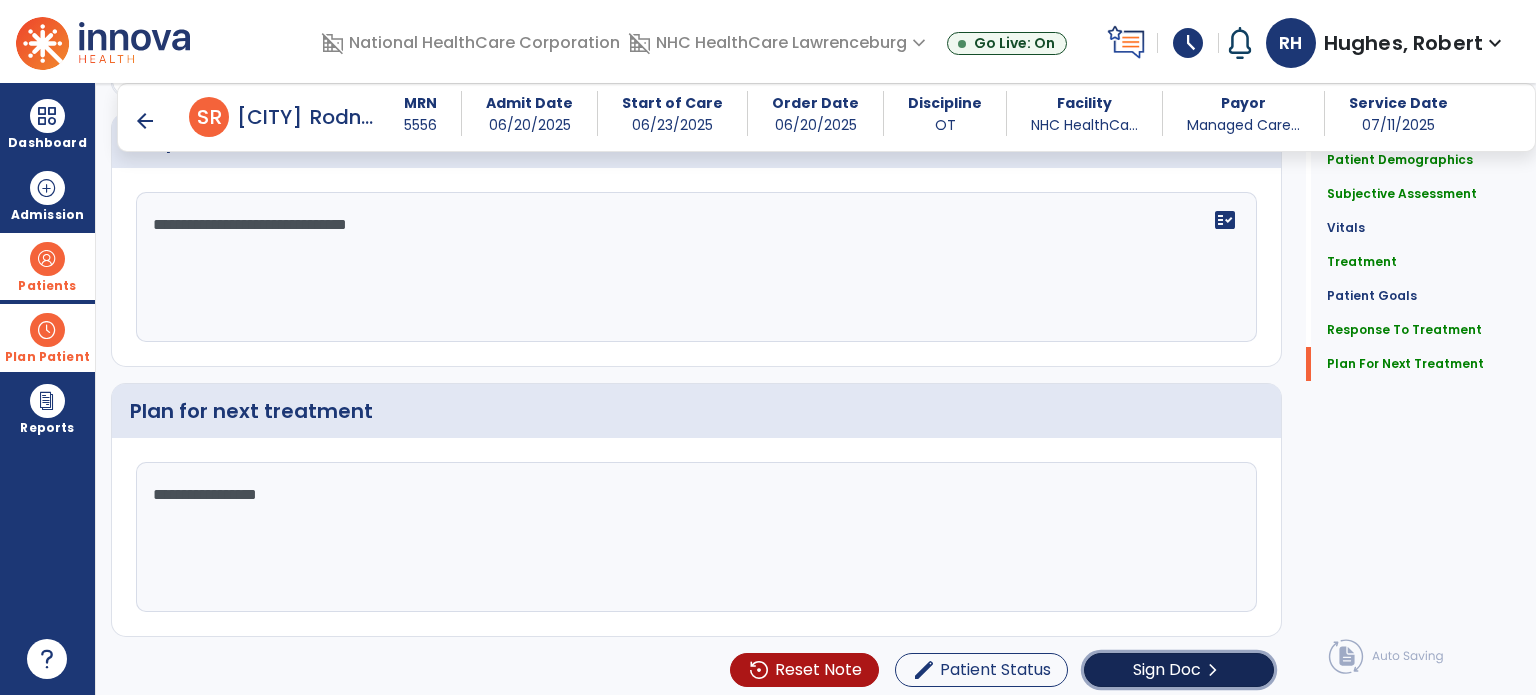 click on "chevron_right" 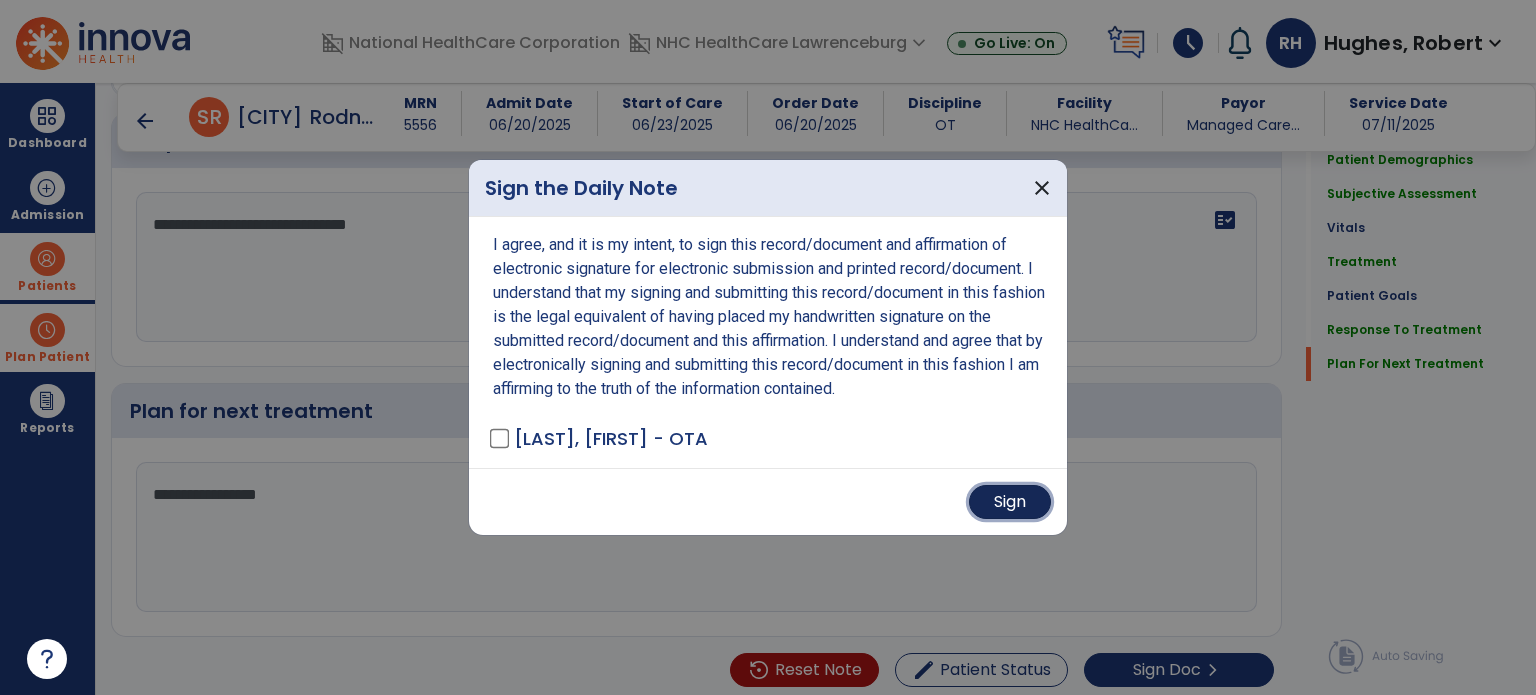 click on "Sign" at bounding box center (1010, 502) 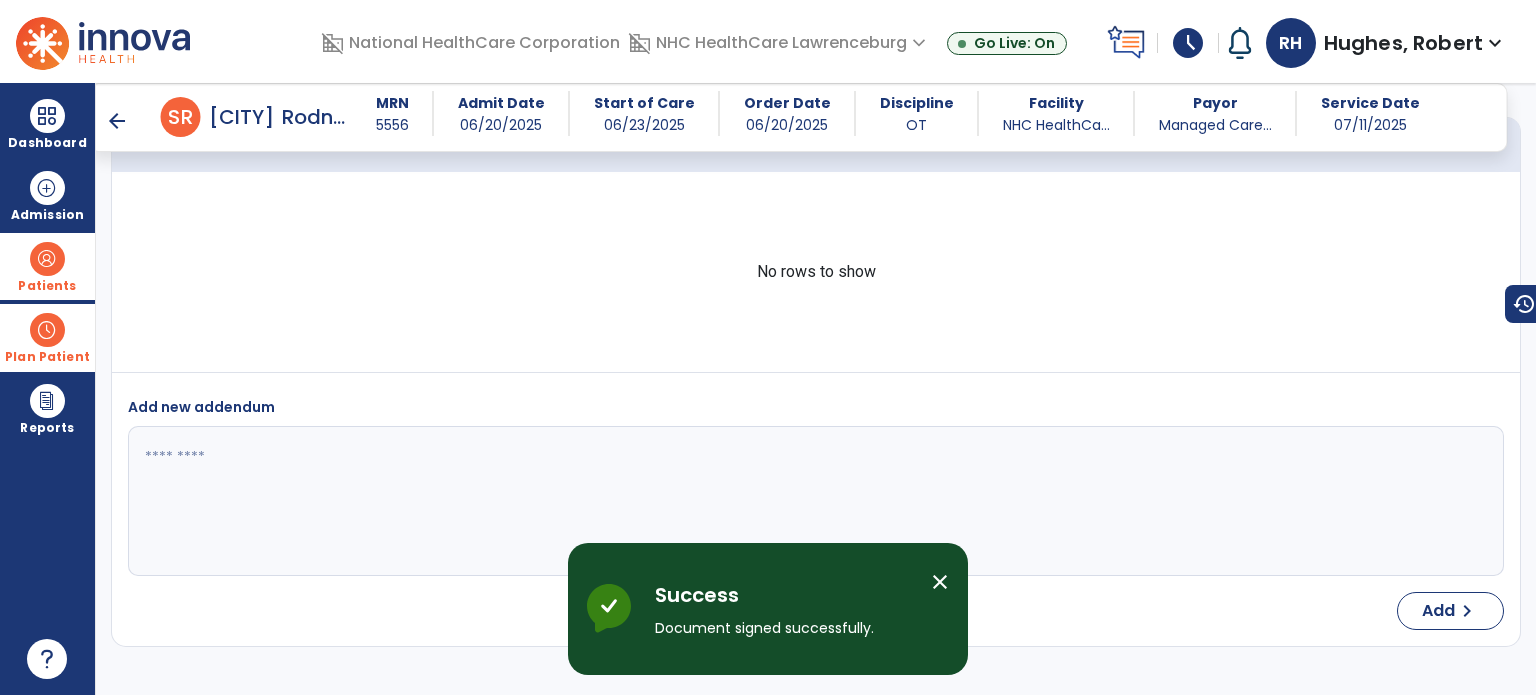 scroll, scrollTop: 4257, scrollLeft: 0, axis: vertical 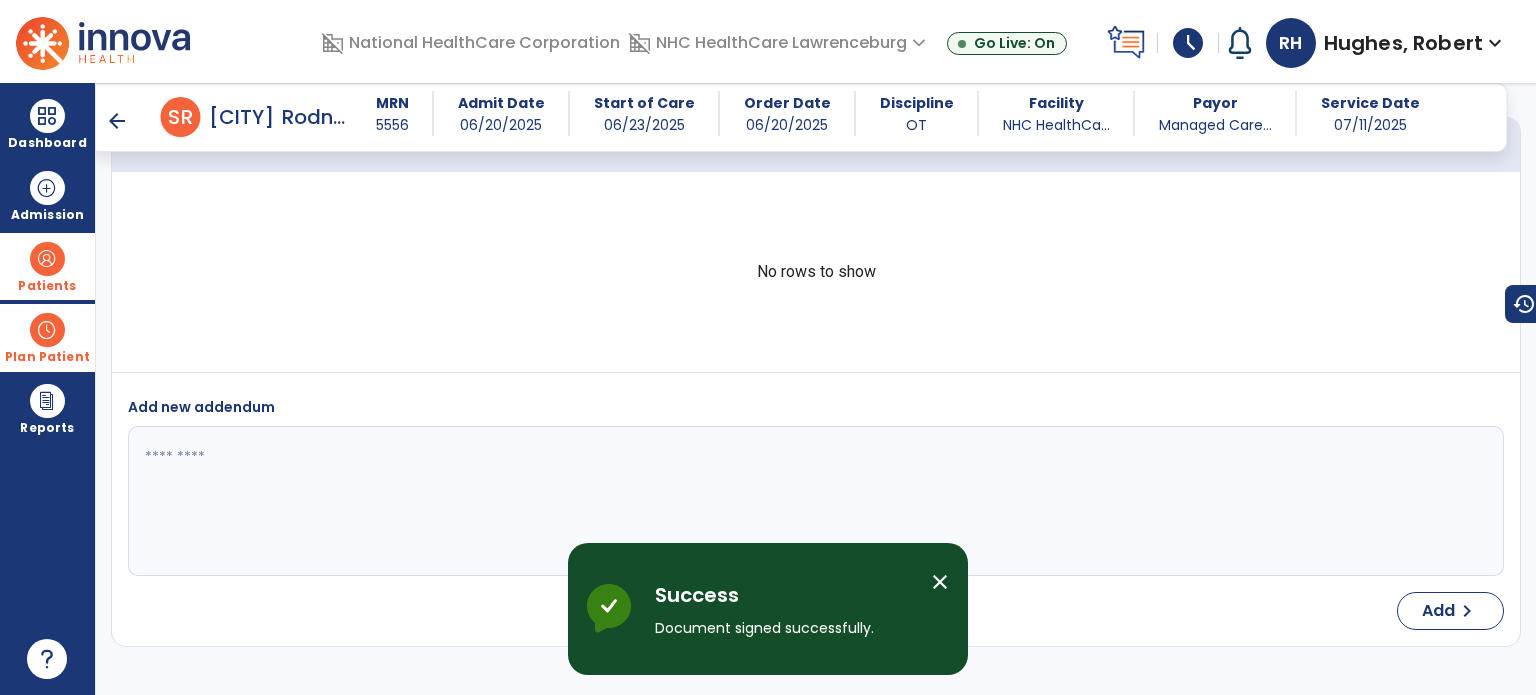 click on "arrow_back" at bounding box center [117, 121] 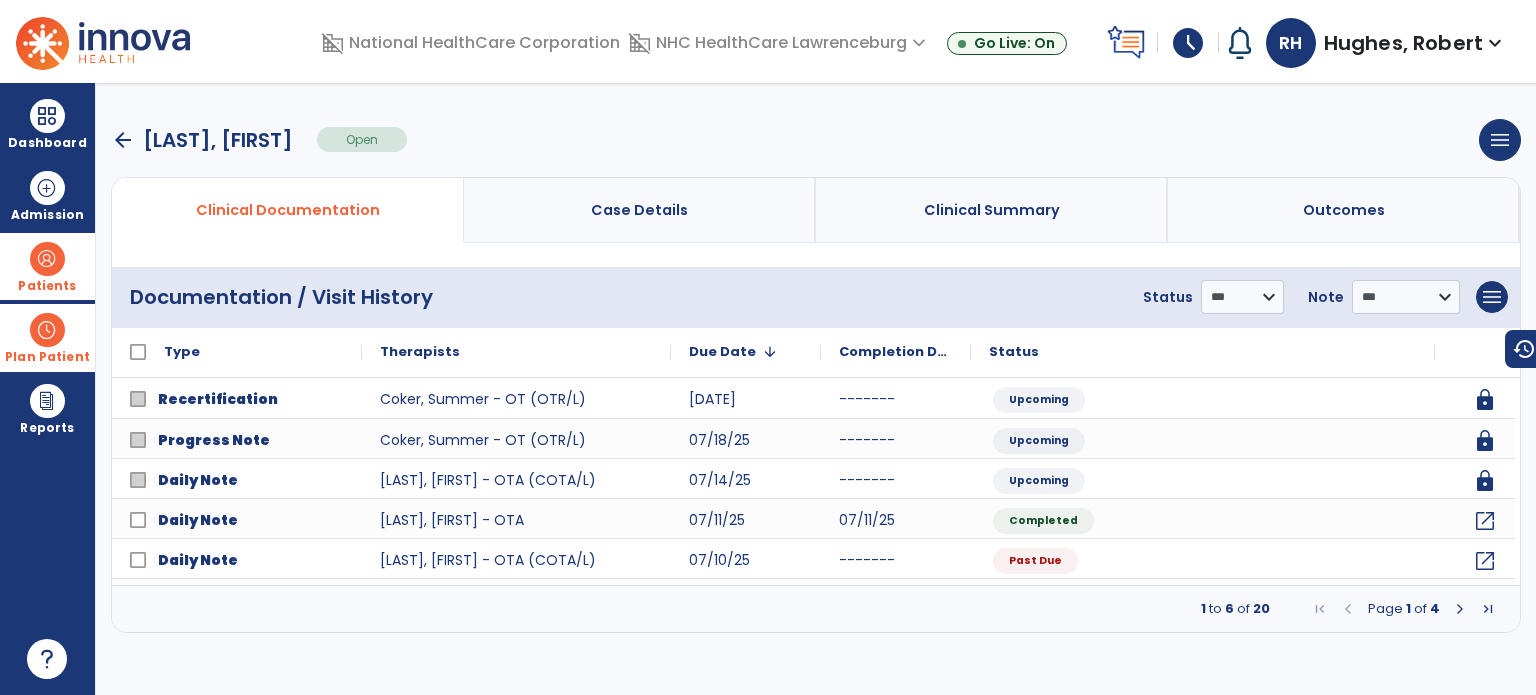 scroll, scrollTop: 0, scrollLeft: 0, axis: both 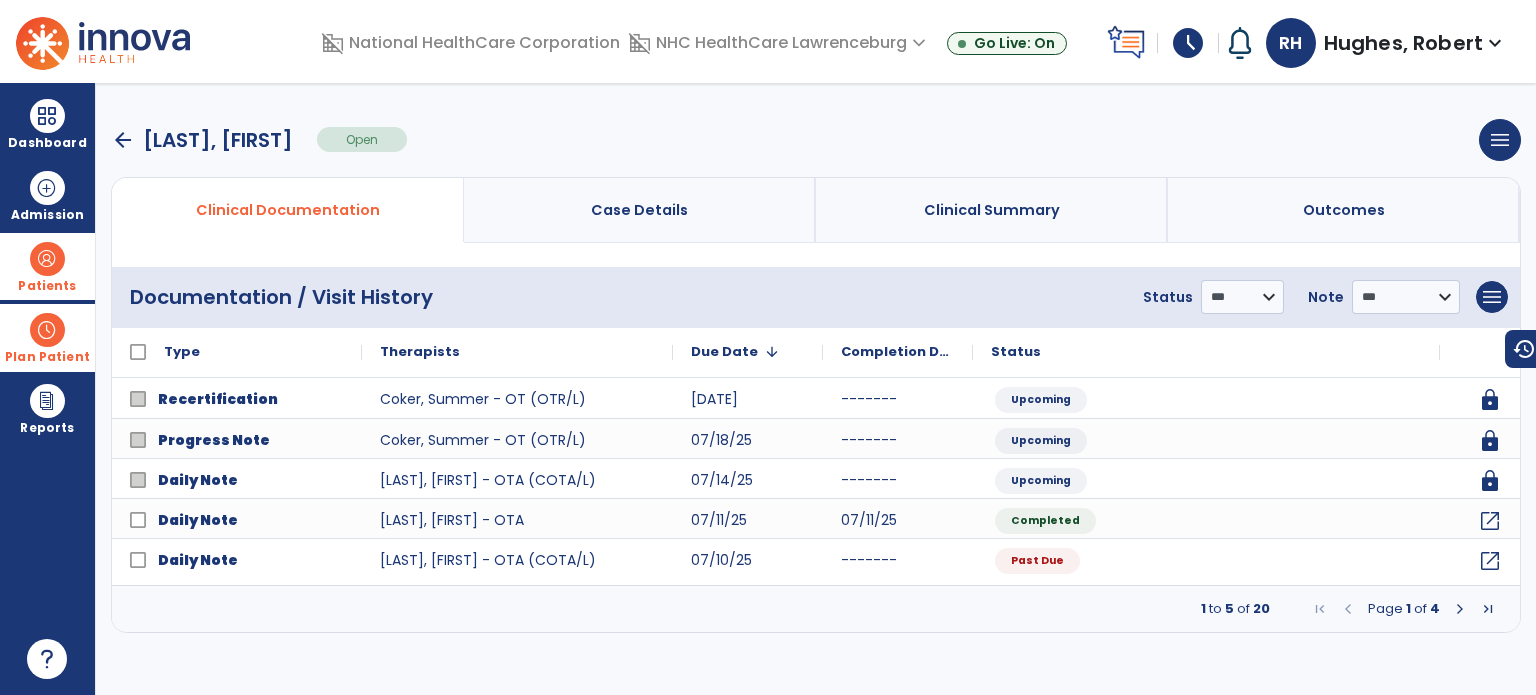 click on "arrow_back" at bounding box center (123, 140) 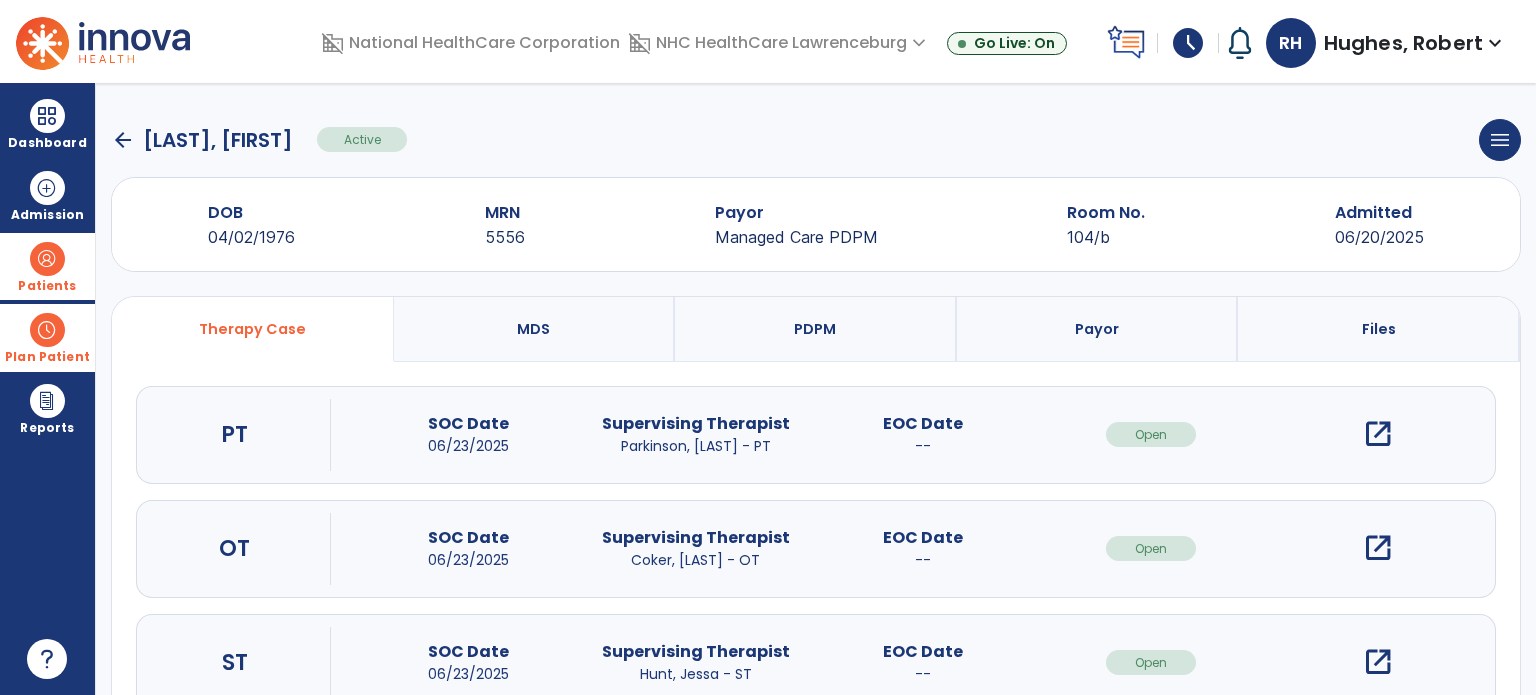 click on "arrow_back" 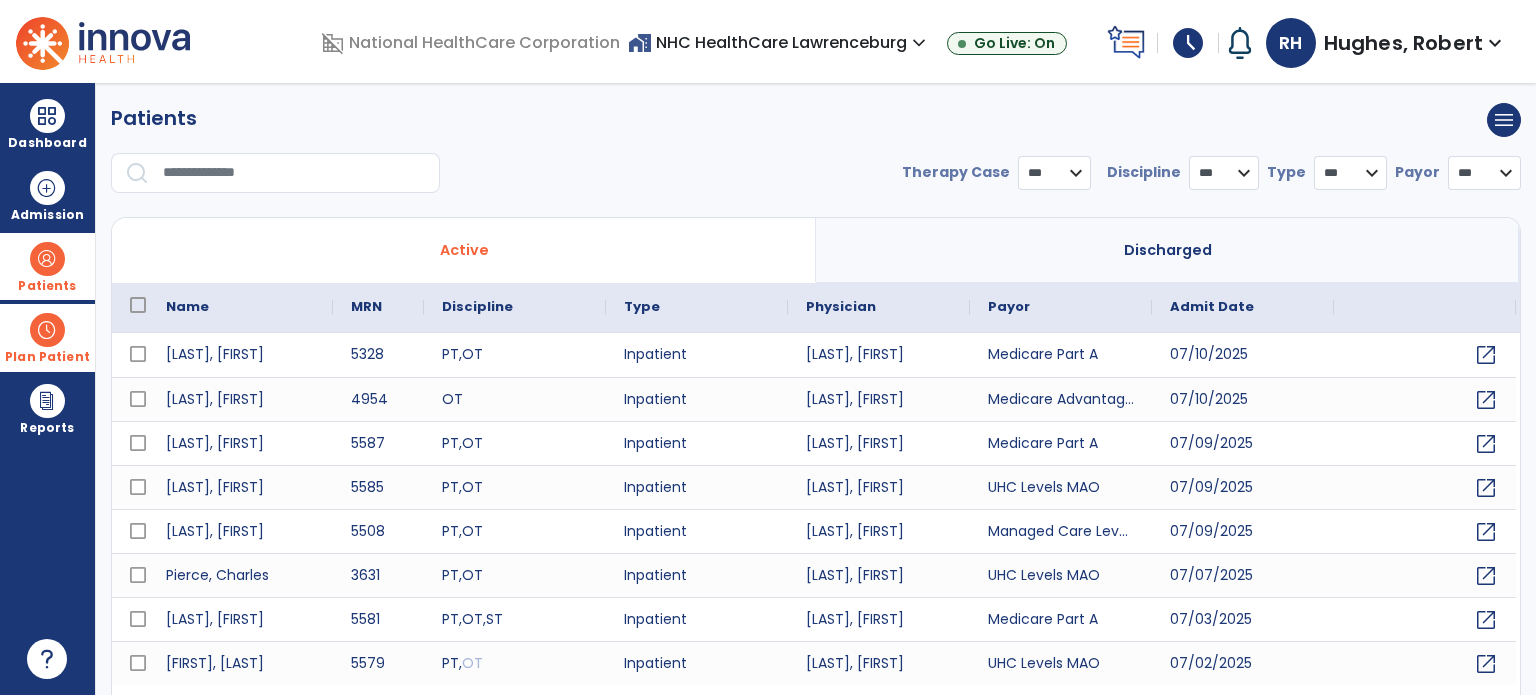 select on "***" 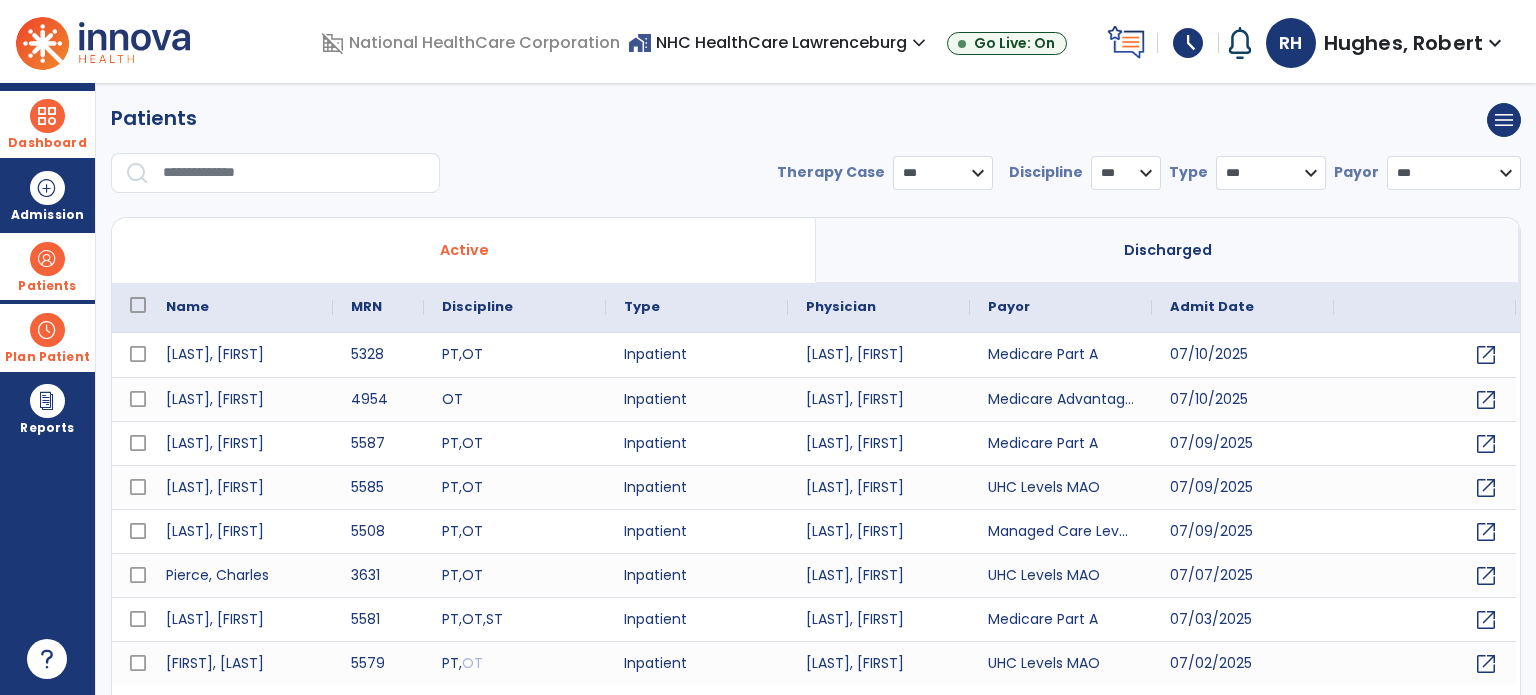 click at bounding box center [47, 116] 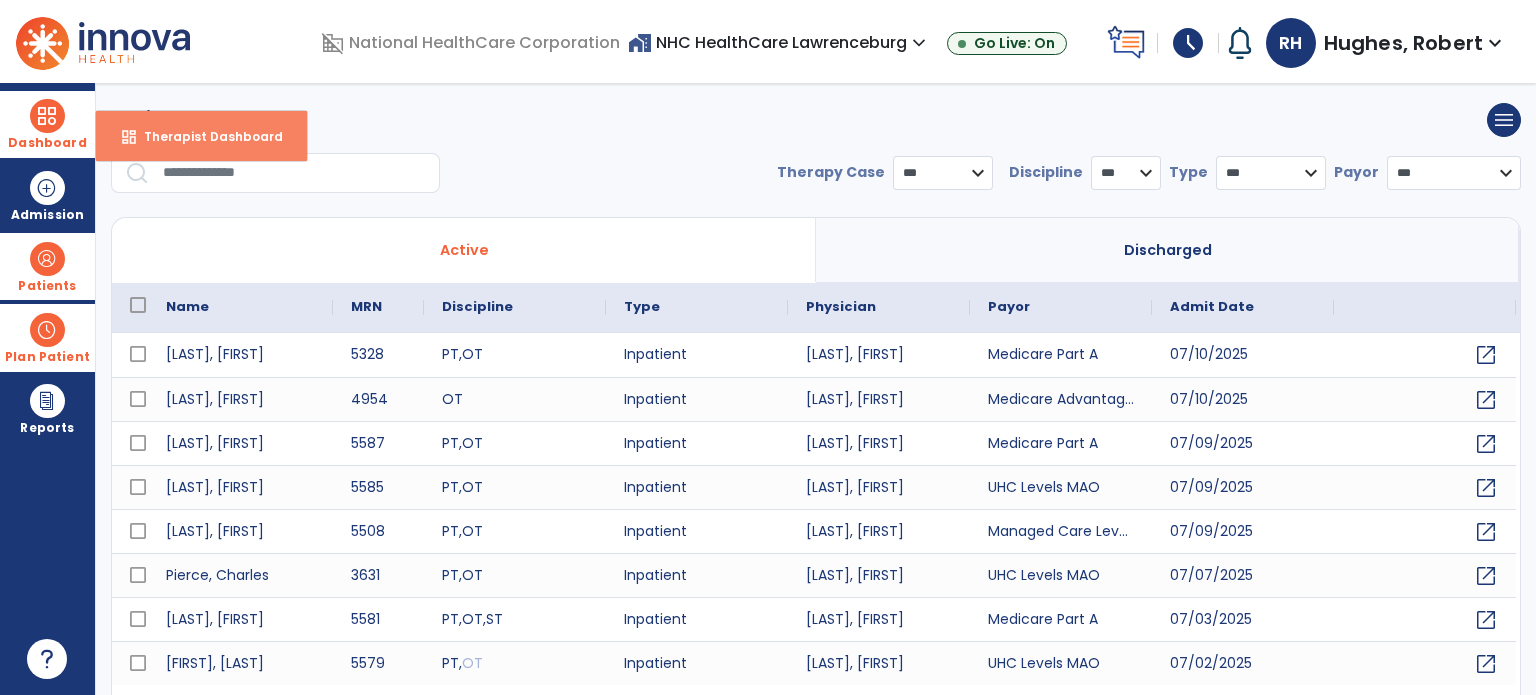 click on "Therapist Dashboard" at bounding box center (205, 136) 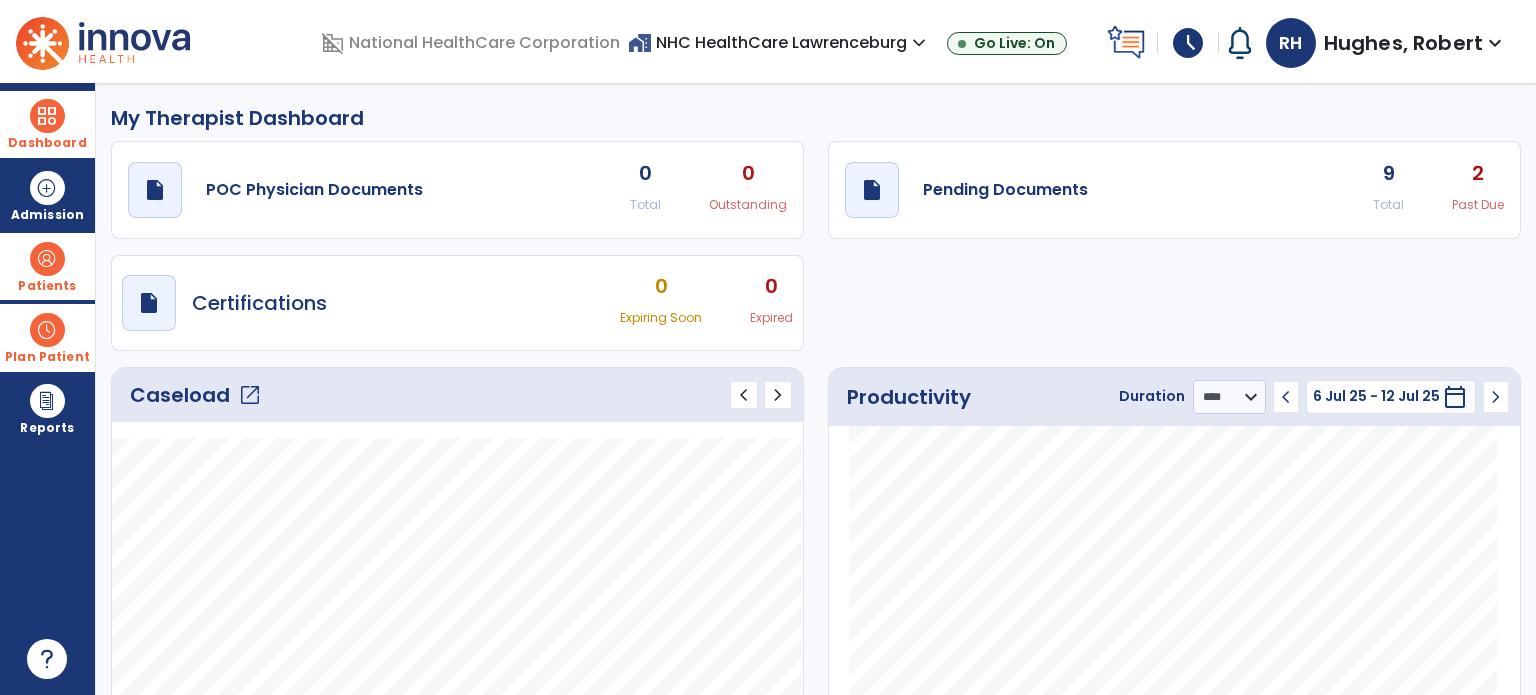 click on "open_in_new" 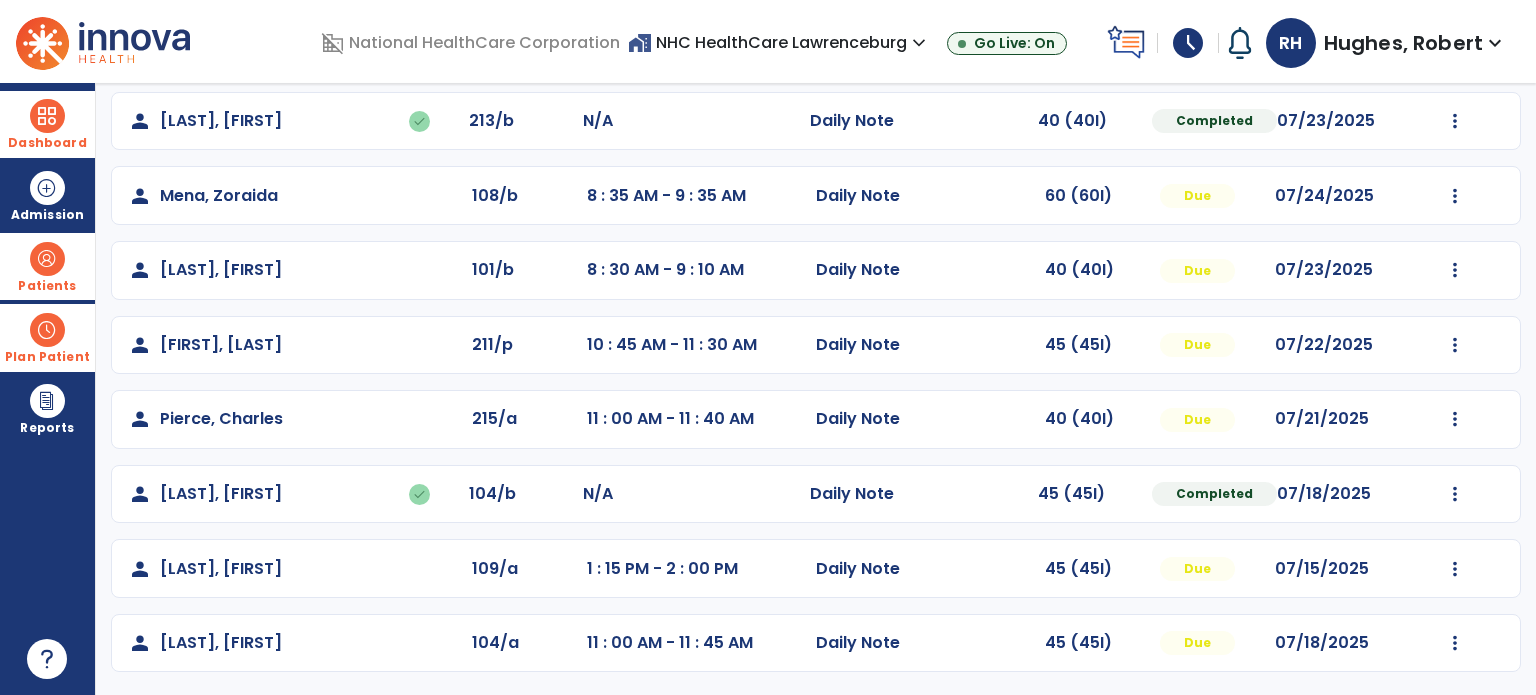 scroll, scrollTop: 319, scrollLeft: 0, axis: vertical 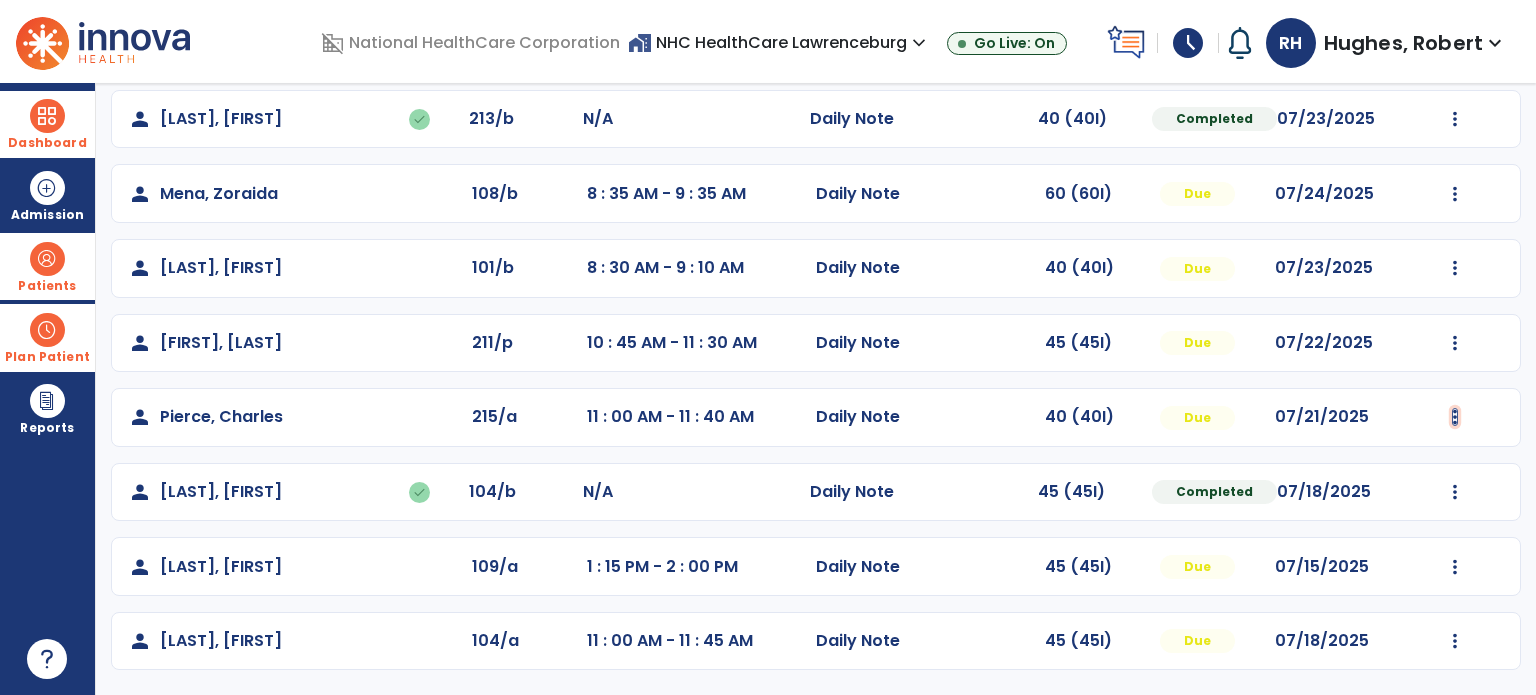 click at bounding box center (1455, -30) 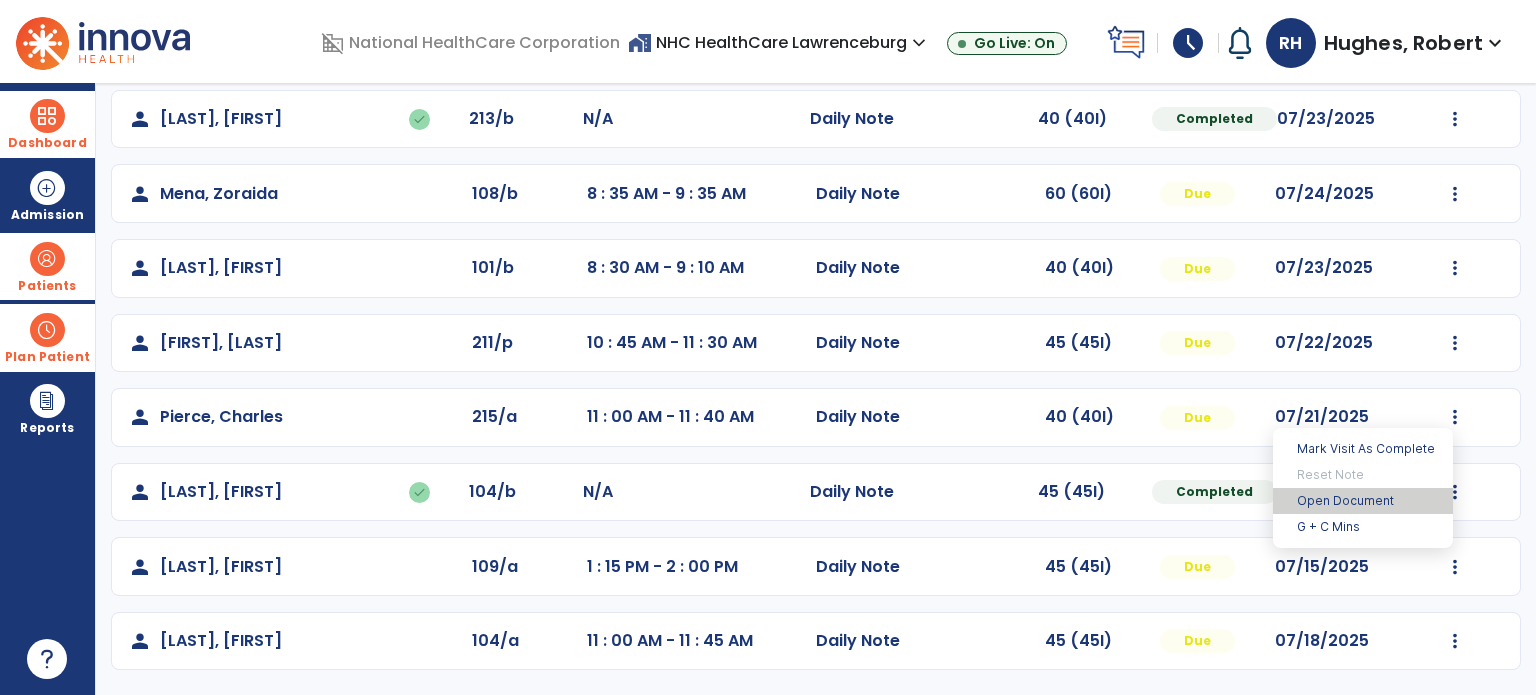 click on "Open Document" at bounding box center (1363, 501) 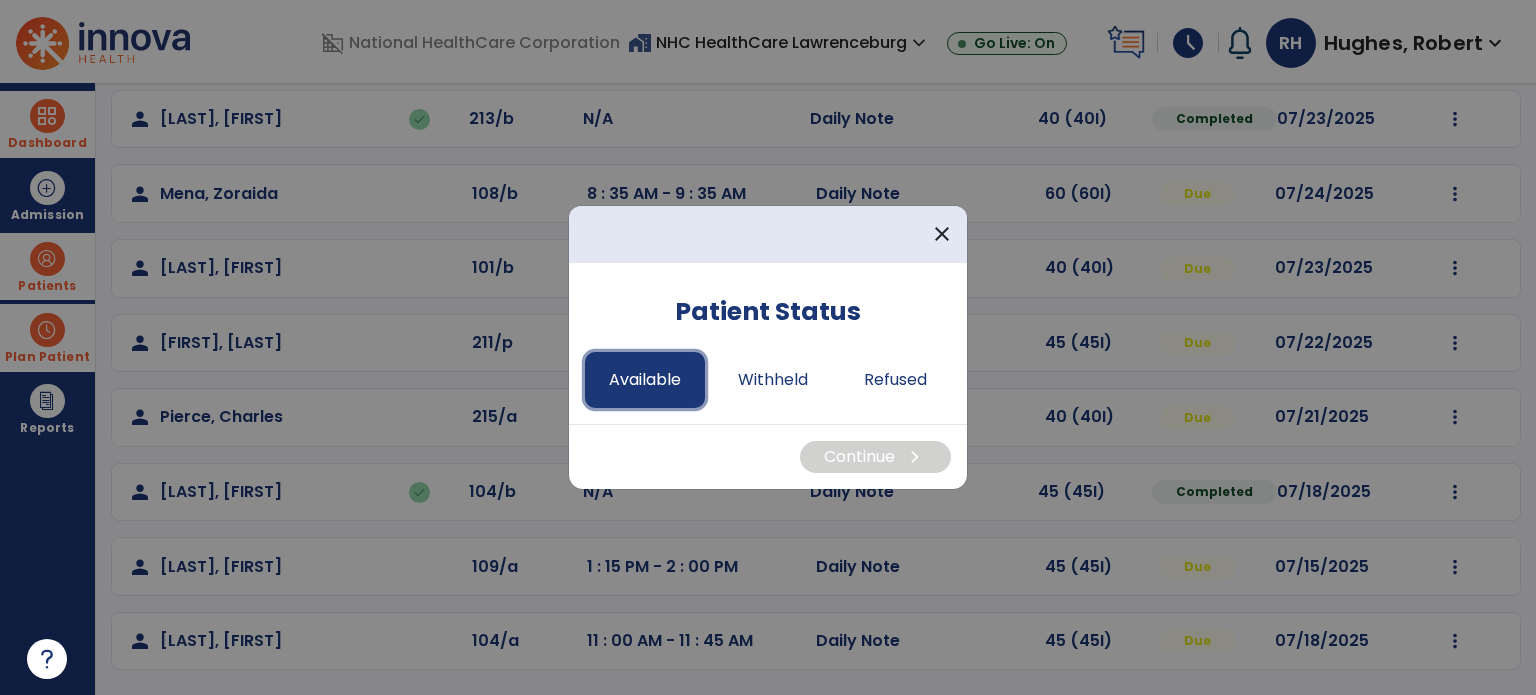 click on "Available" at bounding box center [645, 380] 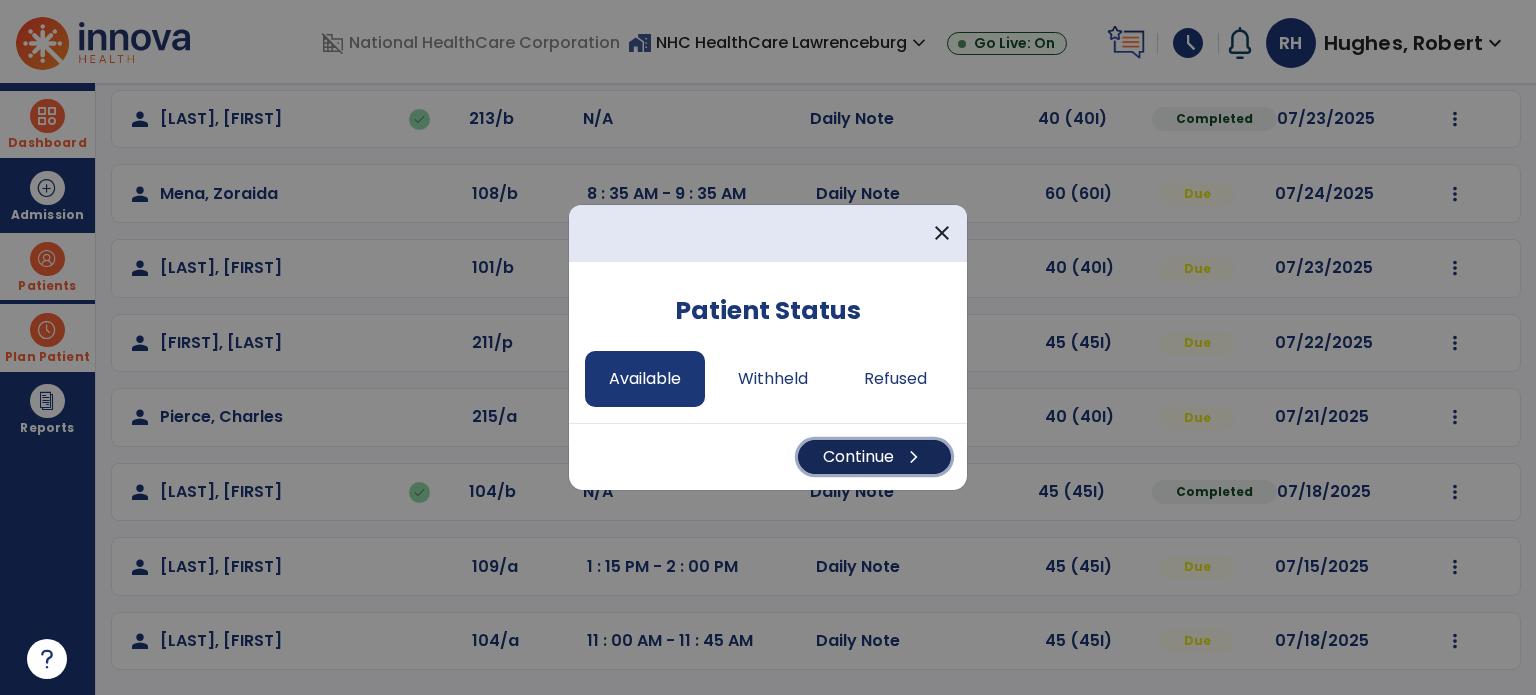 click on "Continue   chevron_right" at bounding box center [874, 457] 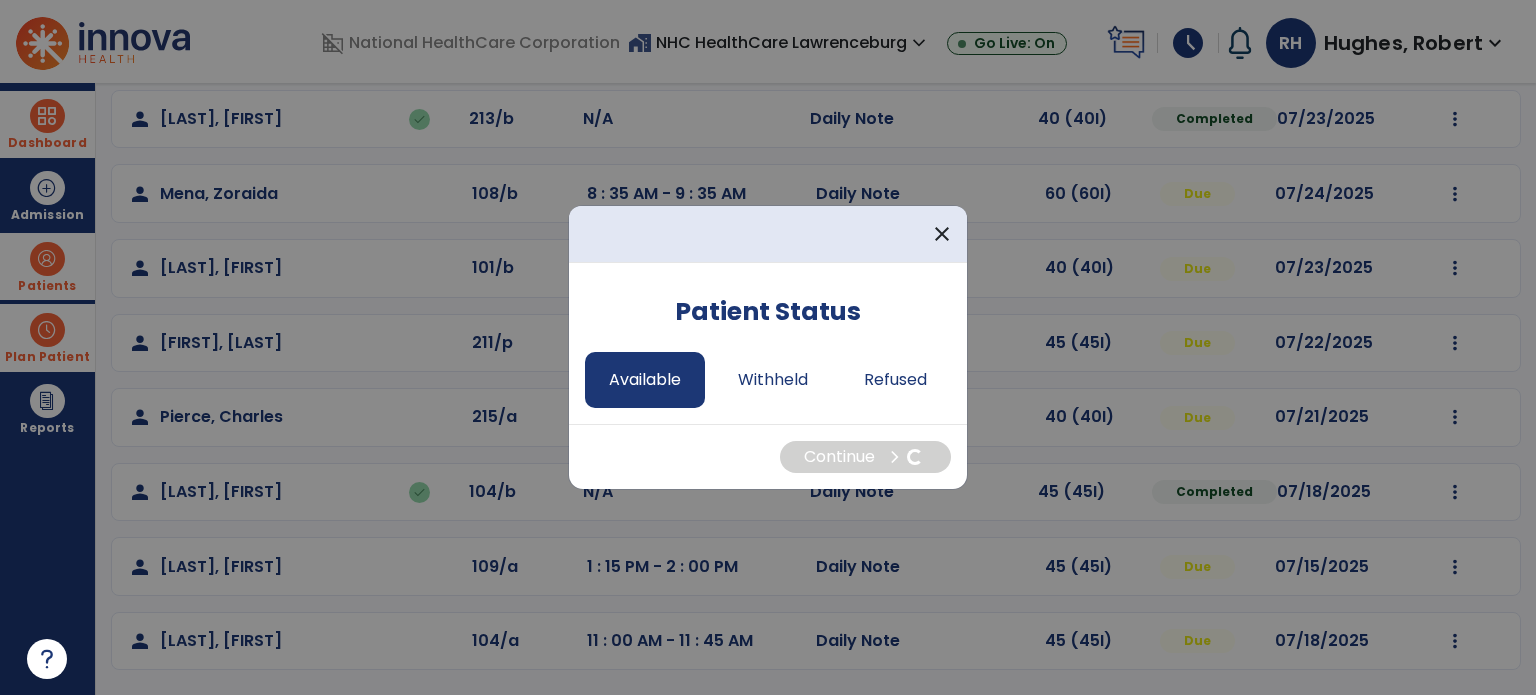select on "*" 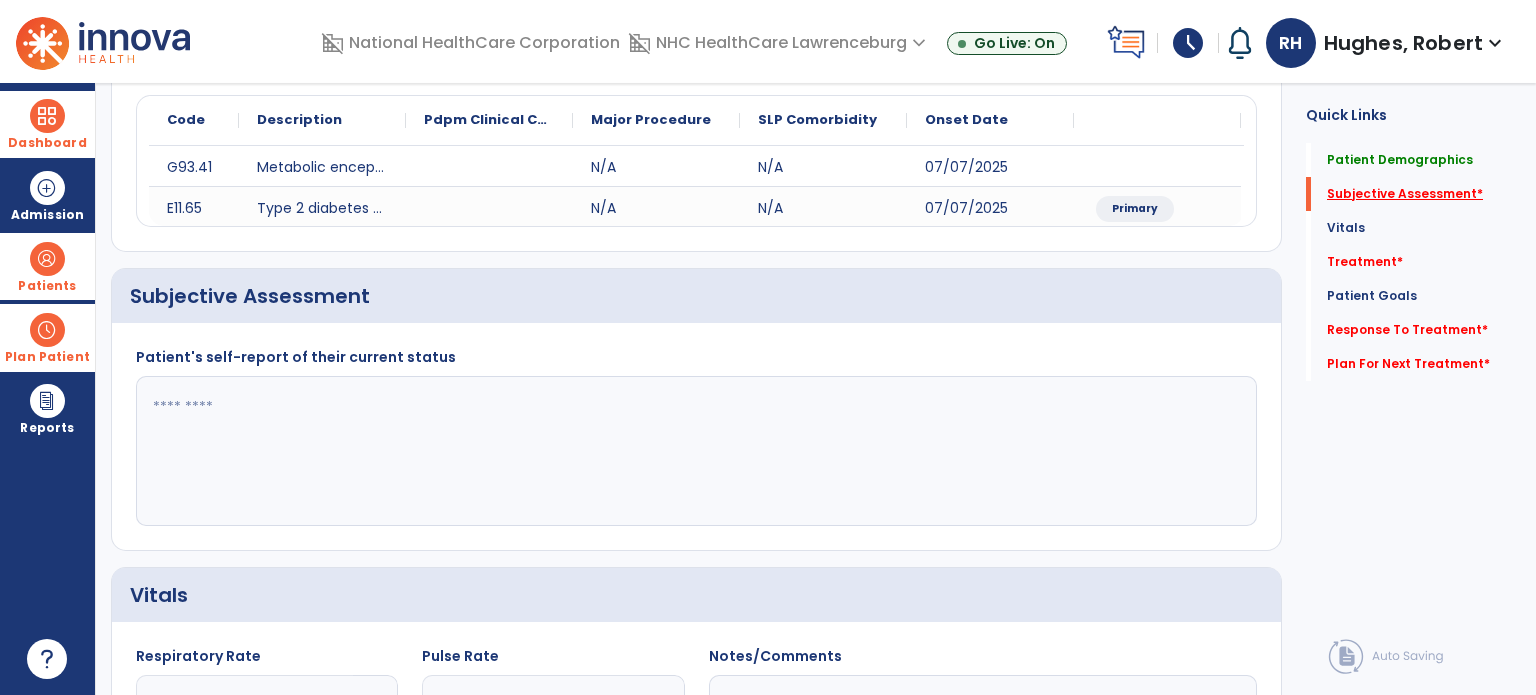 click on "Subjective Assessment   *" 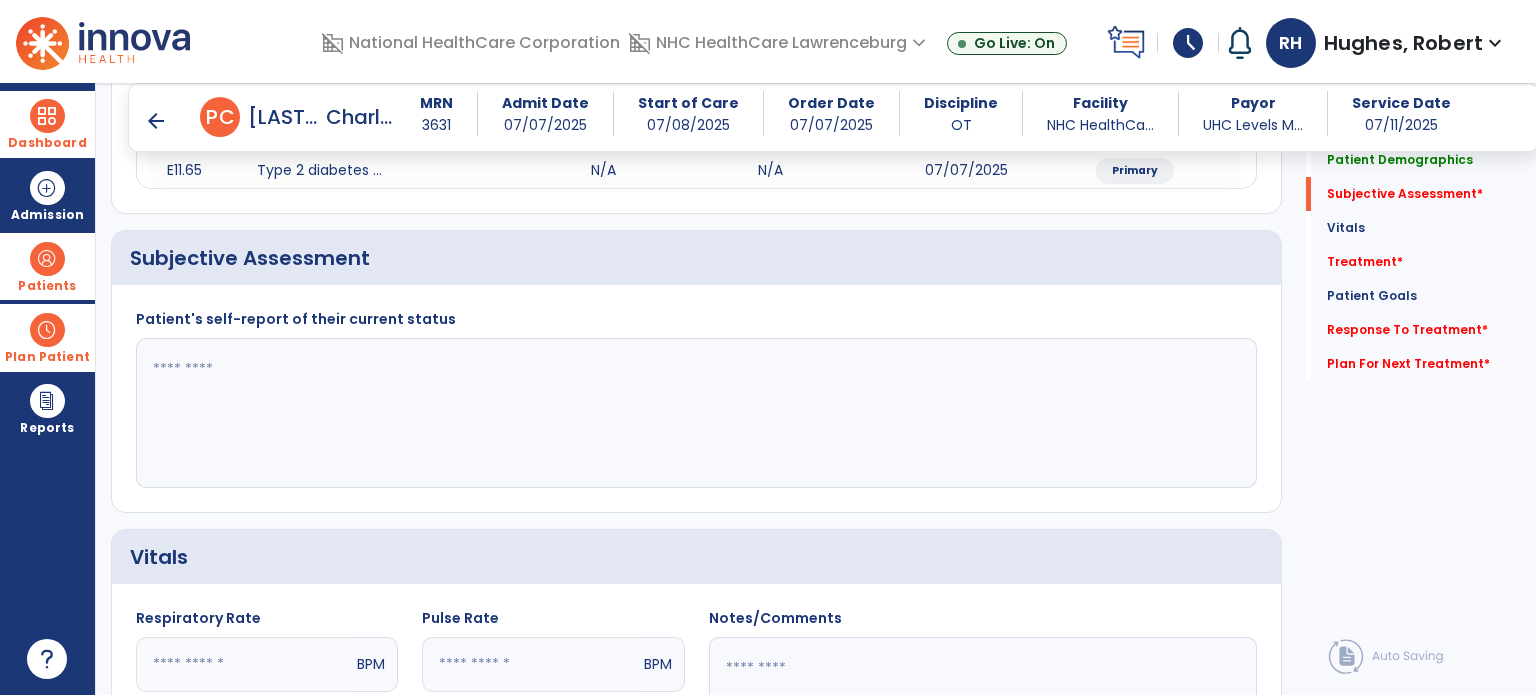 click 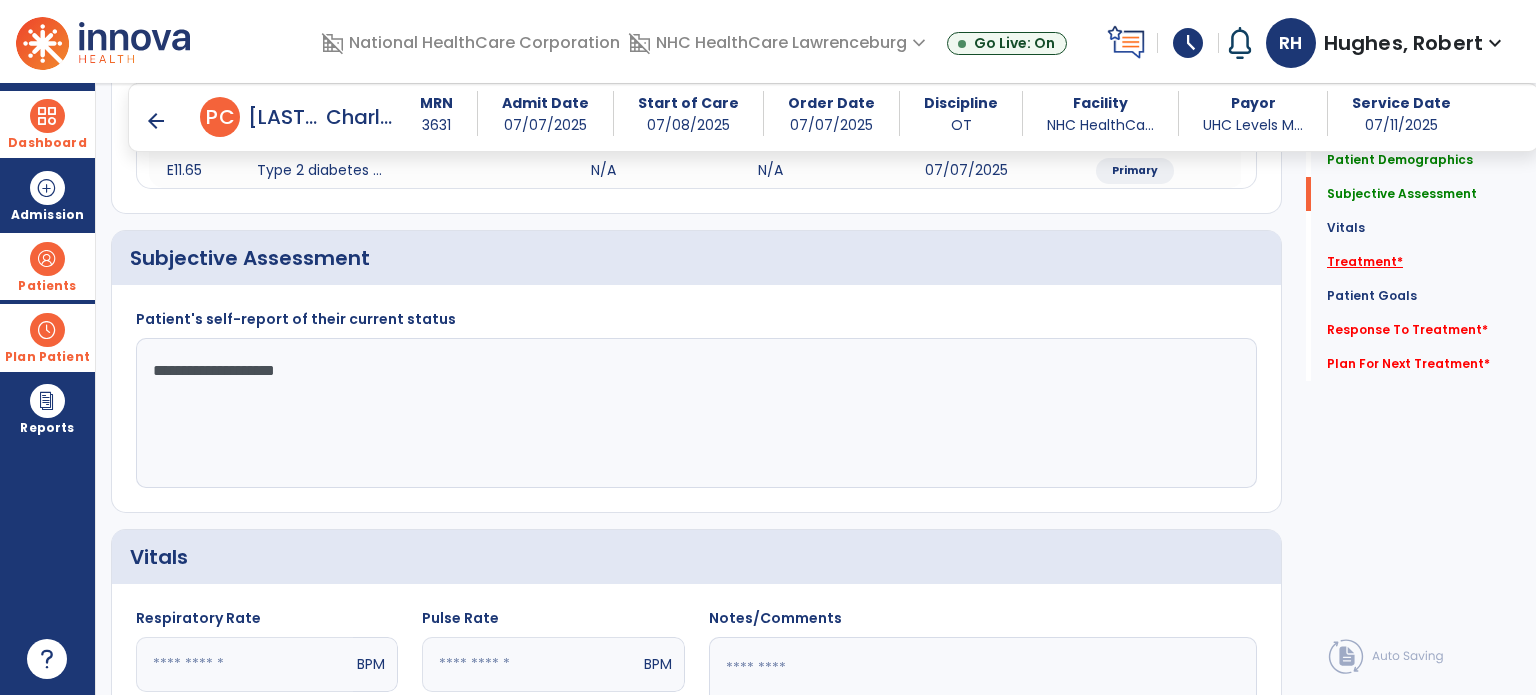 type on "**********" 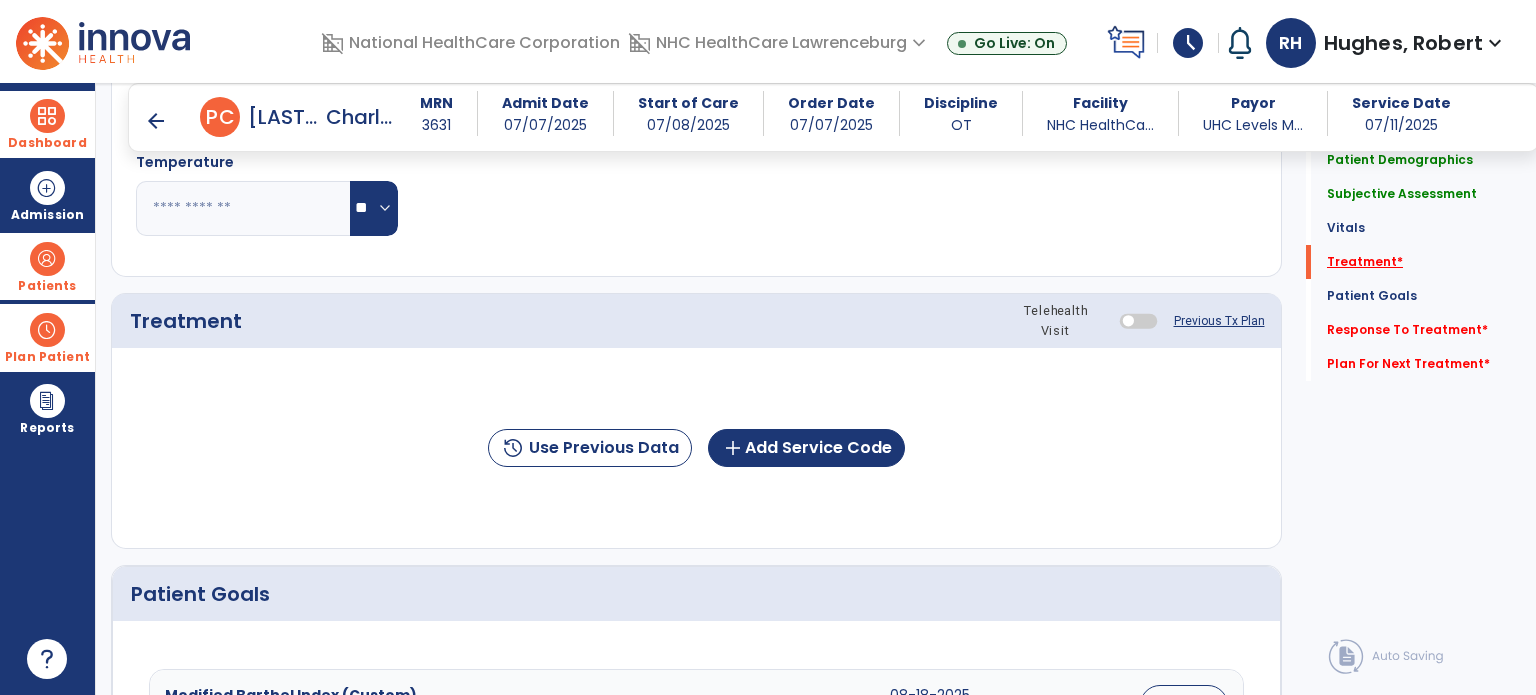scroll, scrollTop: 1027, scrollLeft: 0, axis: vertical 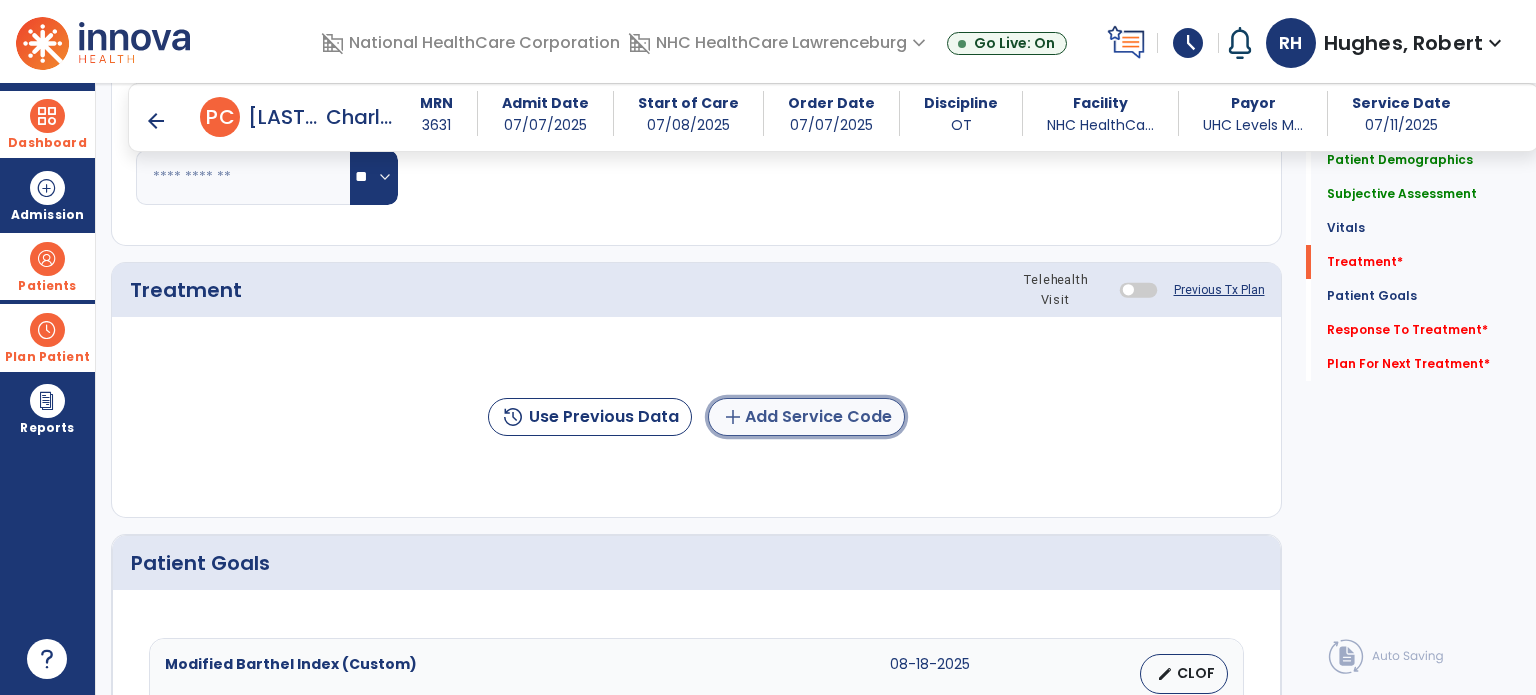 click on "add  Add Service Code" 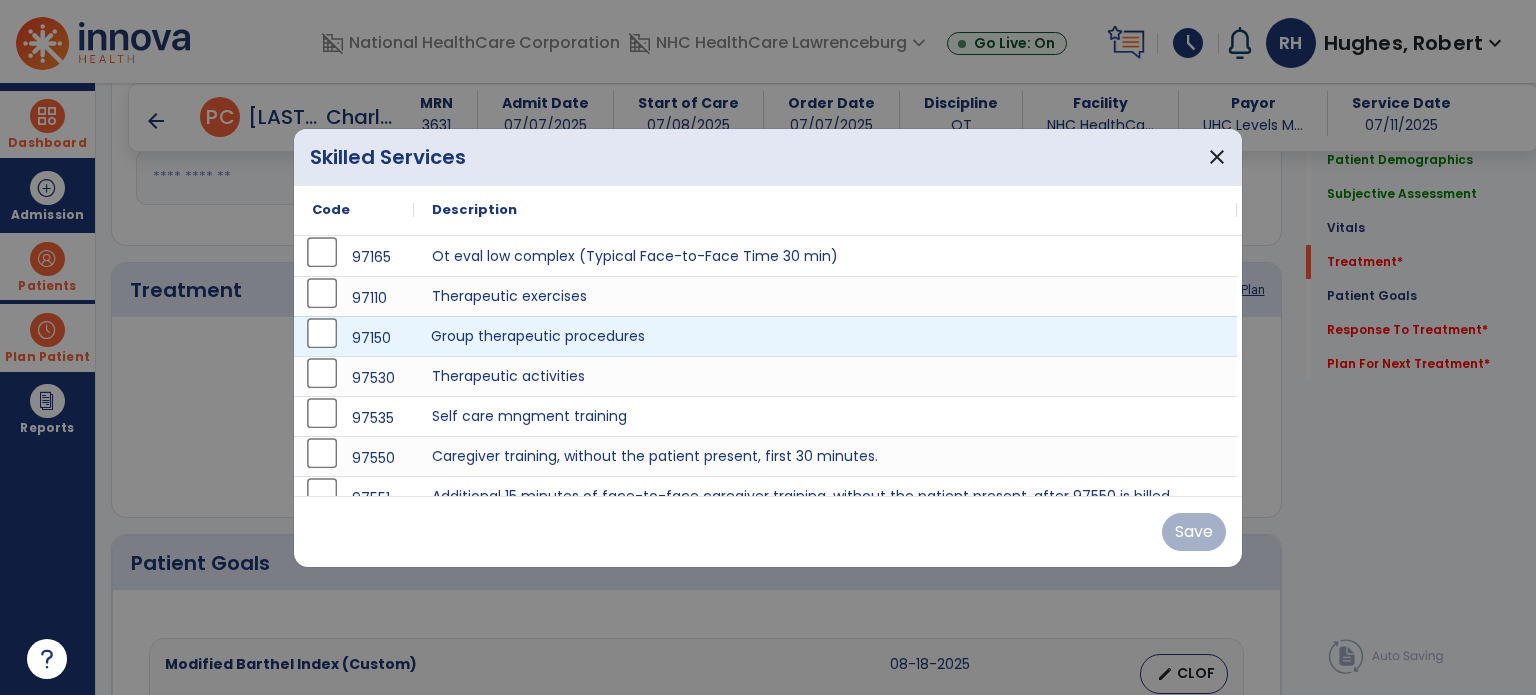 click on "Group therapeutic procedures" at bounding box center (825, 336) 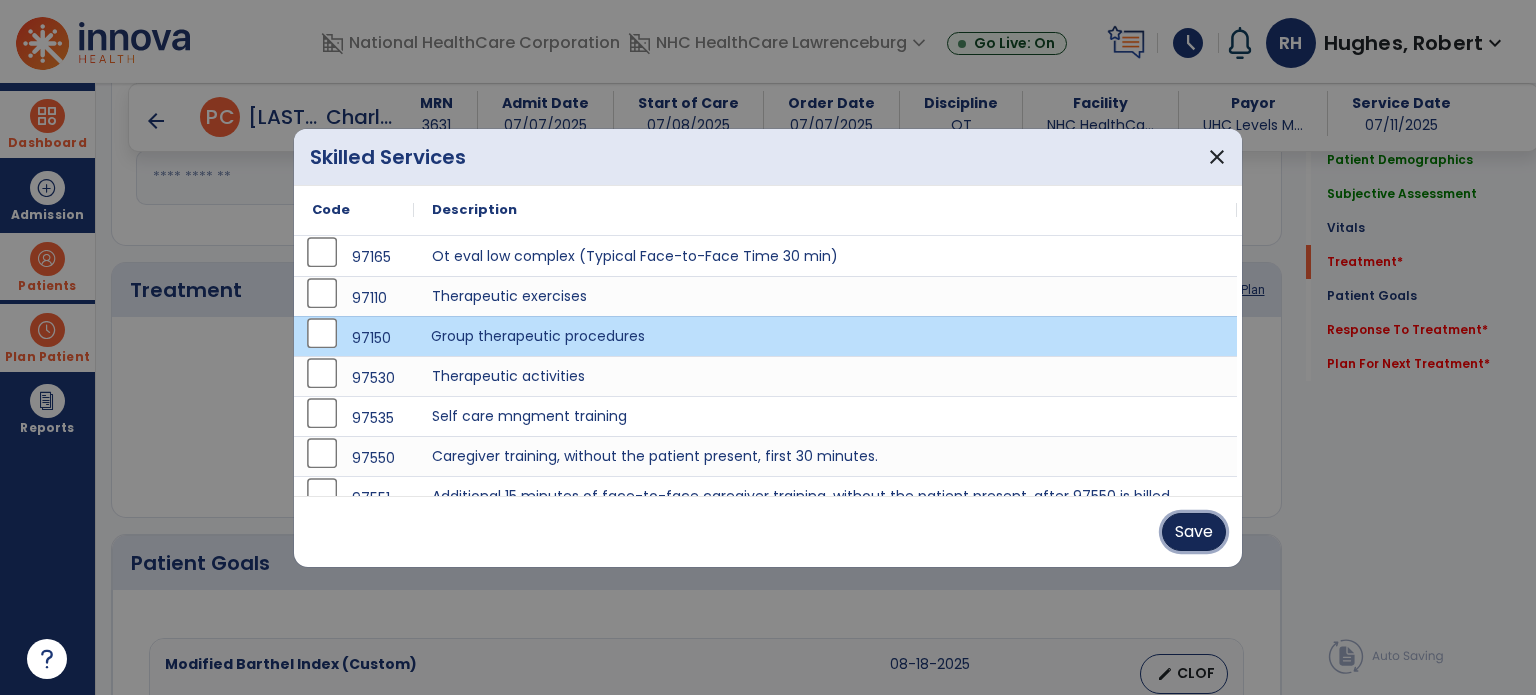 click on "Save" at bounding box center (1194, 532) 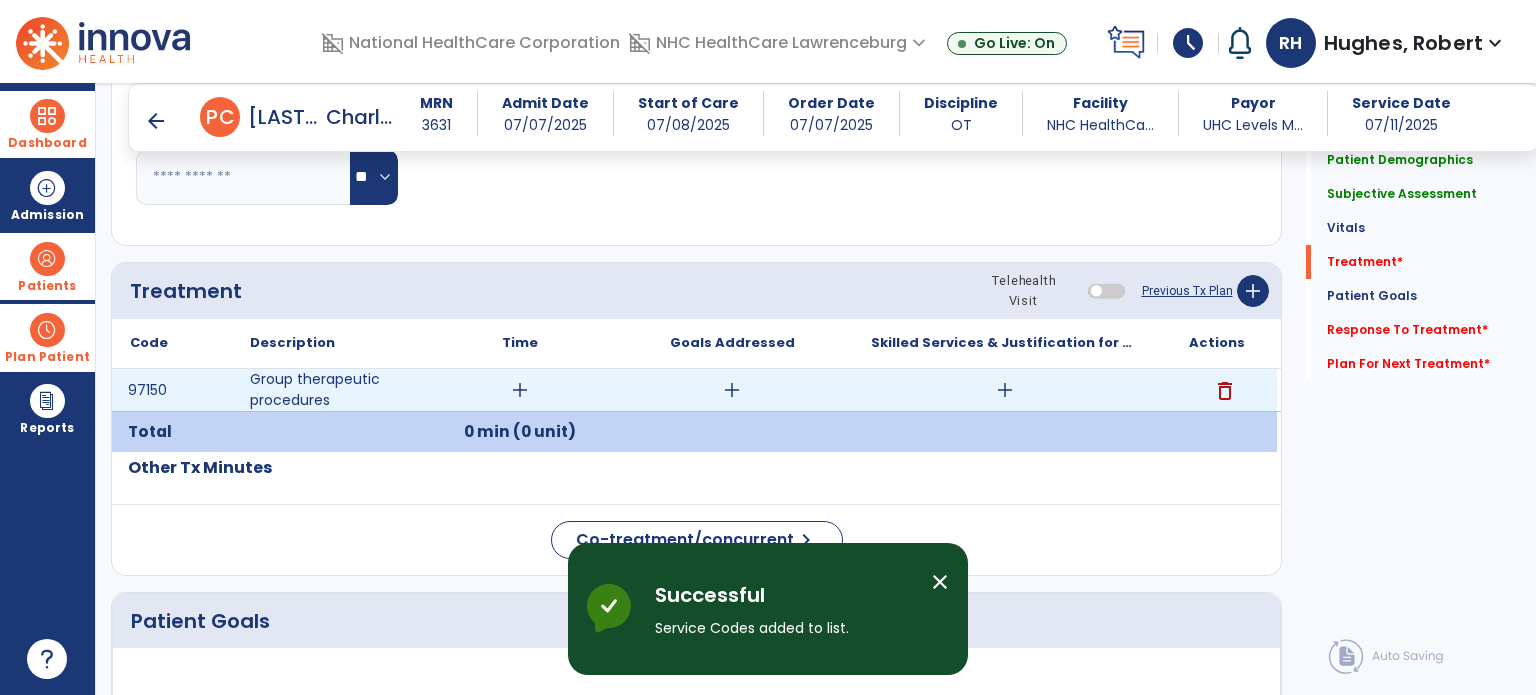 click on "add" at bounding box center (520, 390) 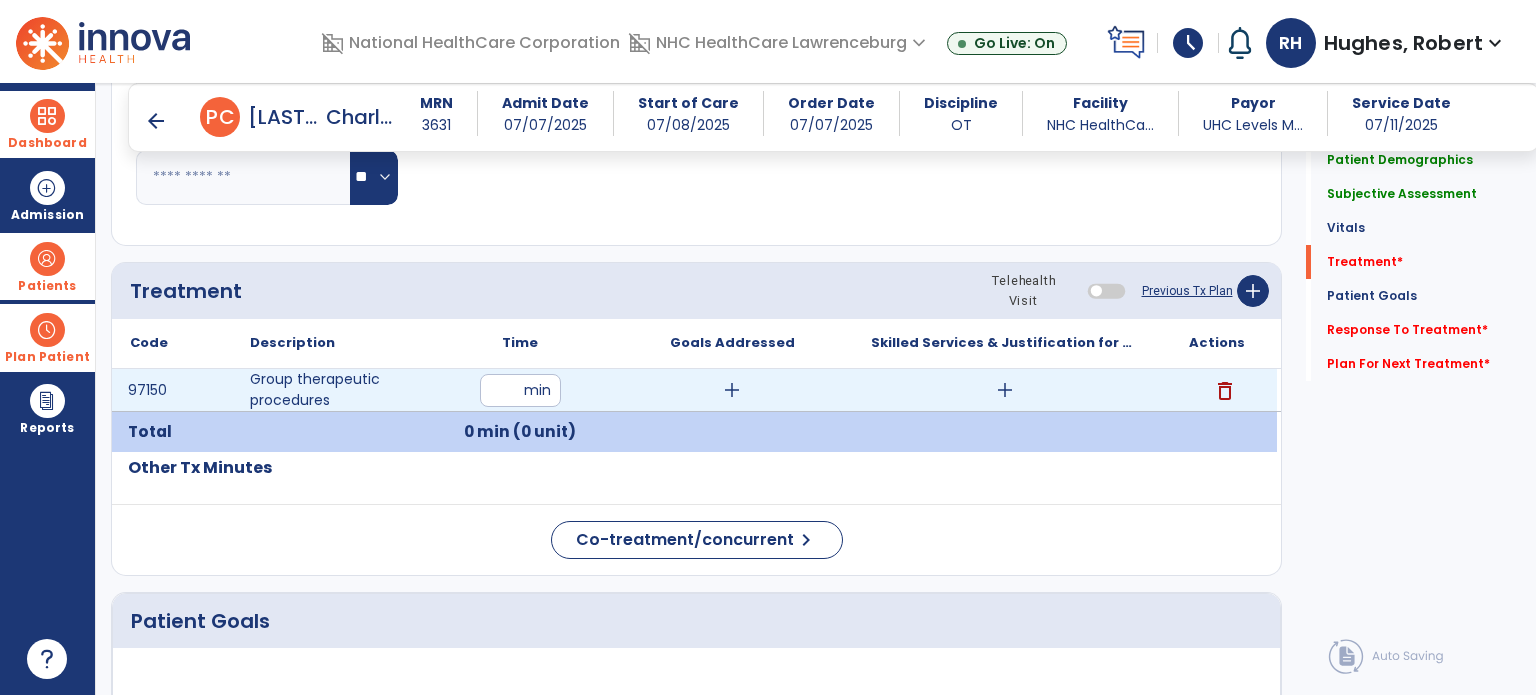 type on "**" 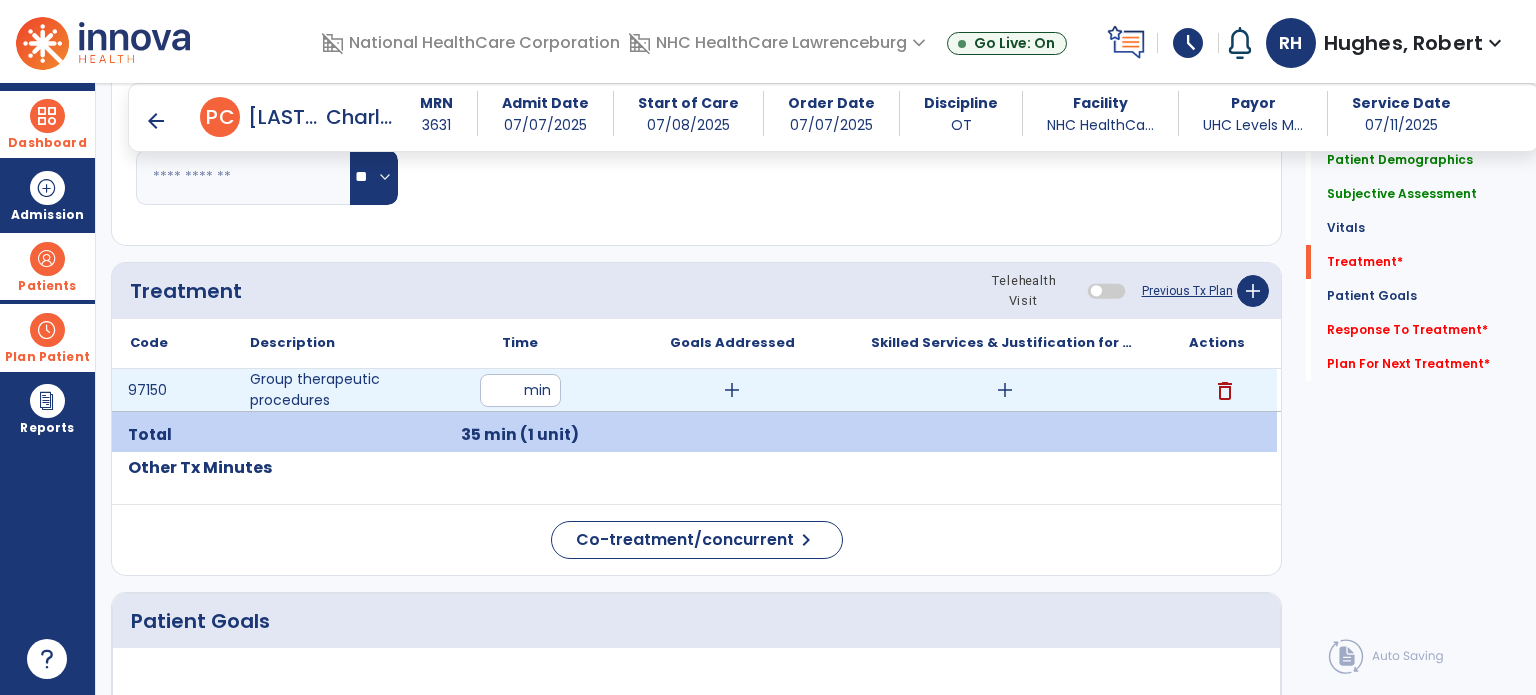click on "add" at bounding box center [1005, 390] 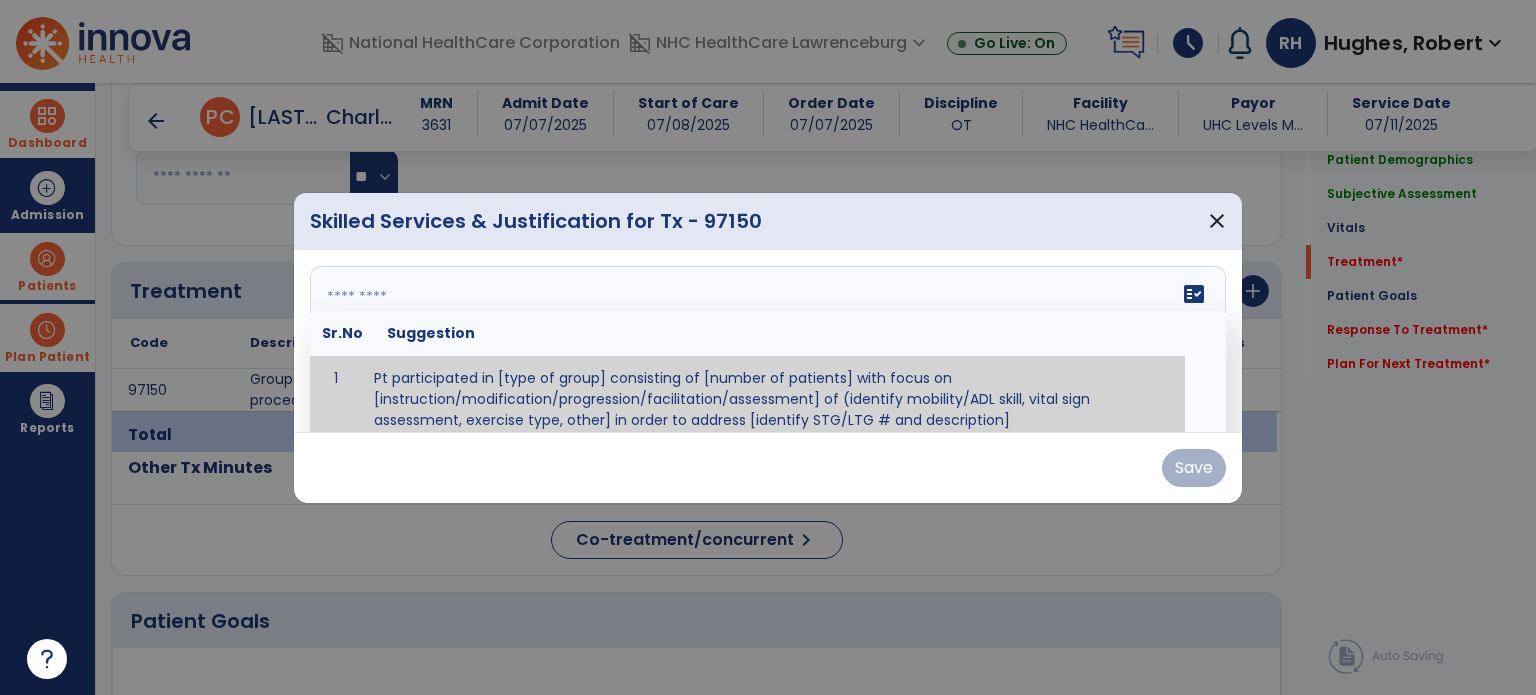click on "fact_check  Sr.No Suggestion 1 Pt participated in [type of group] consisting of [number of patients] with focus on [instruction/modification/progression/facilitation/assessment] of (identify mobility/ADL skill, vital sign assessment, exercise type, other] in order to address [identify STG/LTG # and description]" at bounding box center [768, 341] 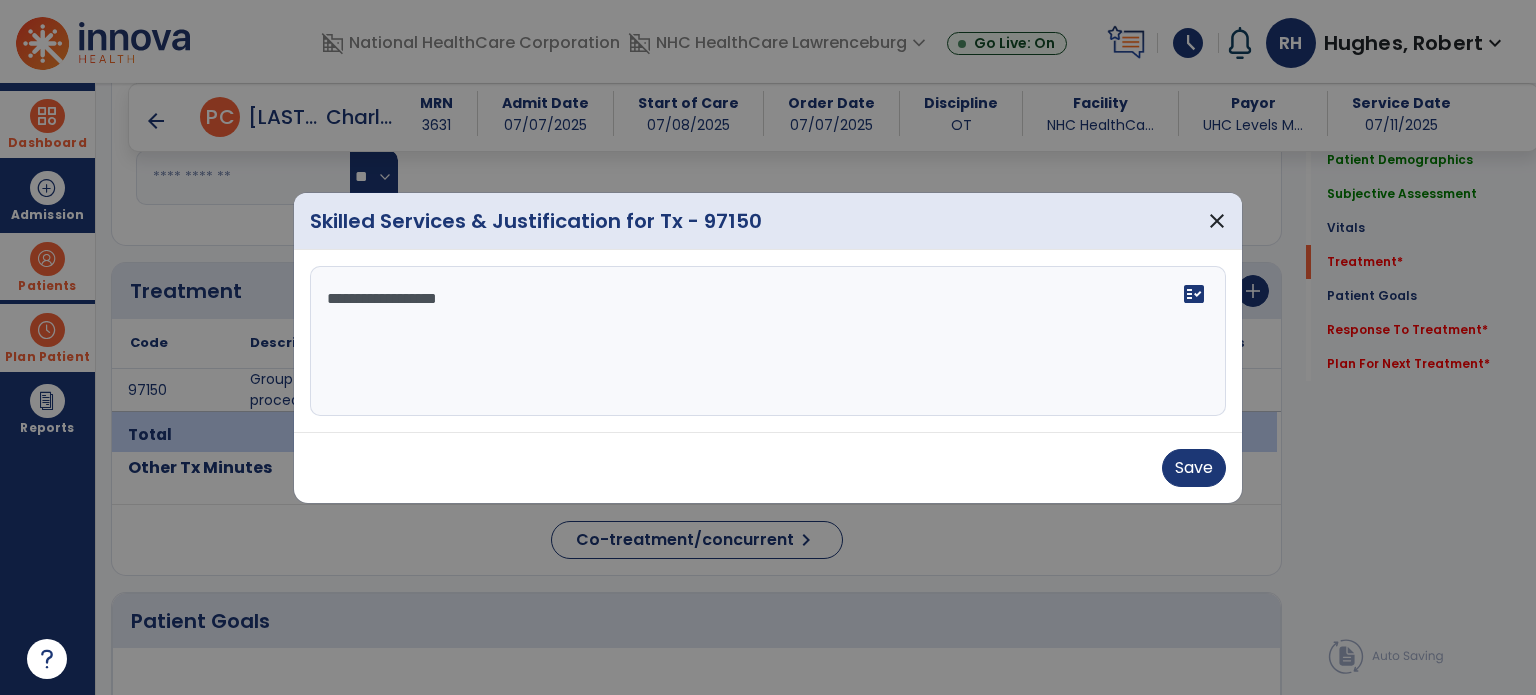scroll, scrollTop: 0, scrollLeft: 0, axis: both 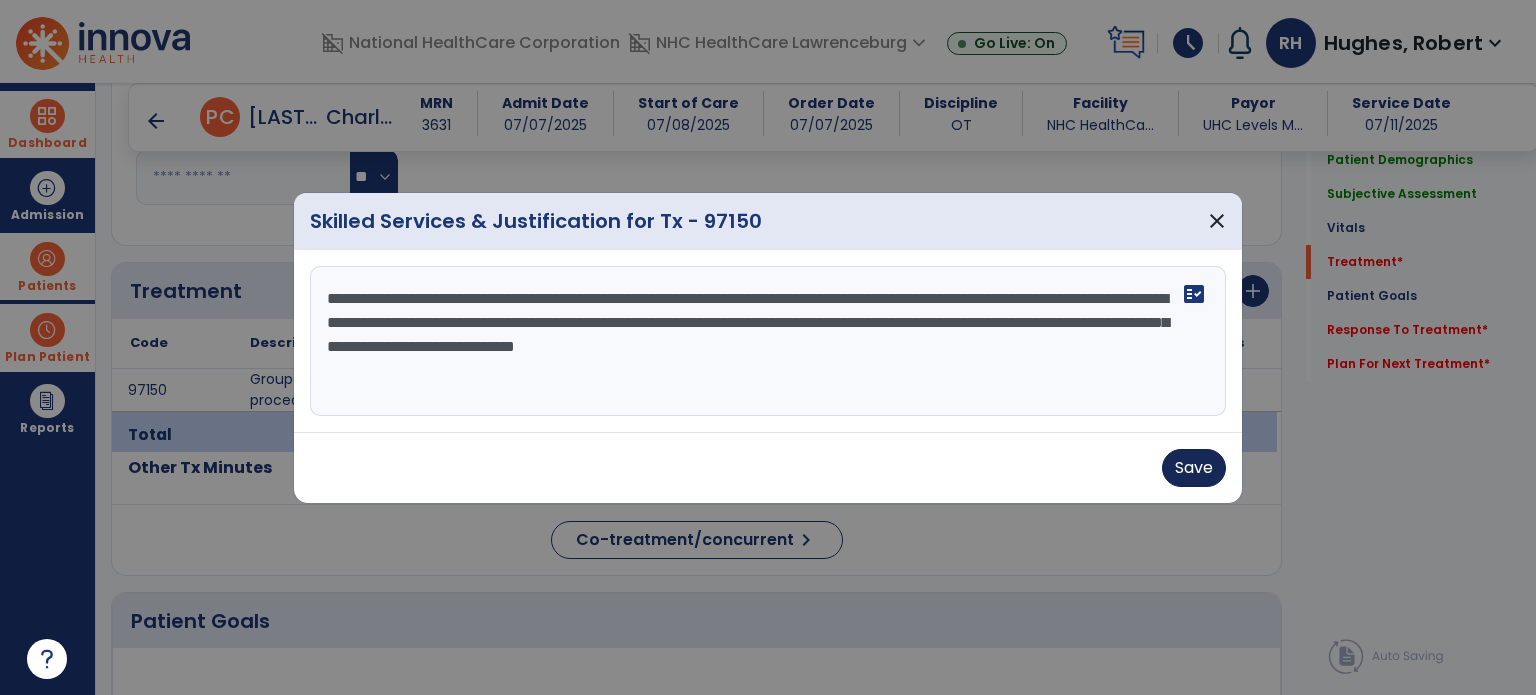 type on "**********" 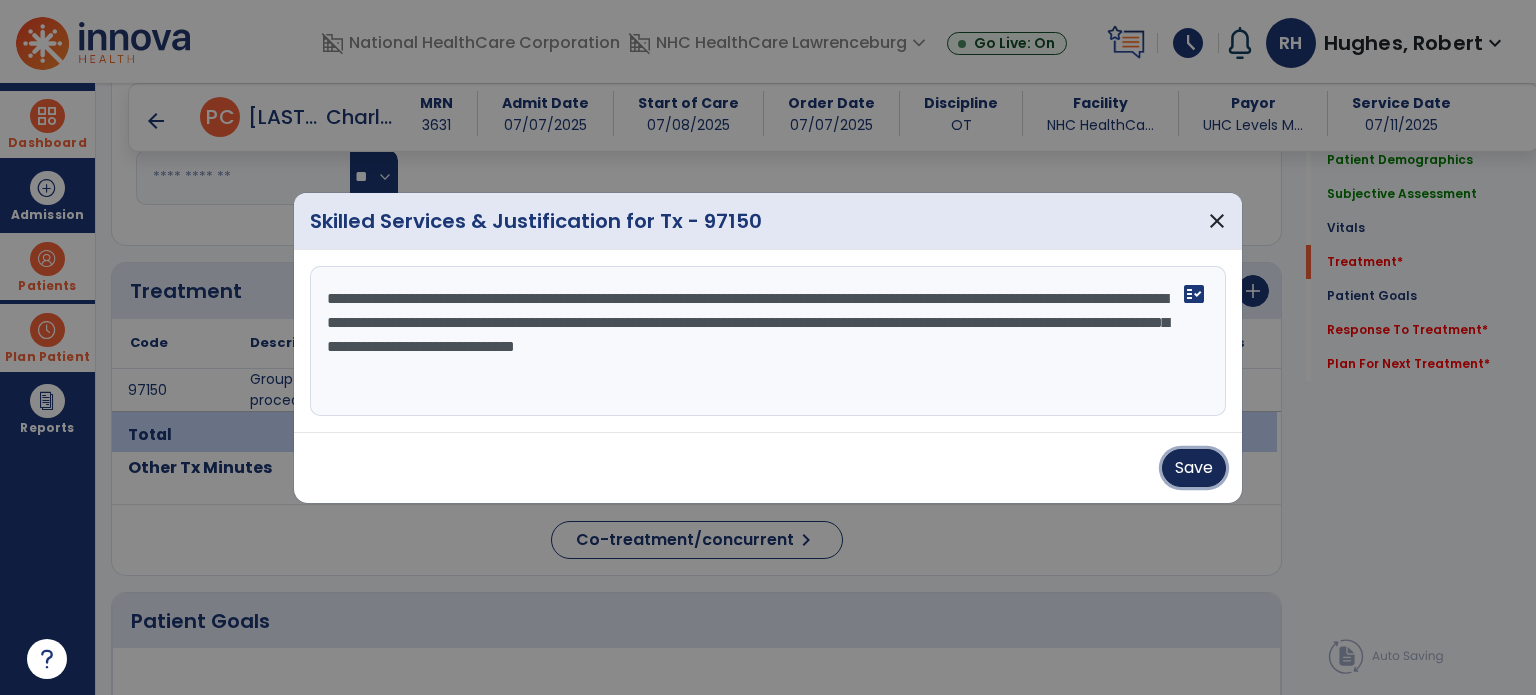 click on "Save" at bounding box center [1194, 468] 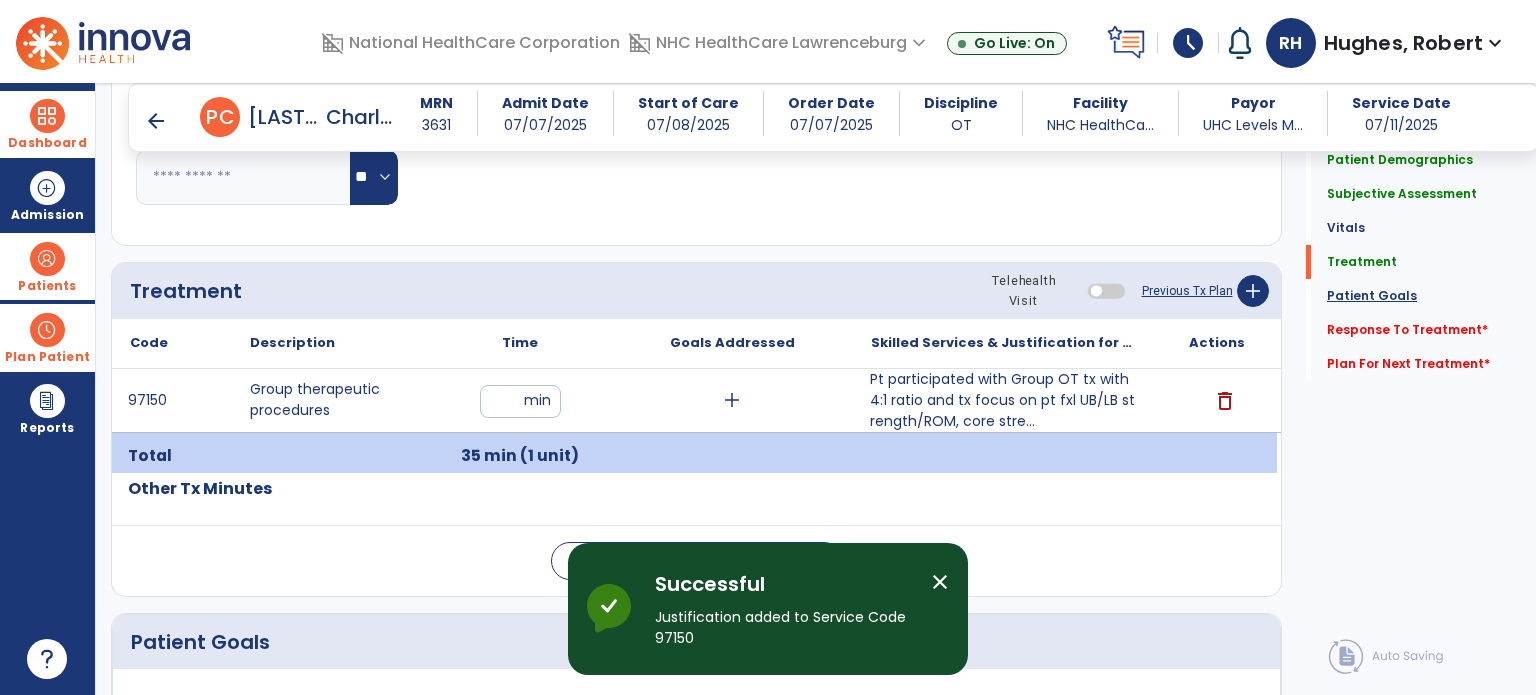 click on "Patient Goals" 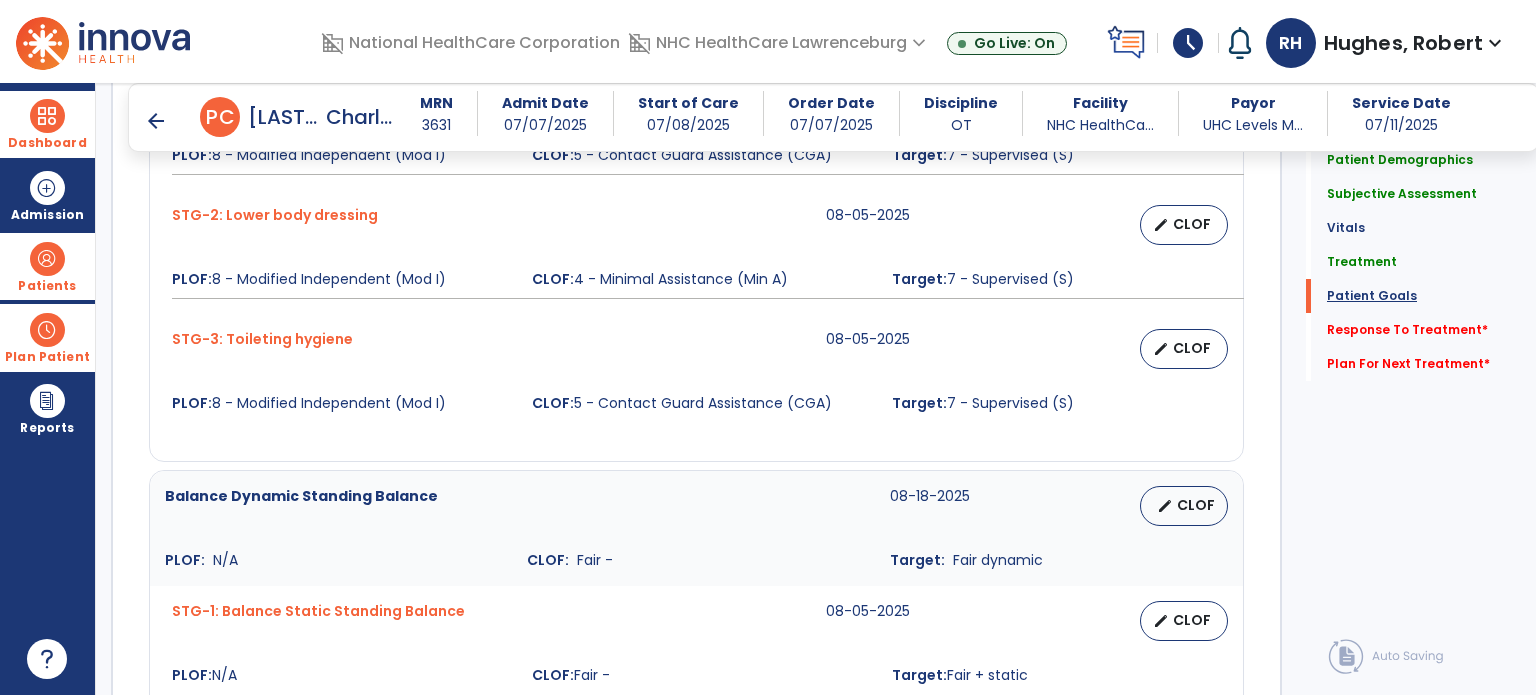 scroll, scrollTop: 1812, scrollLeft: 0, axis: vertical 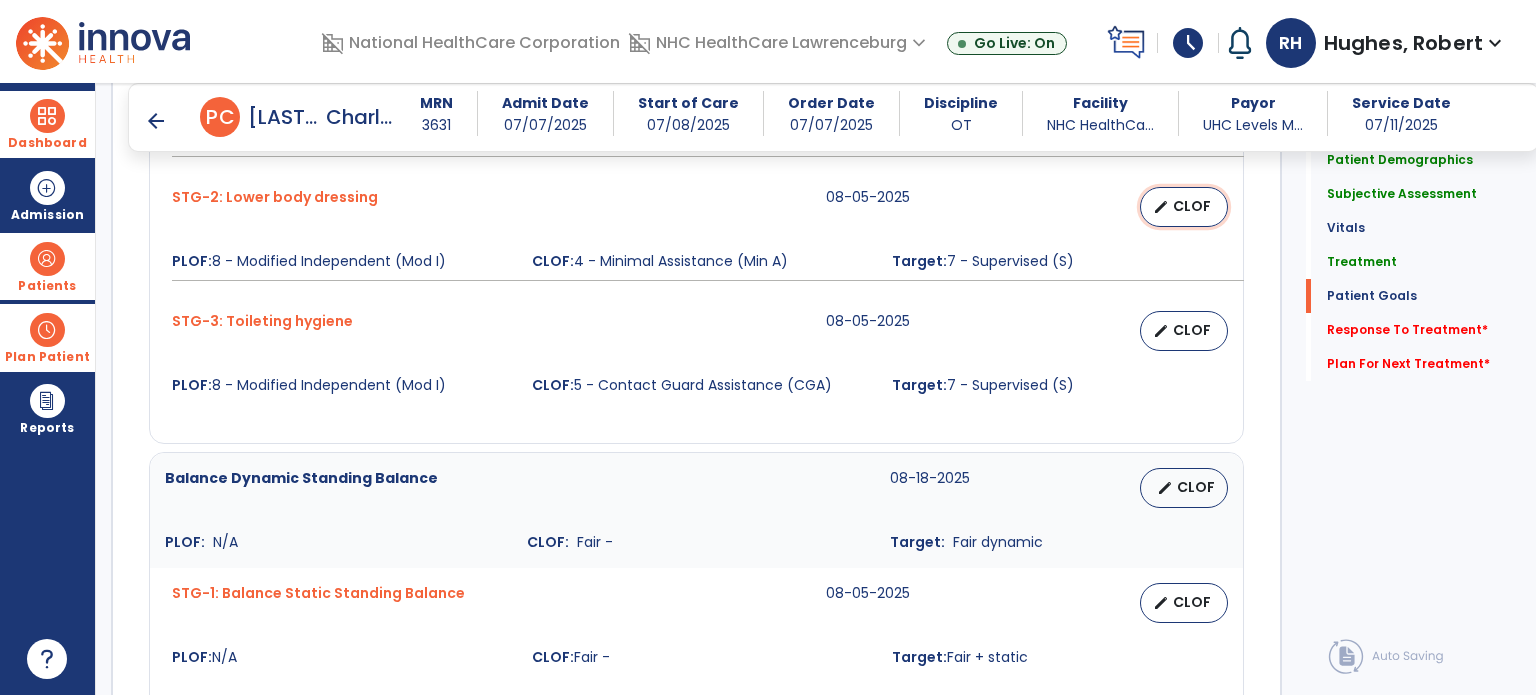click on "CLOF" at bounding box center [1192, 206] 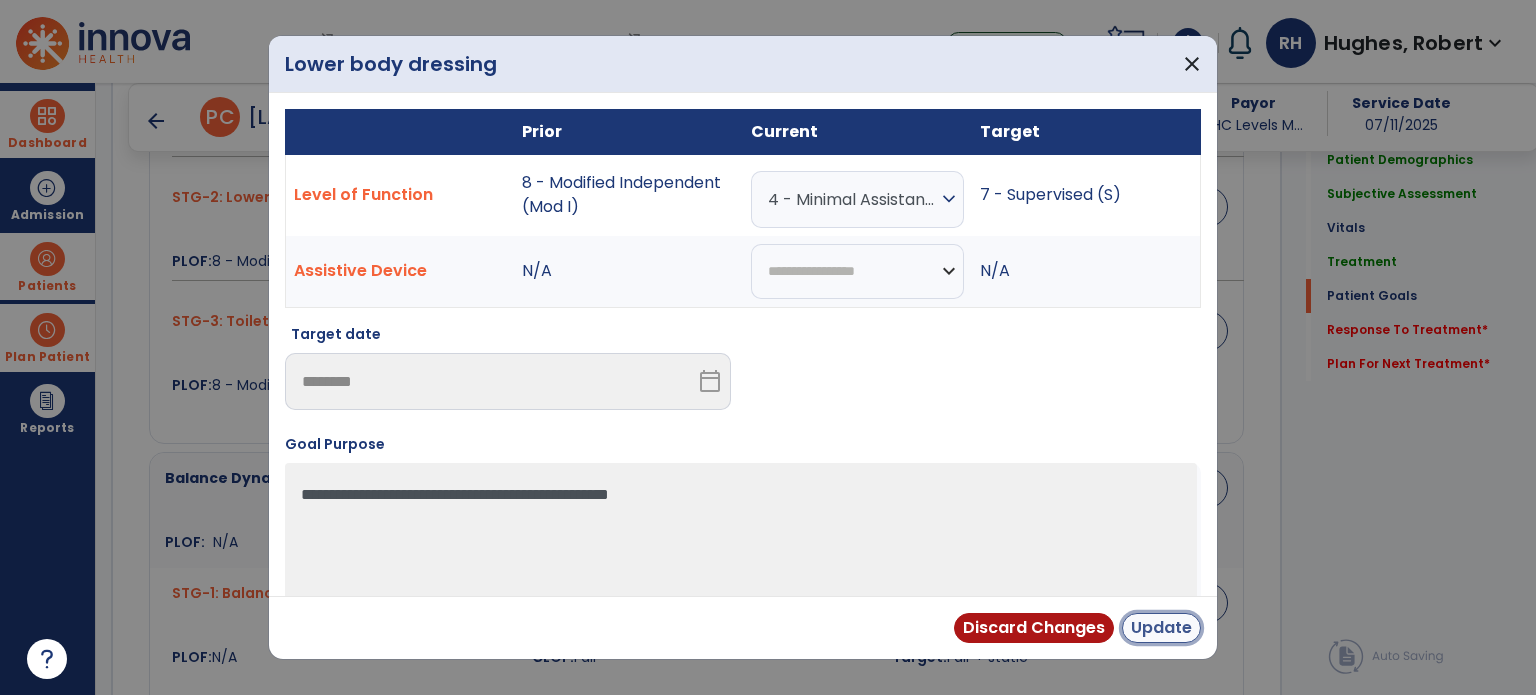 click on "Update" at bounding box center [1161, 628] 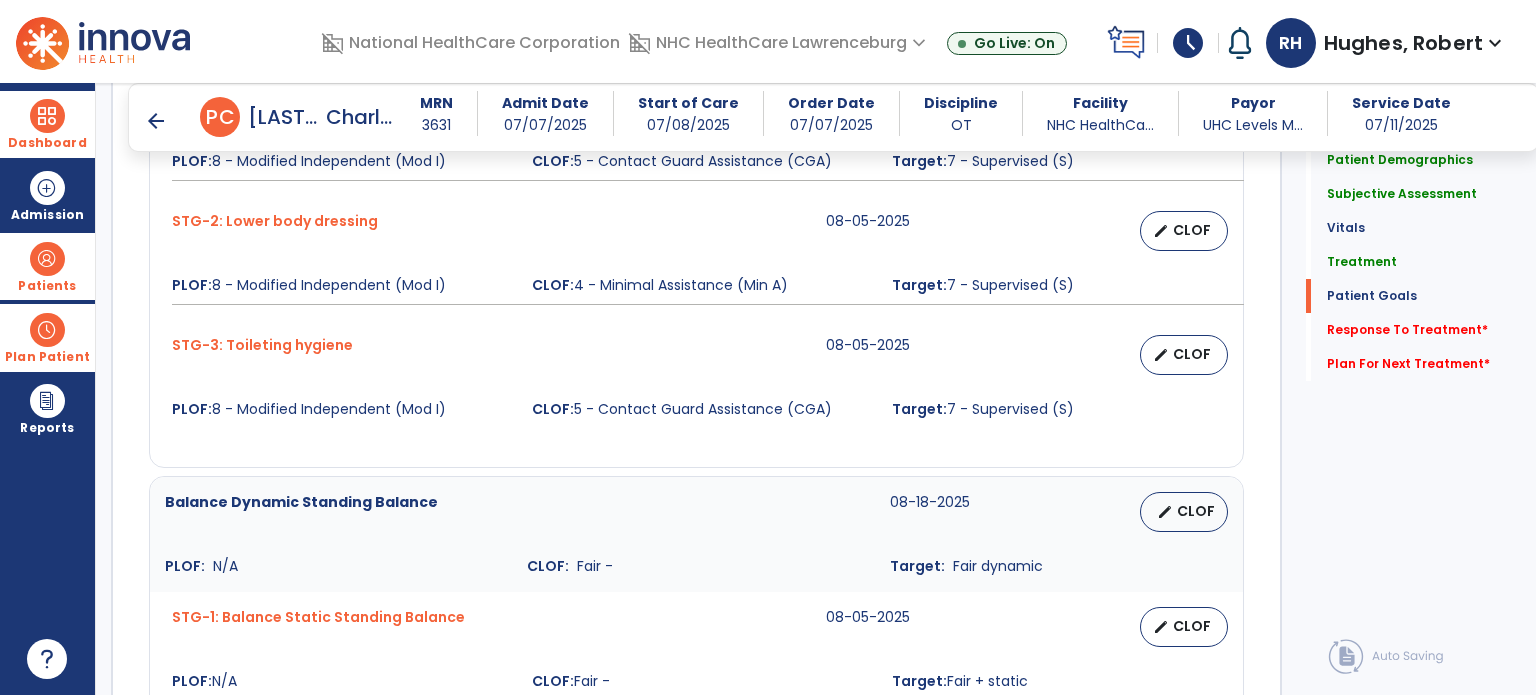 scroll, scrollTop: 1812, scrollLeft: 0, axis: vertical 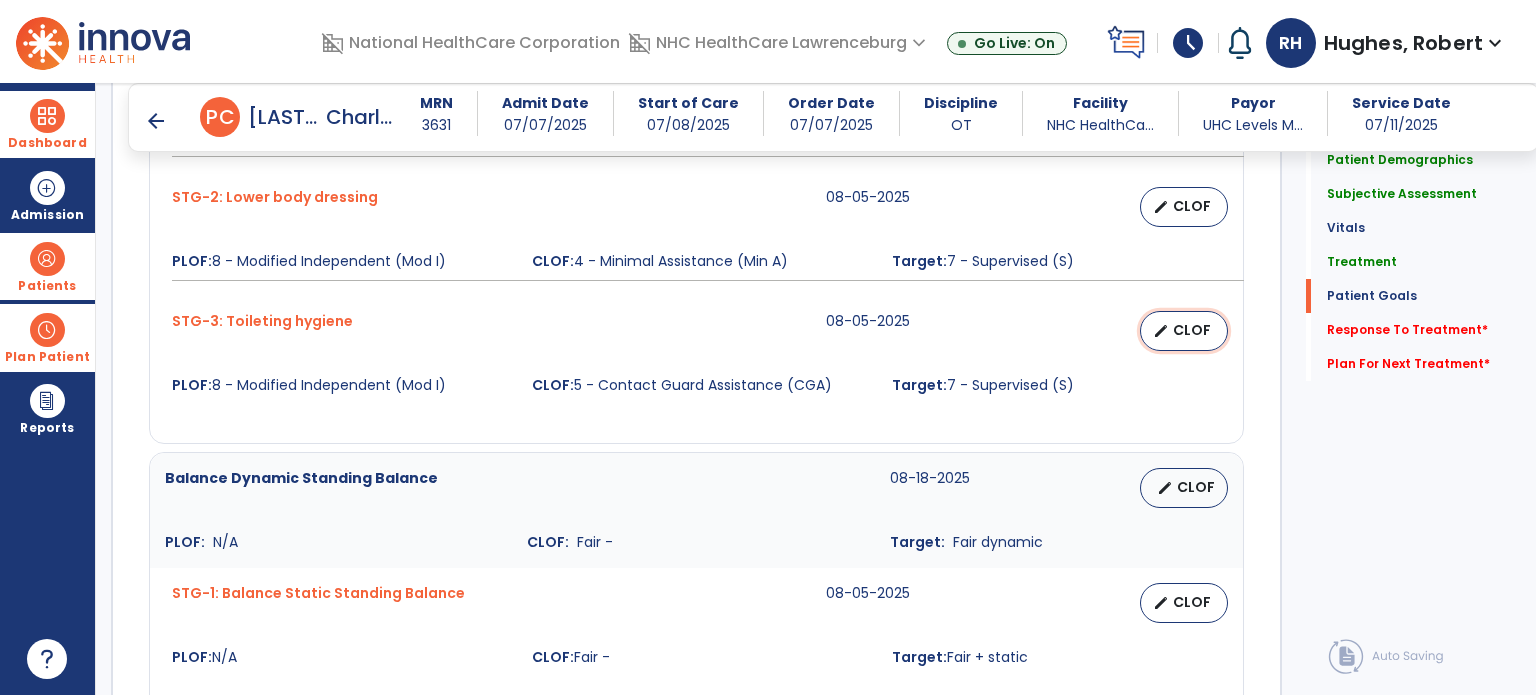 click on "CLOF" at bounding box center (1192, 330) 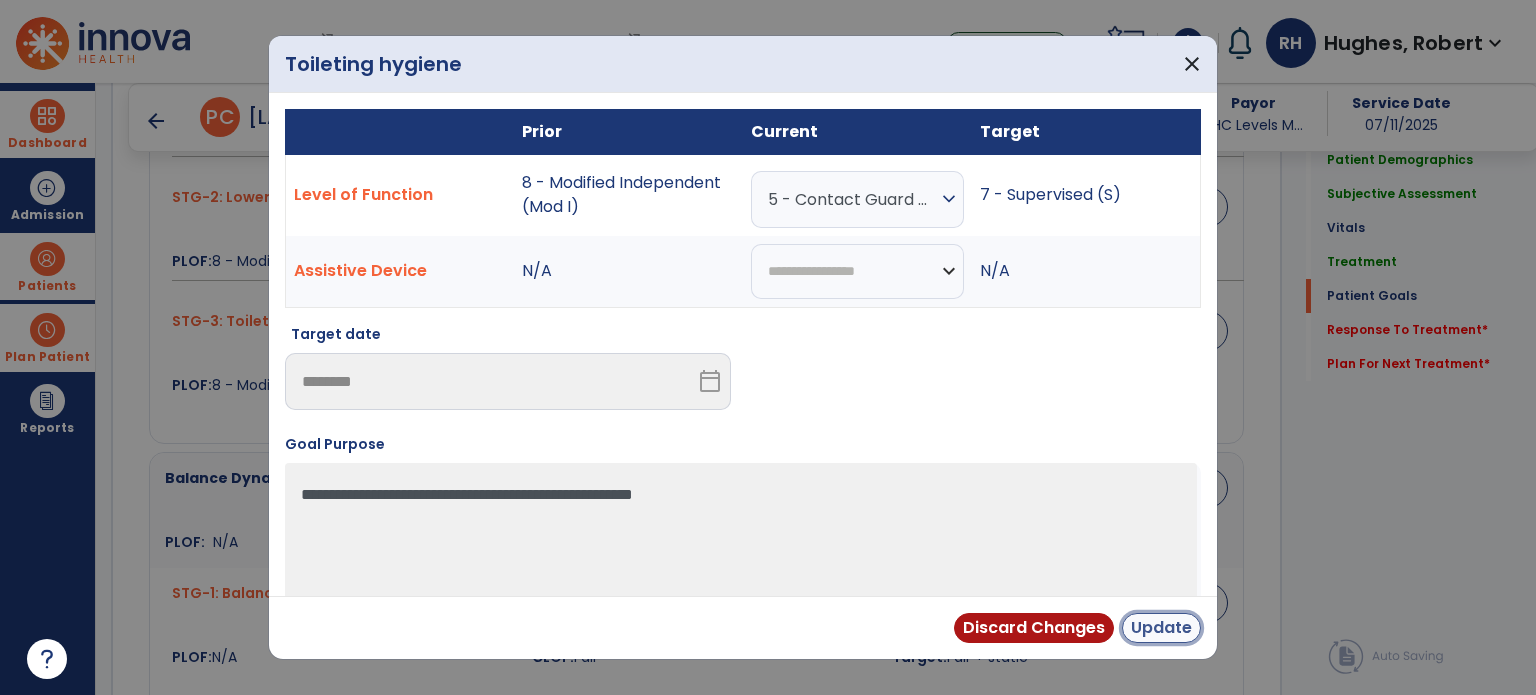 click on "Update" at bounding box center [1161, 628] 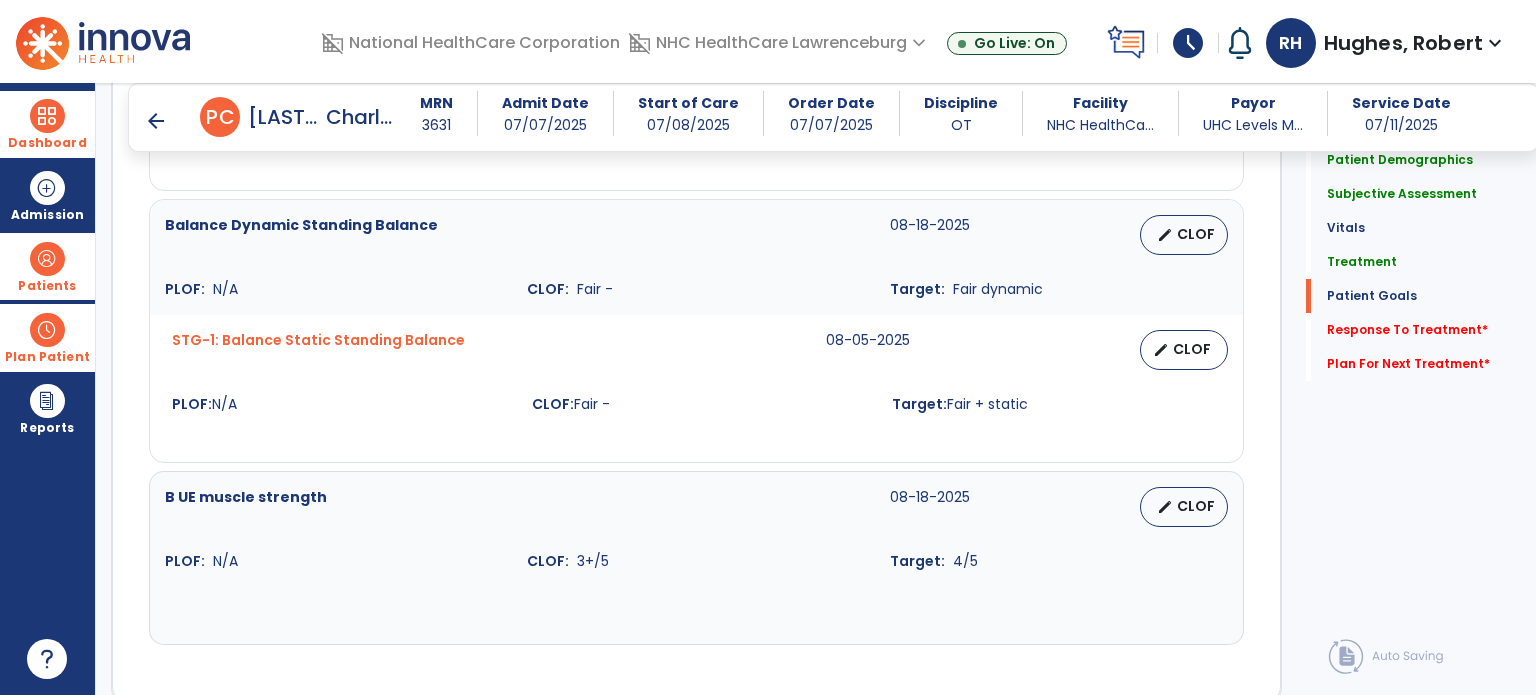 scroll, scrollTop: 2084, scrollLeft: 0, axis: vertical 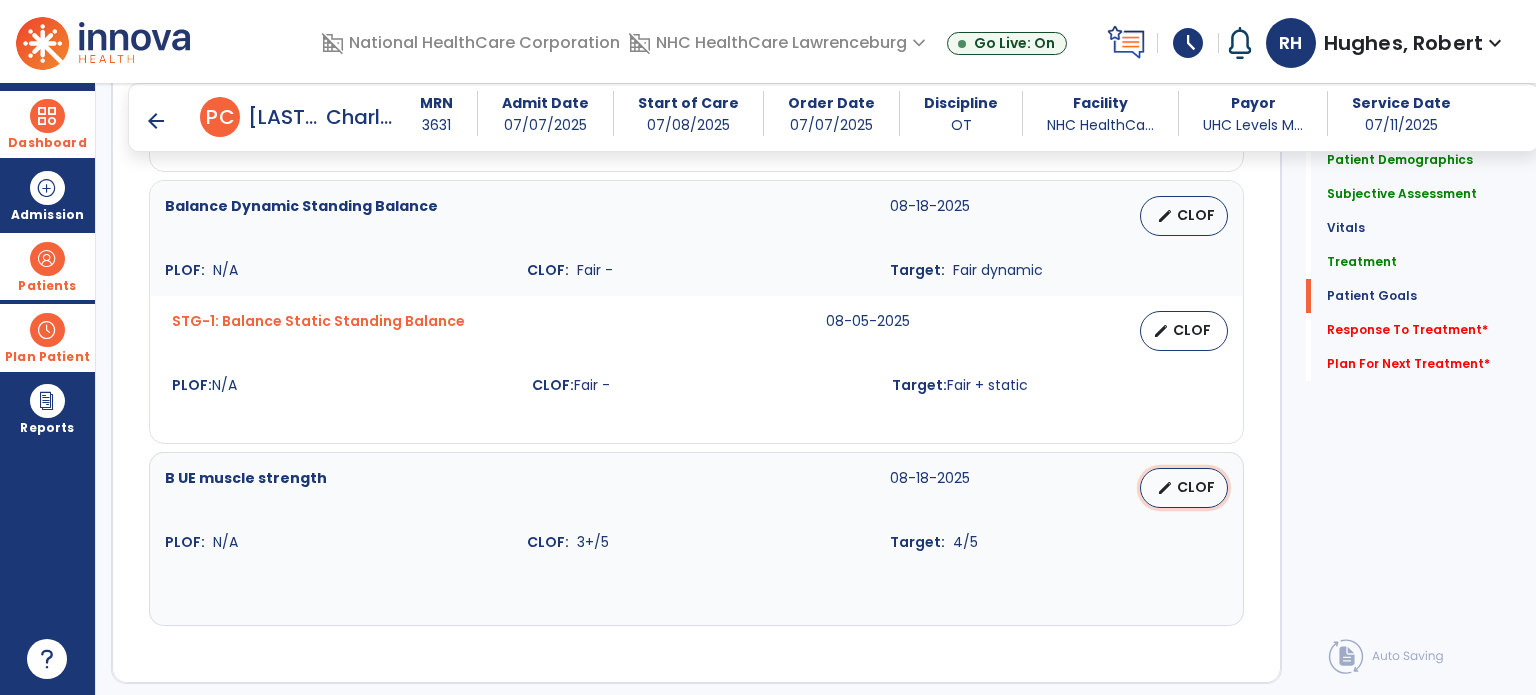 click on "CLOF" at bounding box center [1196, 487] 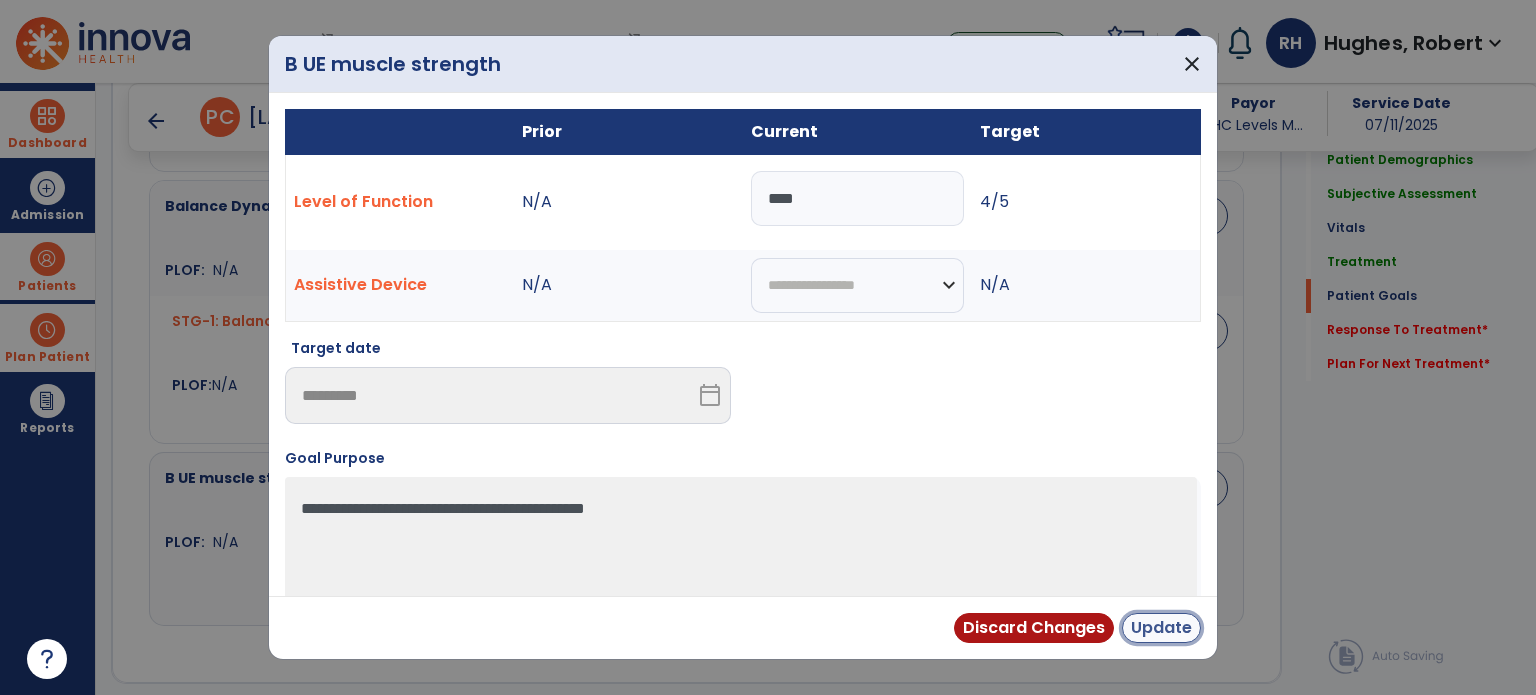 click on "Update" at bounding box center [1161, 628] 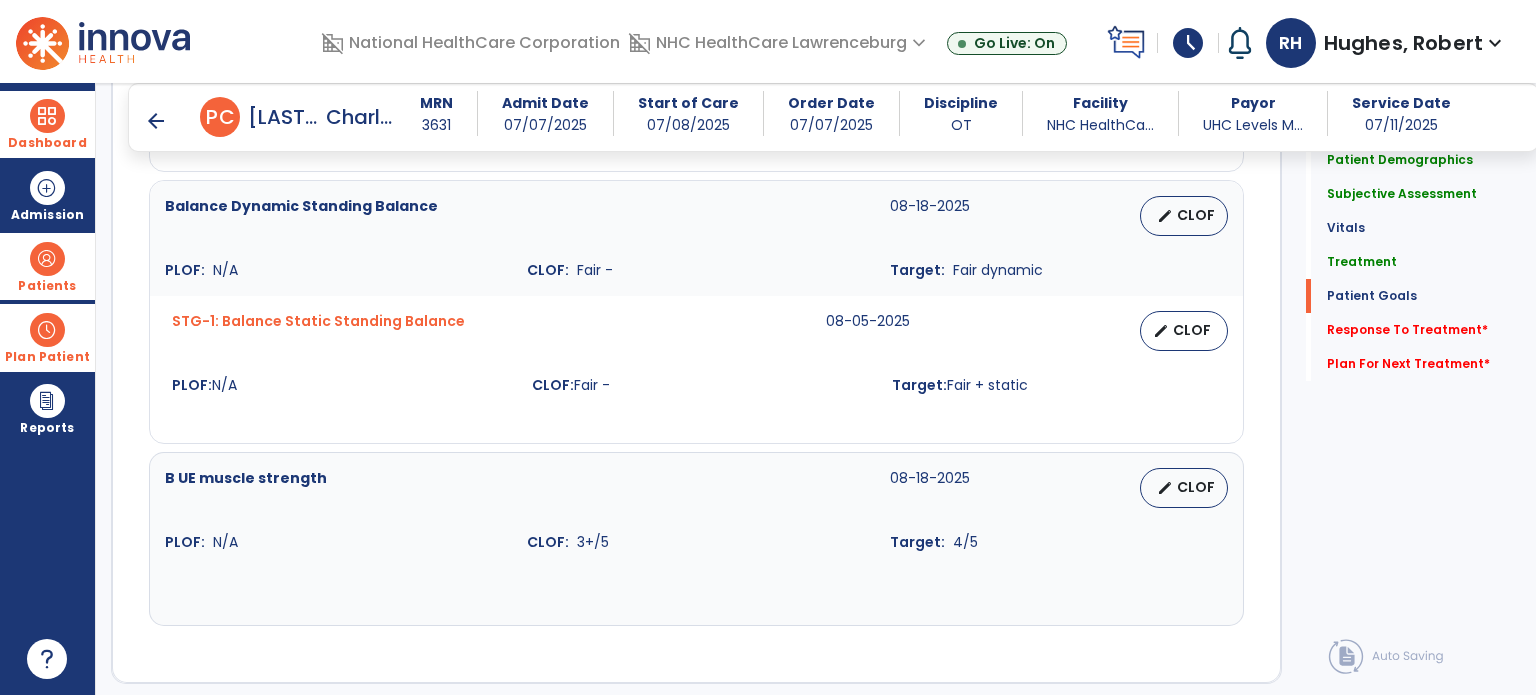 scroll, scrollTop: 2084, scrollLeft: 0, axis: vertical 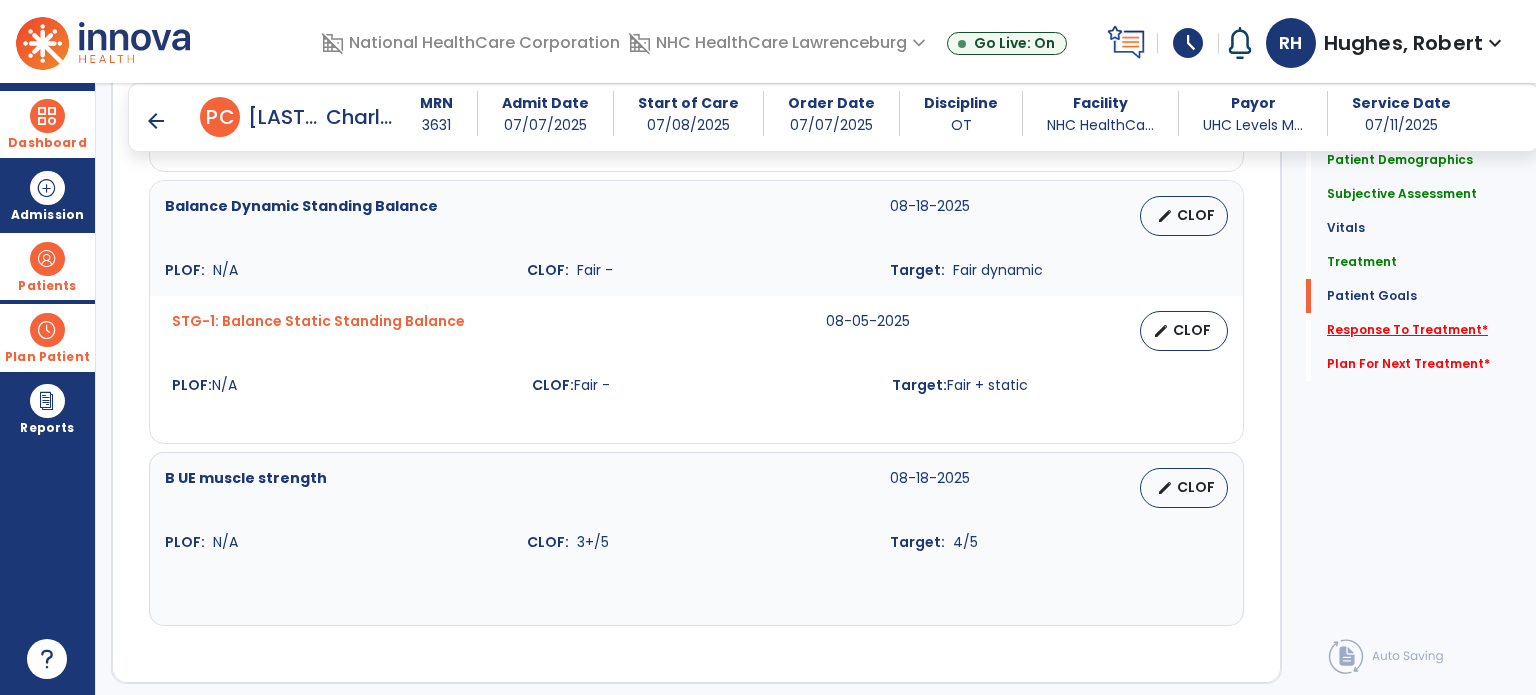 click on "Response To Treatment   *" 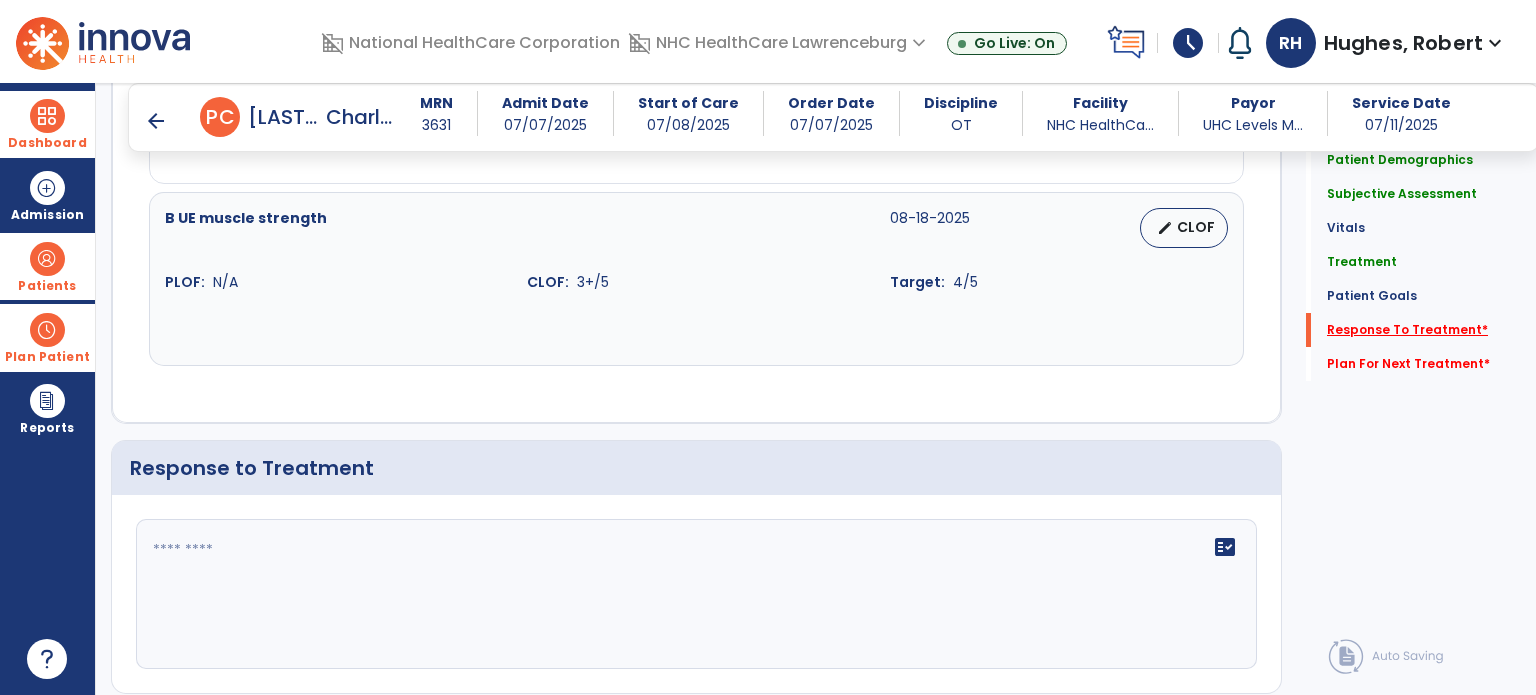 scroll, scrollTop: 2517, scrollLeft: 0, axis: vertical 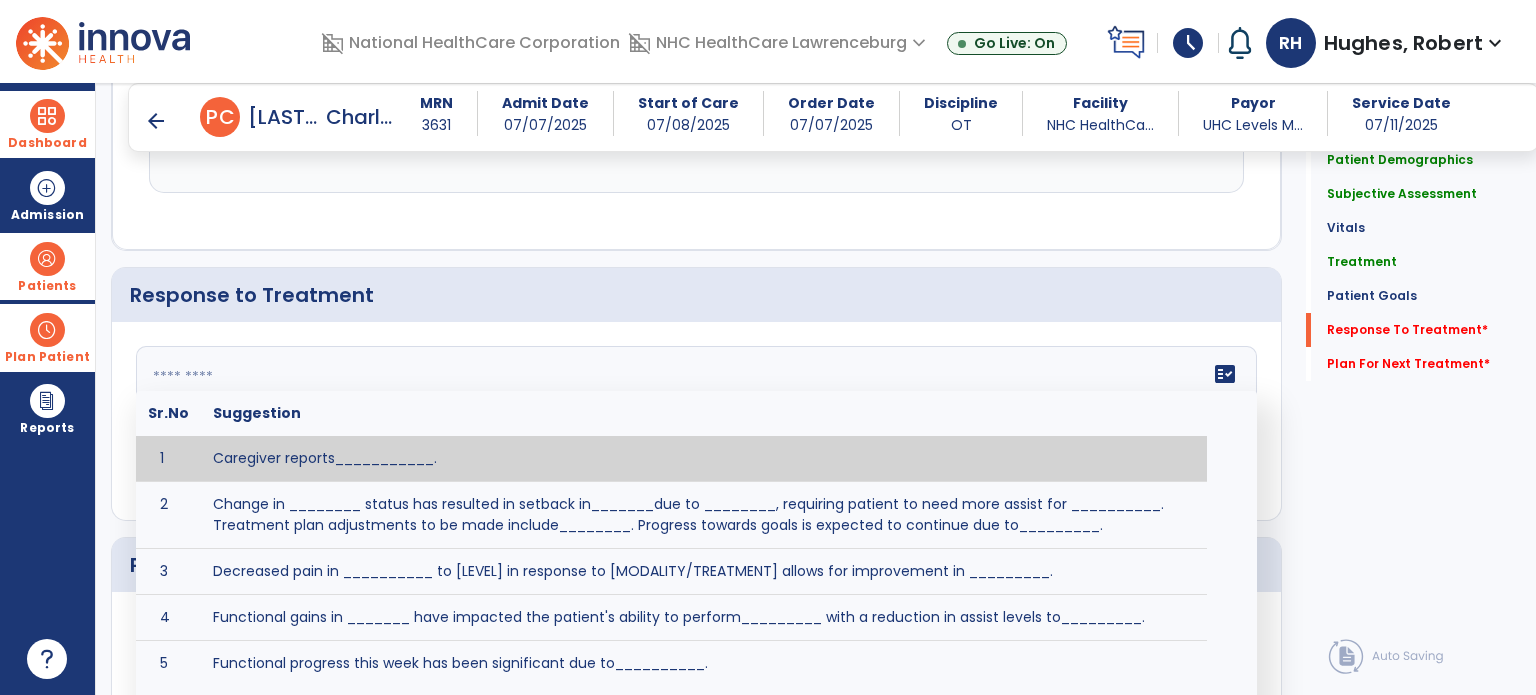 click on "fact_check  Sr.No Suggestion 1 Caregiver reports___________. 2 Change in ________ status has resulted in setback in_______due to ________, requiring patient to need more assist for __________.   Treatment plan adjustments to be made include________.  Progress towards goals is expected to continue due to_________. 3 Decreased pain in __________ to [LEVEL] in response to [MODALITY/TREATMENT] allows for improvement in _________. 4 Functional gains in _______ have impacted the patient's ability to perform_________ with a reduction in assist levels to_________. 5 Functional progress this week has been significant due to__________. 6 Gains in ________ have improved the patient's ability to perform ______with decreased levels of assist to___________. 7 Improvement in ________allows patient to tolerate higher levels of challenges in_________. 8 Pain in [AREA] has decreased to [LEVEL] in response to [TREATMENT/MODALITY], allowing fore ease in completing__________. 9 10 11 12 13 14 15 16 17 18 19 20 21" 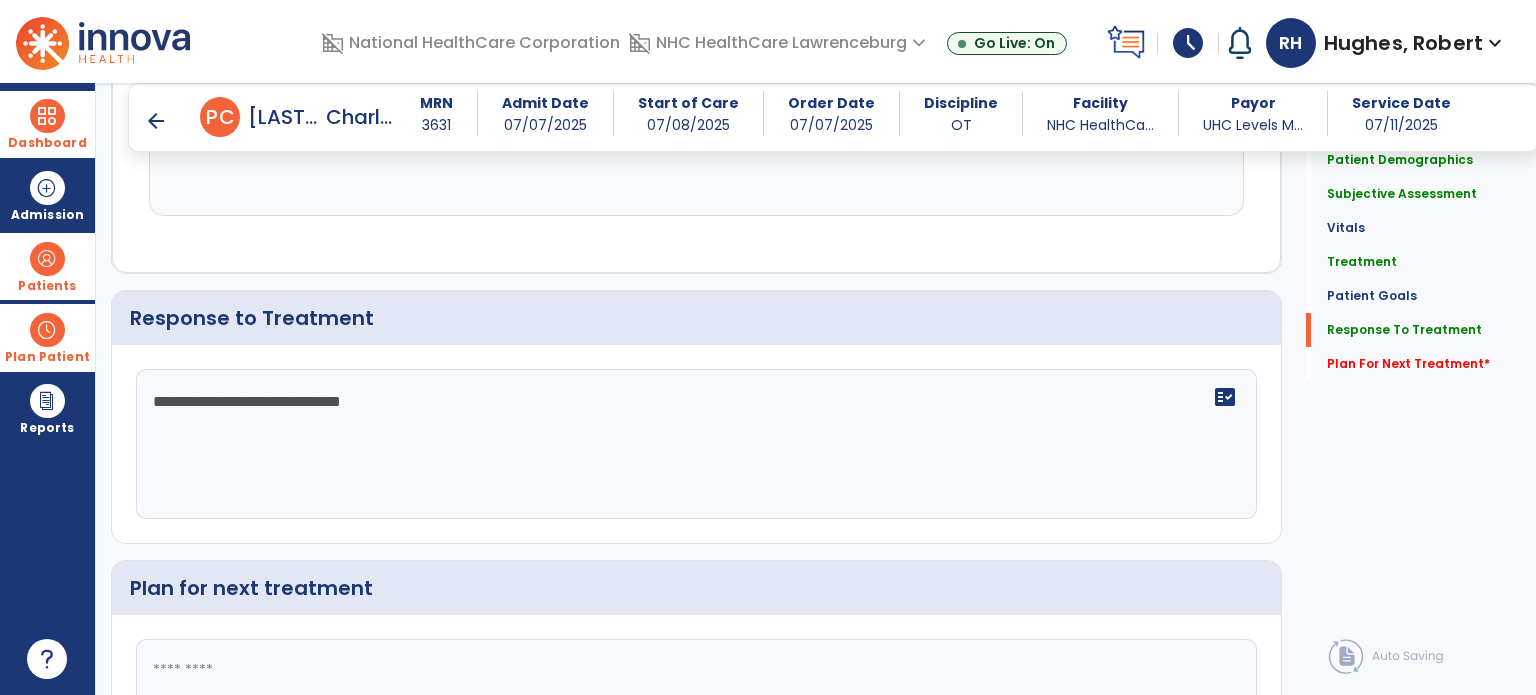 scroll, scrollTop: 2517, scrollLeft: 0, axis: vertical 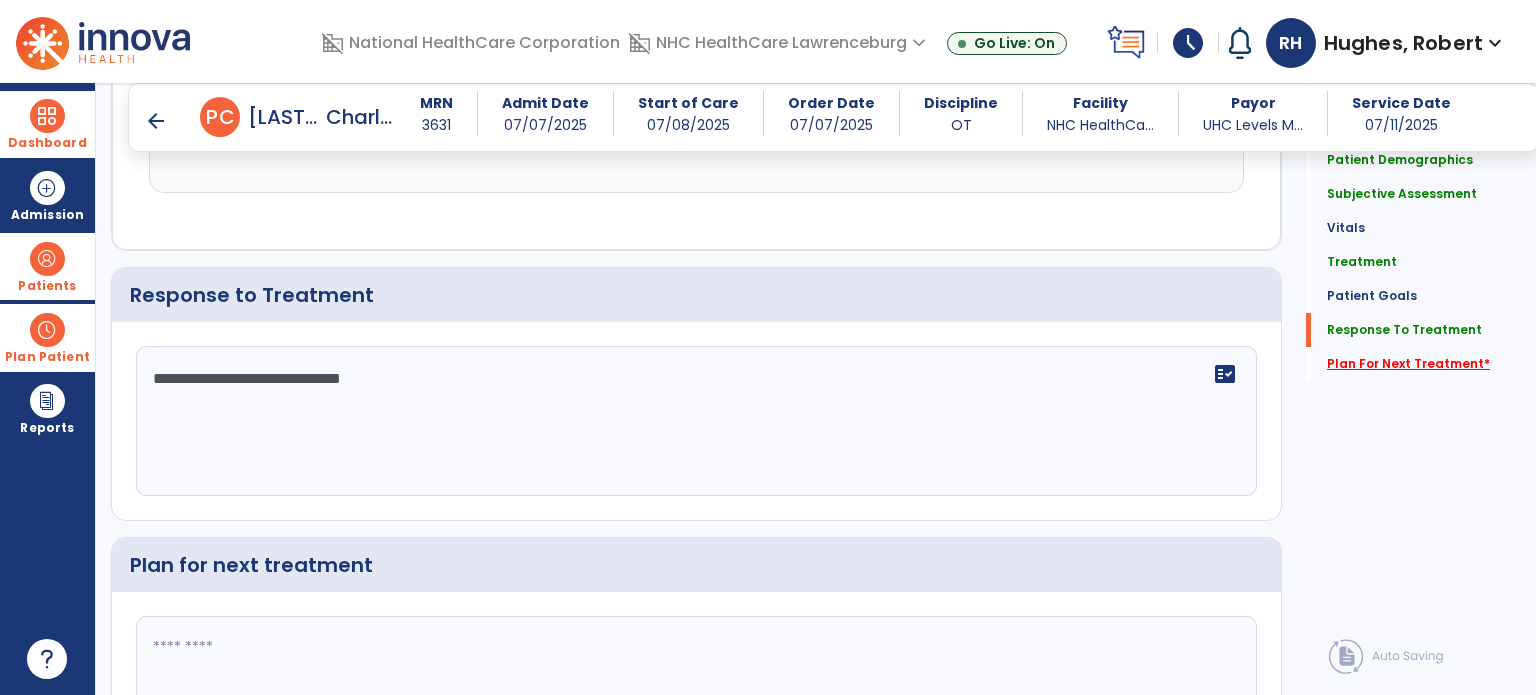 type on "**********" 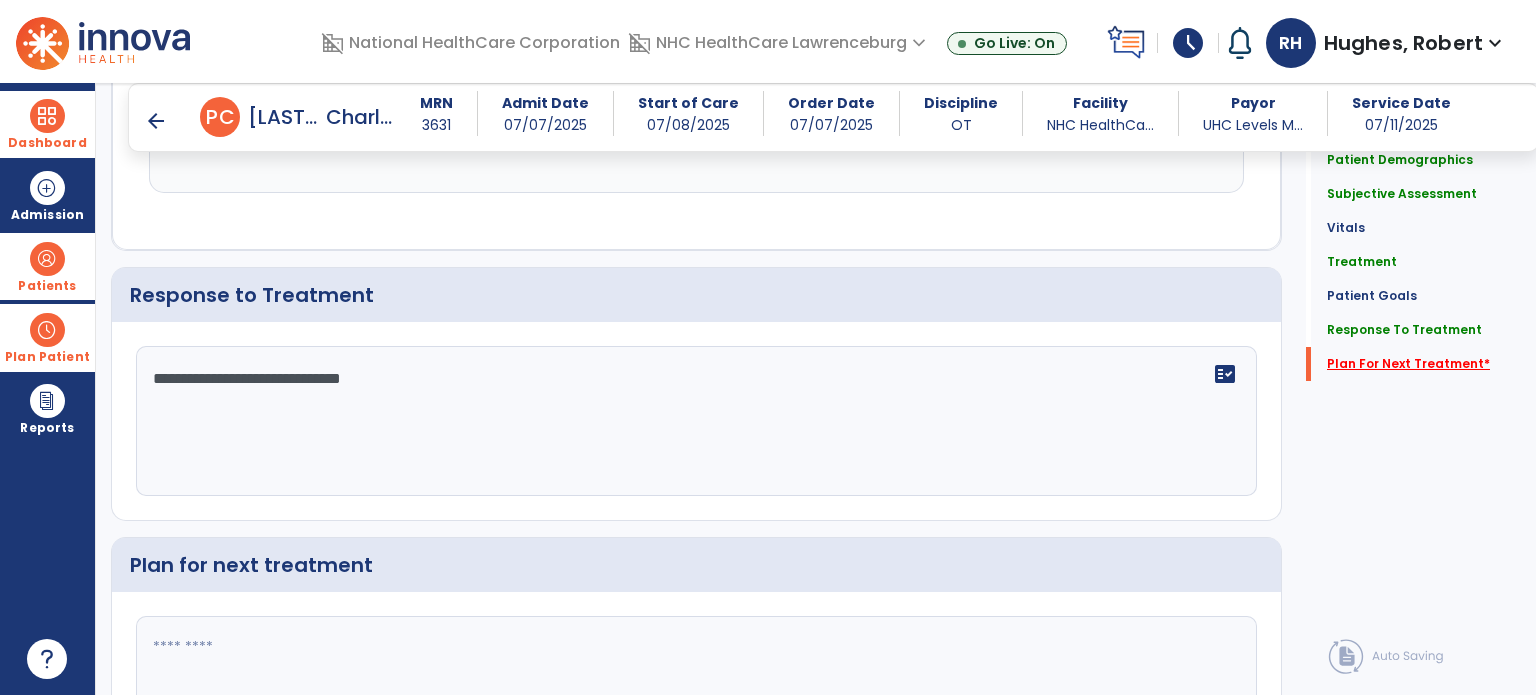 scroll, scrollTop: 2672, scrollLeft: 0, axis: vertical 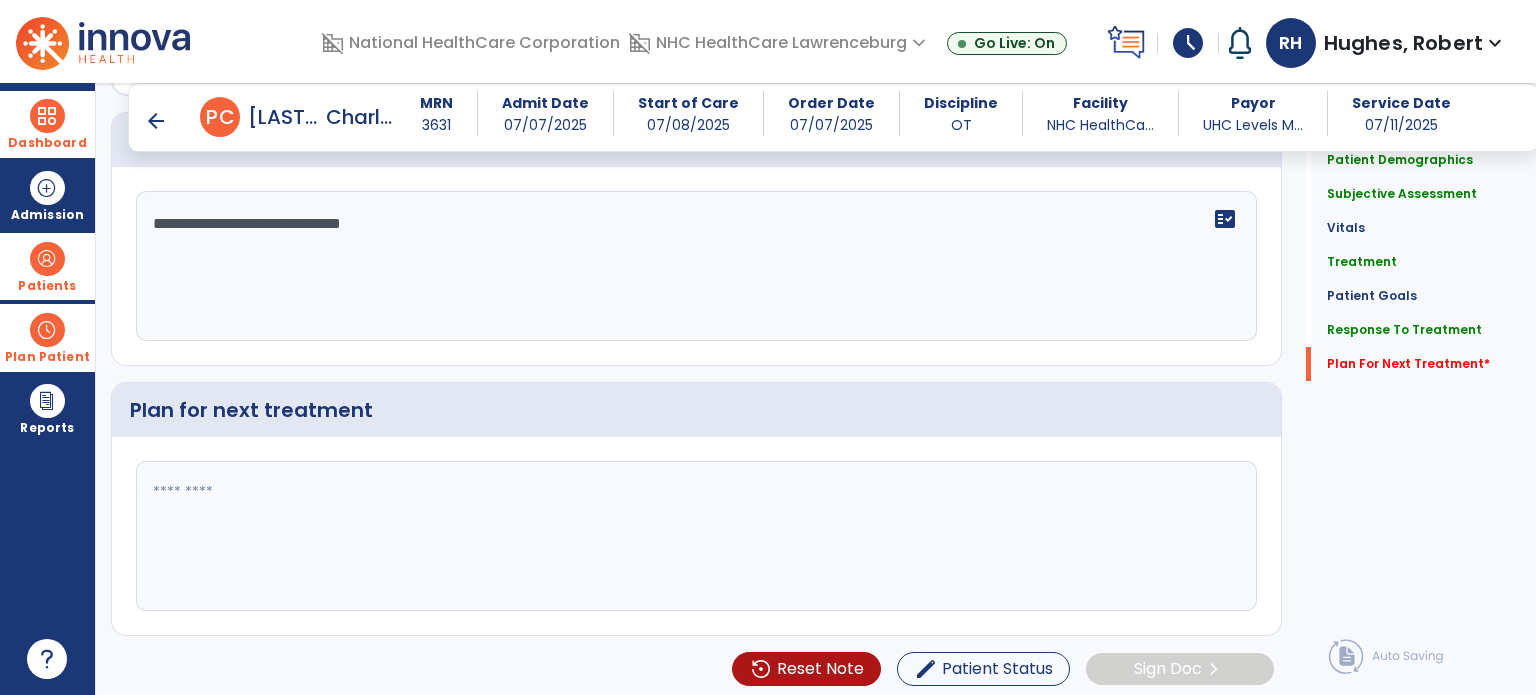 click 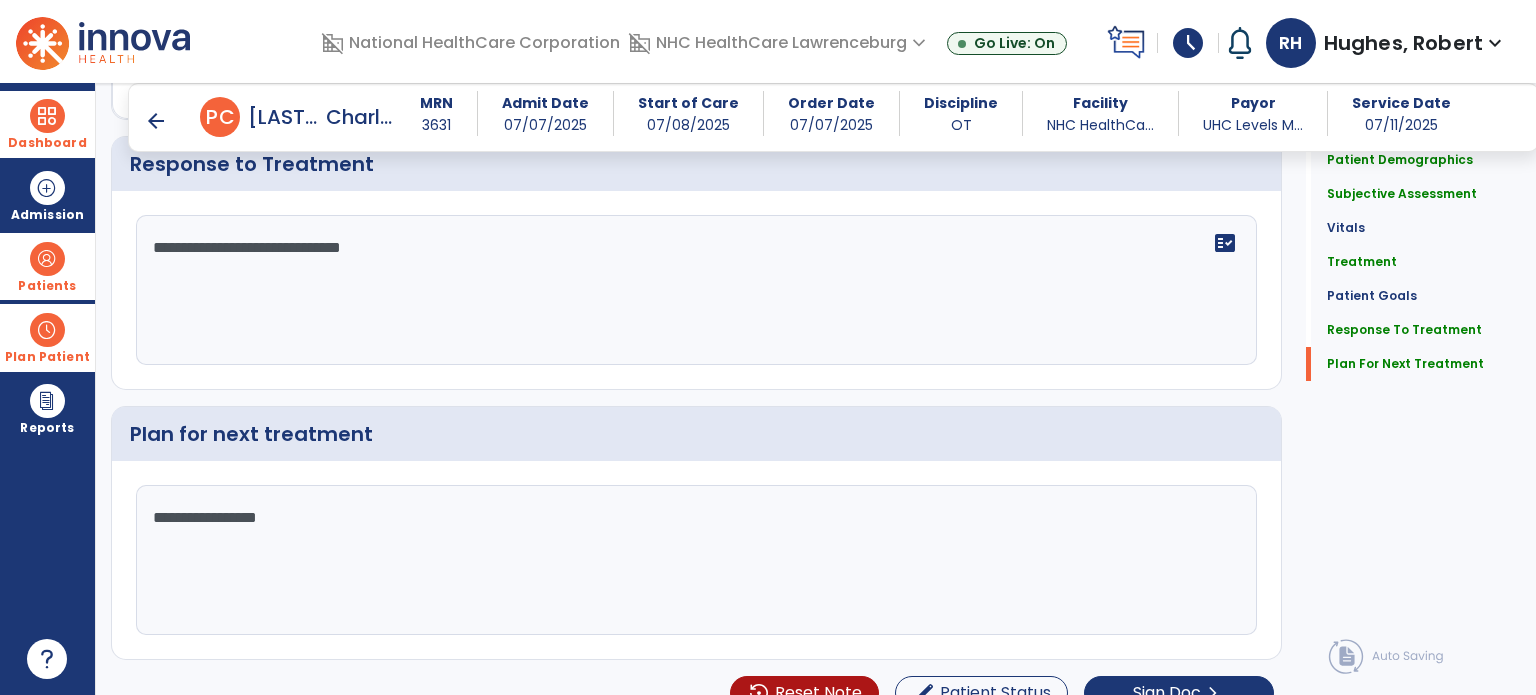 scroll, scrollTop: 2672, scrollLeft: 0, axis: vertical 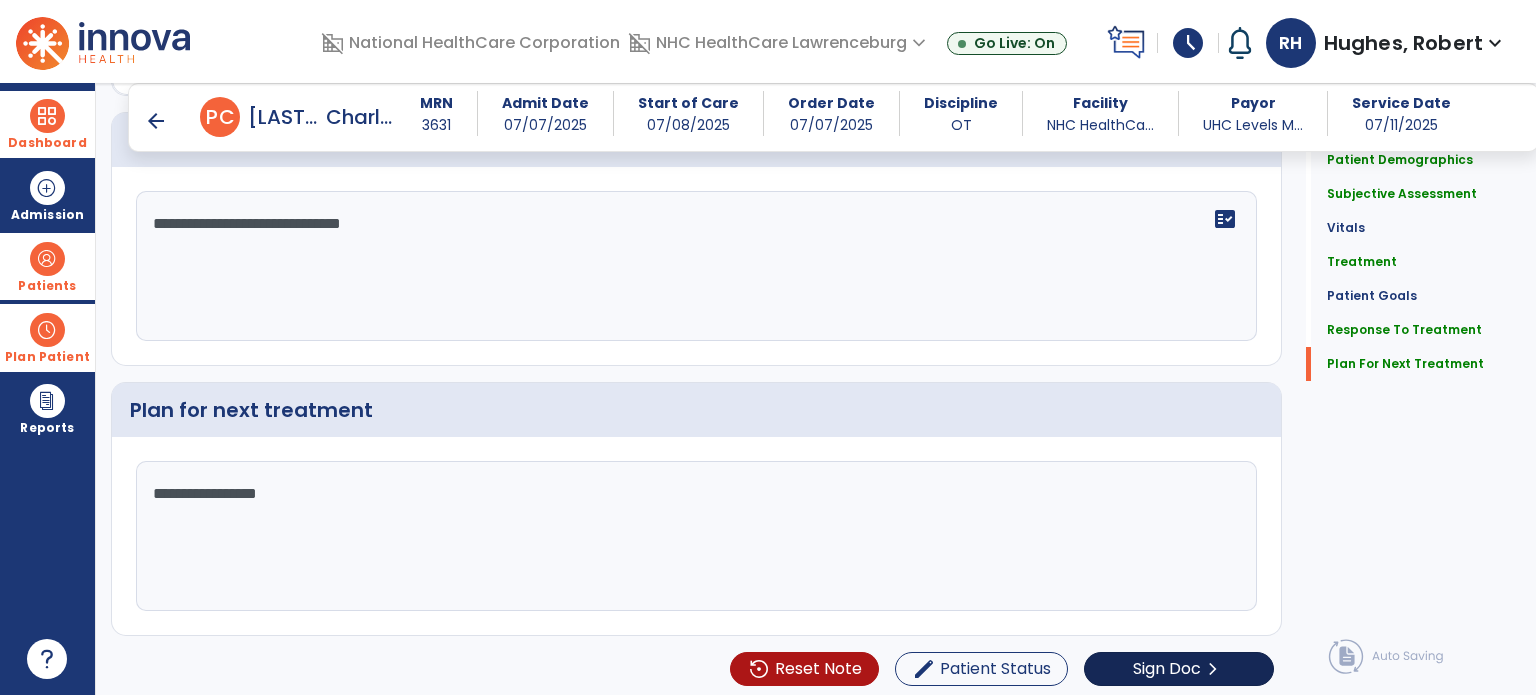 type on "**********" 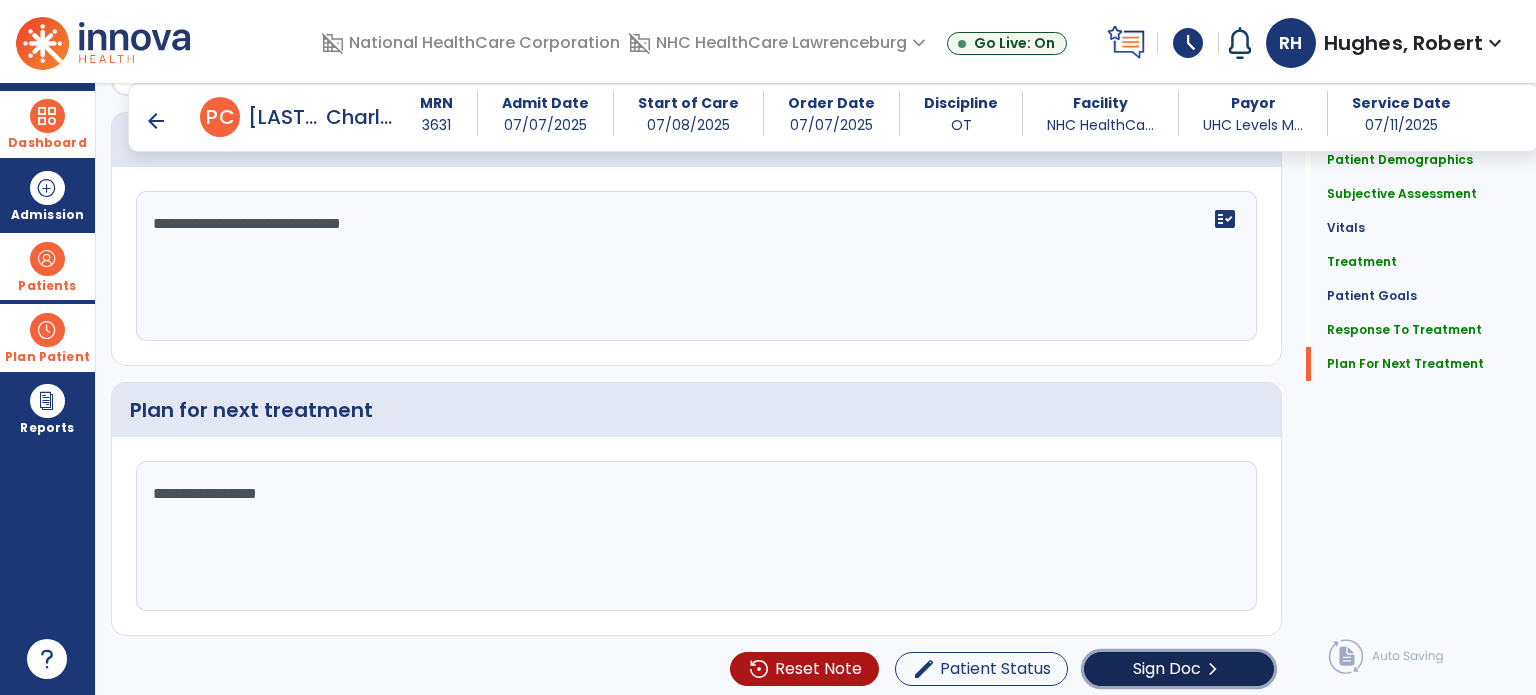 click on "chevron_right" 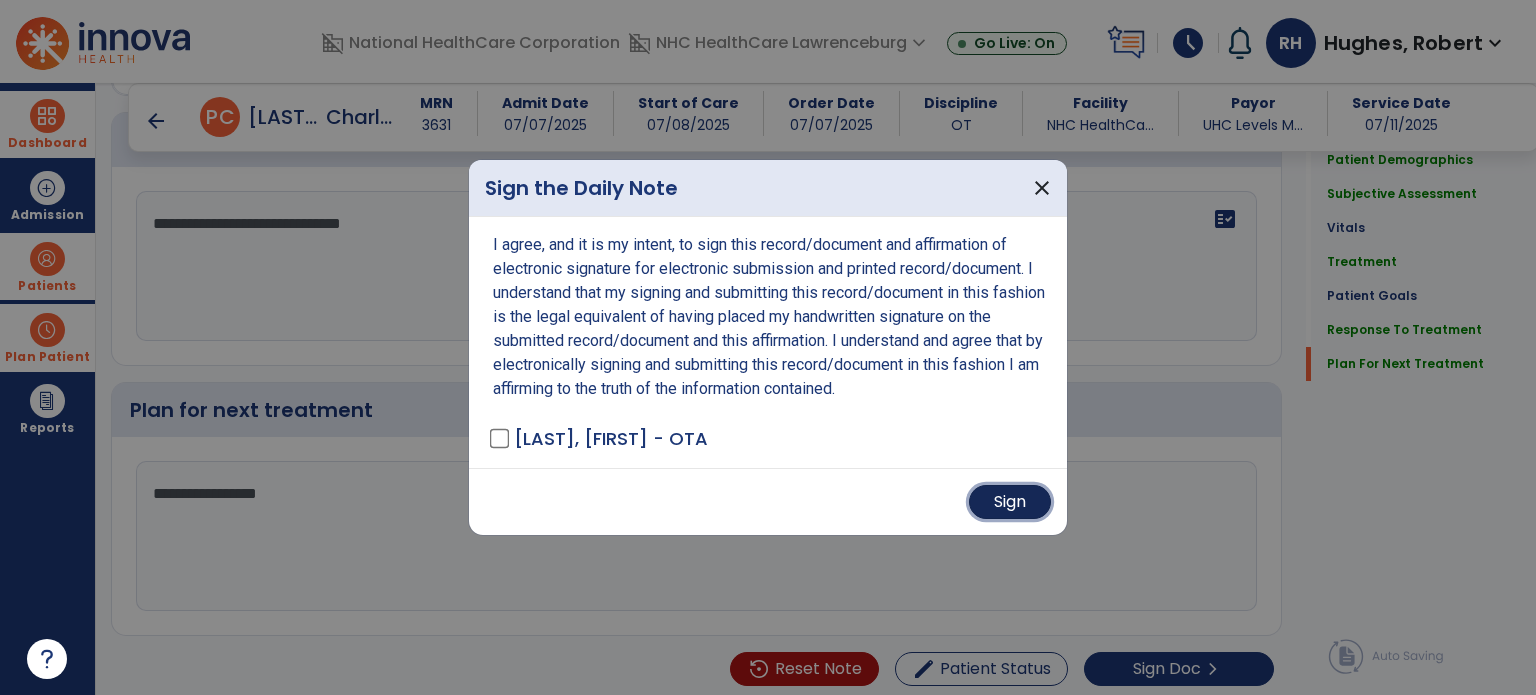 click on "Sign" at bounding box center (1010, 502) 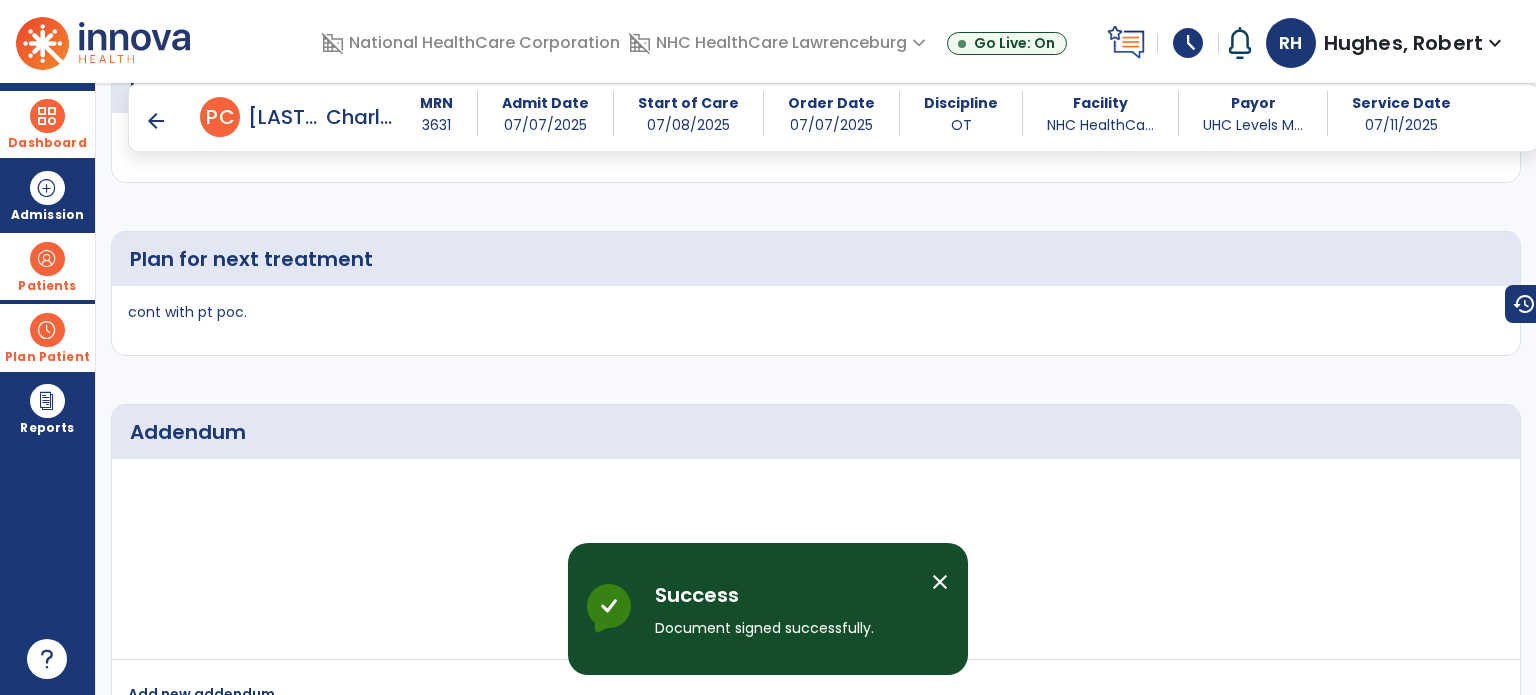 scroll, scrollTop: 3634, scrollLeft: 0, axis: vertical 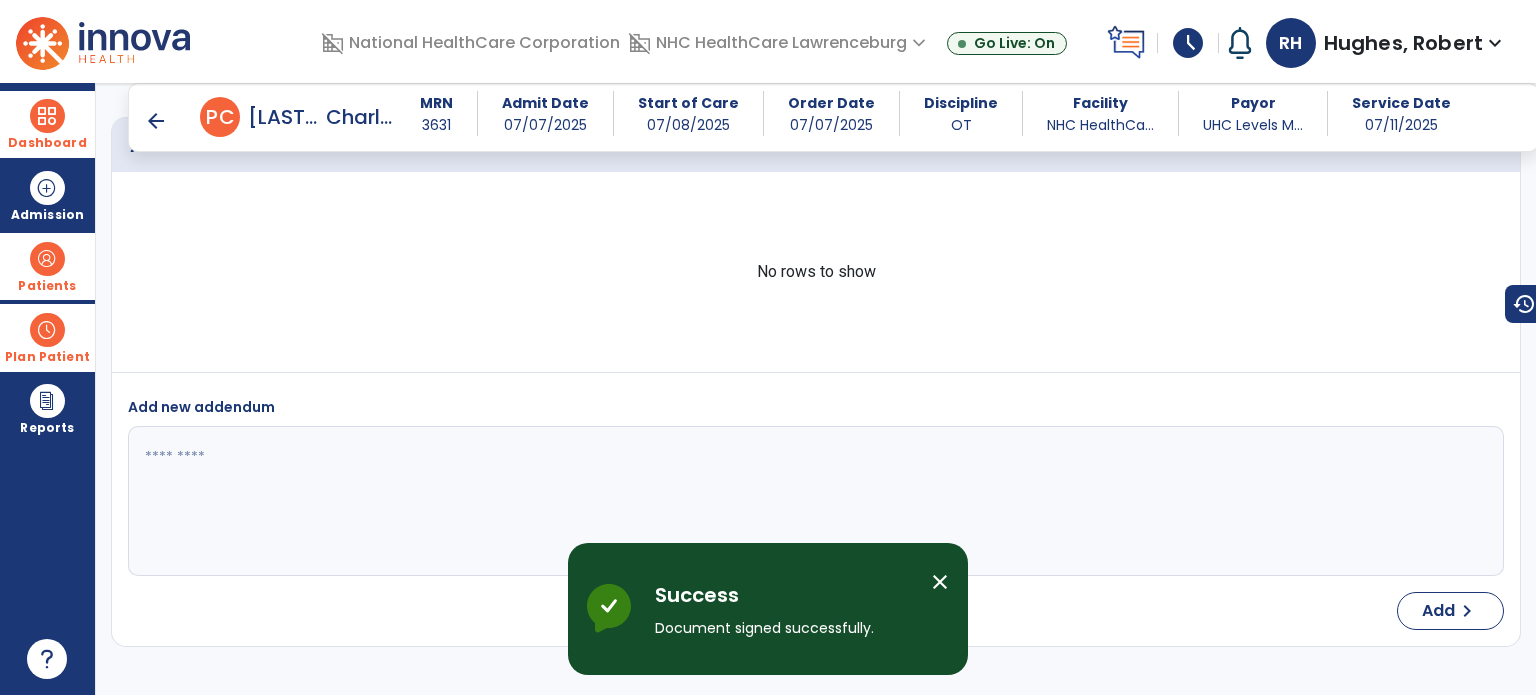 click on "arrow_back" at bounding box center [156, 121] 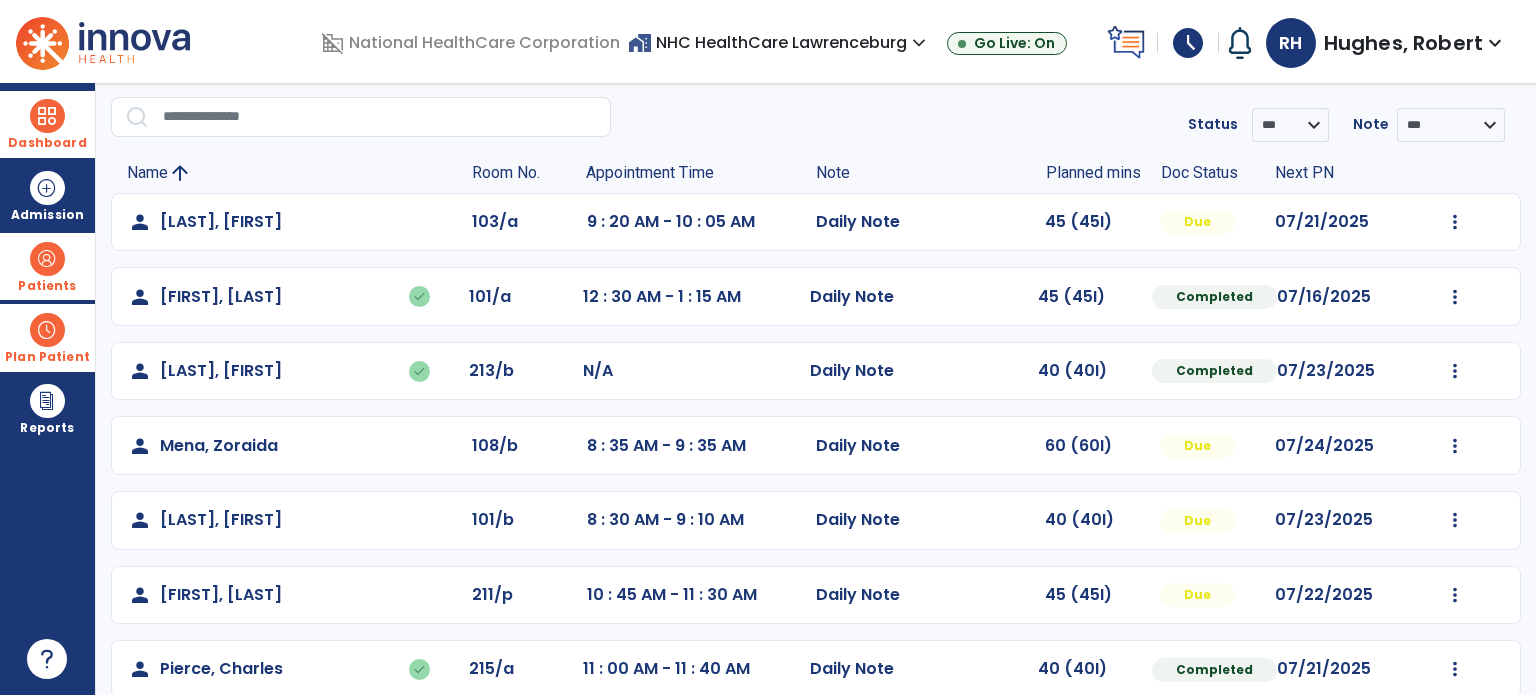 scroll, scrollTop: 0, scrollLeft: 0, axis: both 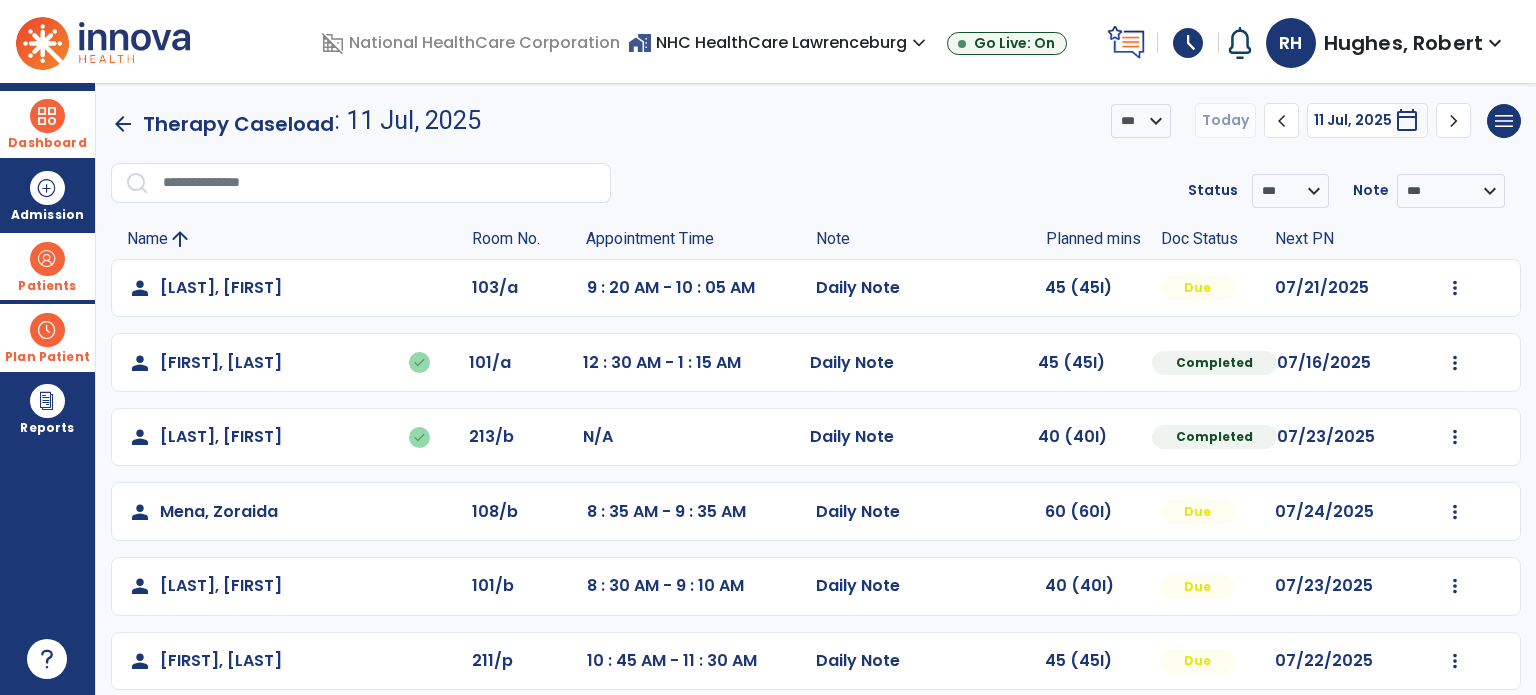 click on "chevron_right" 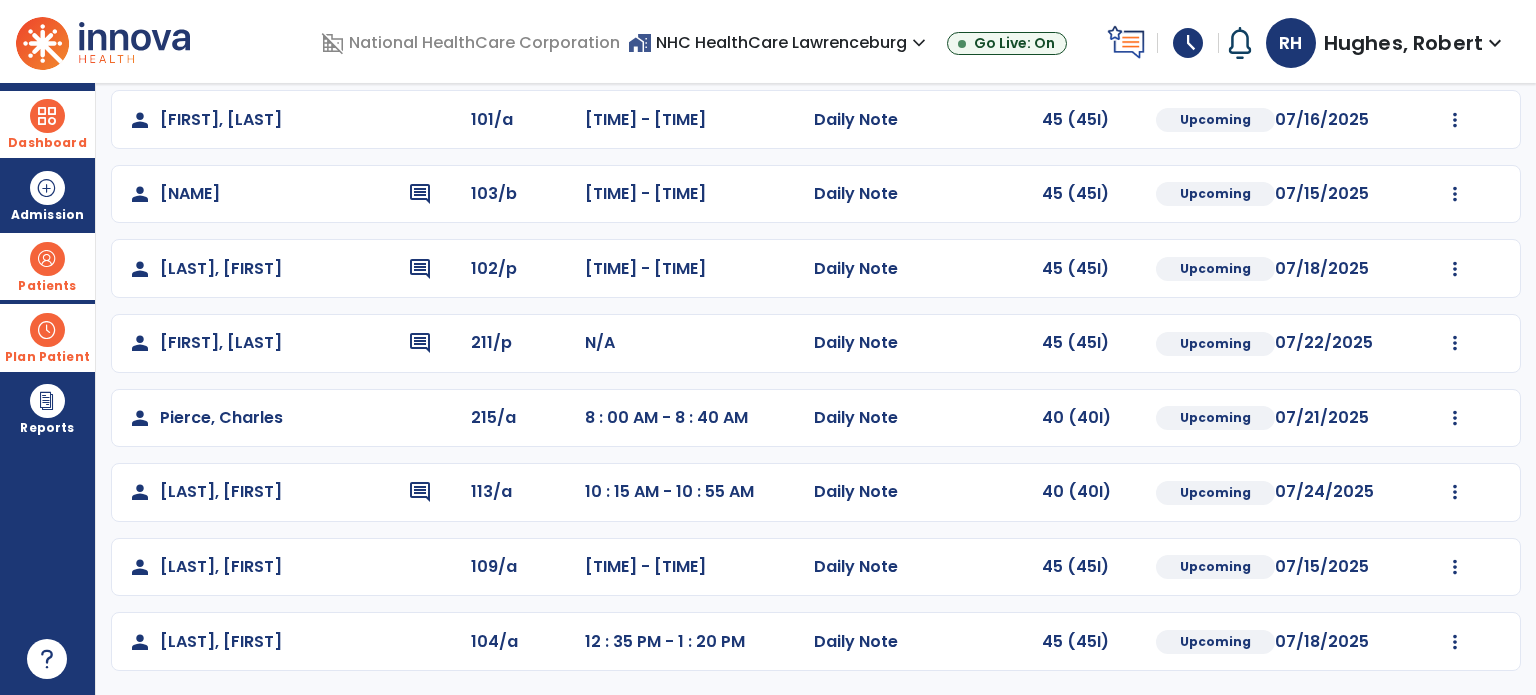 scroll, scrollTop: 0, scrollLeft: 0, axis: both 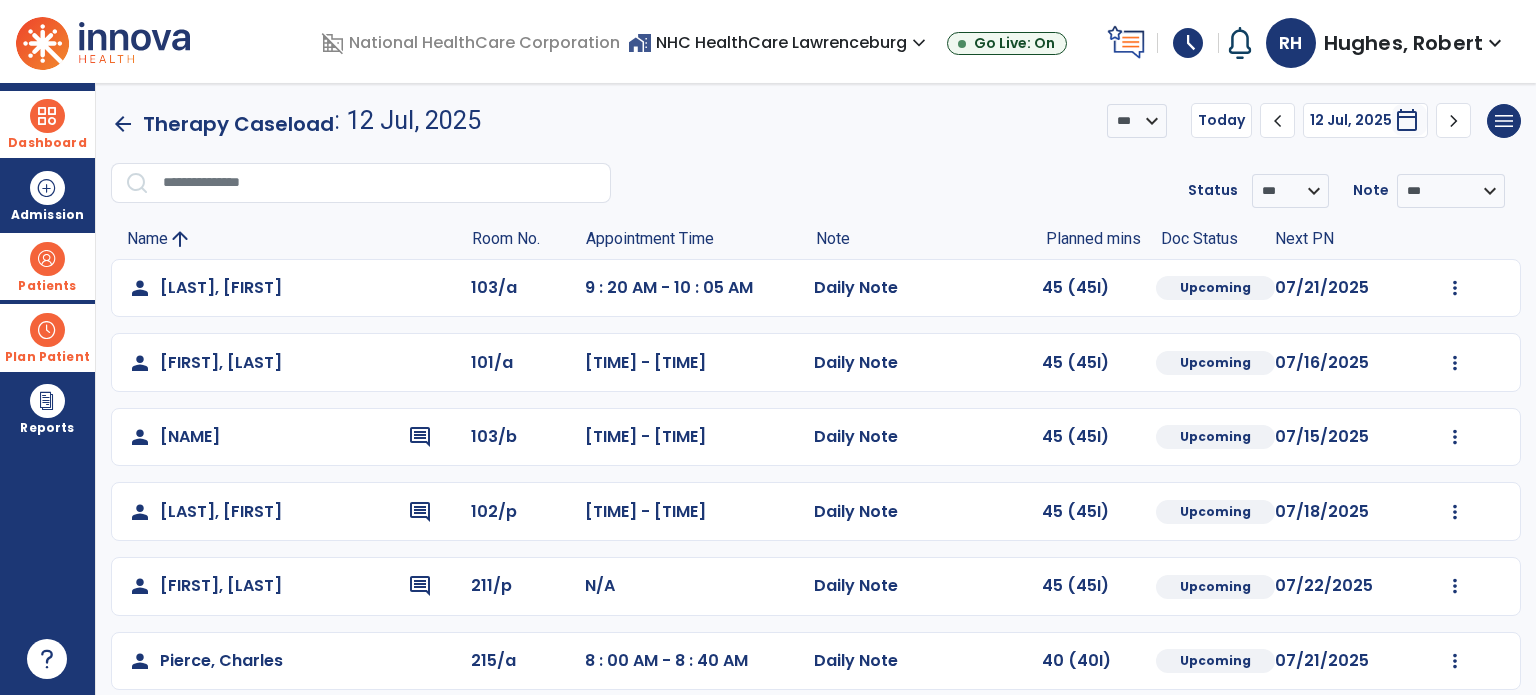 click on "chevron_left" 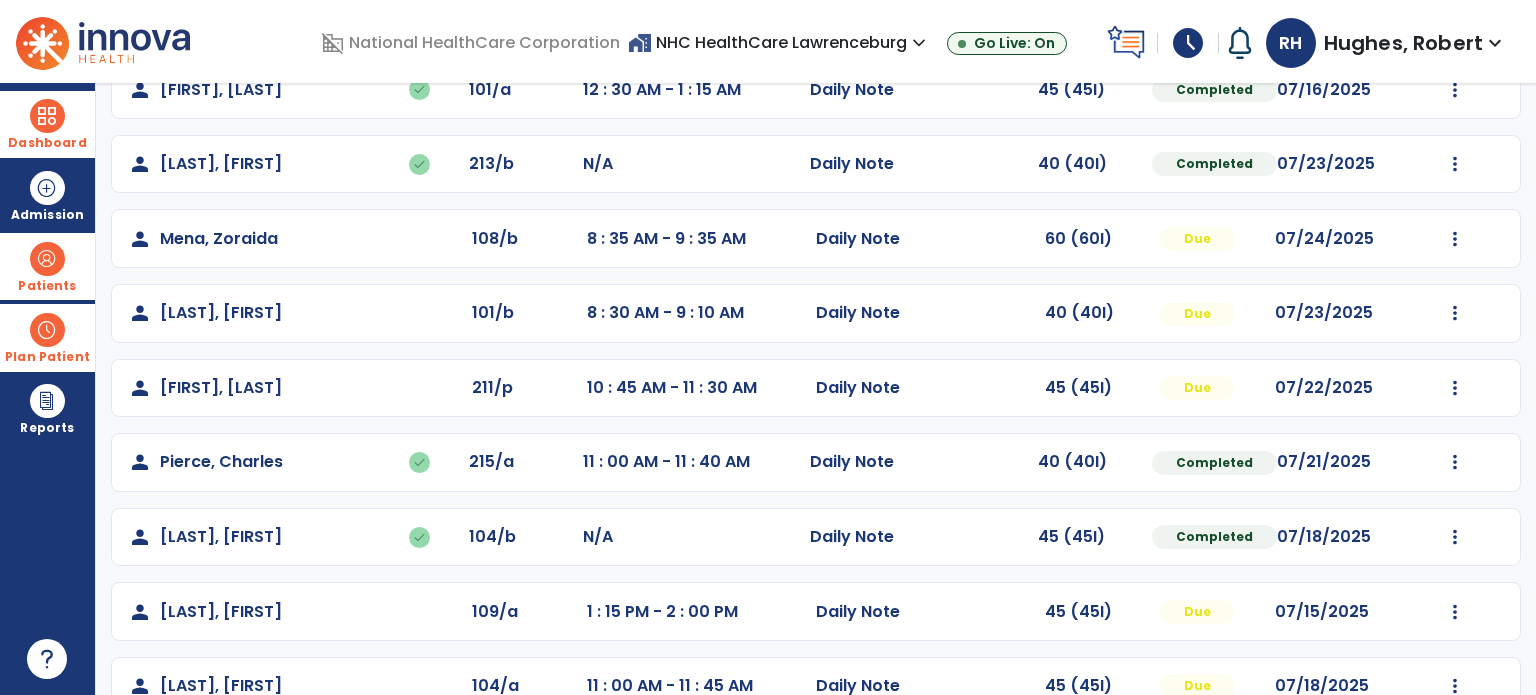 scroll, scrollTop: 319, scrollLeft: 0, axis: vertical 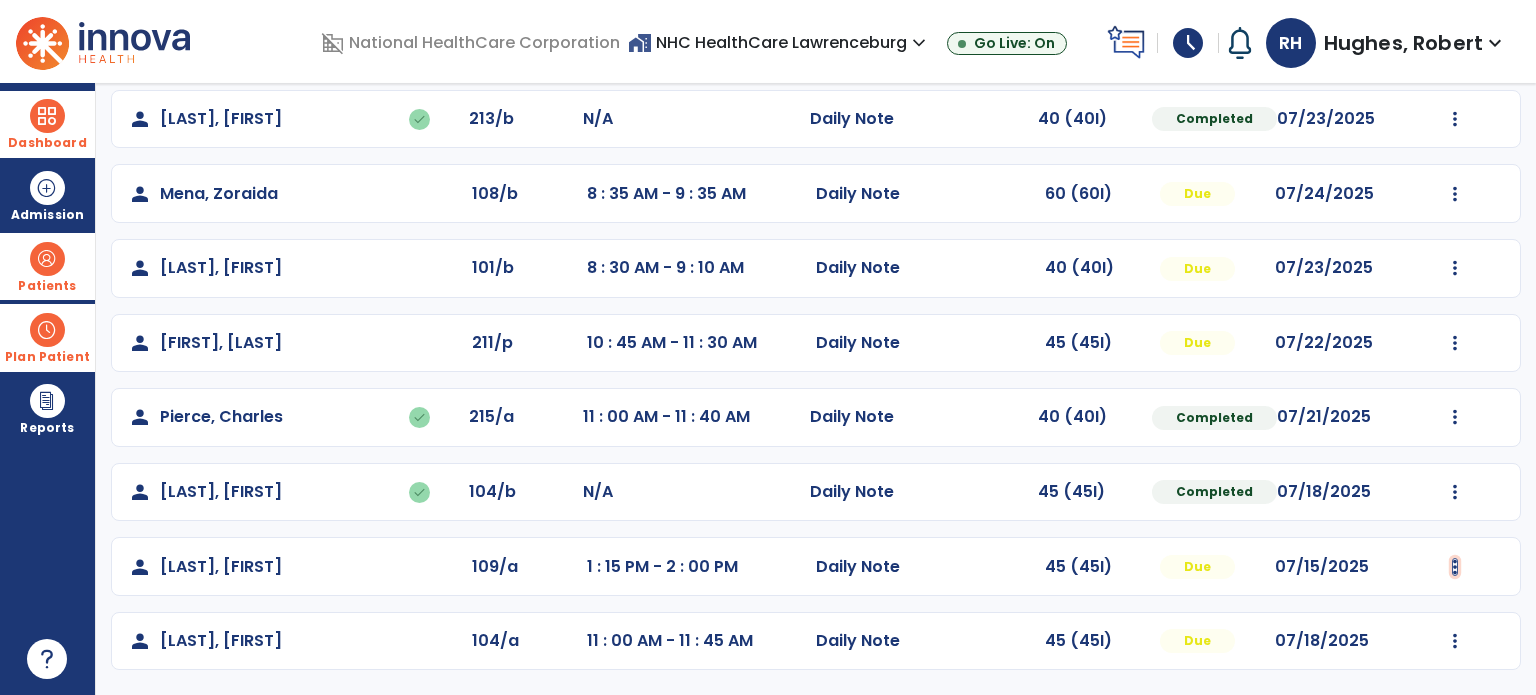 click at bounding box center (1455, -30) 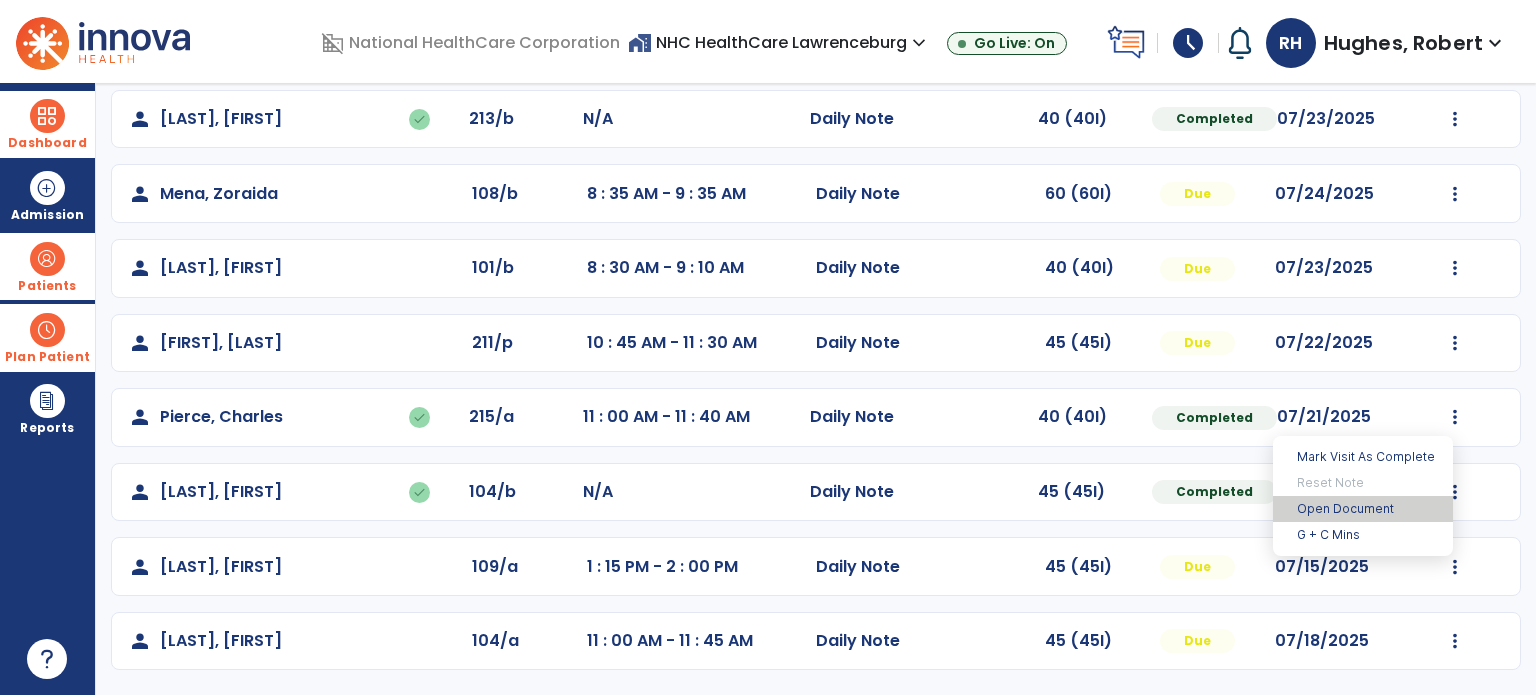 click on "Open Document" at bounding box center (1363, 509) 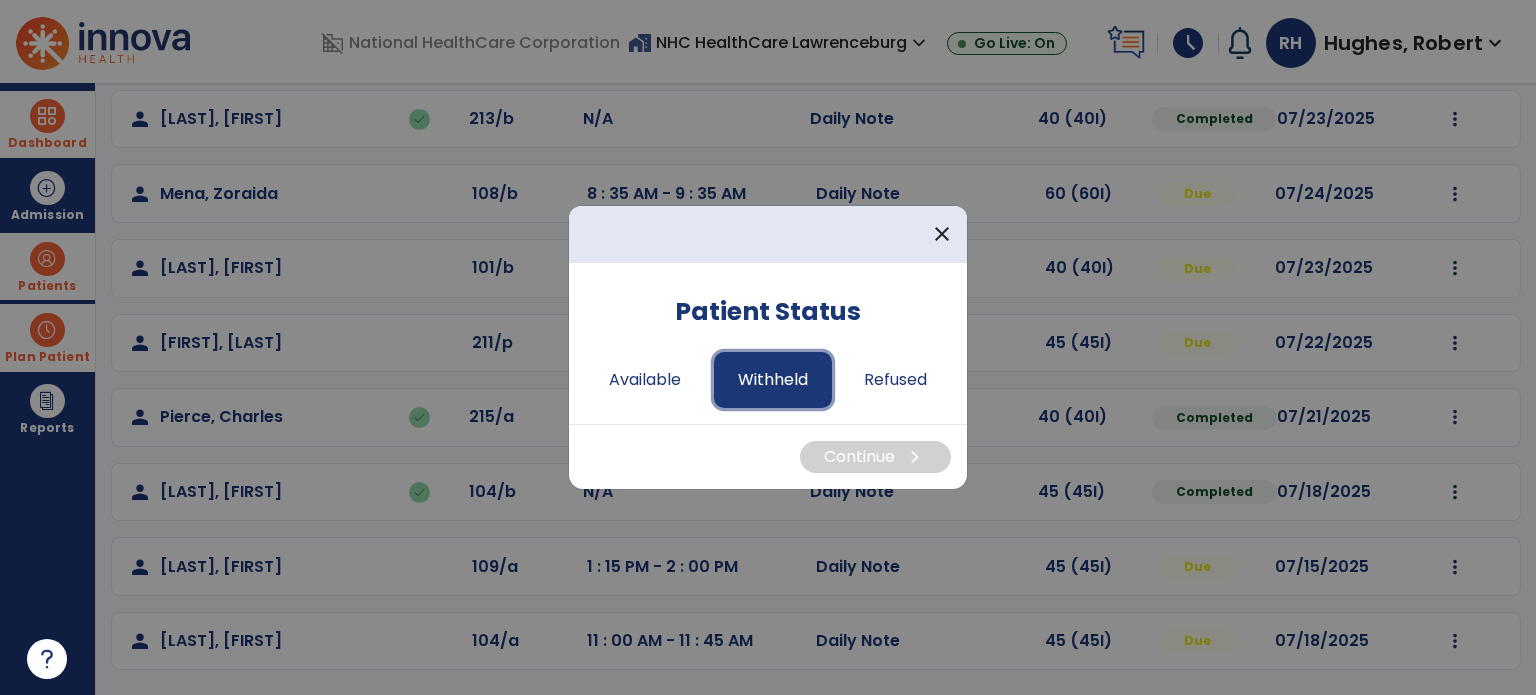 click on "Withheld" at bounding box center [773, 380] 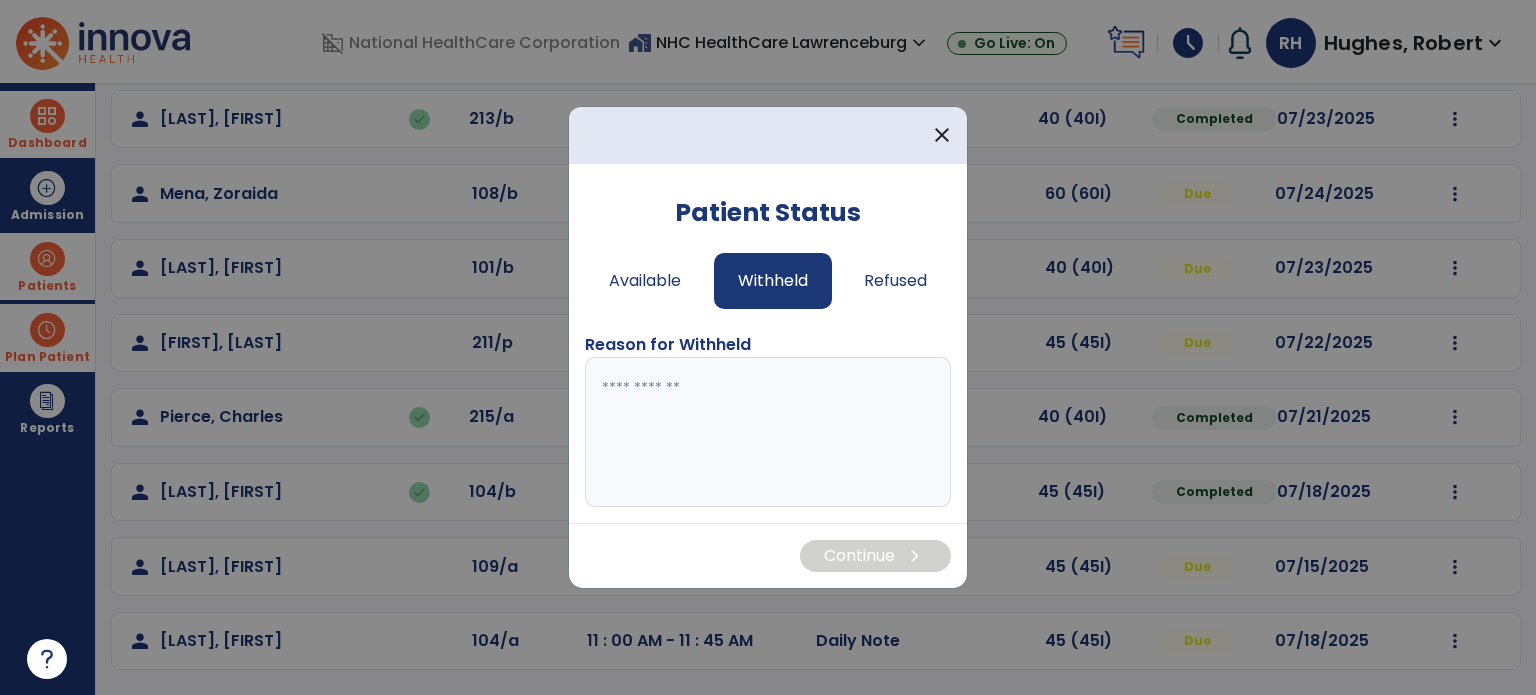 click at bounding box center [768, 432] 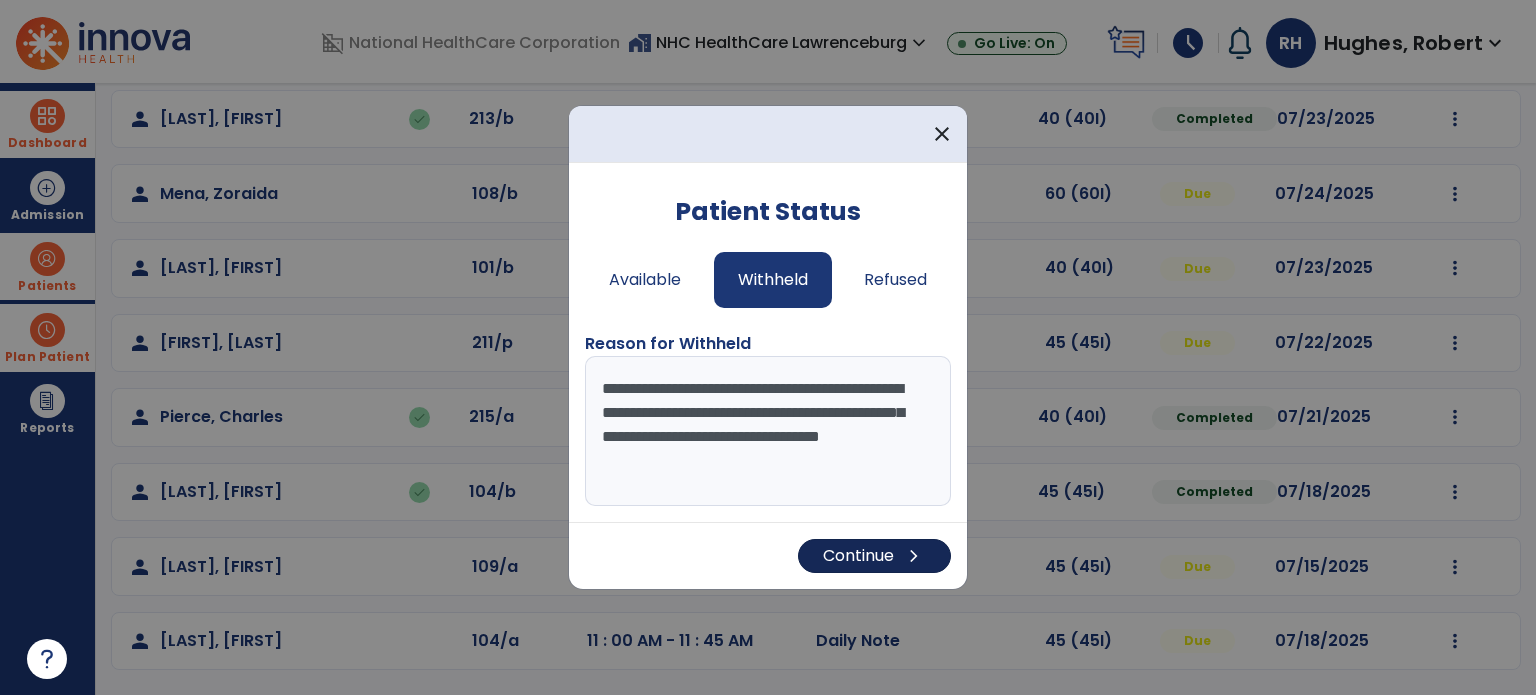 type on "**********" 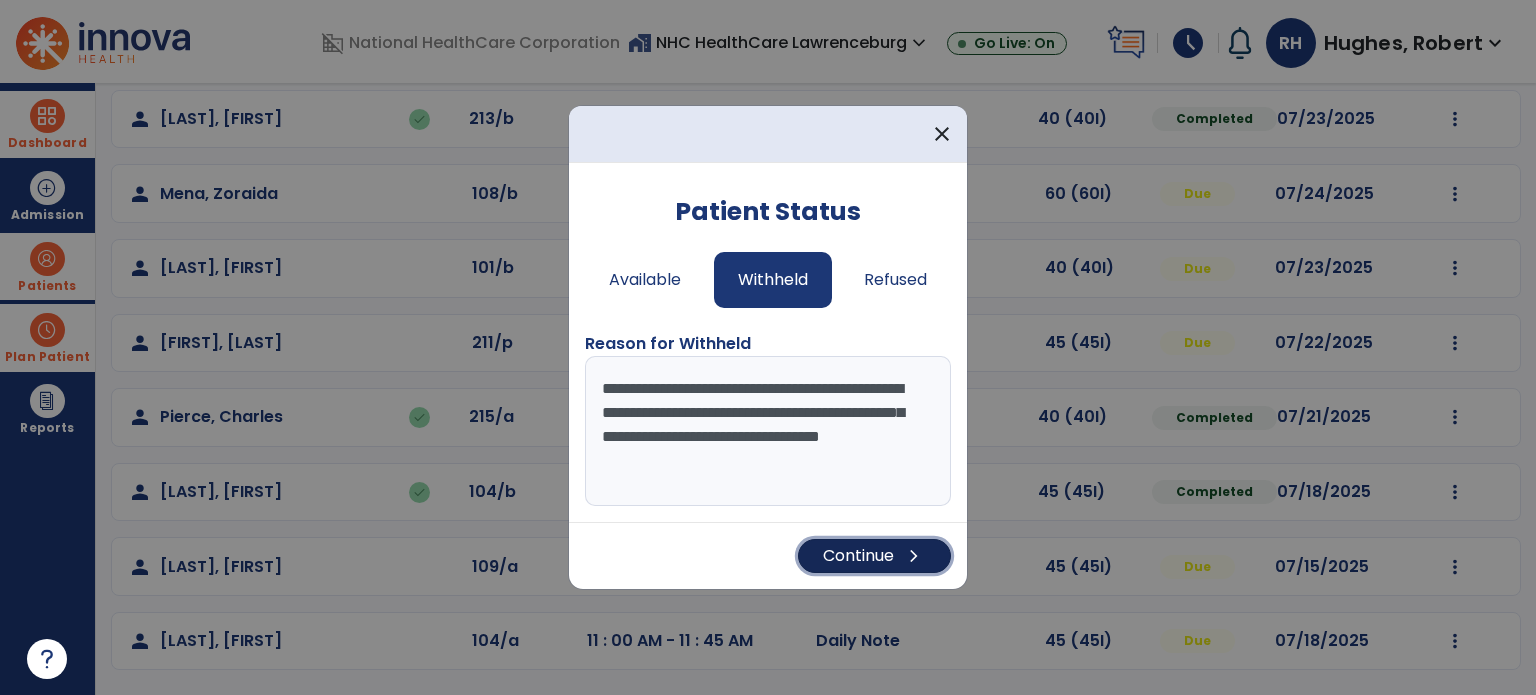 click on "chevron_right" at bounding box center [914, 556] 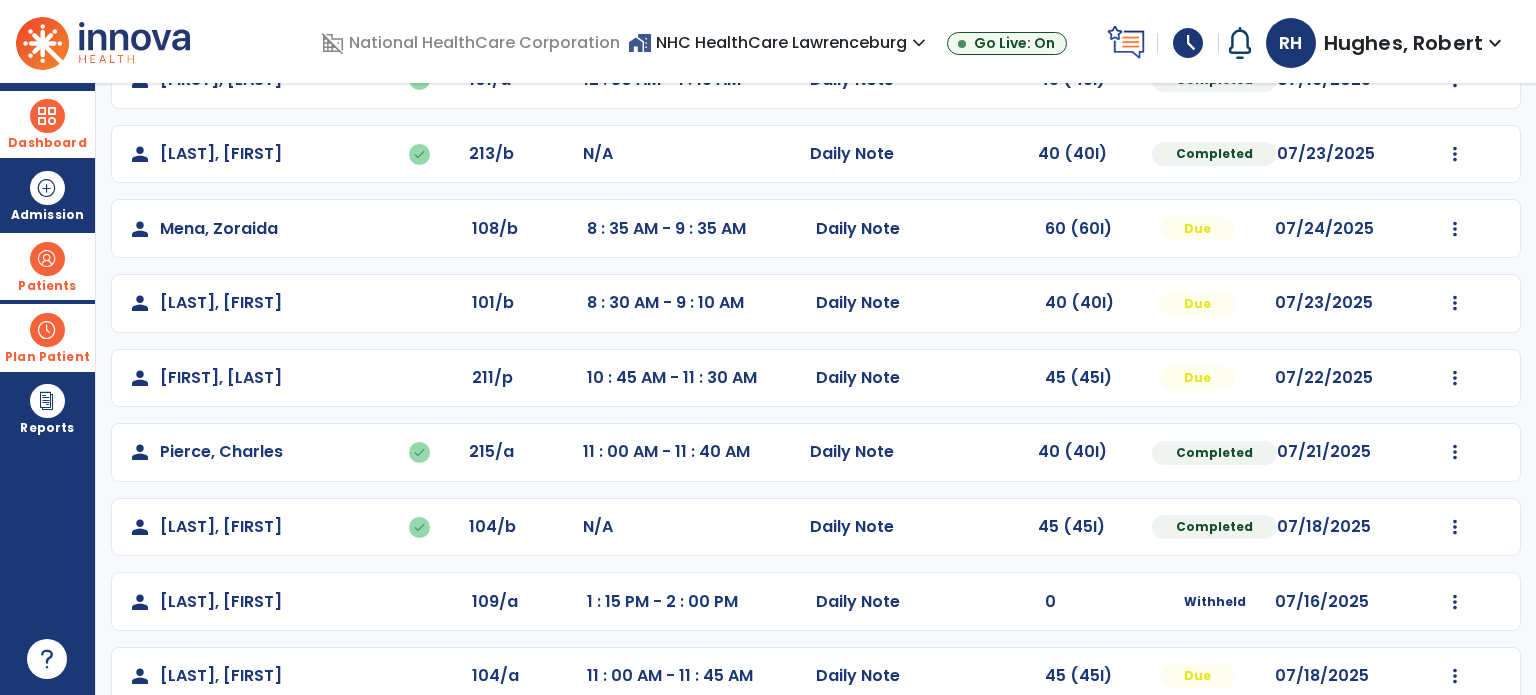 scroll, scrollTop: 284, scrollLeft: 0, axis: vertical 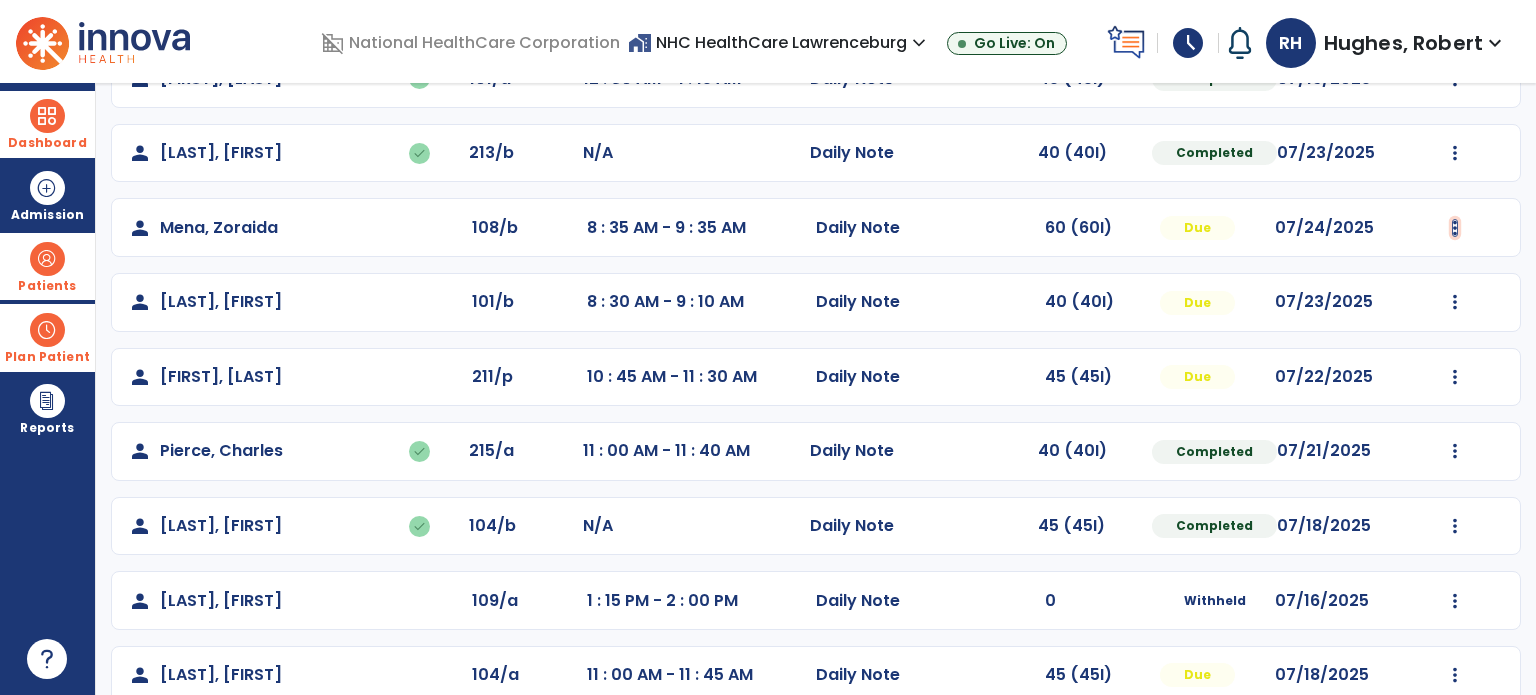 click at bounding box center (1455, 4) 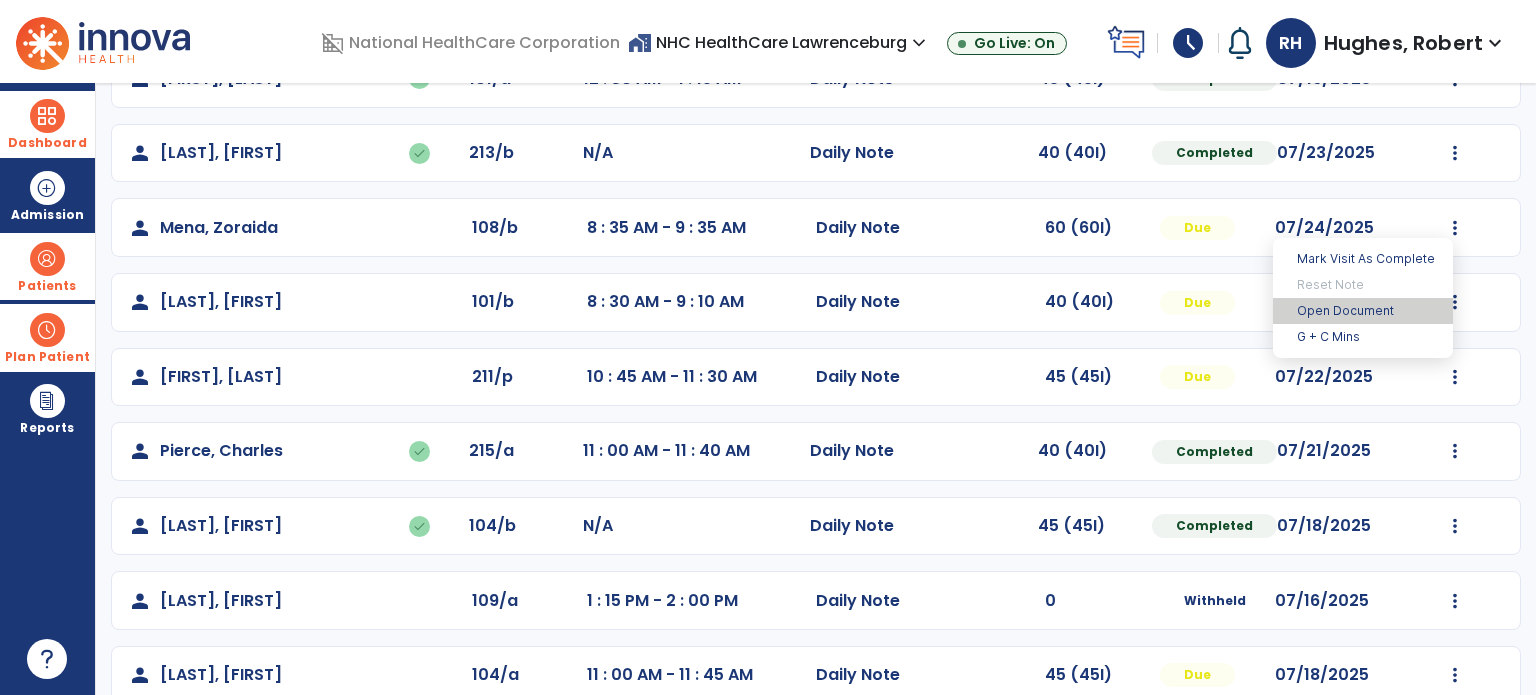 click on "Open Document" at bounding box center (1363, 311) 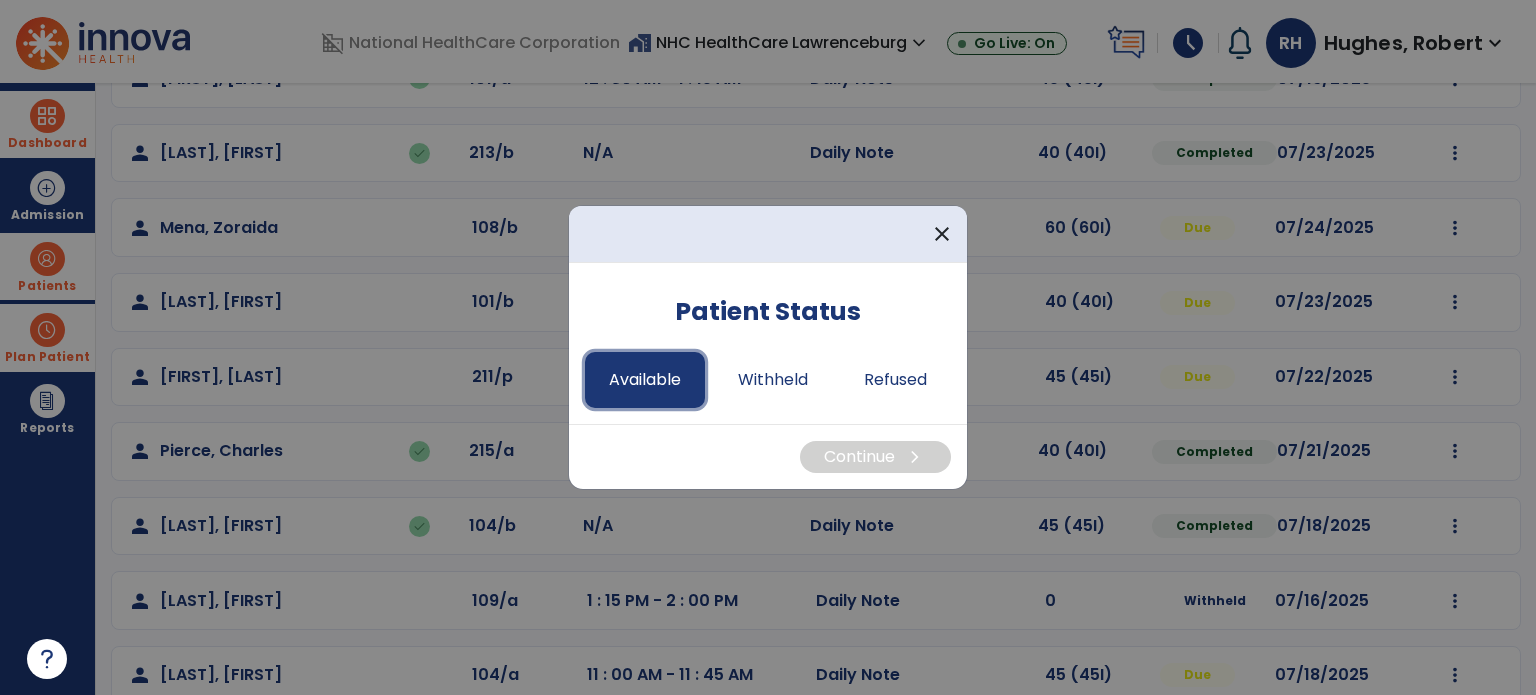 click on "Available" at bounding box center (645, 380) 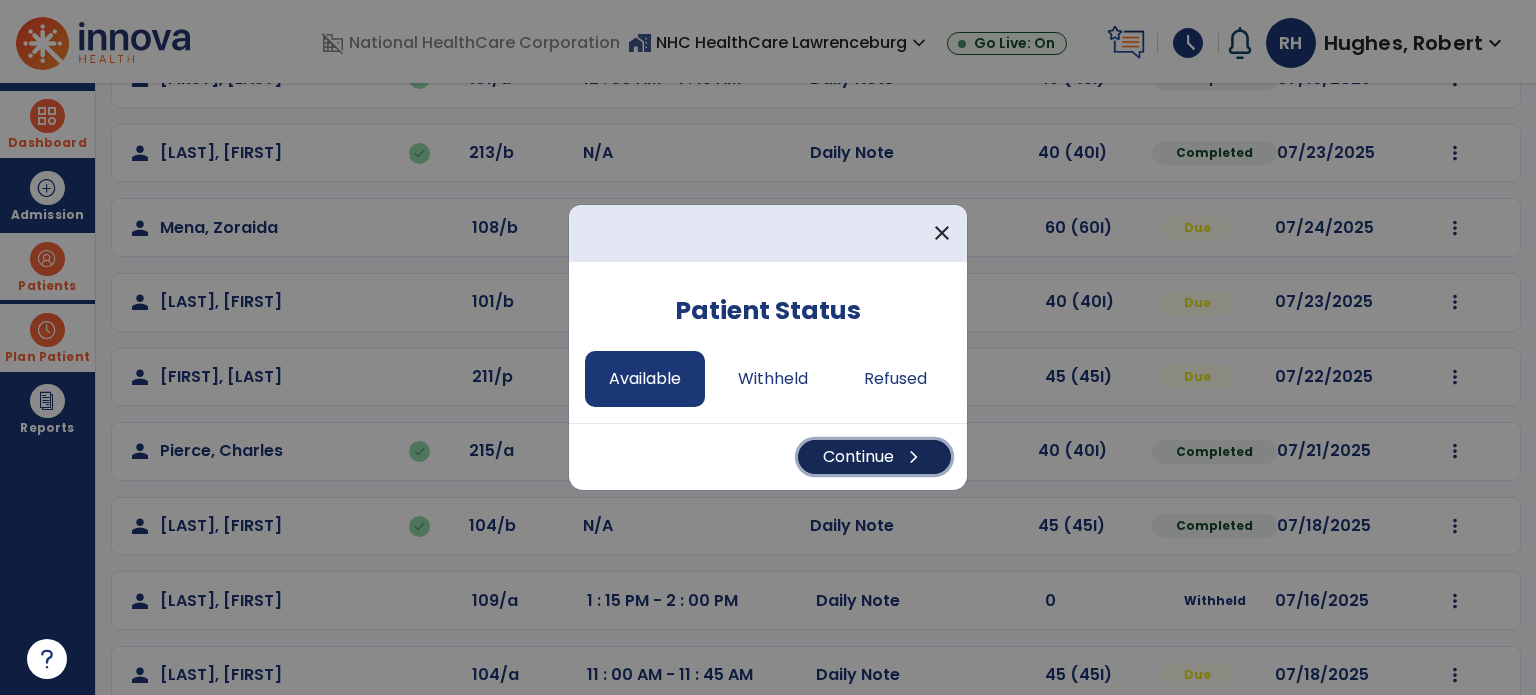click on "Continue   chevron_right" at bounding box center (874, 457) 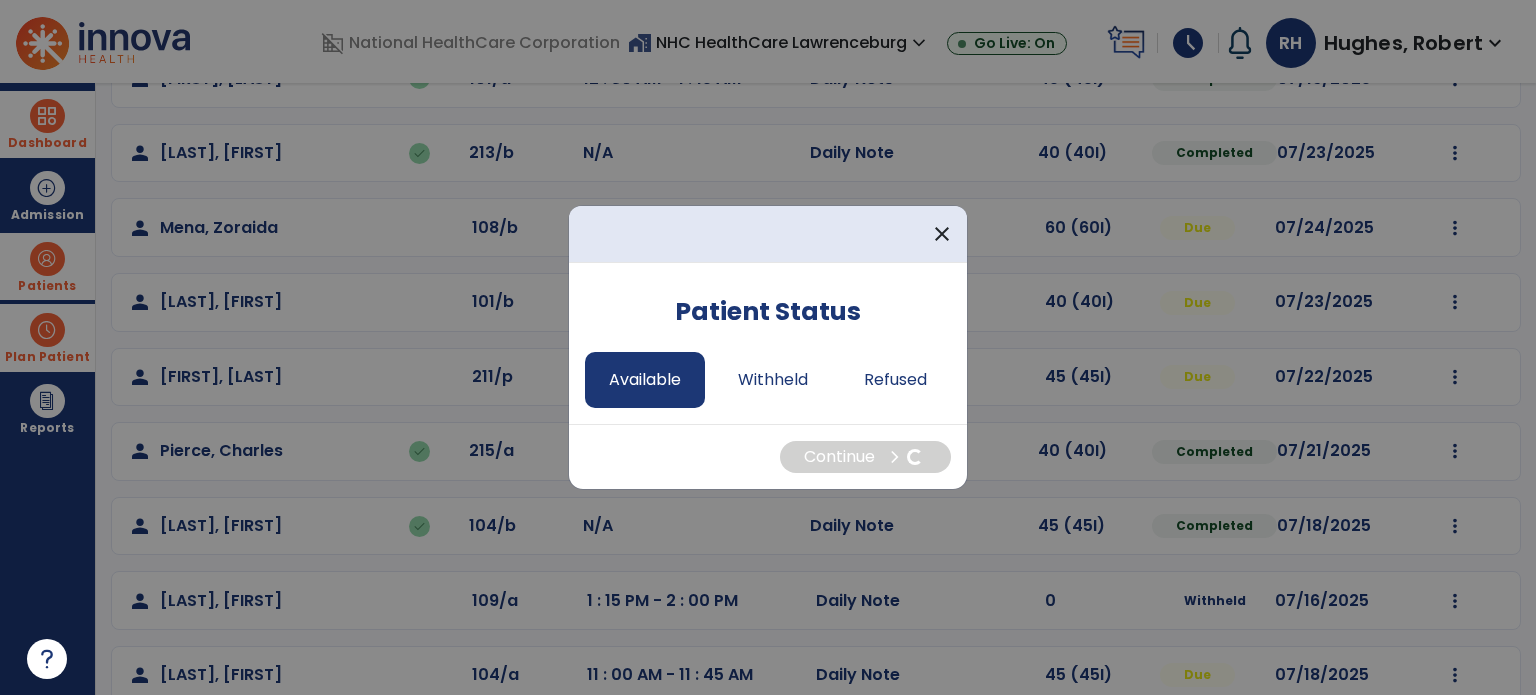 select on "*" 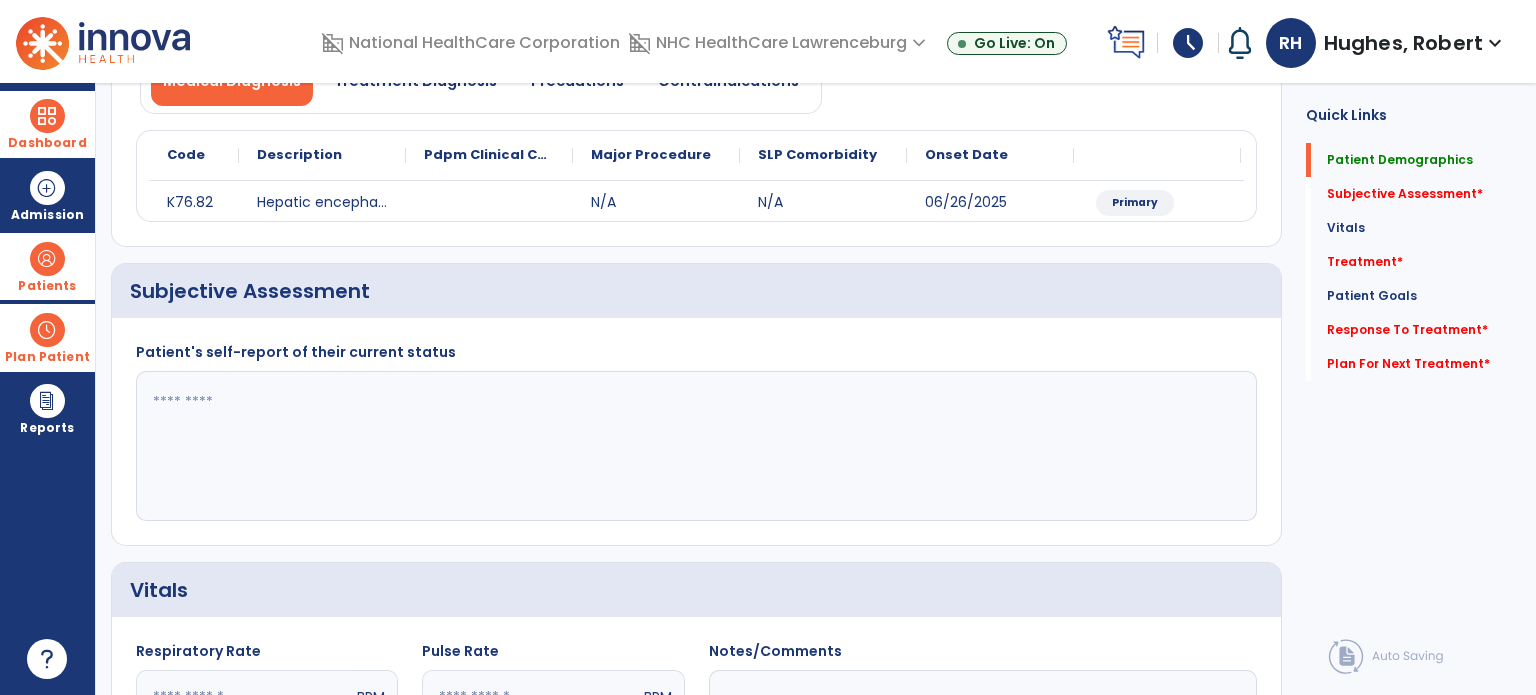 scroll, scrollTop: 0, scrollLeft: 0, axis: both 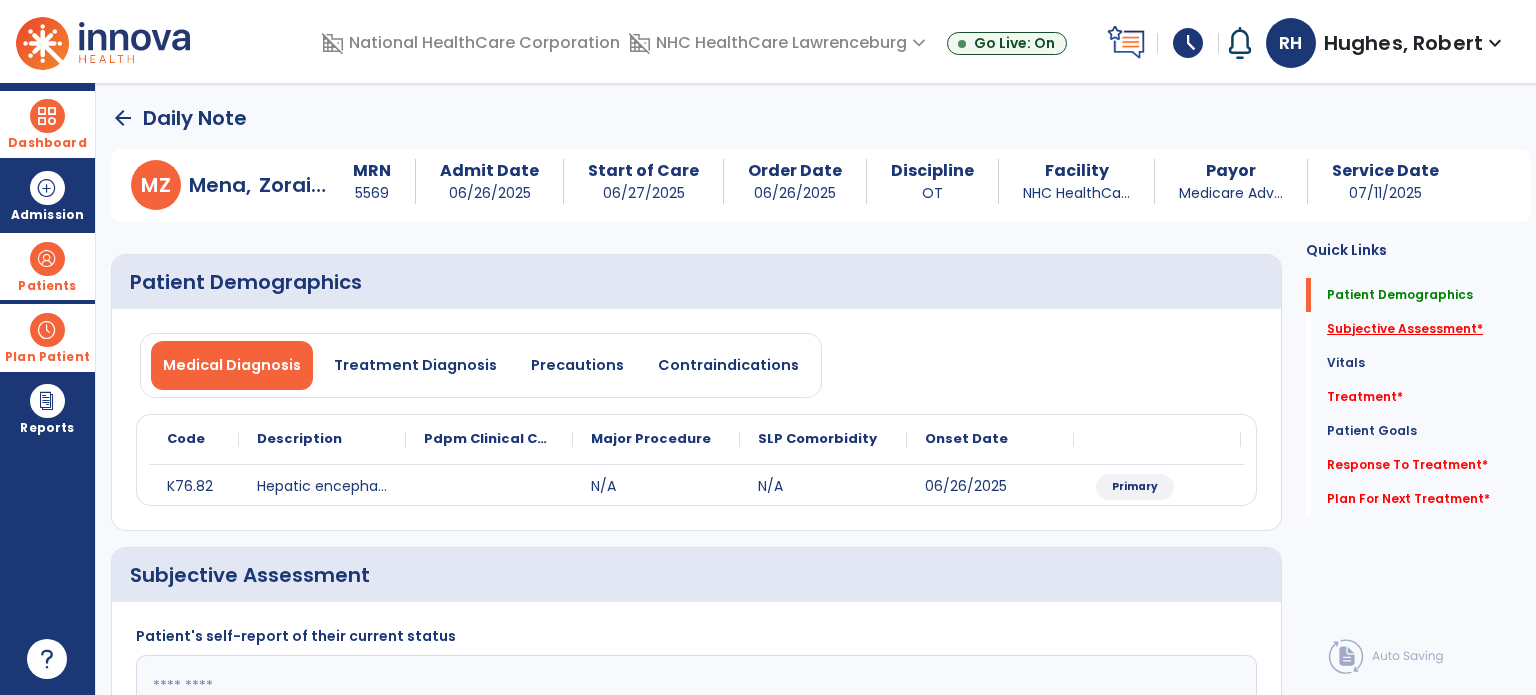 click on "Subjective Assessment   *" 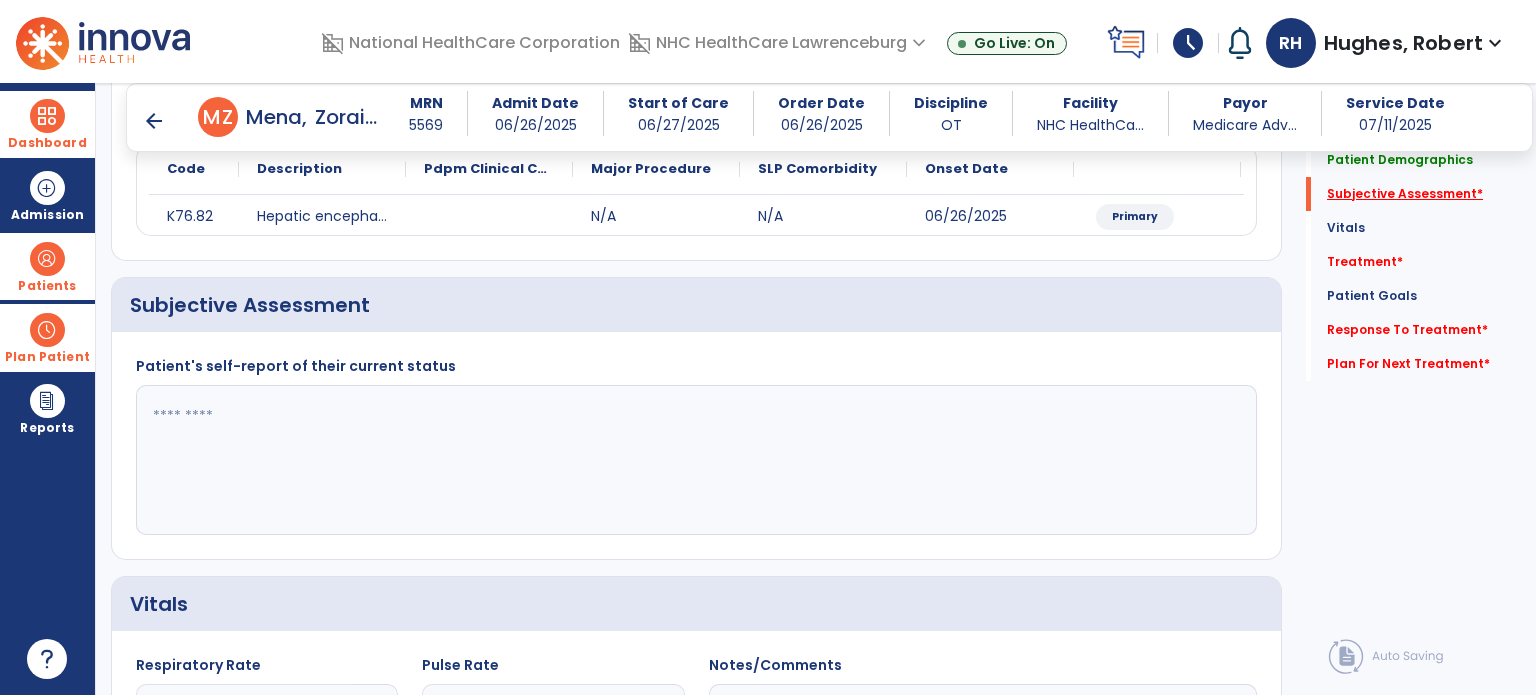 scroll, scrollTop: 298, scrollLeft: 0, axis: vertical 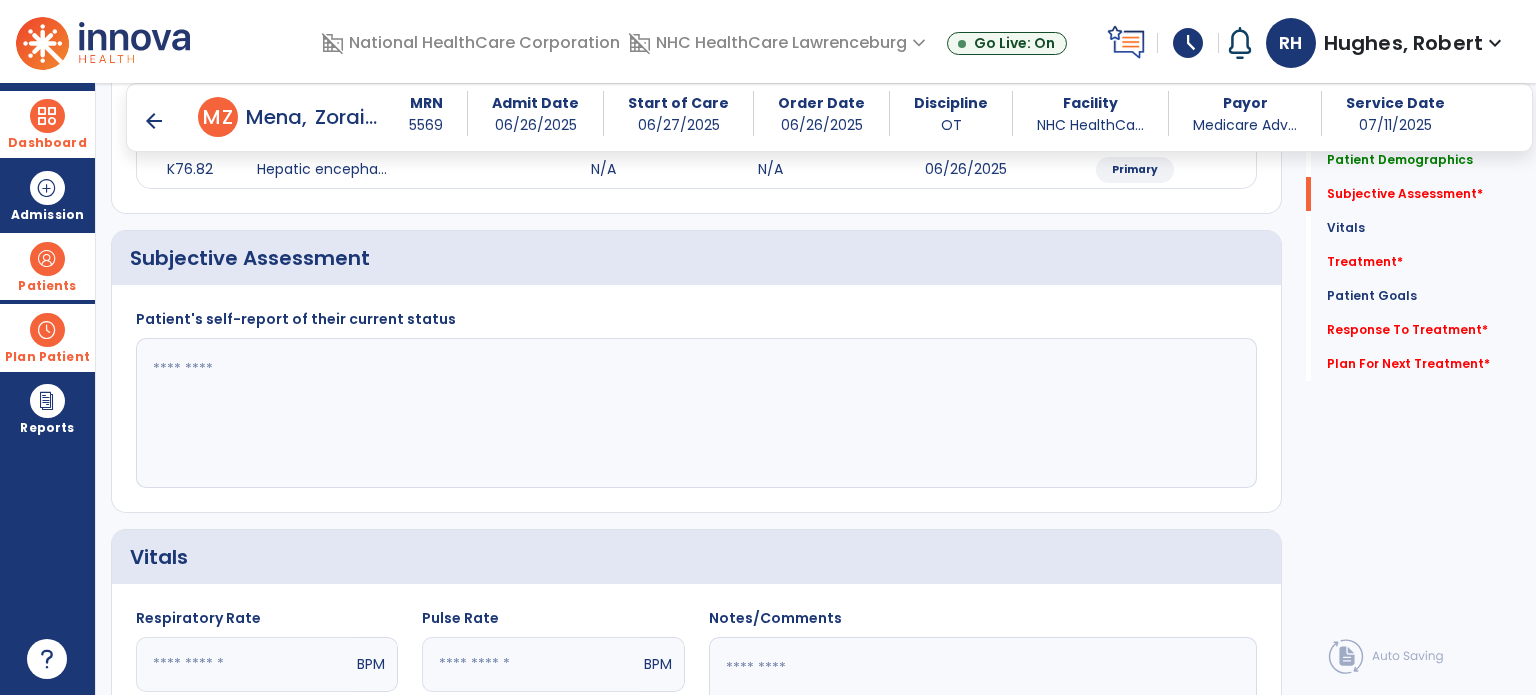 click 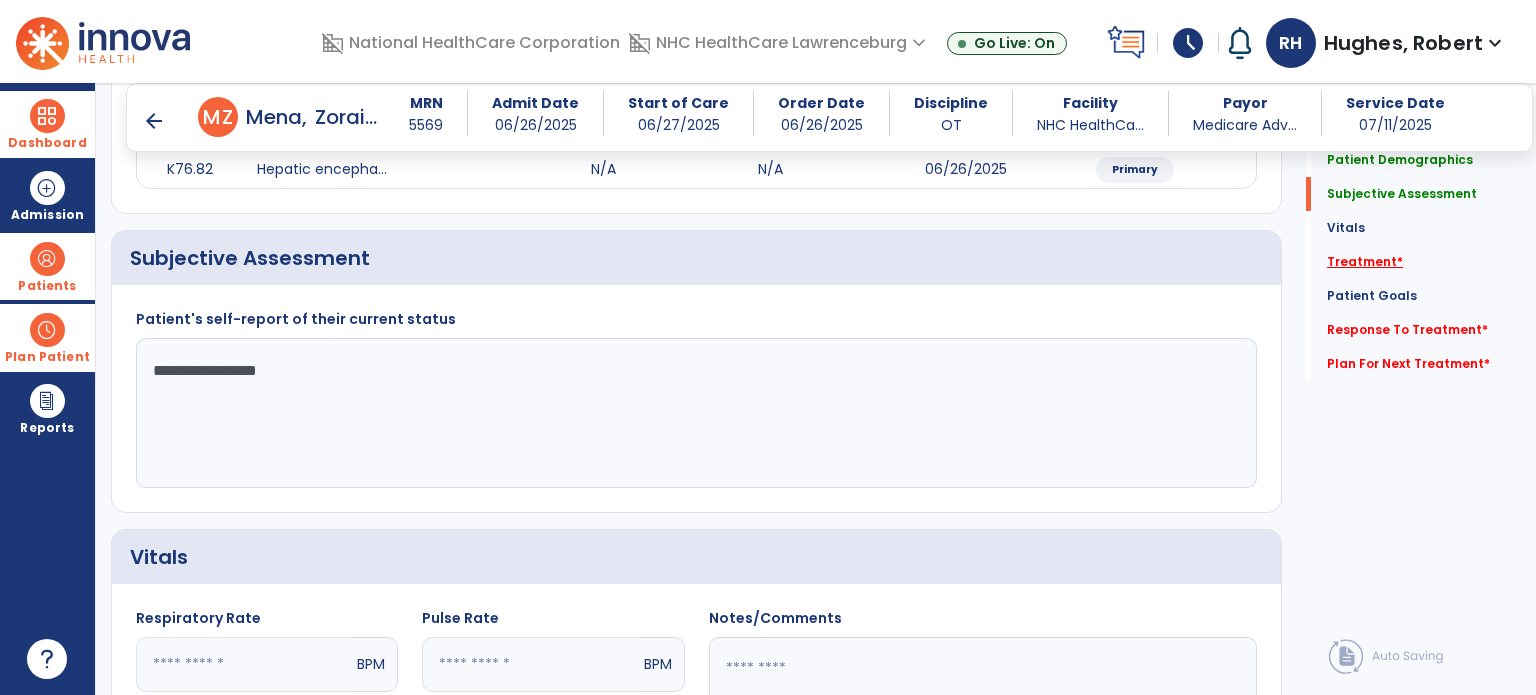type on "**********" 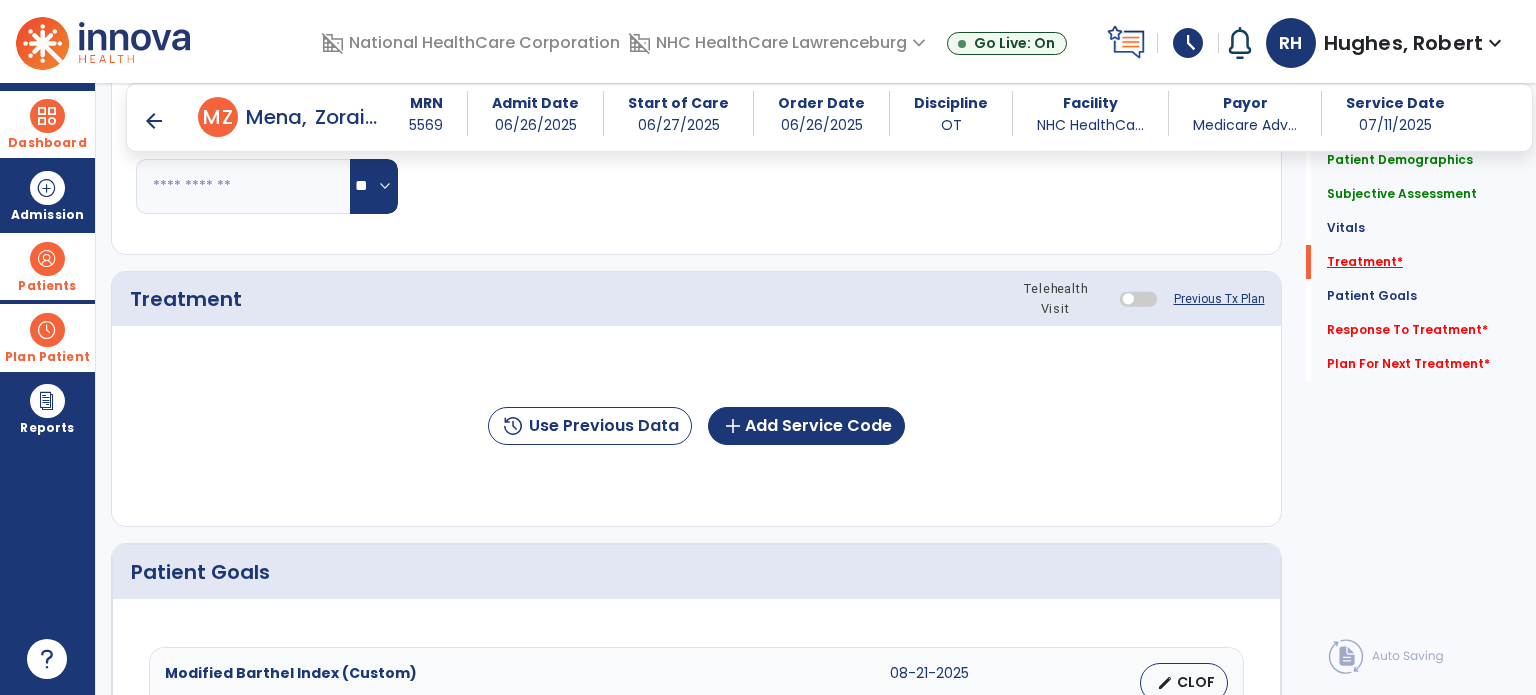 scroll, scrollTop: 987, scrollLeft: 0, axis: vertical 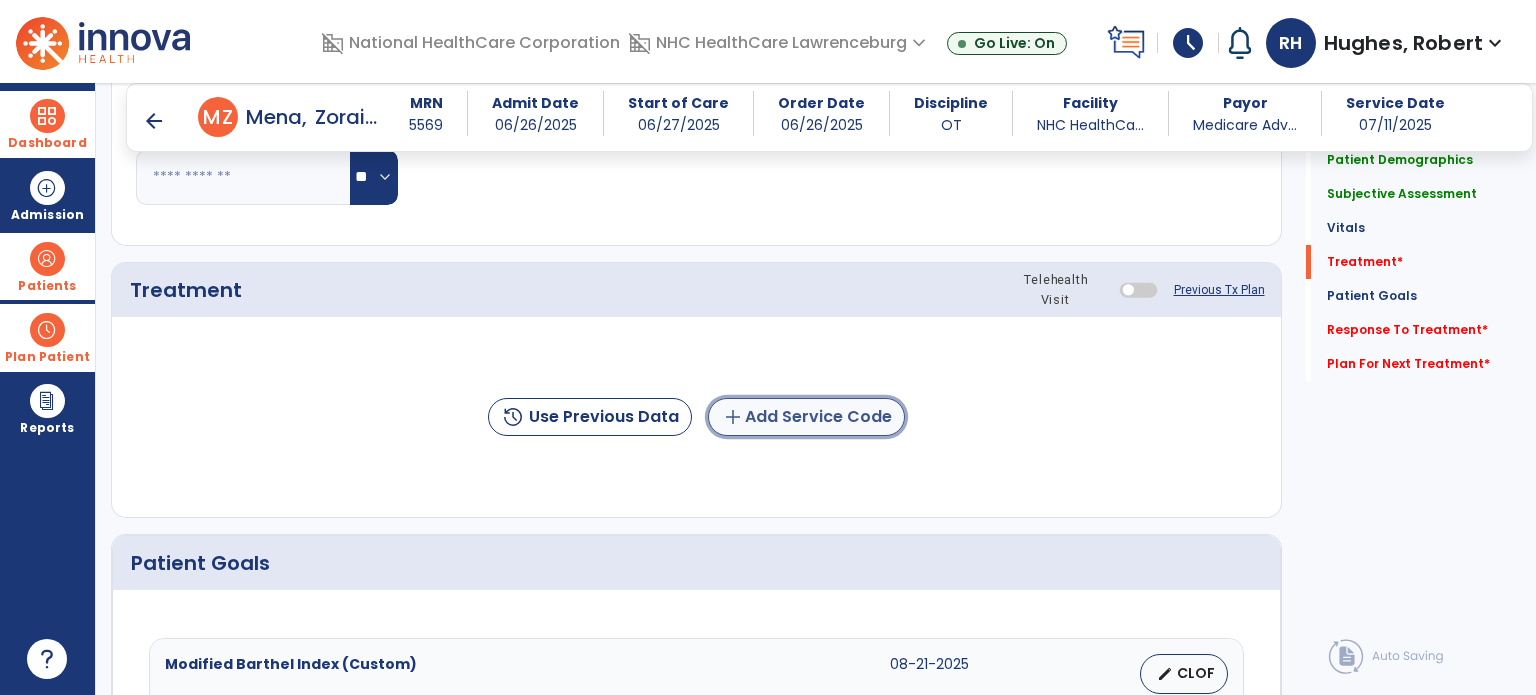 click on "add  Add Service Code" 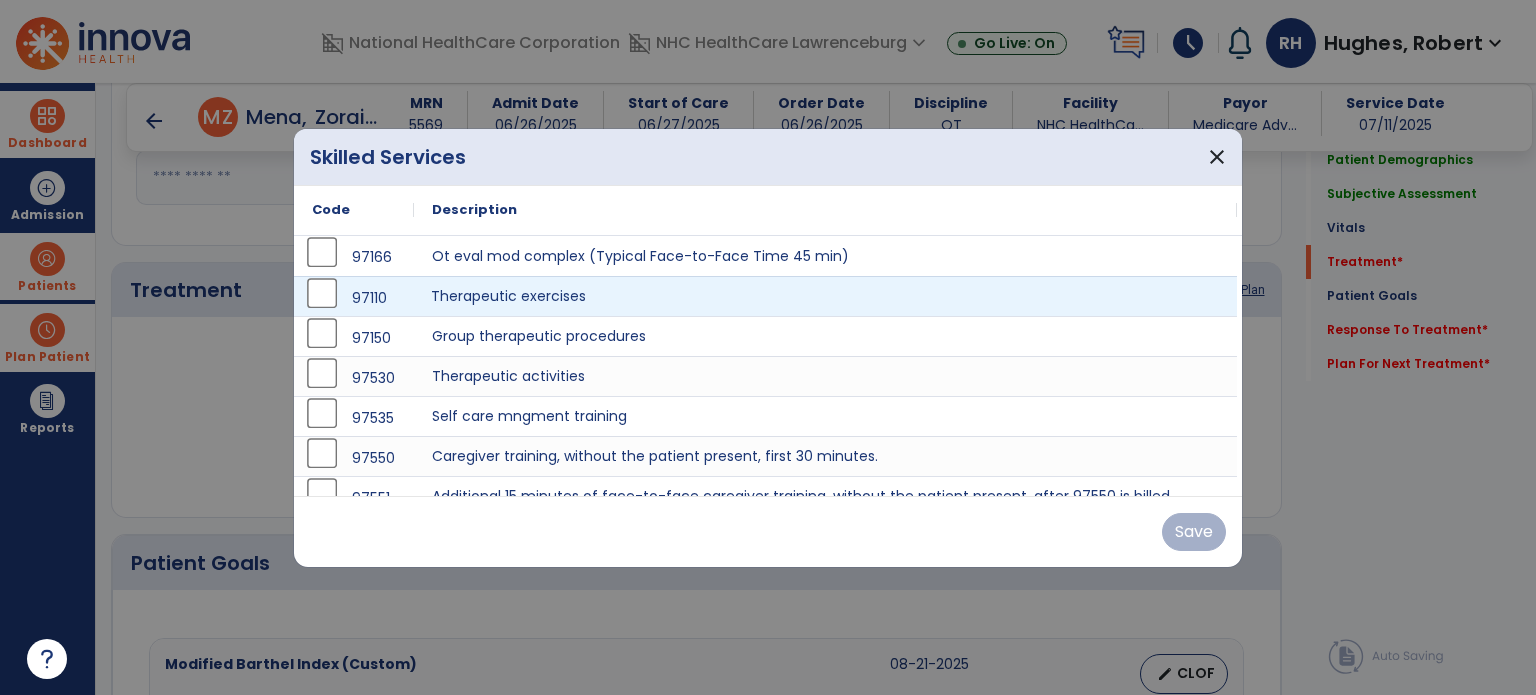 click on "Therapeutic exercises" at bounding box center [825, 296] 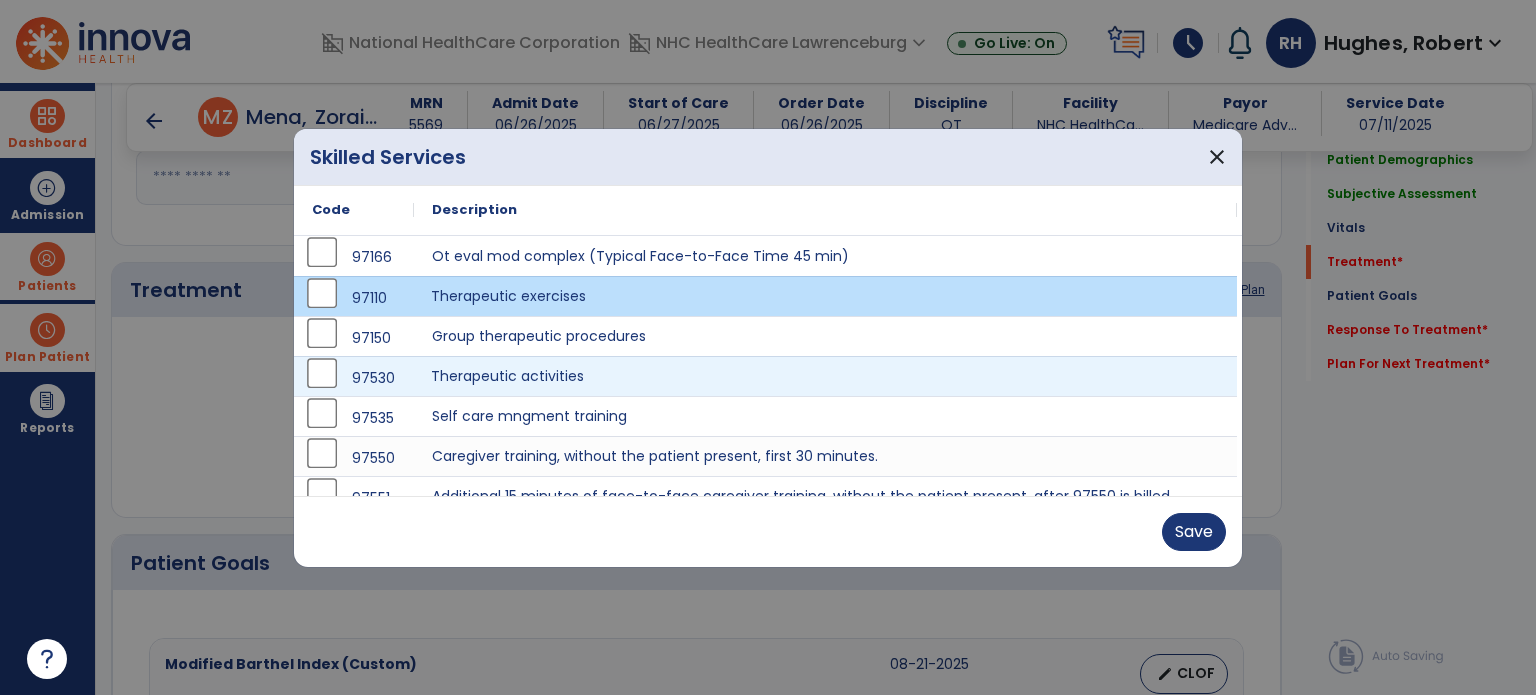 click on "Therapeutic activities" at bounding box center (825, 376) 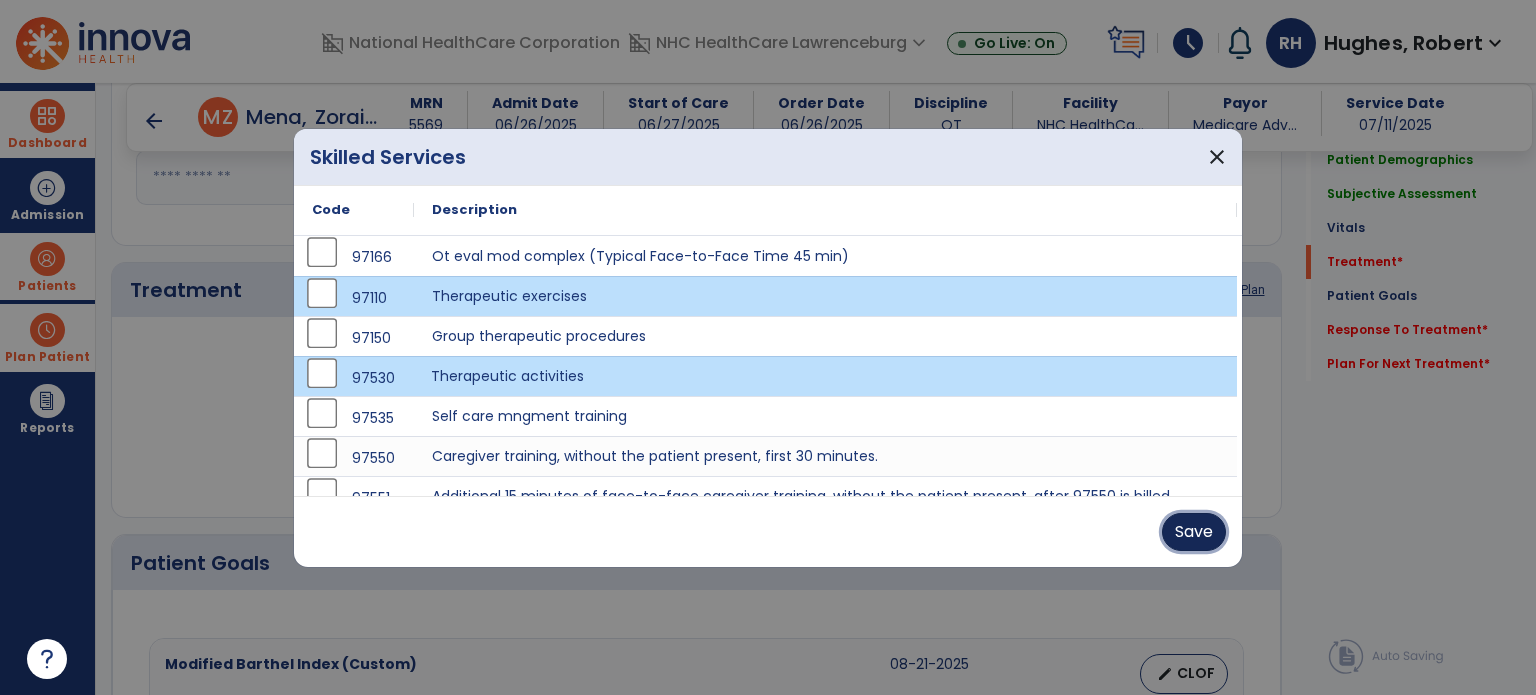 click on "Save" at bounding box center (1194, 532) 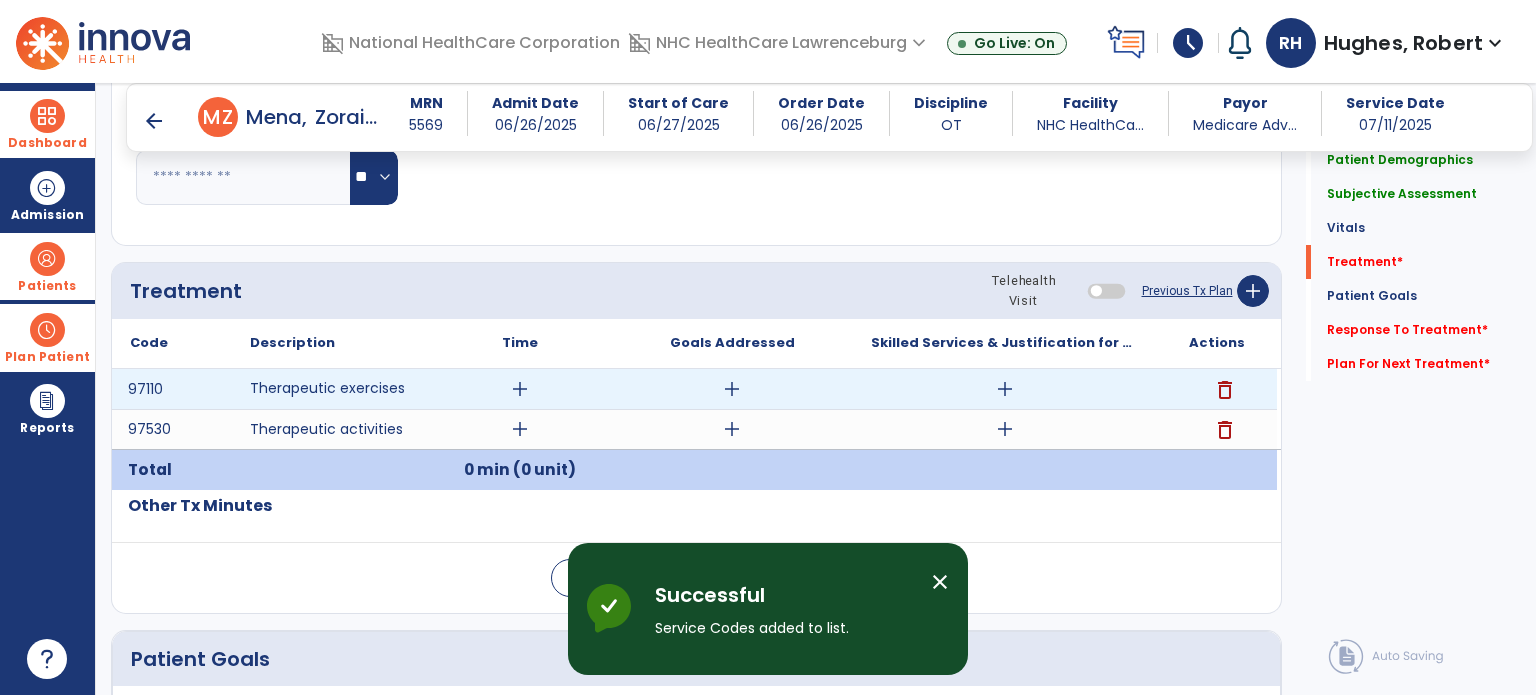 click on "add" at bounding box center [520, 389] 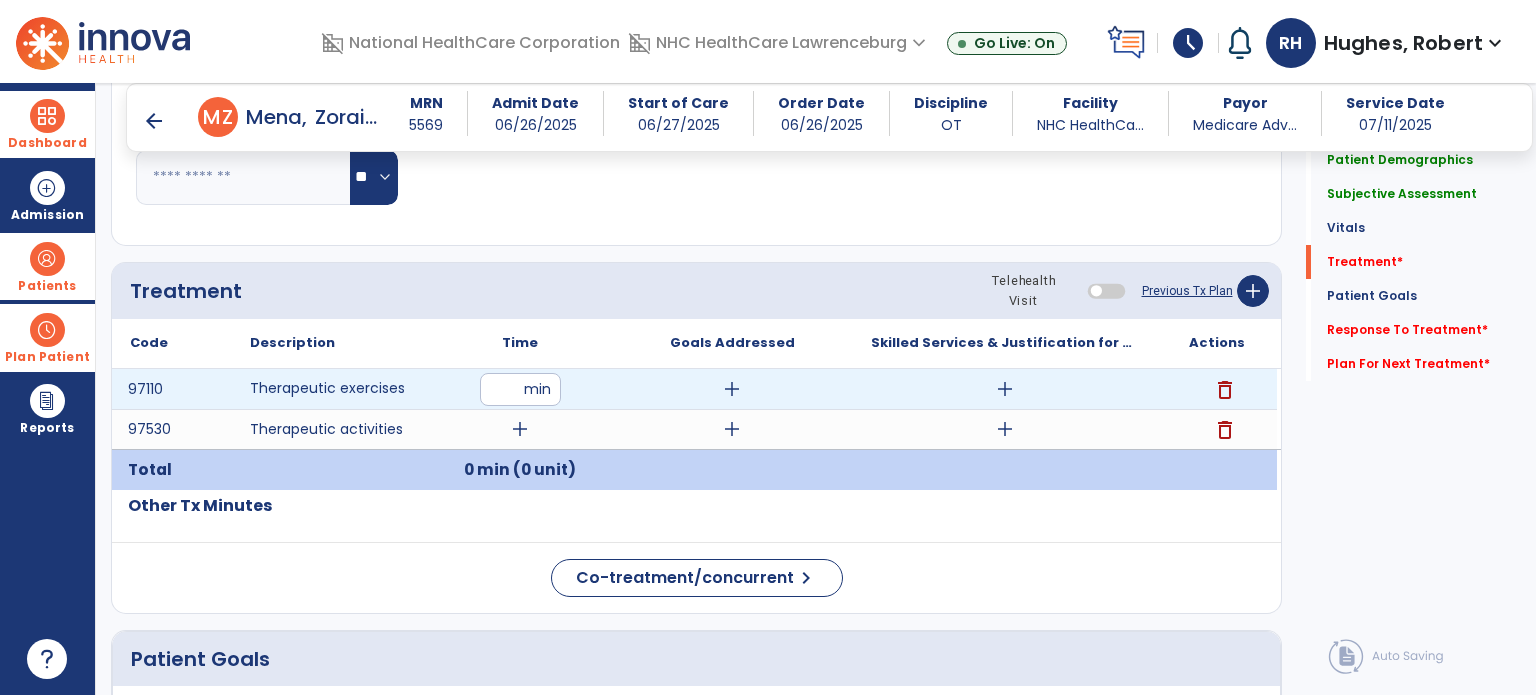 type on "**" 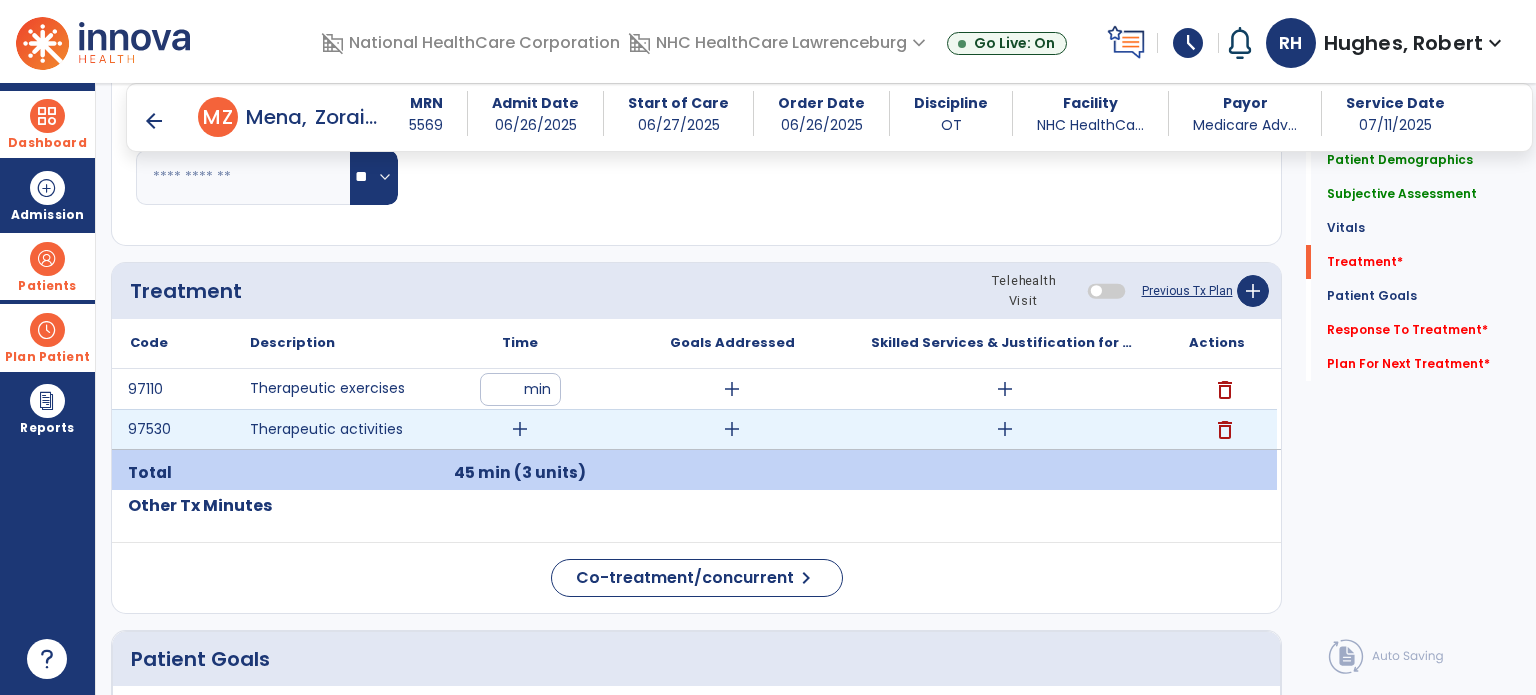 click on "add" at bounding box center (520, 429) 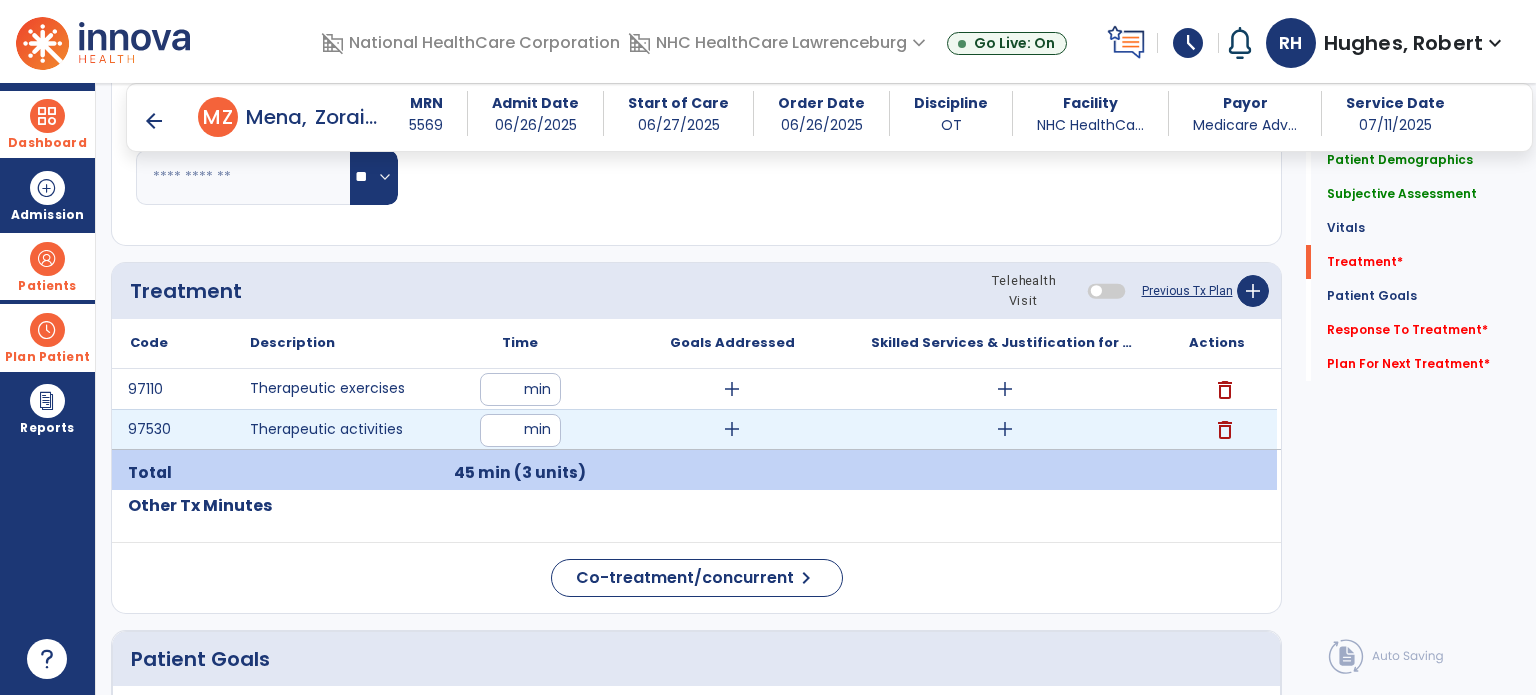 type on "**" 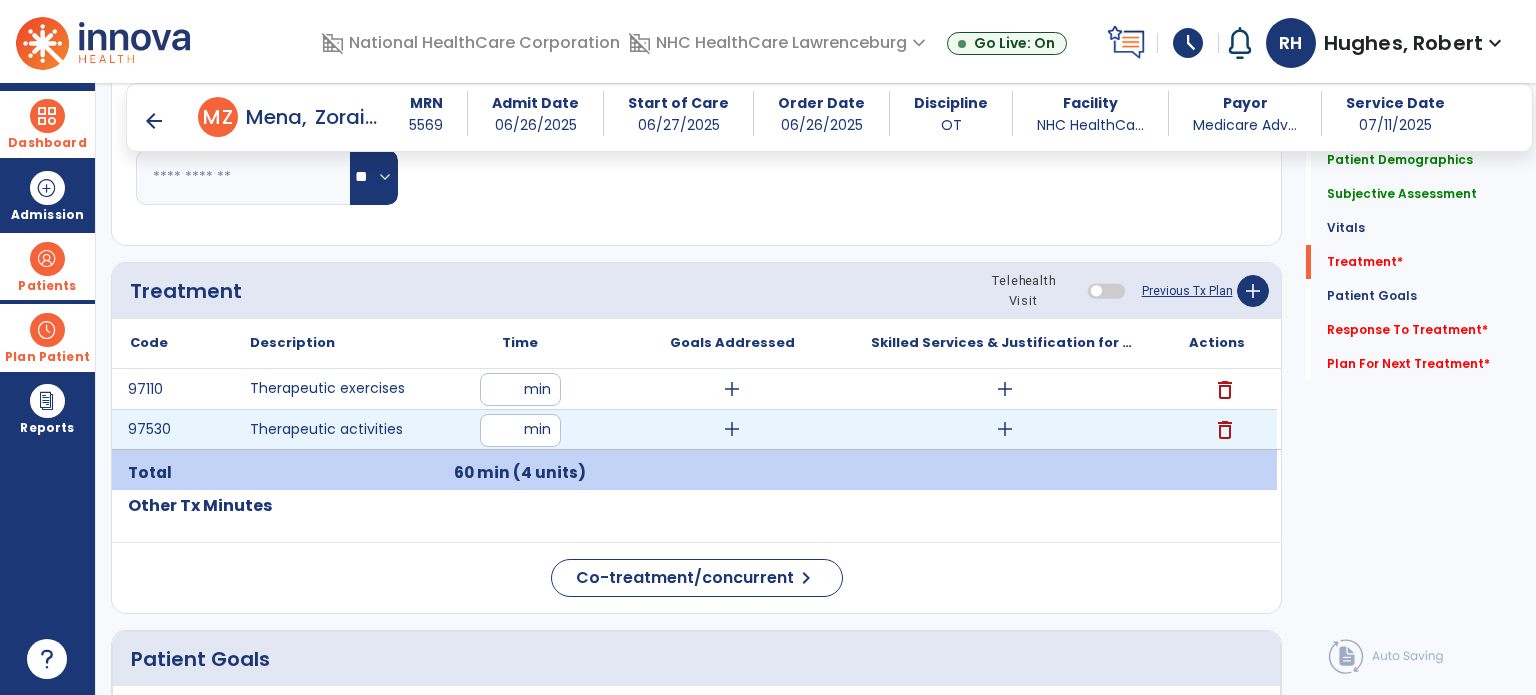 click on "add" at bounding box center (1005, 429) 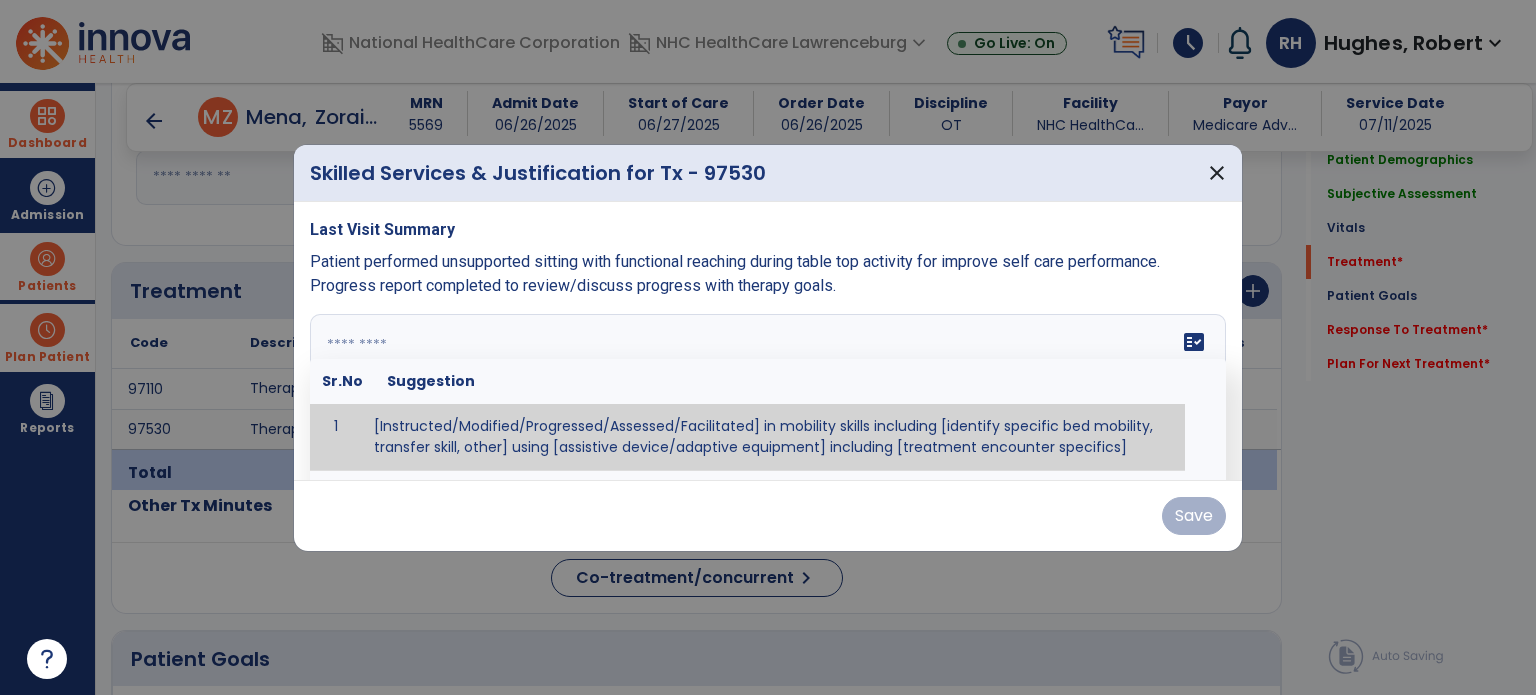 click on "fact_check  Sr.No Suggestion 1 [Instructed/Modified/Progressed/Assessed/Facilitated] in mobility skills including [identify specific bed mobility, transfer skill, other] using [assistive device/adaptive equipment] including [treatment encounter specifics]" at bounding box center (768, 389) 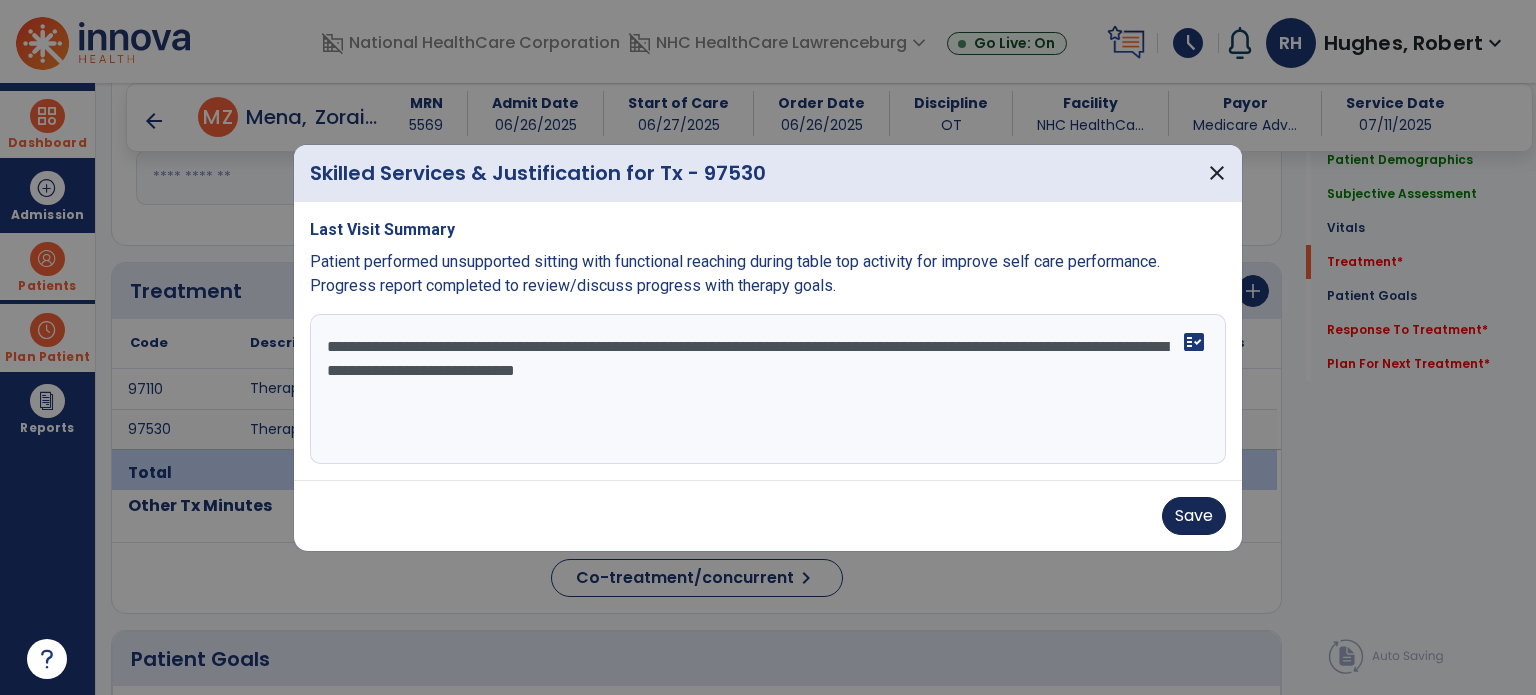 type on "**********" 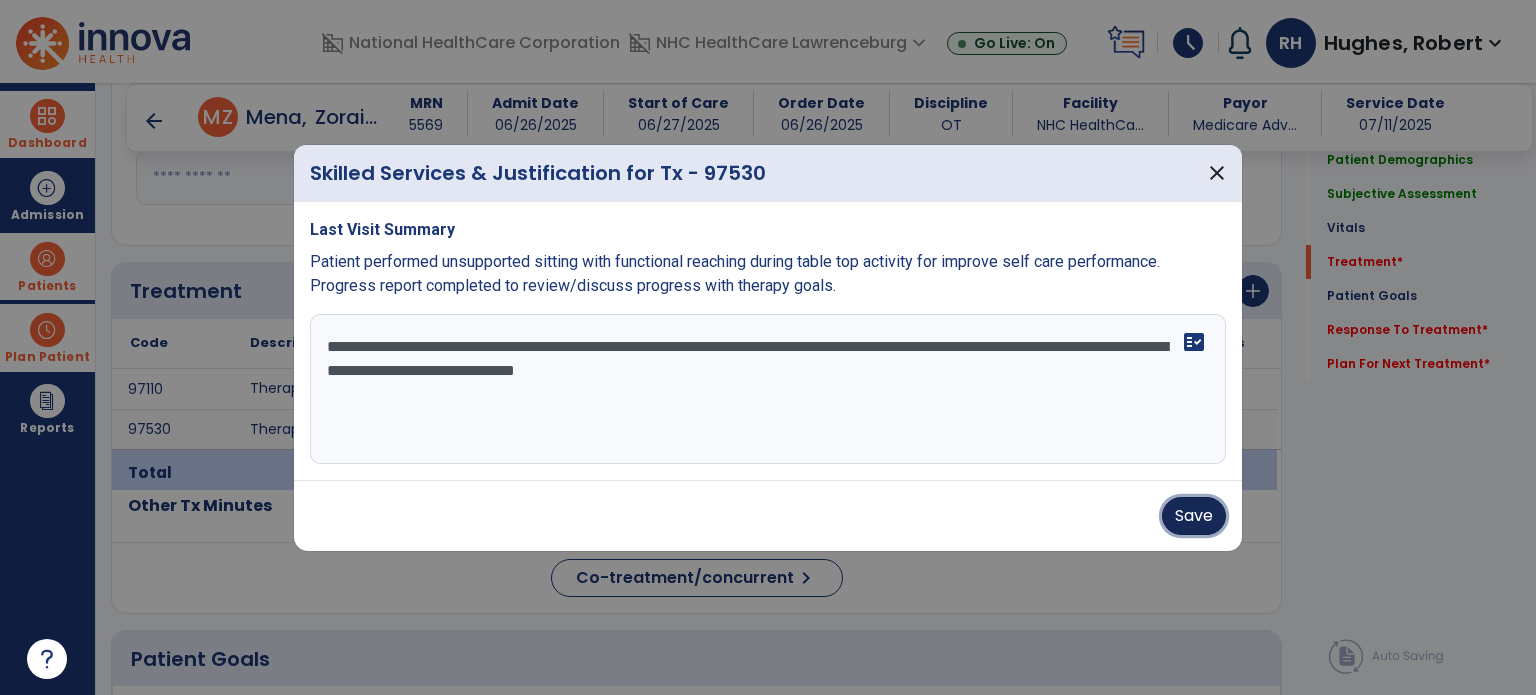 click on "Save" at bounding box center (1194, 516) 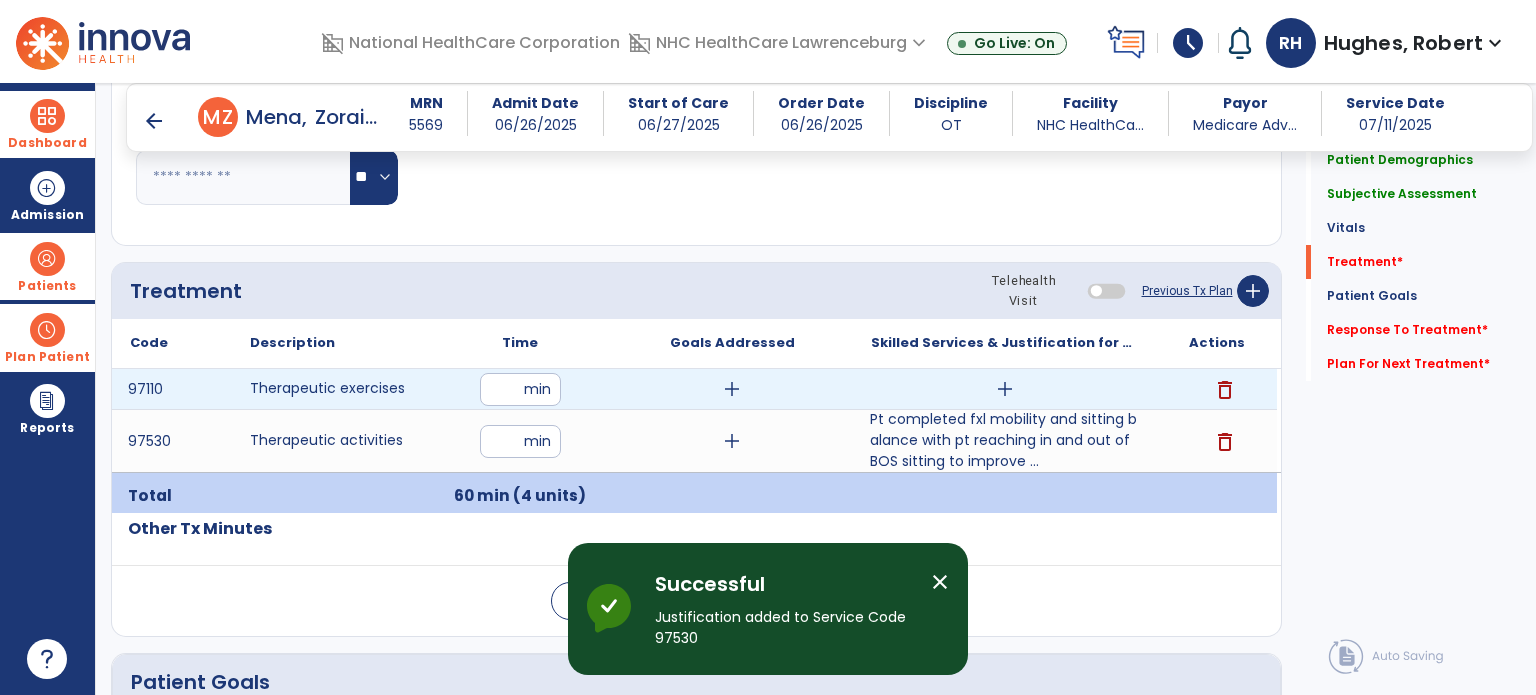 click on "add" at bounding box center (1005, 389) 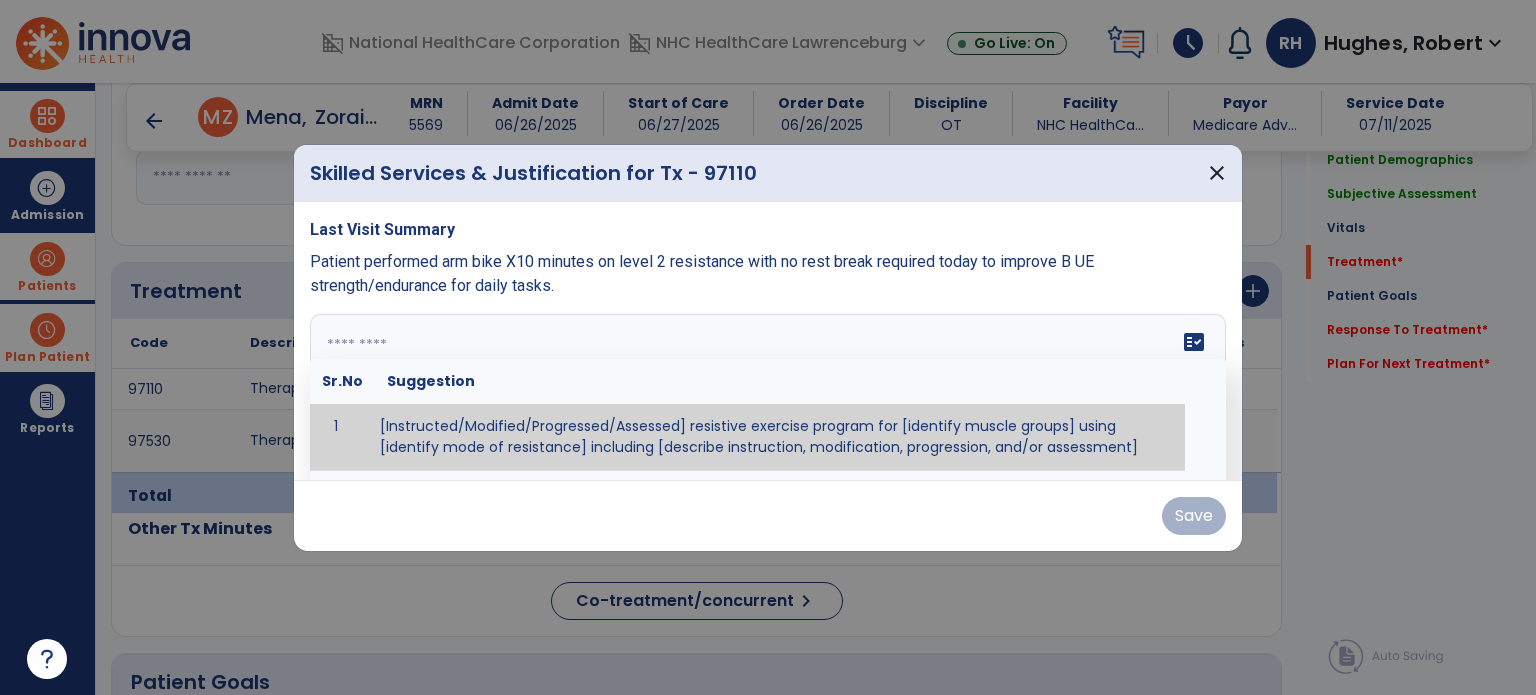 click on "fact_check  Sr.No Suggestion 1 [Instructed/Modified/Progressed/Assessed] resistive exercise program for [identify muscle groups] using [identify mode of resistance] including [describe instruction, modification, progression, and/or assessment] 2 [Instructed/Modified/Progressed/Assessed] aerobic exercise program using [identify equipment/mode] including [describe instruction, modification,progression, and/or assessment] 3 [Instructed/Modified/Progressed/Assessed] [PROM/A/AROM/AROM] program for [identify joint movements] using [contract-relax, over-pressure, inhibitory techniques, other] 4 [Assessed/Tested] aerobic capacity with administration of [aerobic capacity test]" at bounding box center (768, 389) 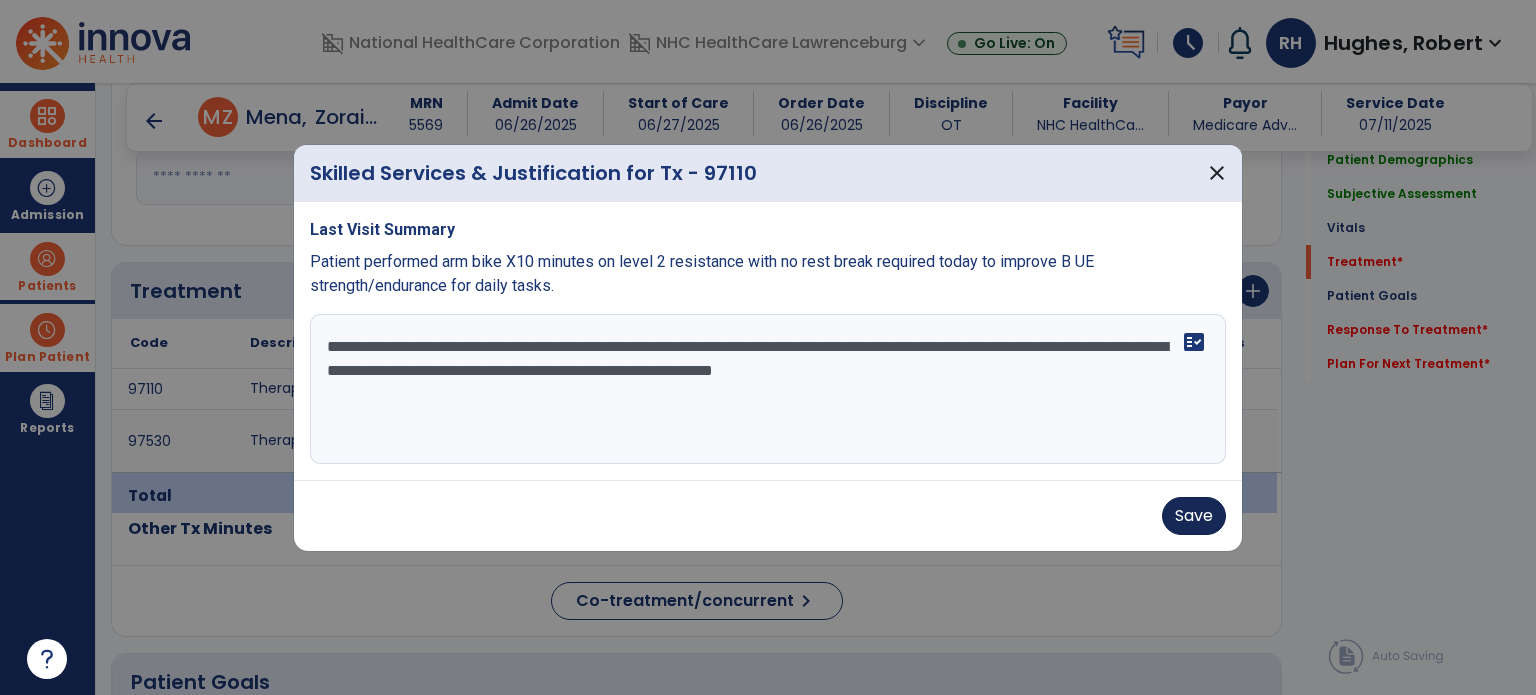 type on "**********" 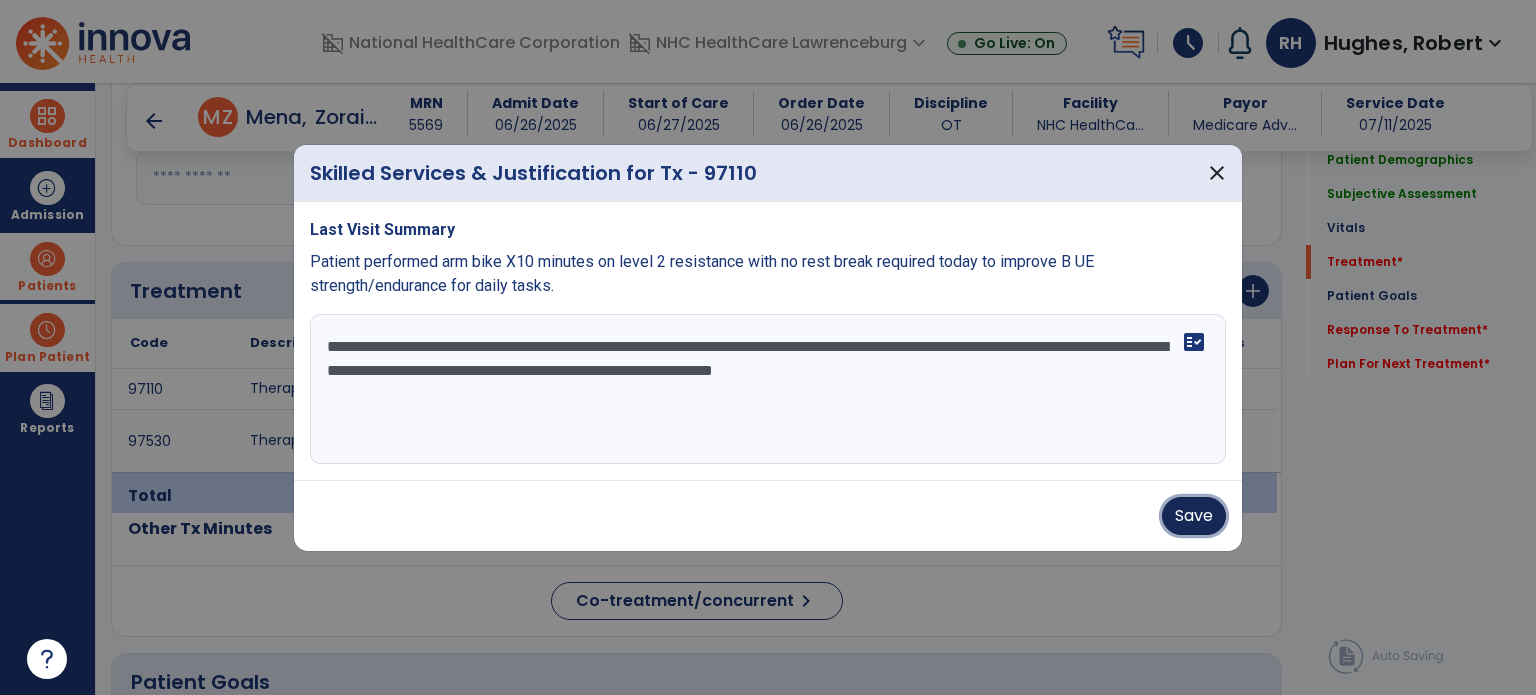 click on "Save" at bounding box center [1194, 516] 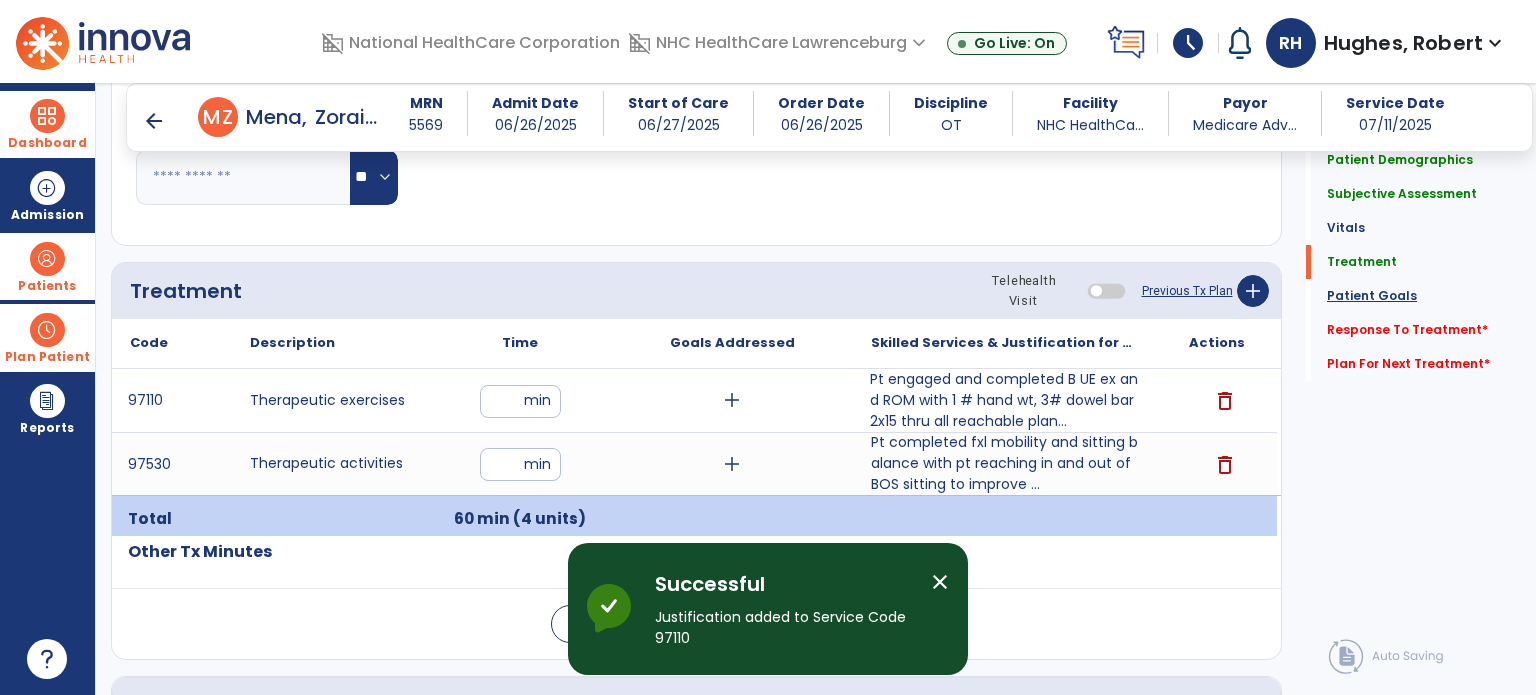 click on "Patient Goals" 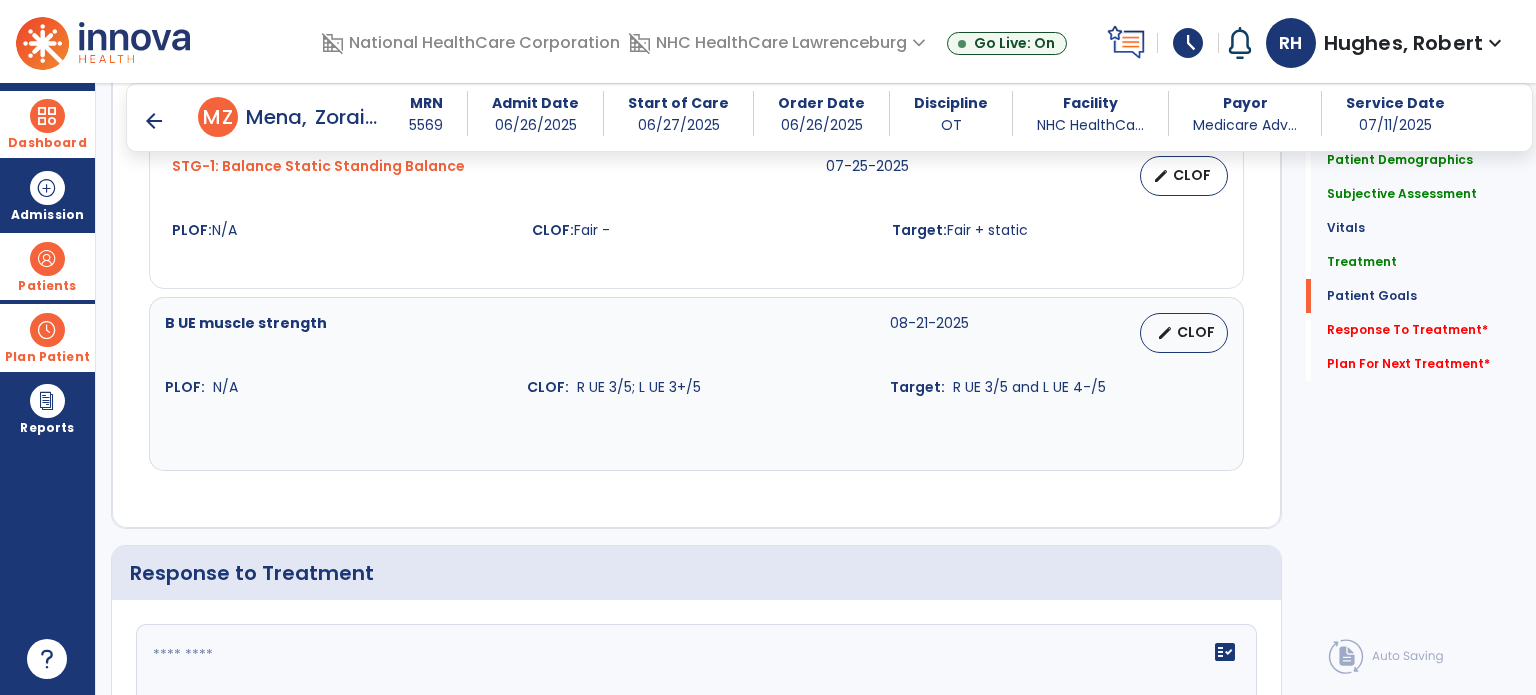 scroll, scrollTop: 2256, scrollLeft: 0, axis: vertical 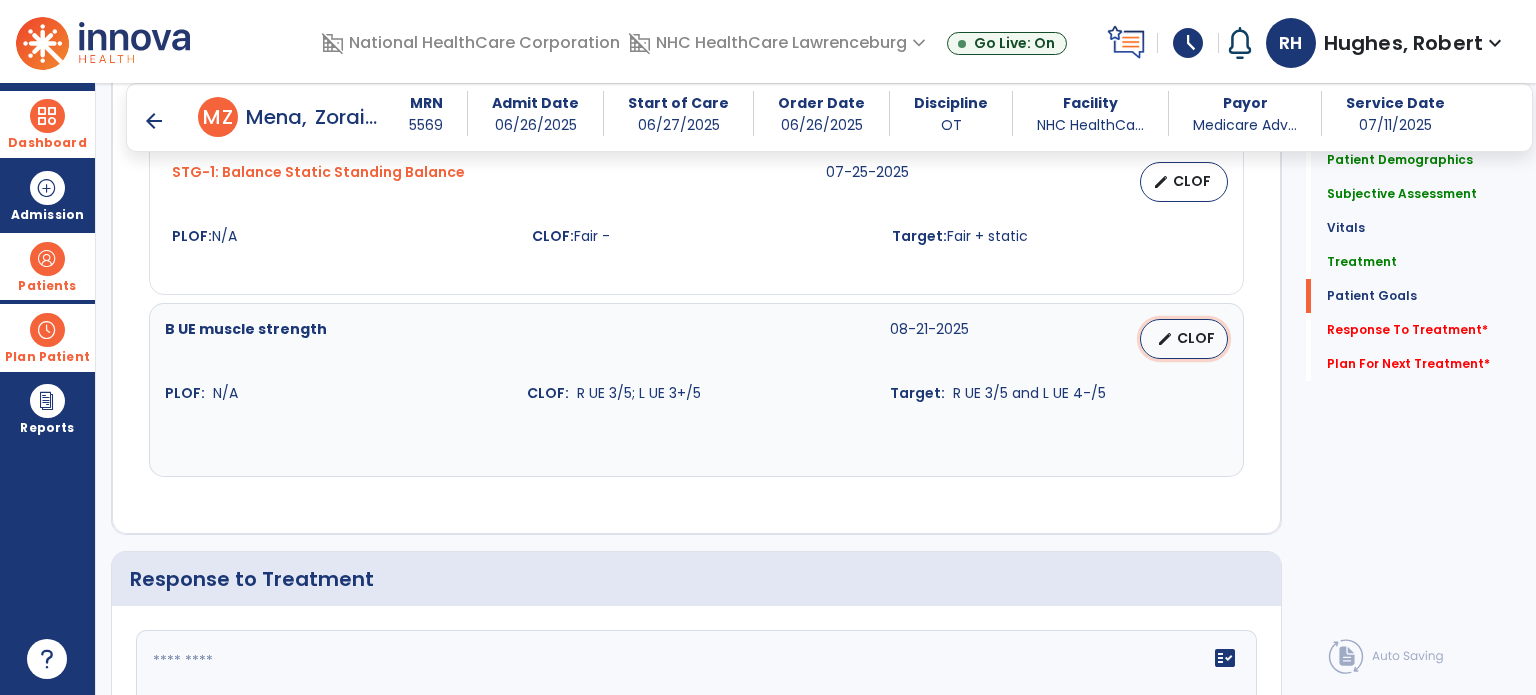 click on "edit" at bounding box center [1165, 339] 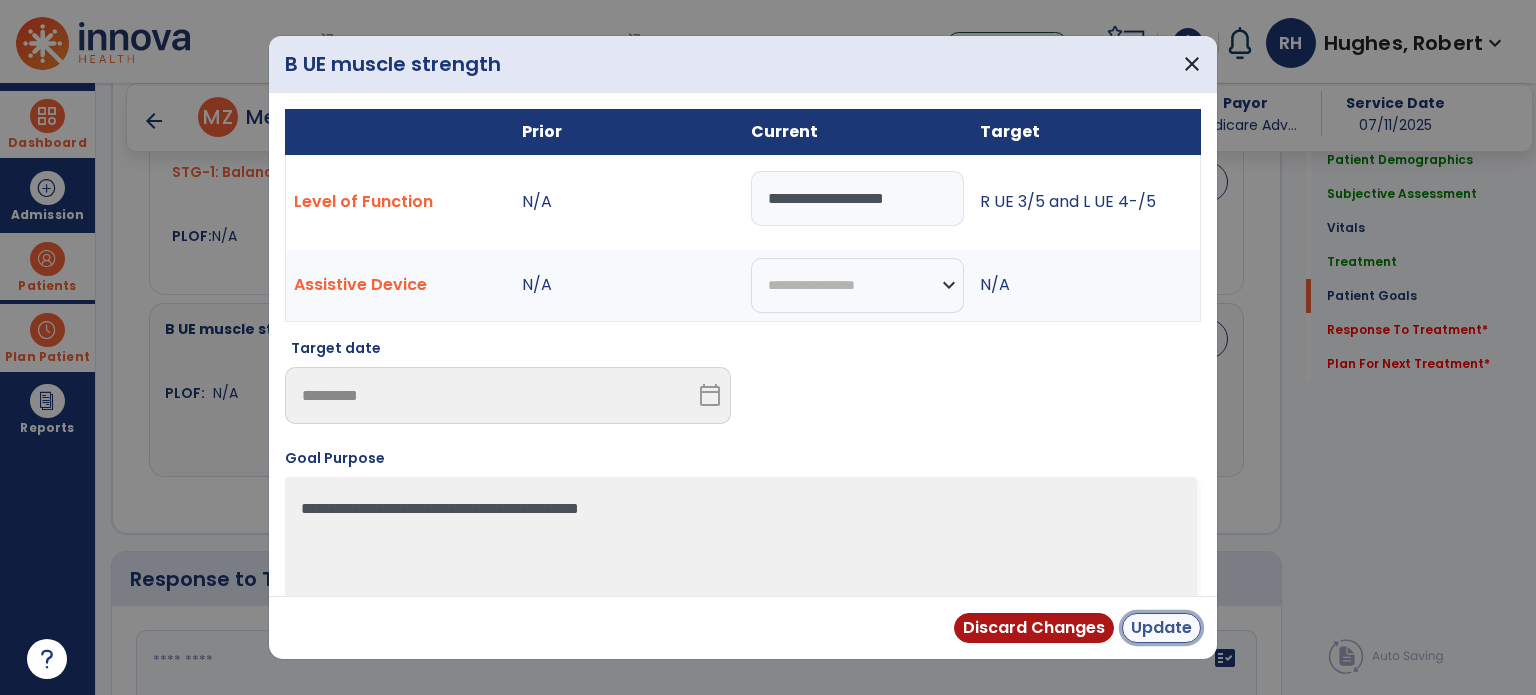 click on "Update" at bounding box center [1161, 628] 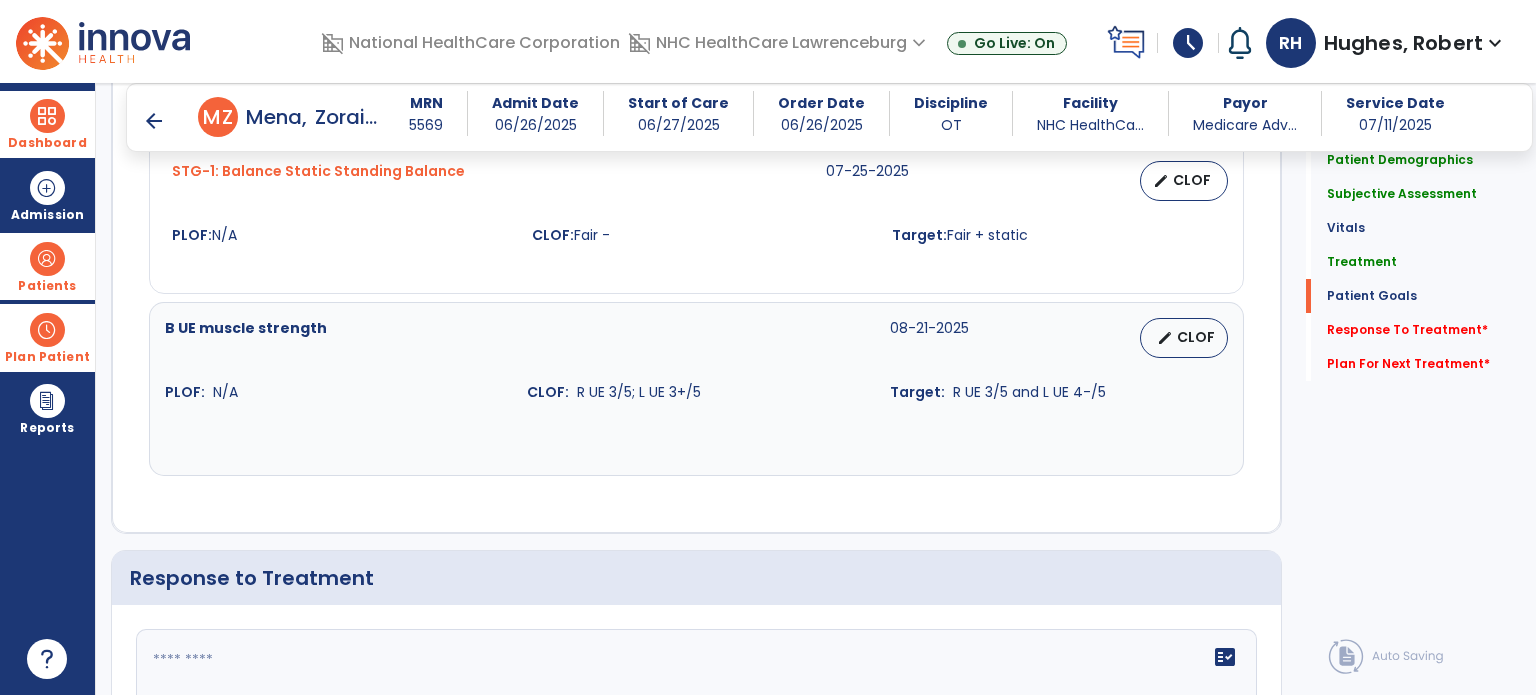 scroll, scrollTop: 2256, scrollLeft: 0, axis: vertical 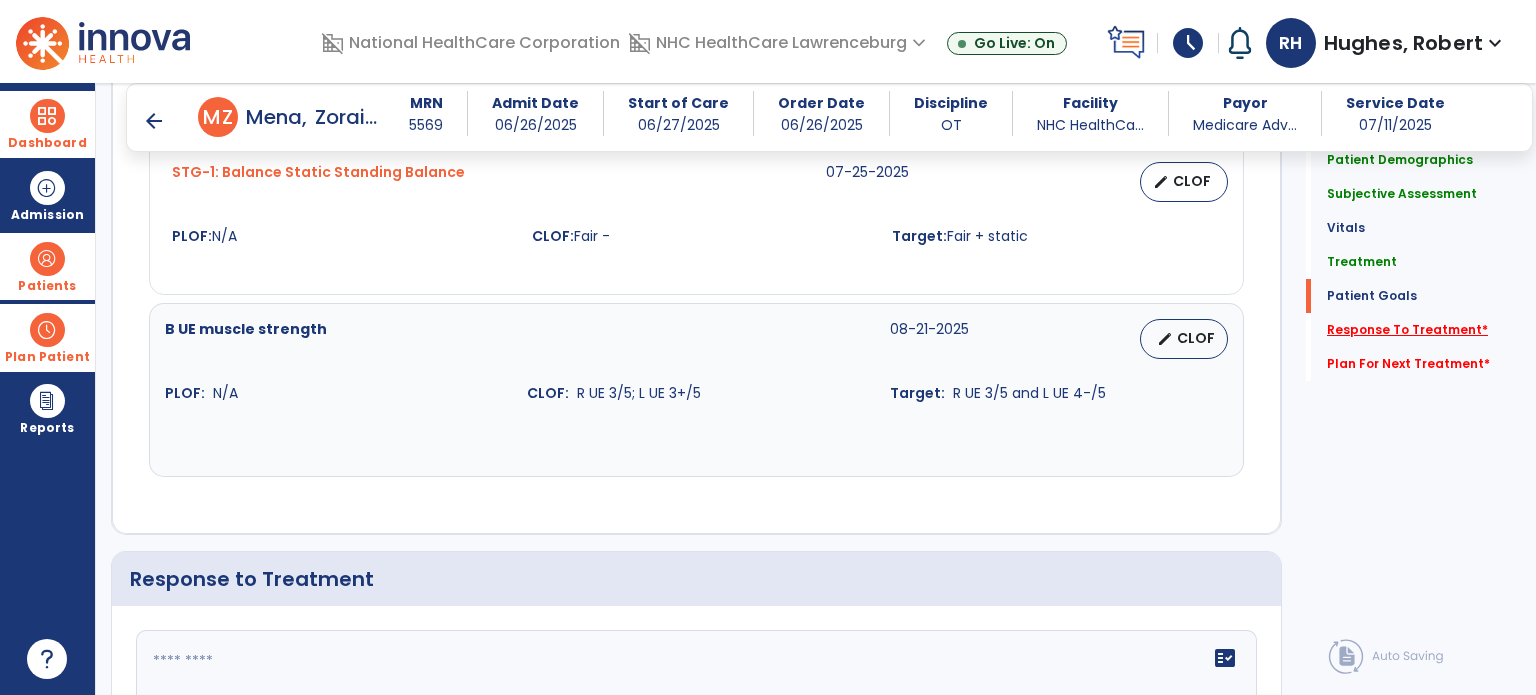 click on "Response To Treatment   *" 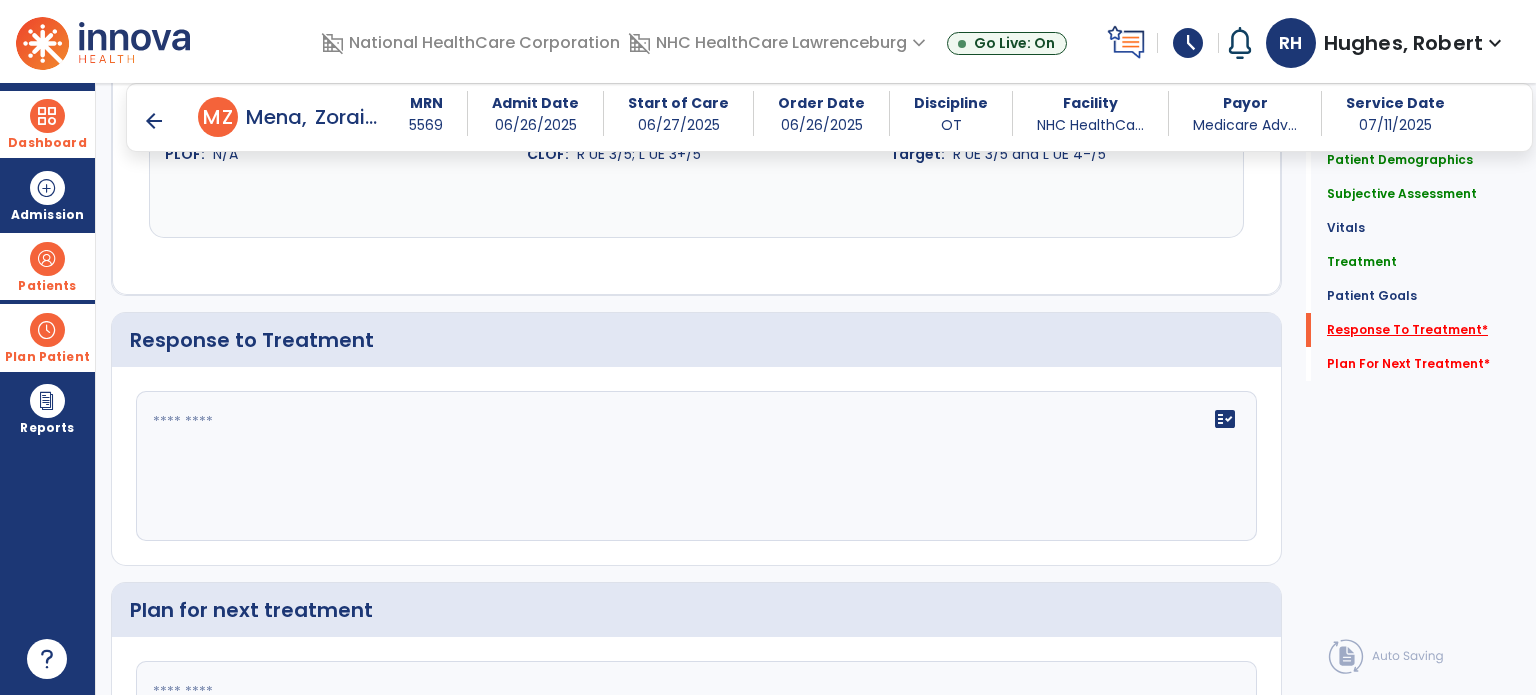 scroll, scrollTop: 2540, scrollLeft: 0, axis: vertical 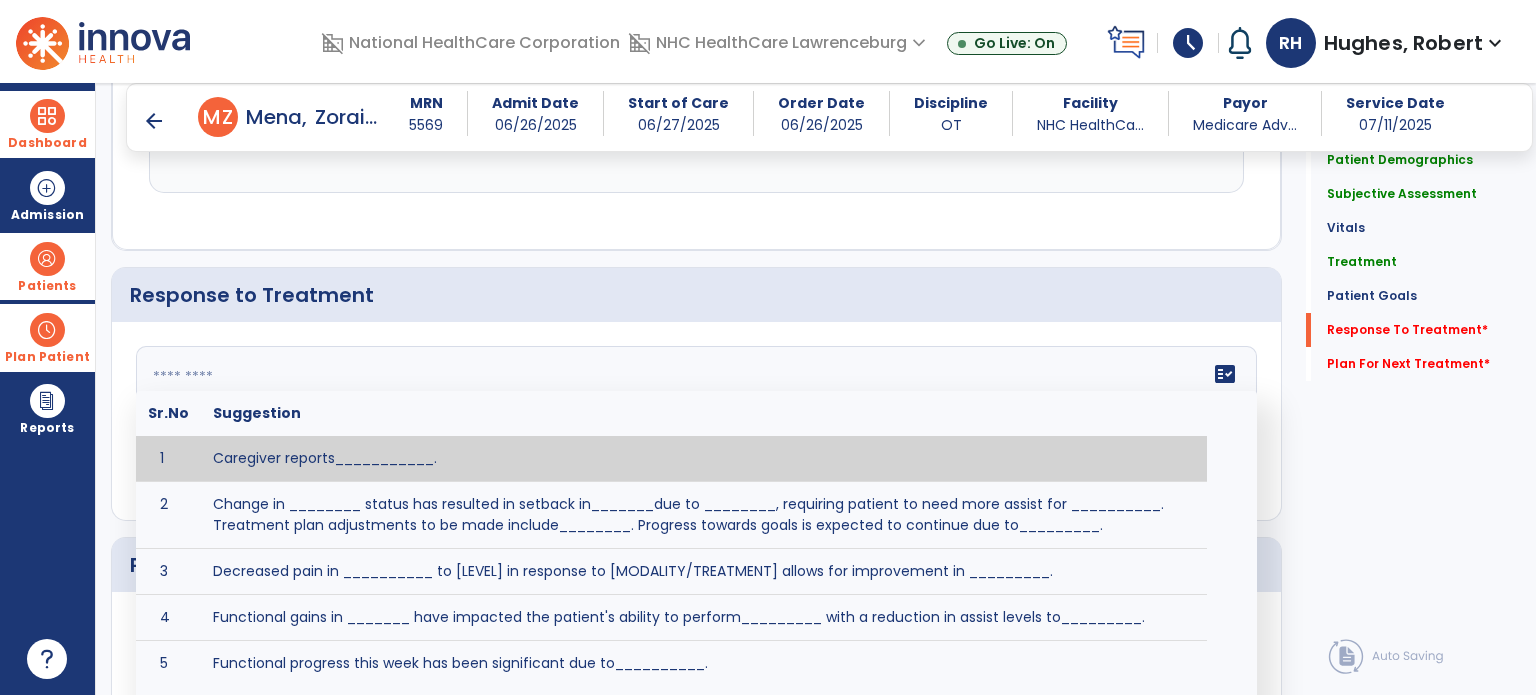 click on "fact_check  Sr.No Suggestion 1 Caregiver reports___________. 2 Change in ________ status has resulted in setback in_______due to ________, requiring patient to need more assist for __________.   Treatment plan adjustments to be made include________.  Progress towards goals is expected to continue due to_________. 3 Decreased pain in __________ to [LEVEL] in response to [MODALITY/TREATMENT] allows for improvement in _________. 4 Functional gains in _______ have impacted the patient's ability to perform_________ with a reduction in assist levels to_________. 5 Functional progress this week has been significant due to__________. 6 Gains in ________ have improved the patient's ability to perform ______with decreased levels of assist to___________. 7 Improvement in ________allows patient to tolerate higher levels of challenges in_________. 8 Pain in [AREA] has decreased to [LEVEL] in response to [TREATMENT/MODALITY], allowing fore ease in completing__________. 9 10 11 12 13 14 15 16 17 18 19 20 21" 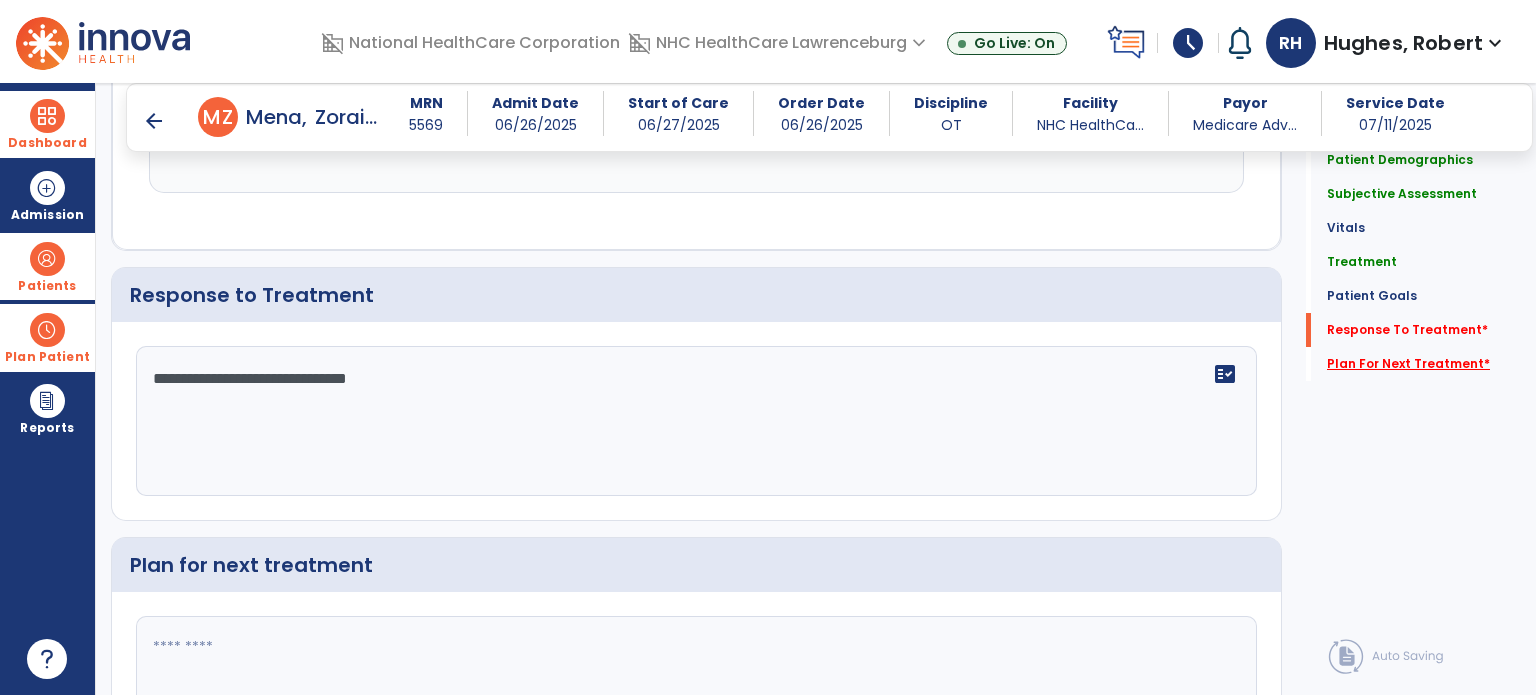 type on "**********" 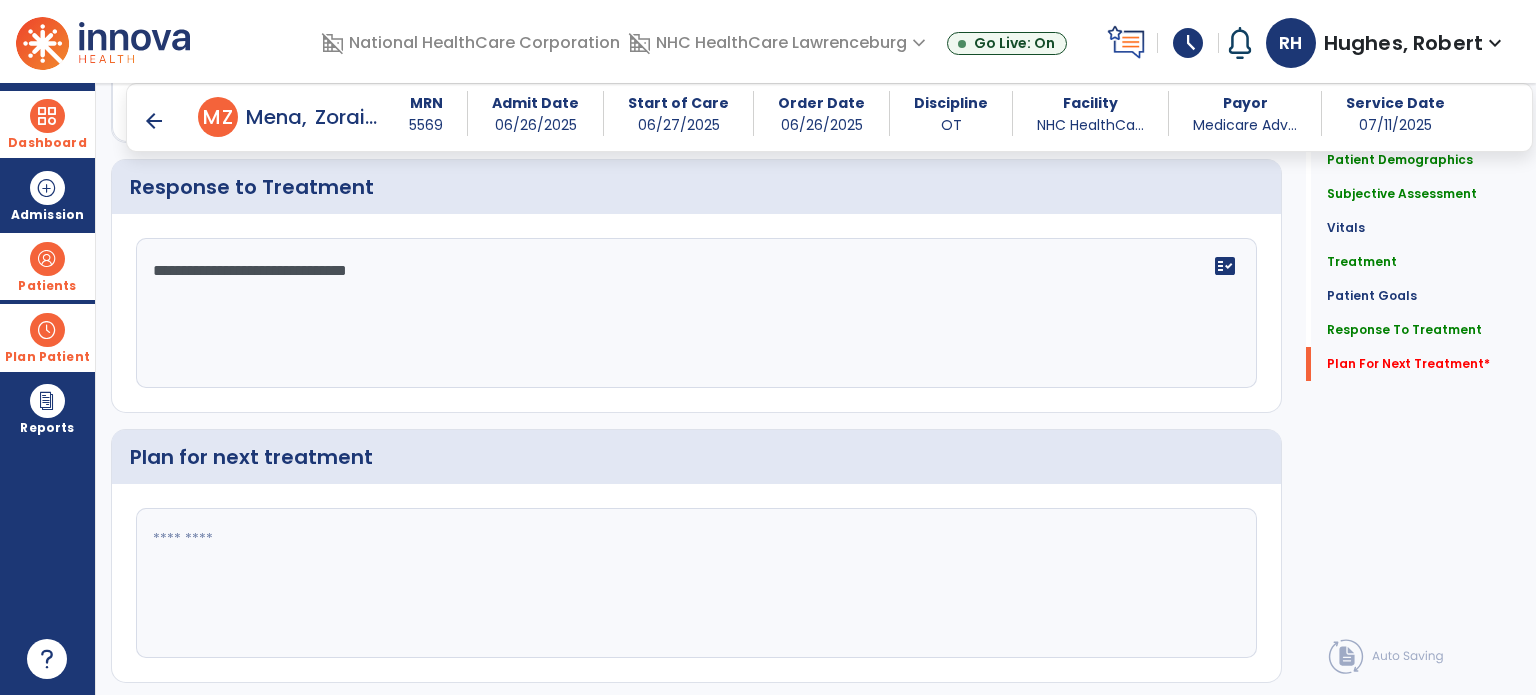 scroll, scrollTop: 2694, scrollLeft: 0, axis: vertical 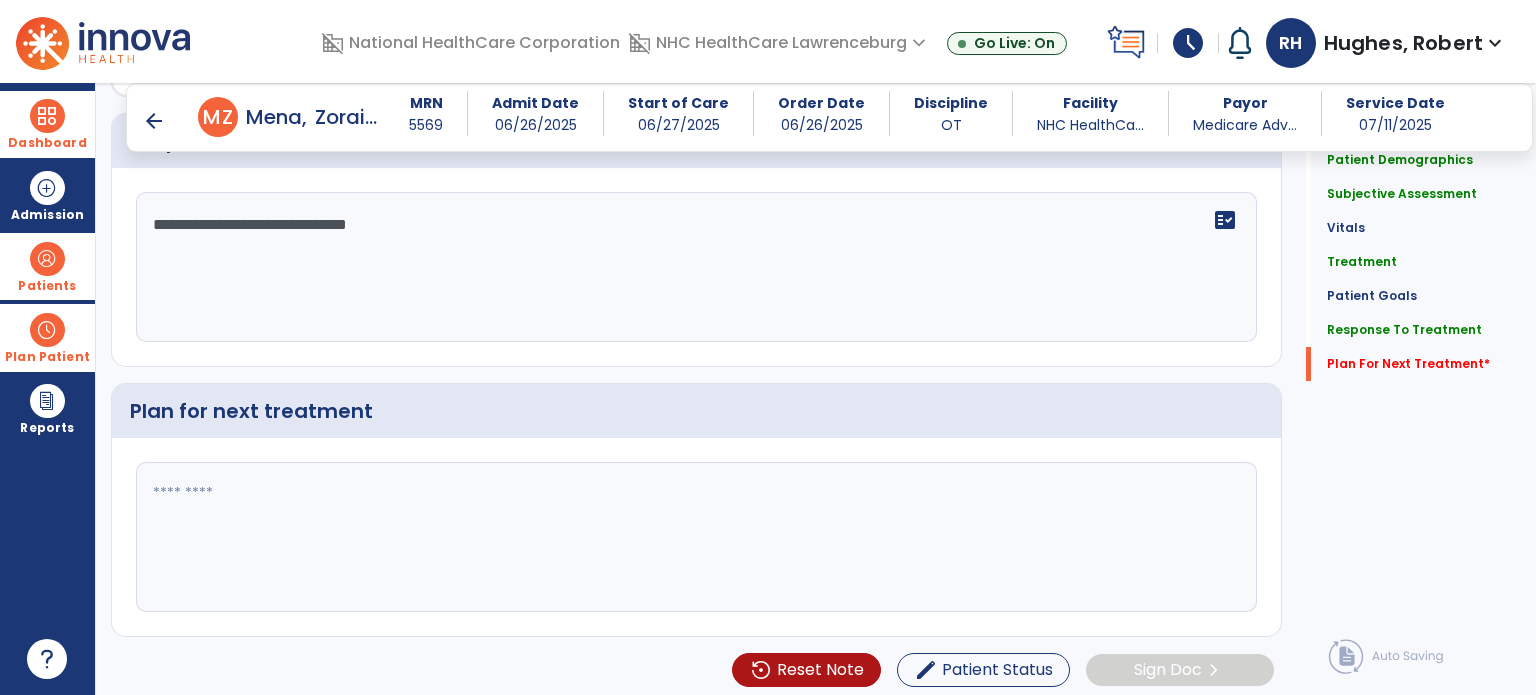 click 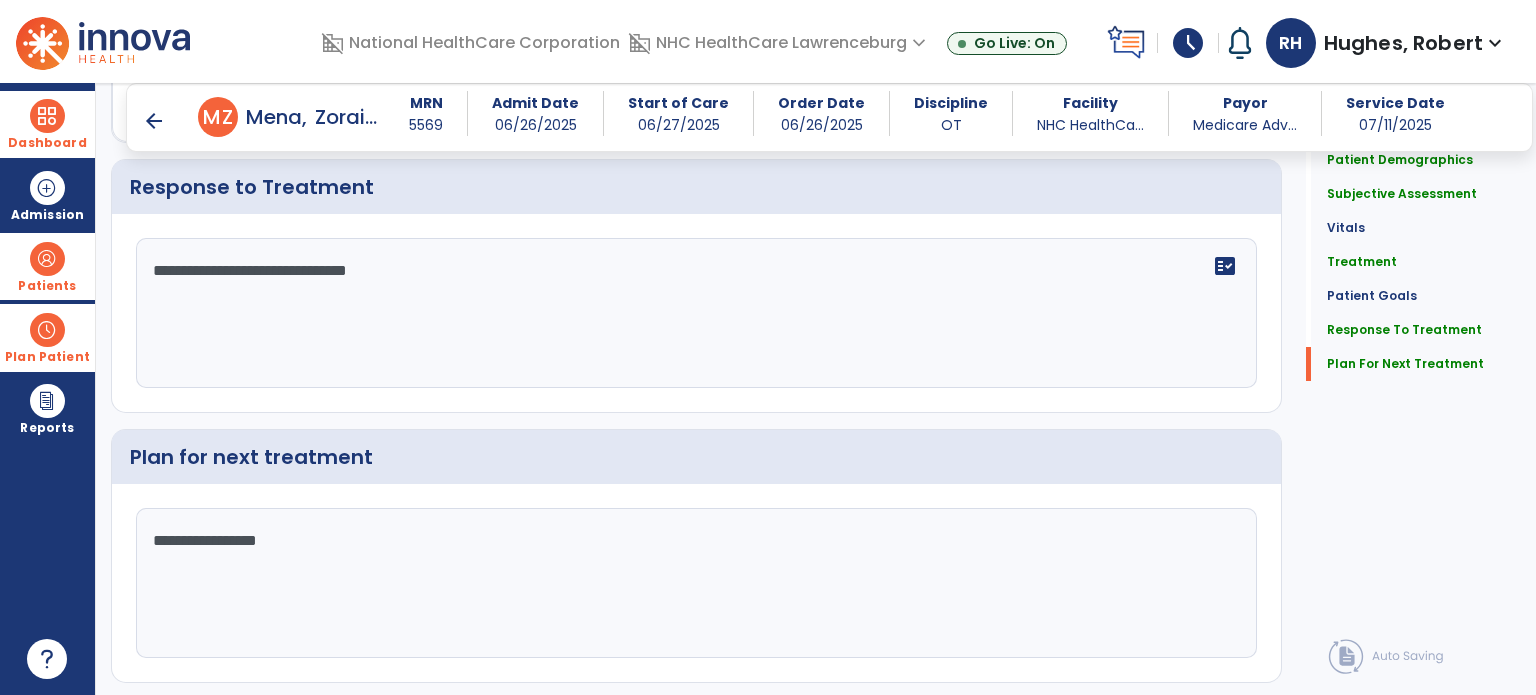 scroll, scrollTop: 2694, scrollLeft: 0, axis: vertical 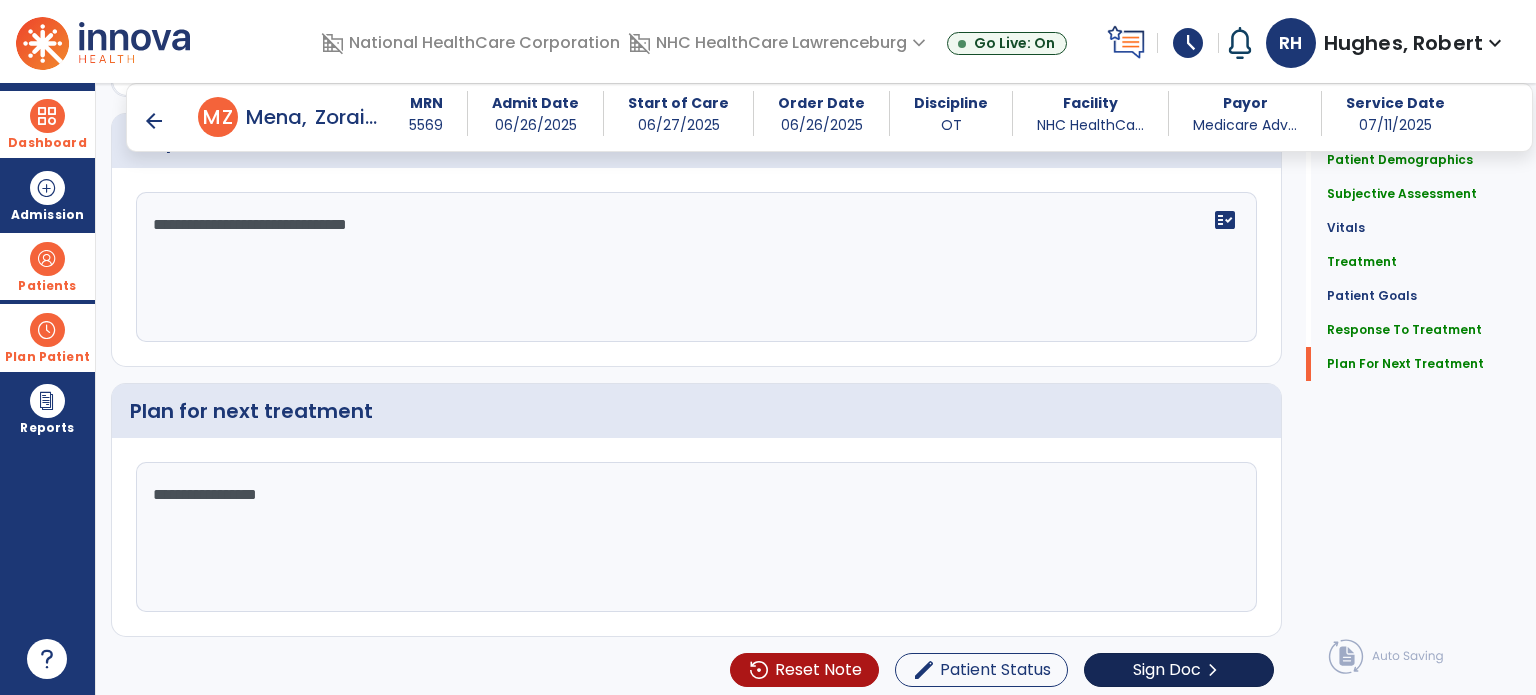 type on "**********" 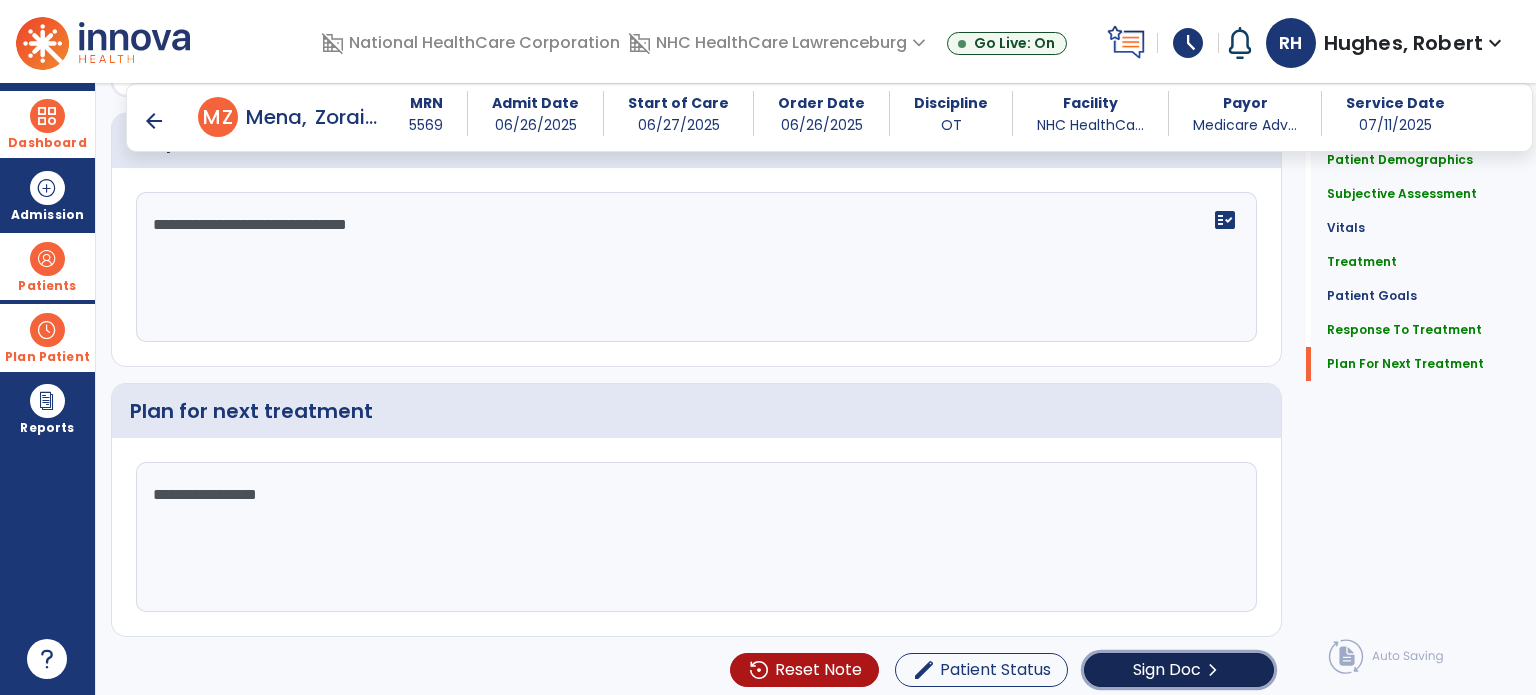 click on "Sign Doc  chevron_right" 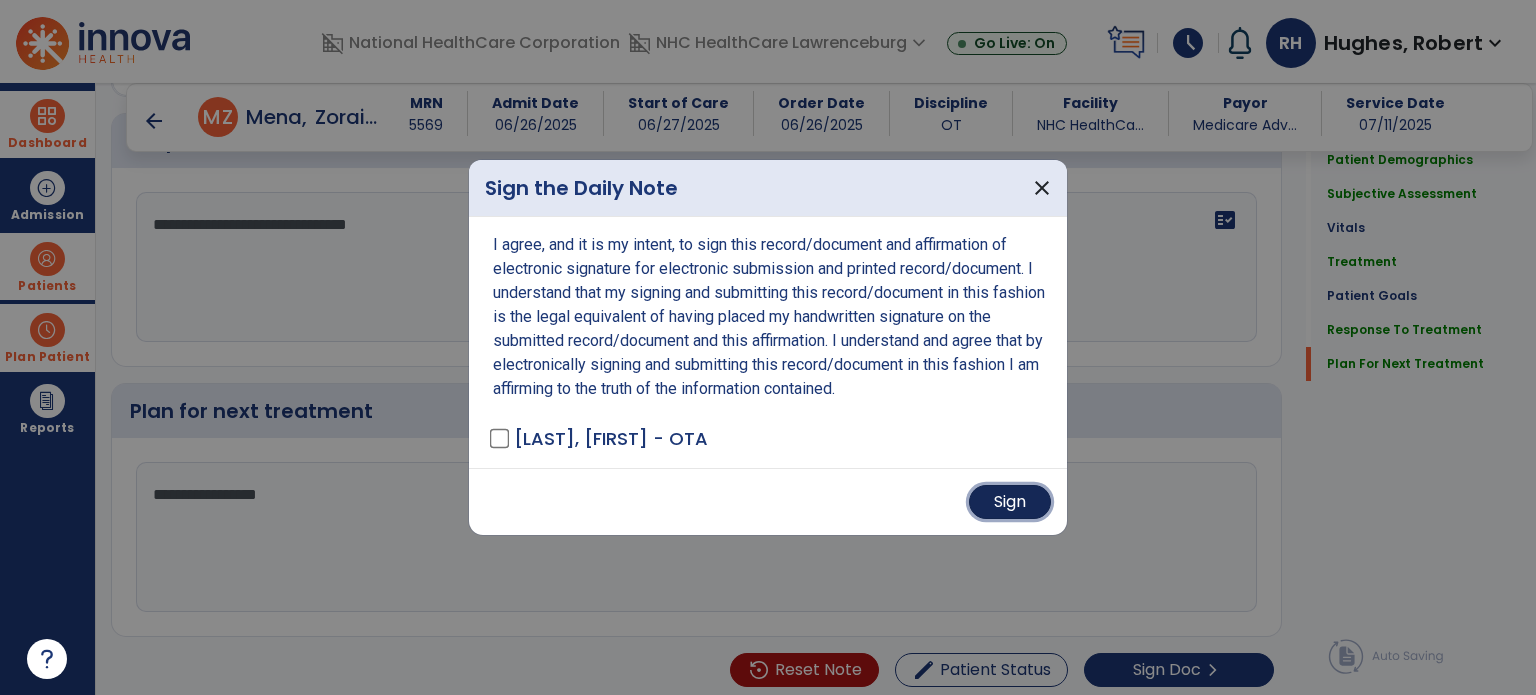 click on "Sign" at bounding box center (1010, 502) 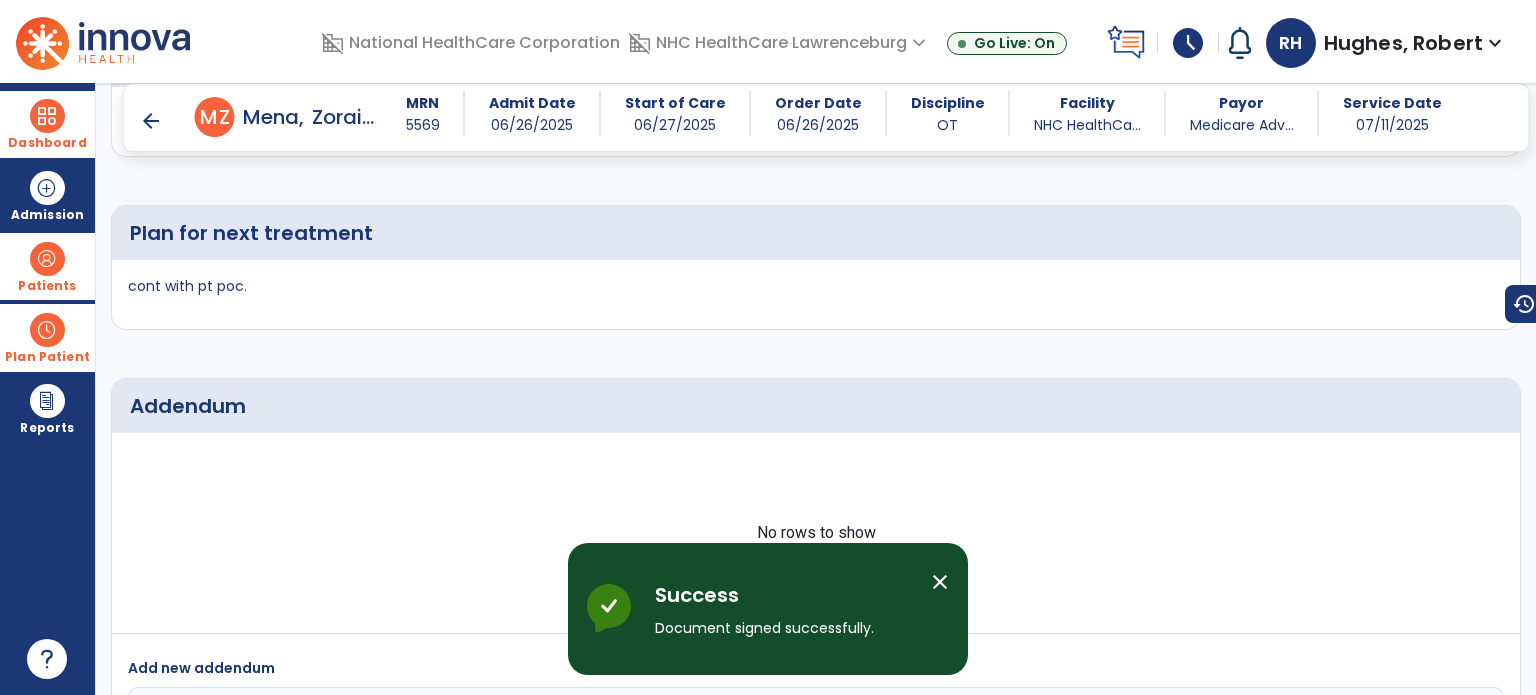 scroll, scrollTop: 3847, scrollLeft: 0, axis: vertical 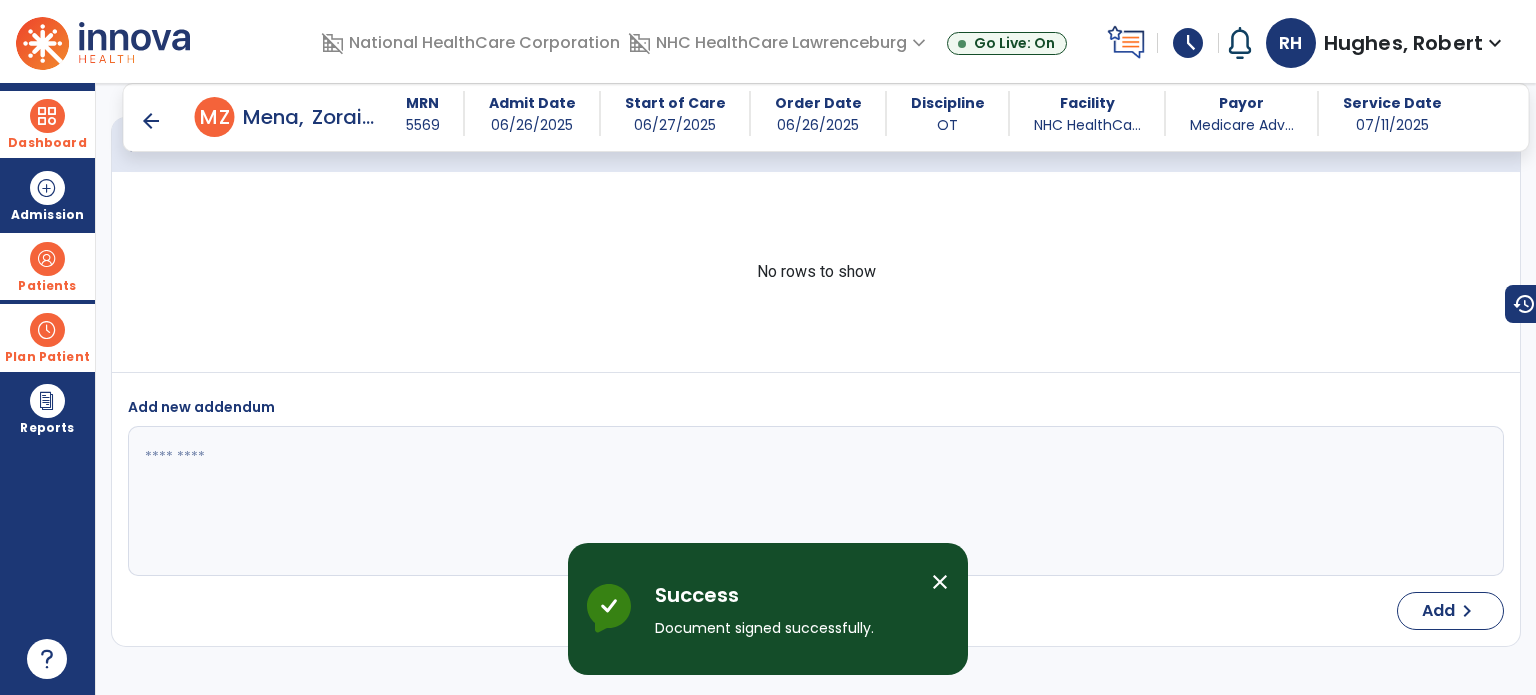 click on "arrow_back" at bounding box center [151, 121] 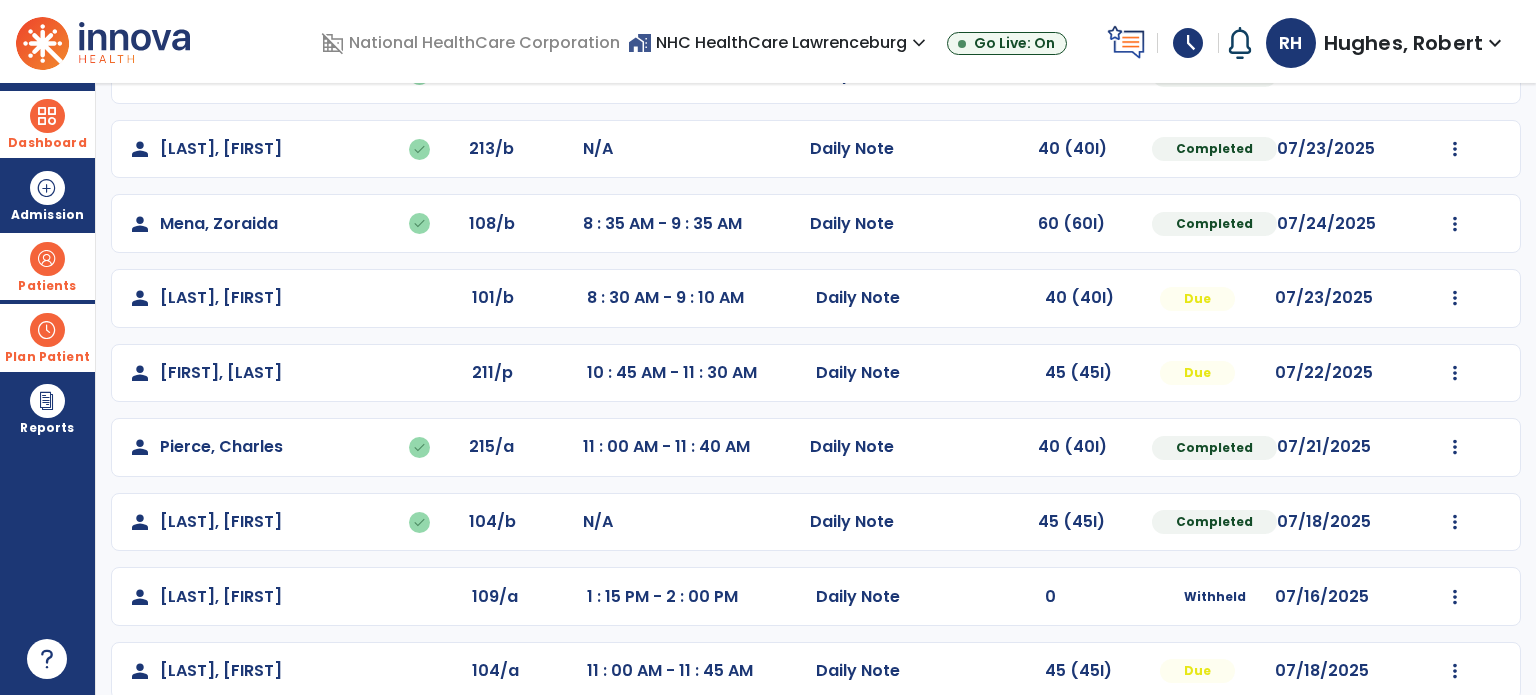 scroll, scrollTop: 319, scrollLeft: 0, axis: vertical 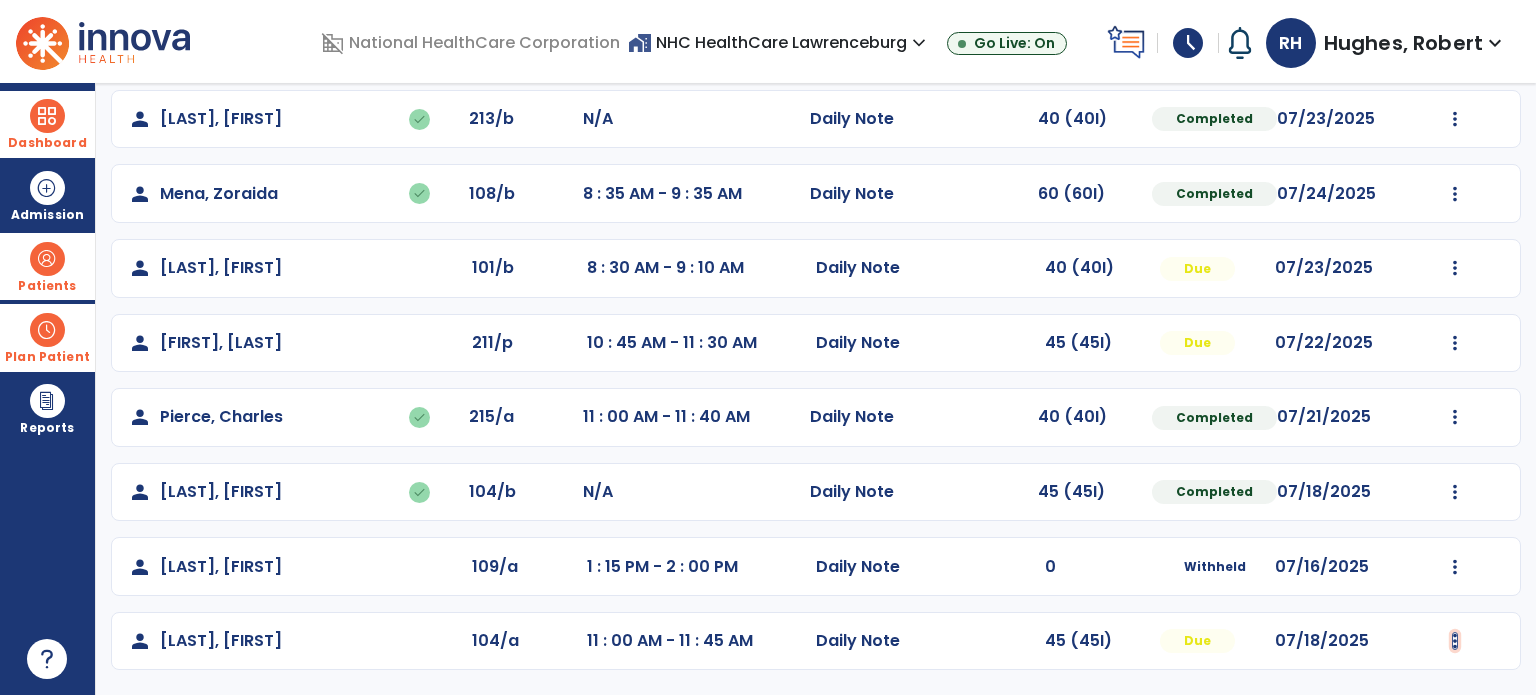 click at bounding box center [1455, -30] 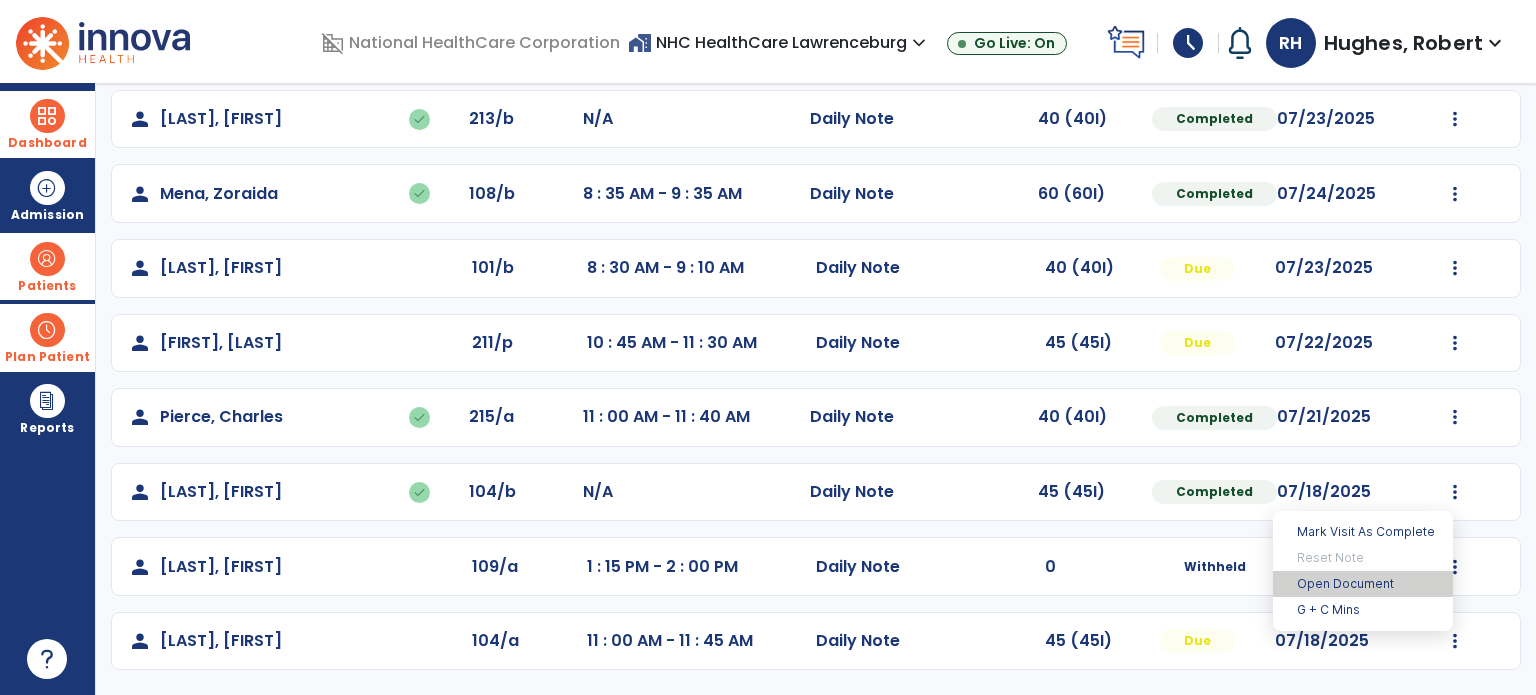 click on "Open Document" at bounding box center [1363, 584] 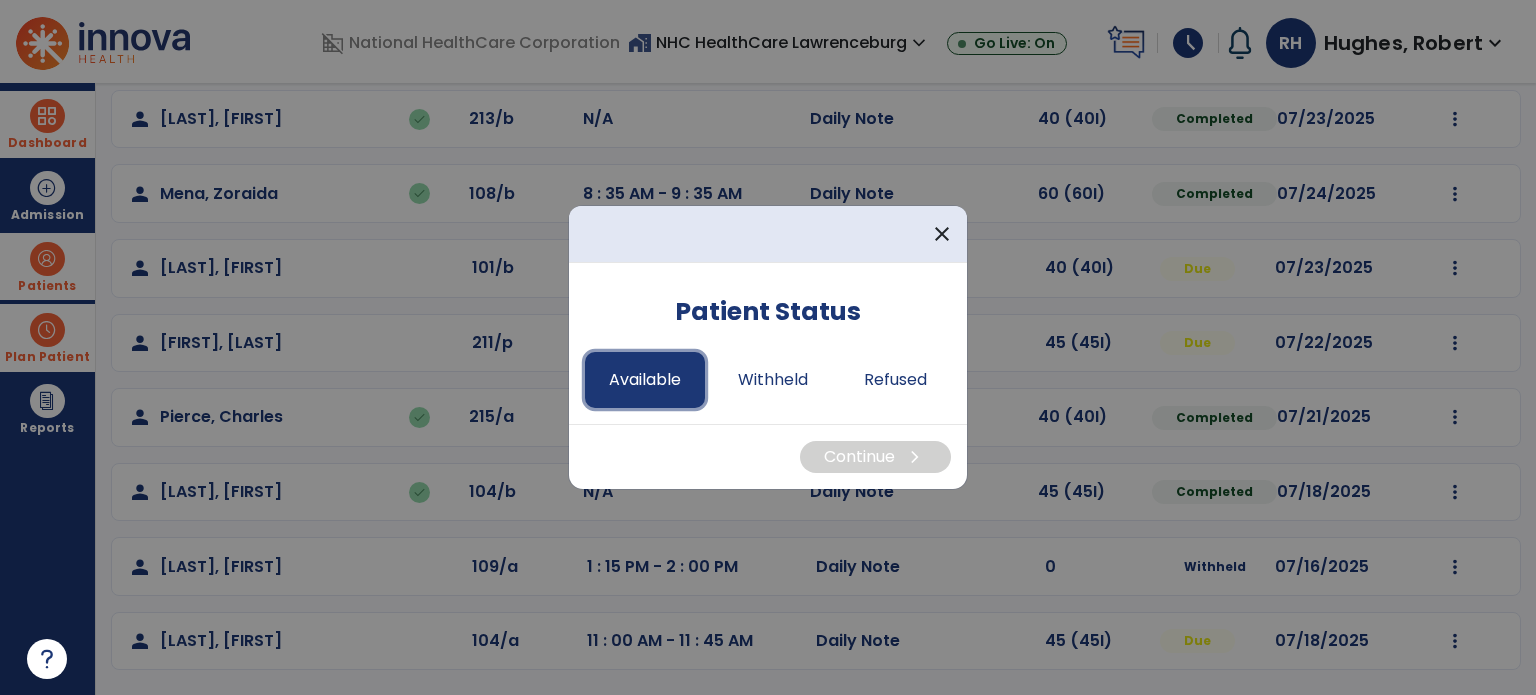 click on "Available" at bounding box center (645, 380) 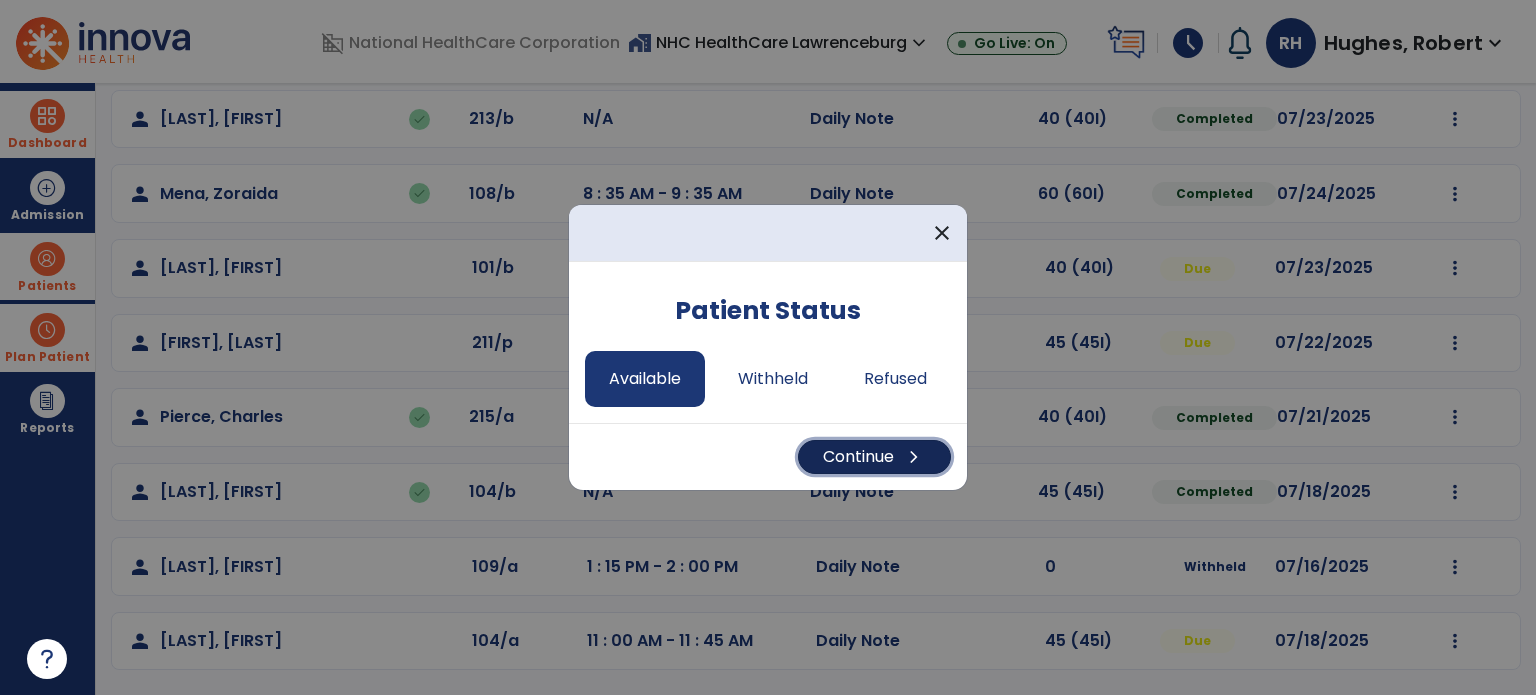 click on "Continue   chevron_right" at bounding box center [874, 457] 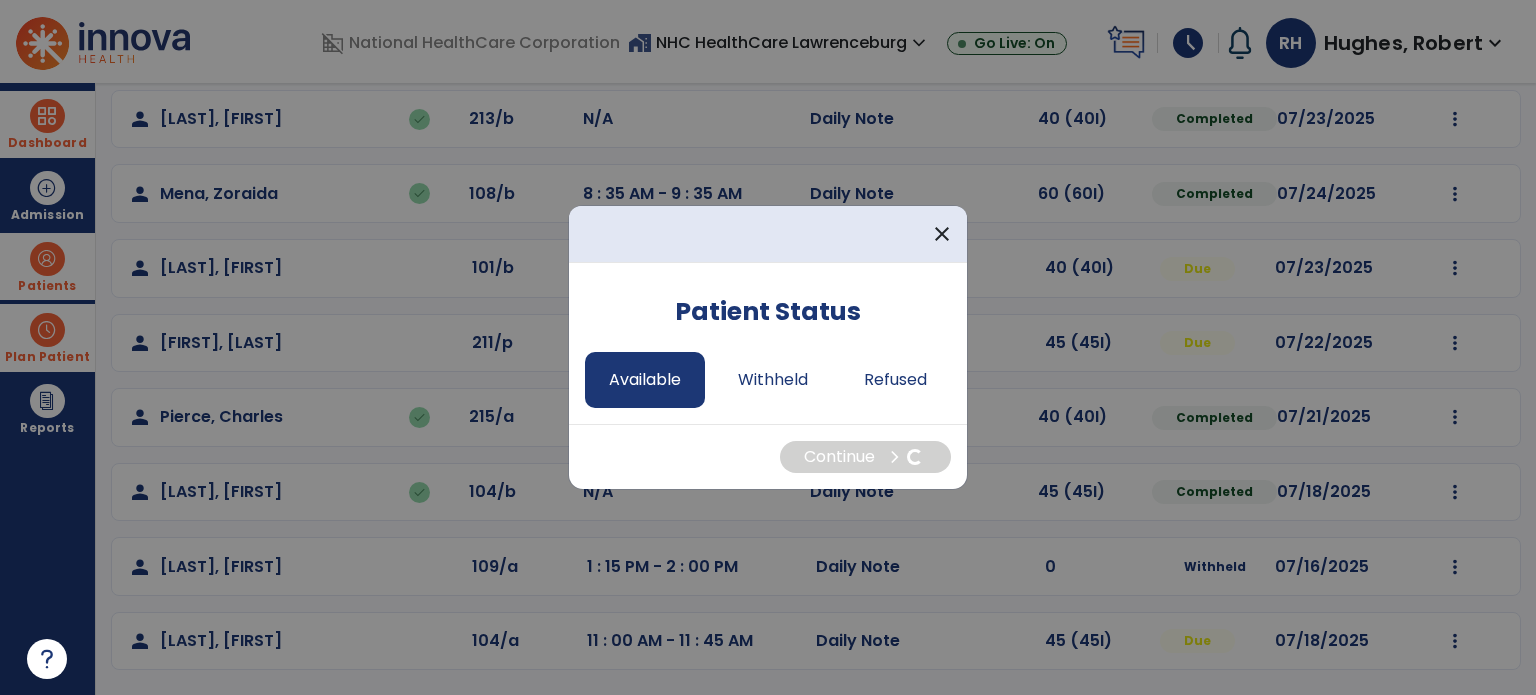 select on "*" 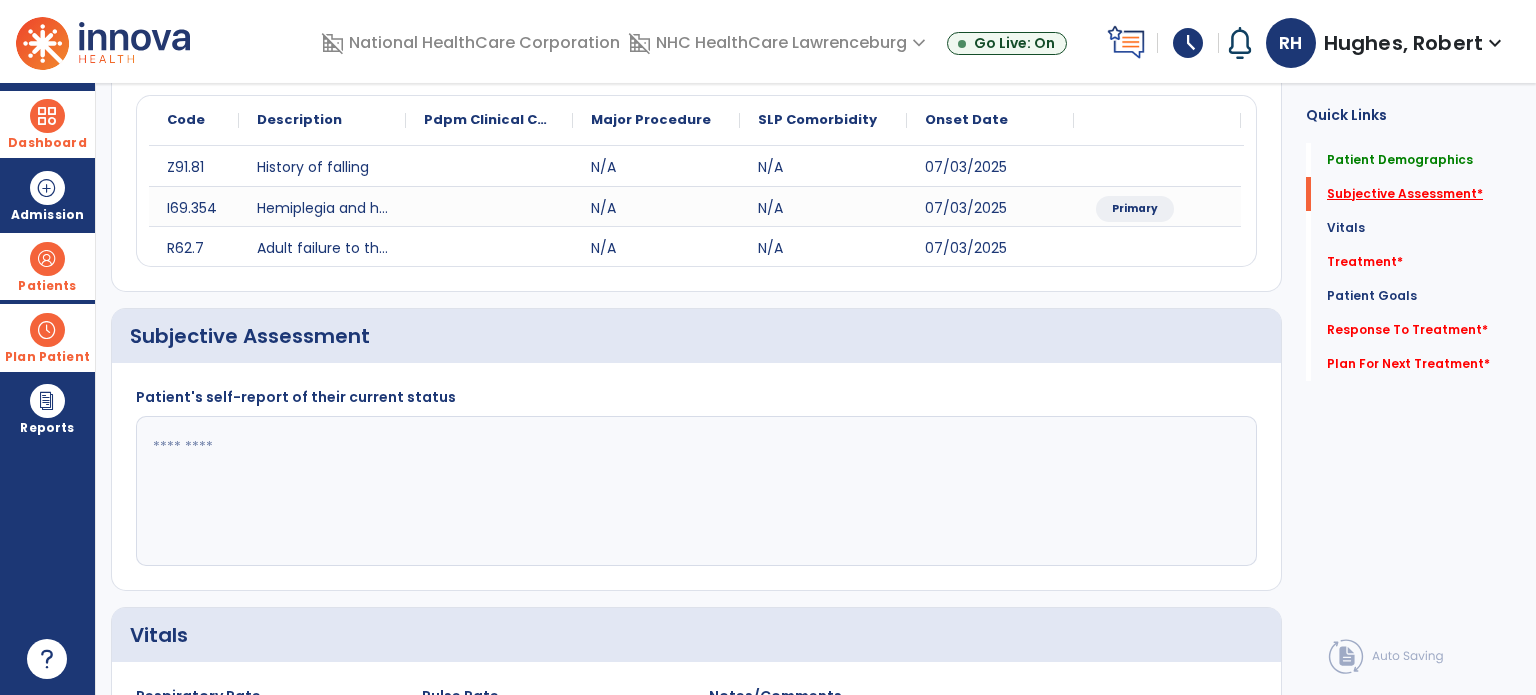 click on "Subjective Assessment   *" 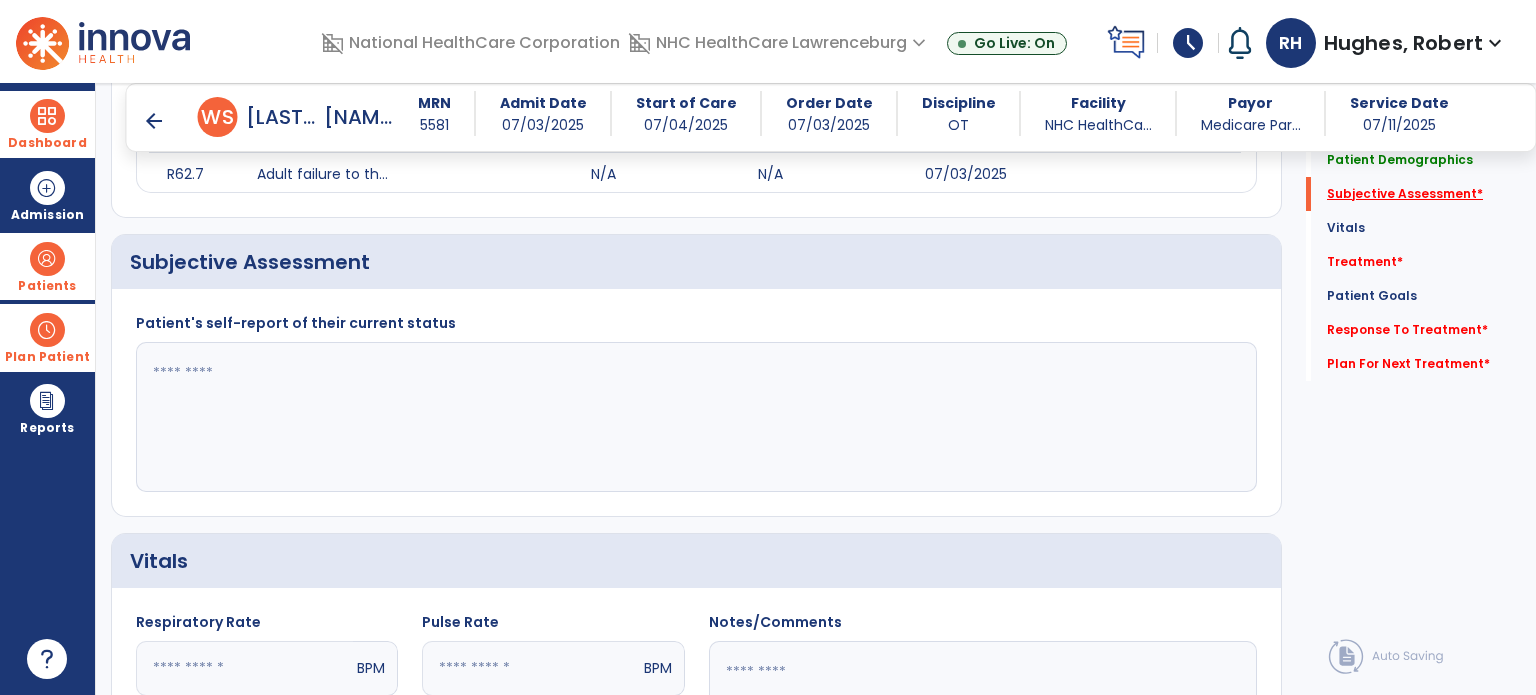 scroll, scrollTop: 378, scrollLeft: 0, axis: vertical 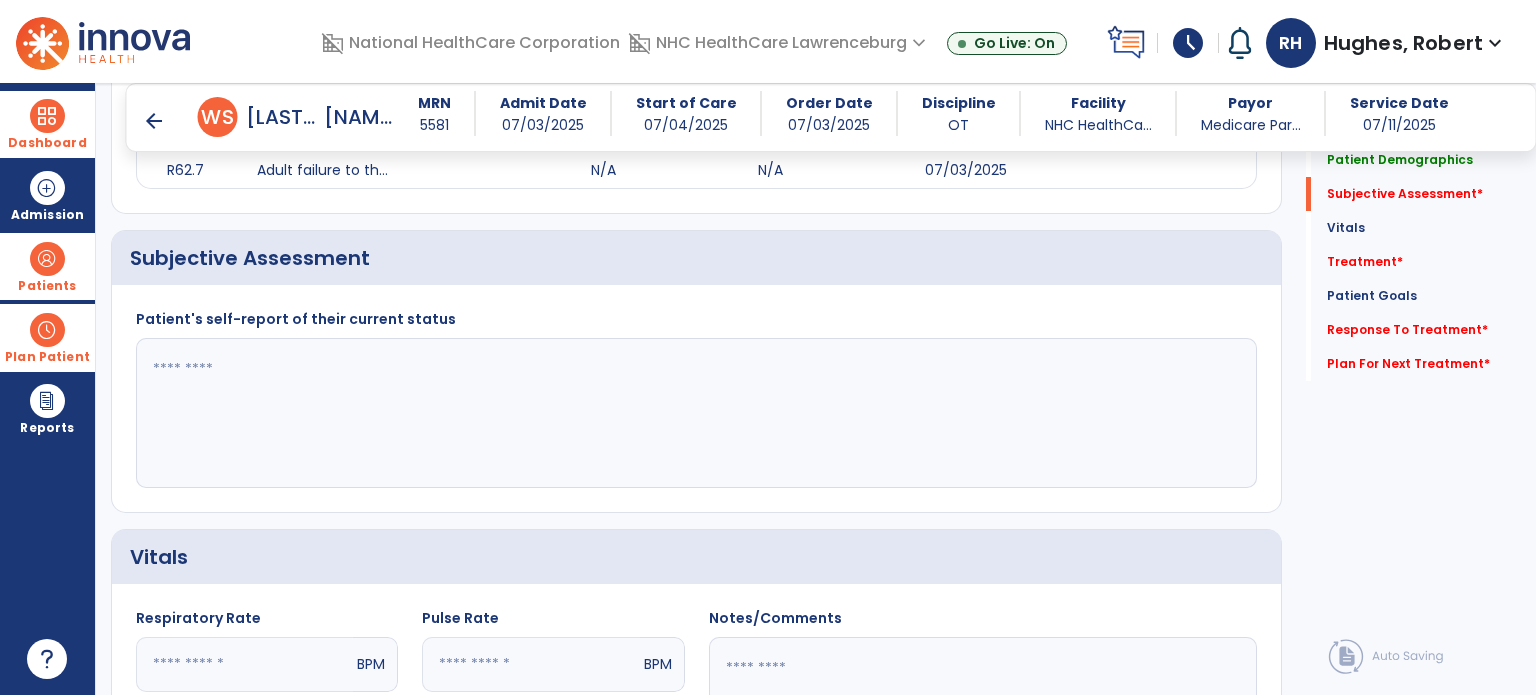 click 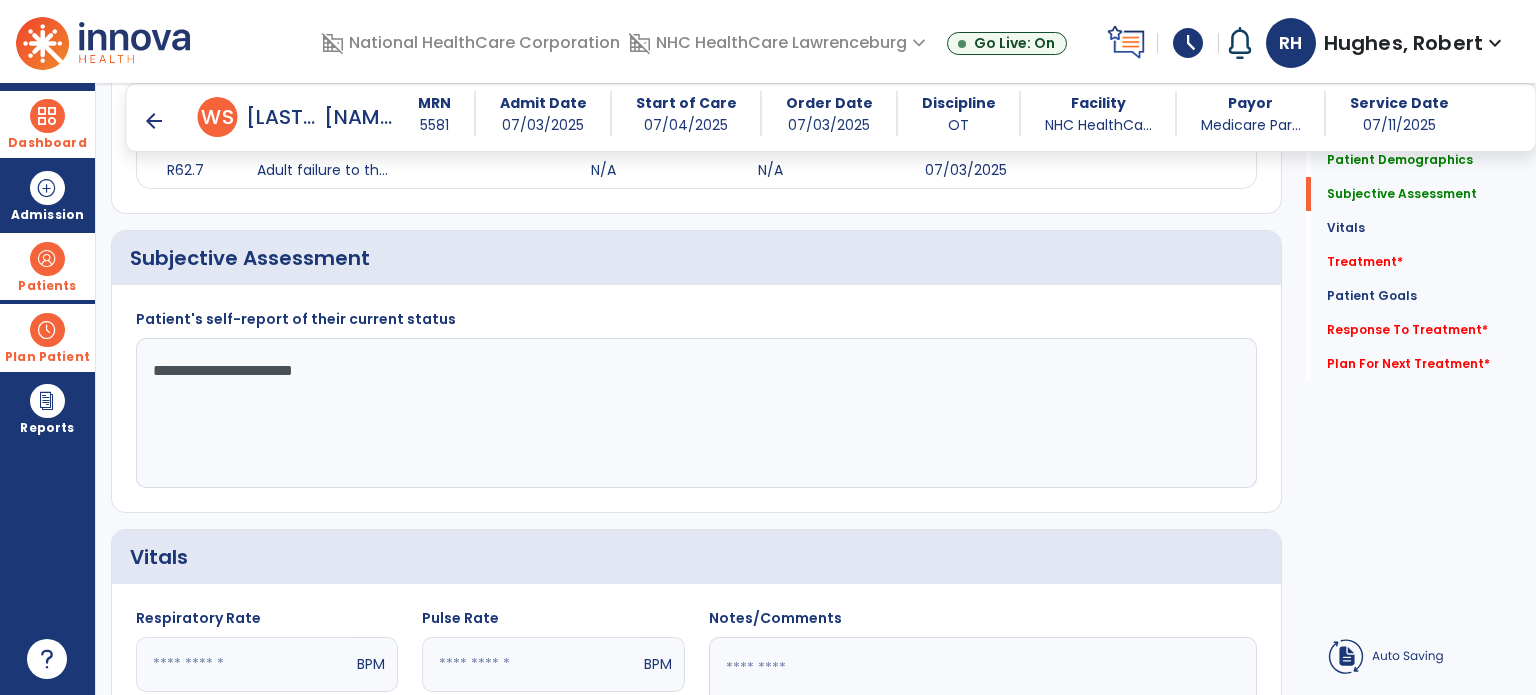 type on "**********" 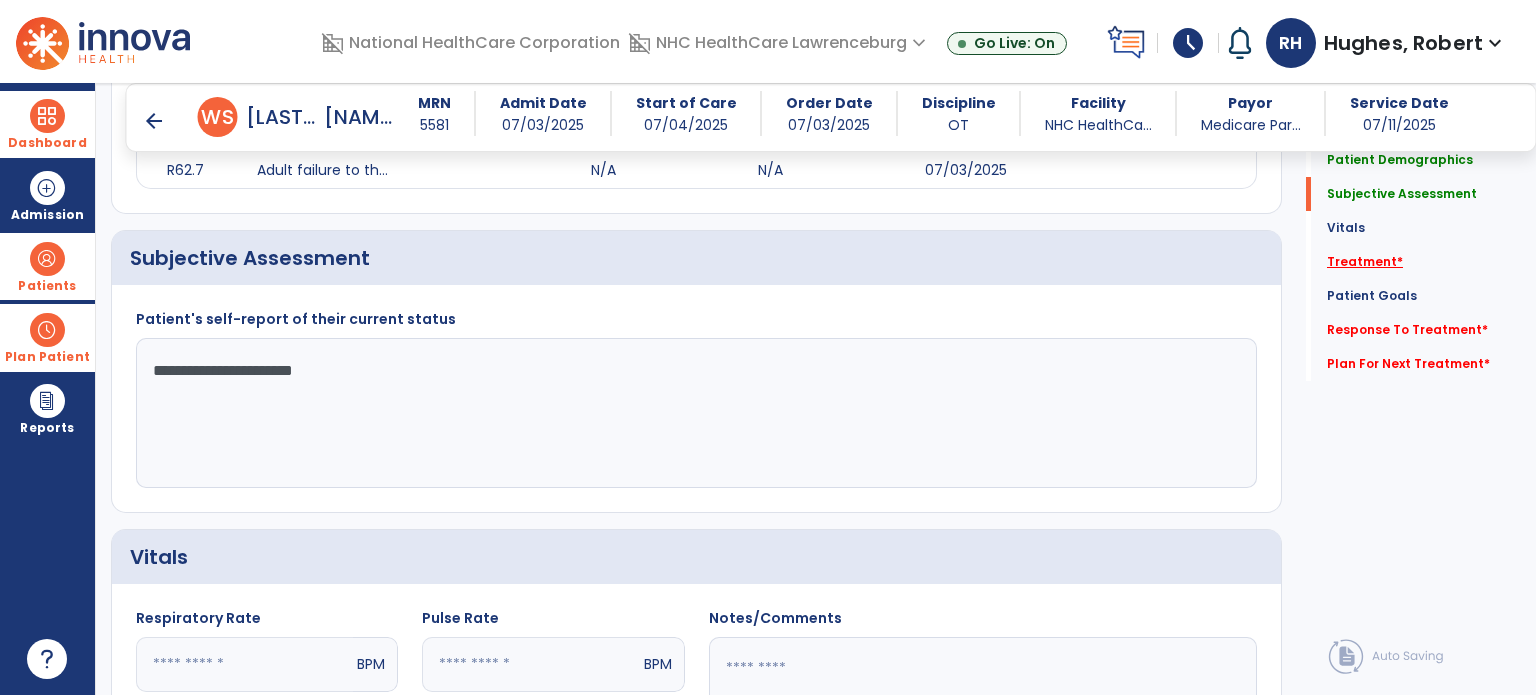 click on "Treatment   *" 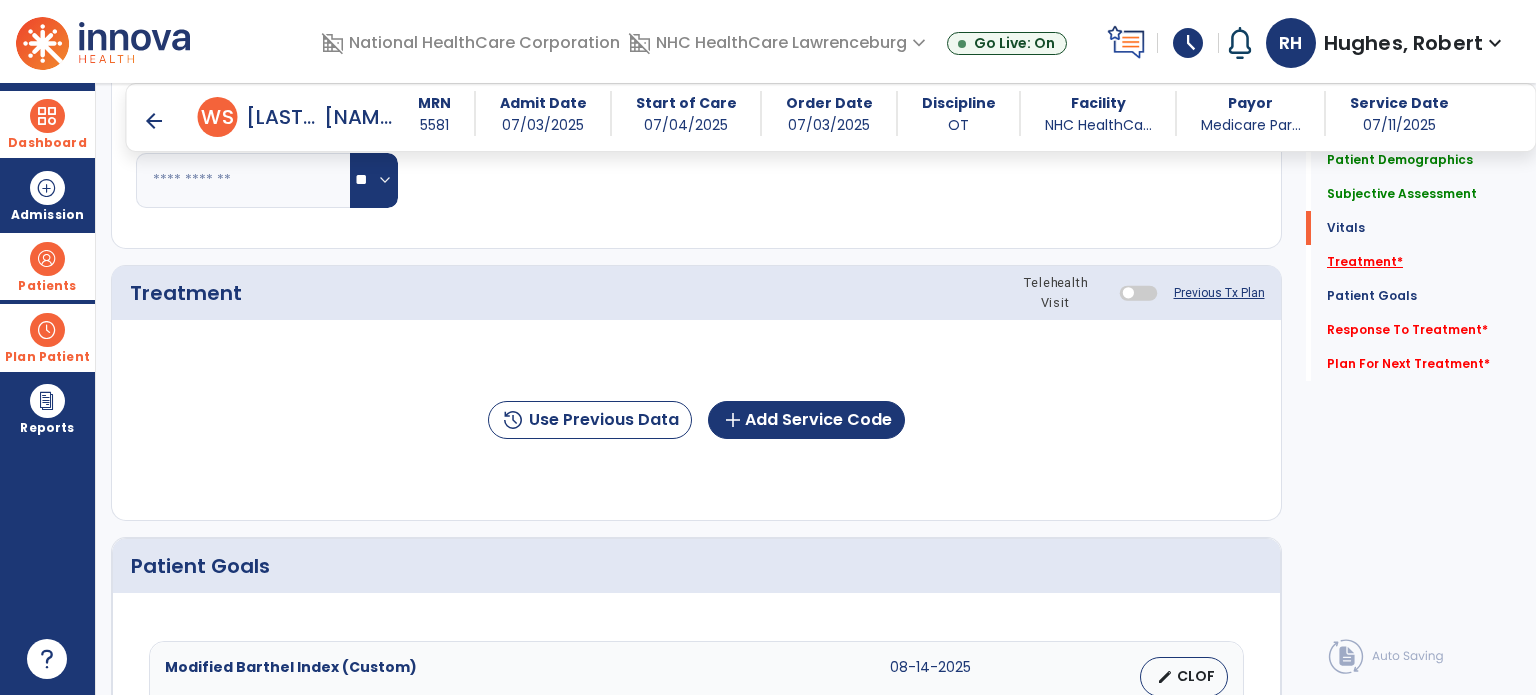 scroll, scrollTop: 1067, scrollLeft: 0, axis: vertical 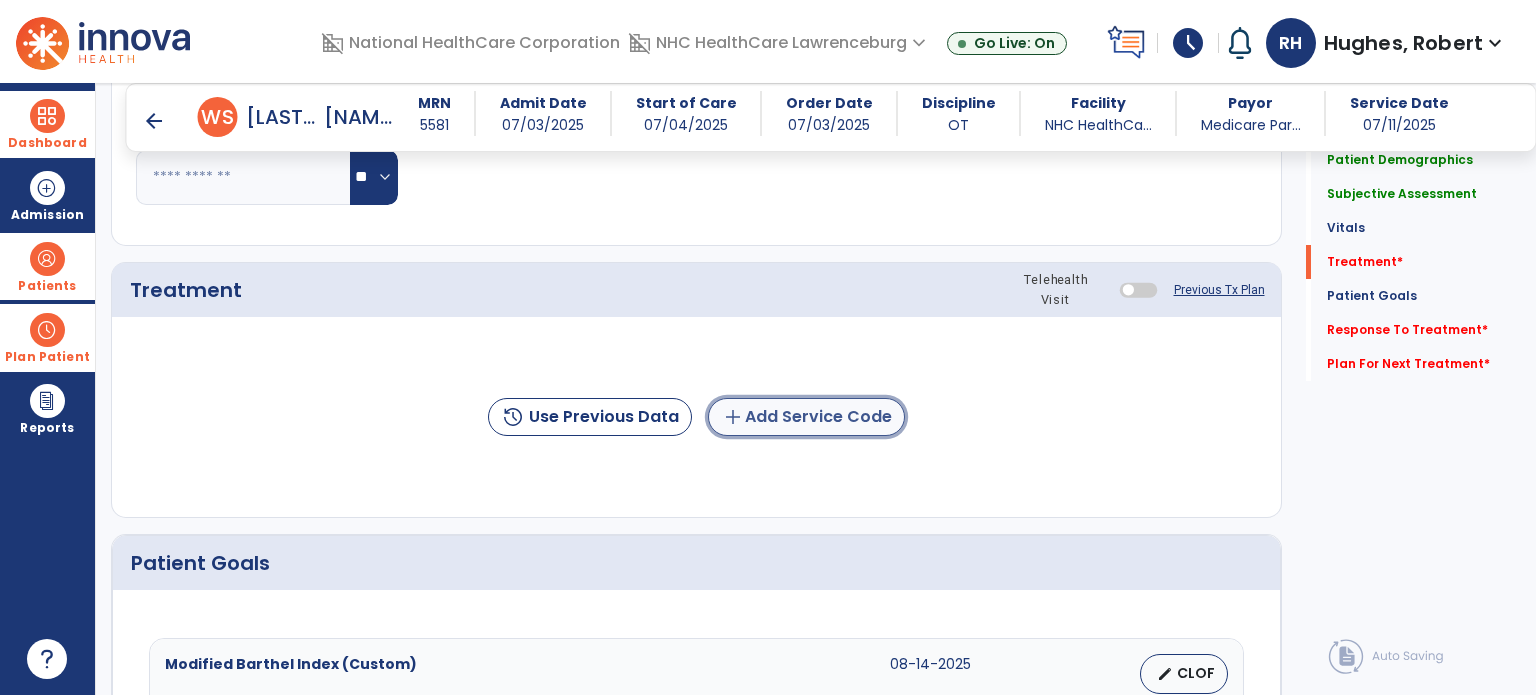 click on "add  Add Service Code" 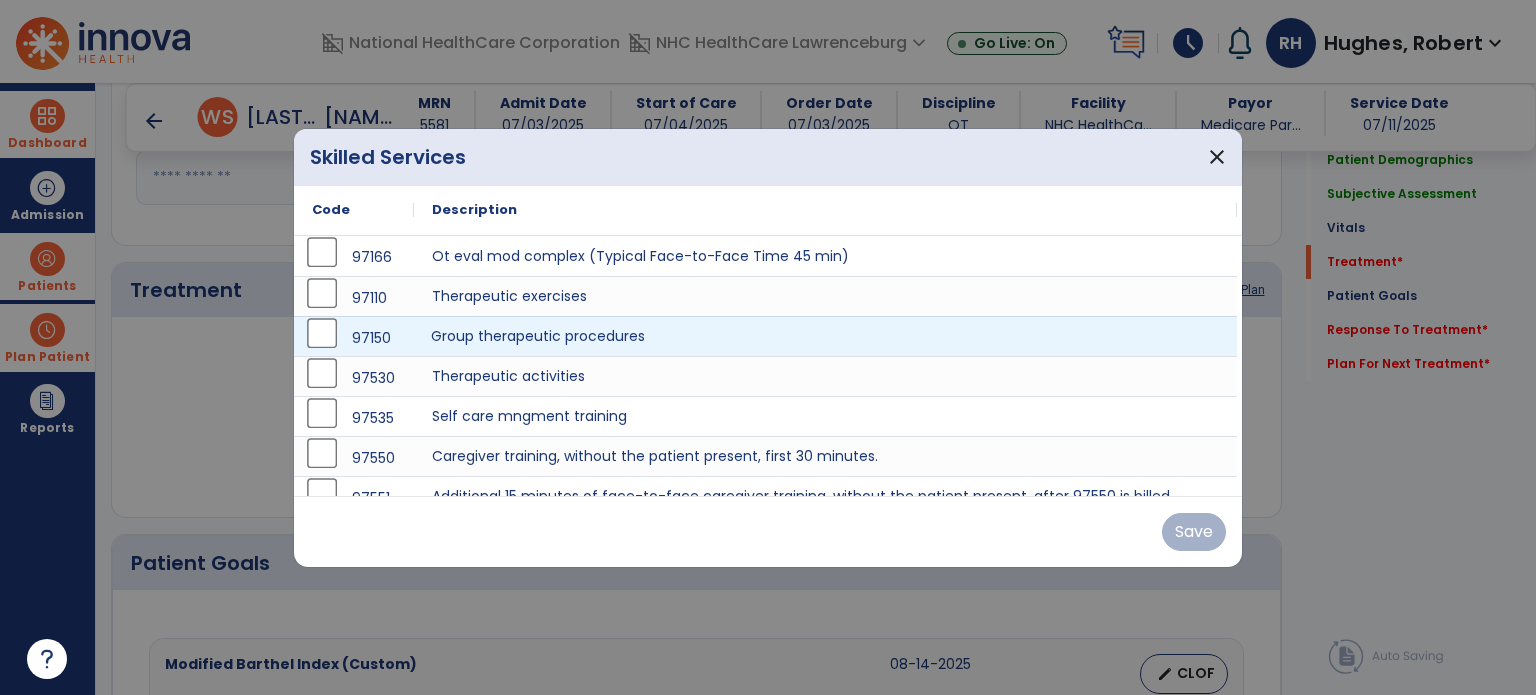 click on "Group therapeutic procedures" at bounding box center [825, 336] 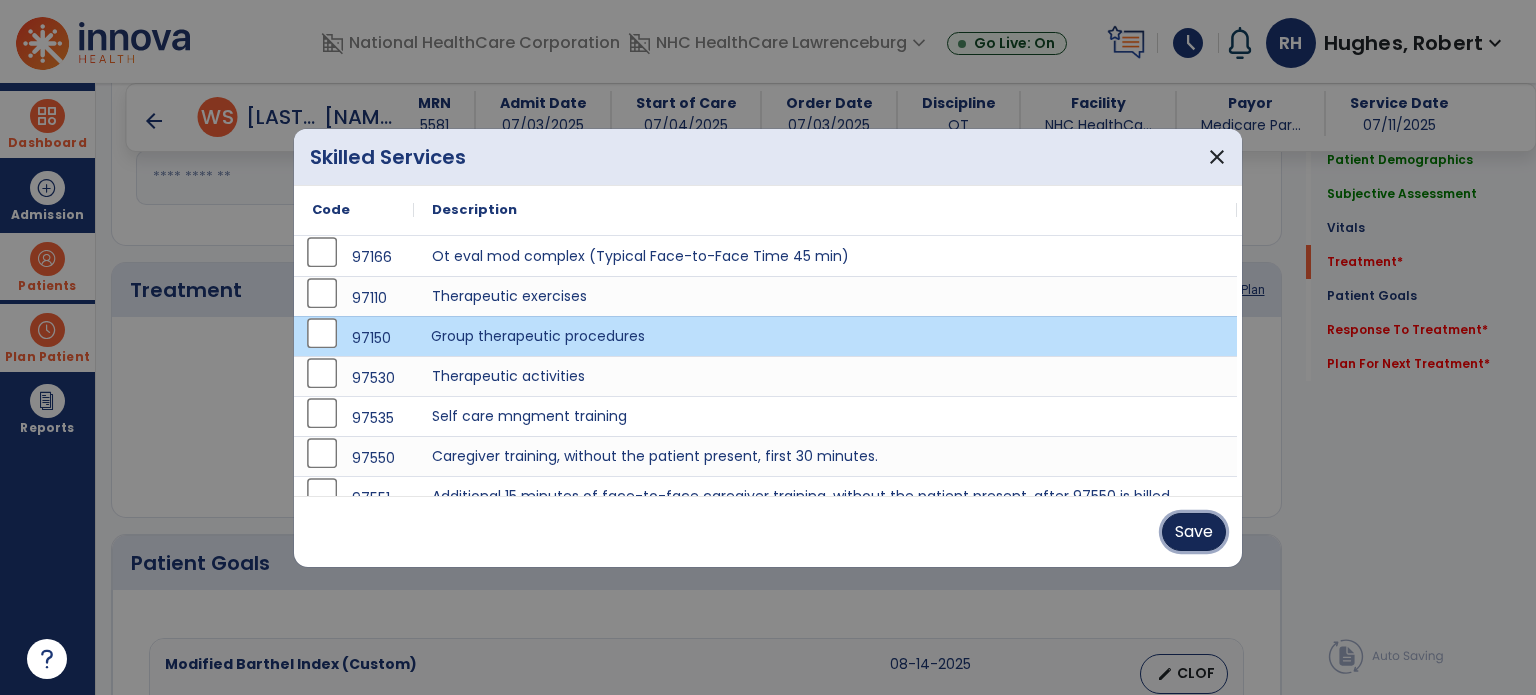 click on "Save" at bounding box center (1194, 532) 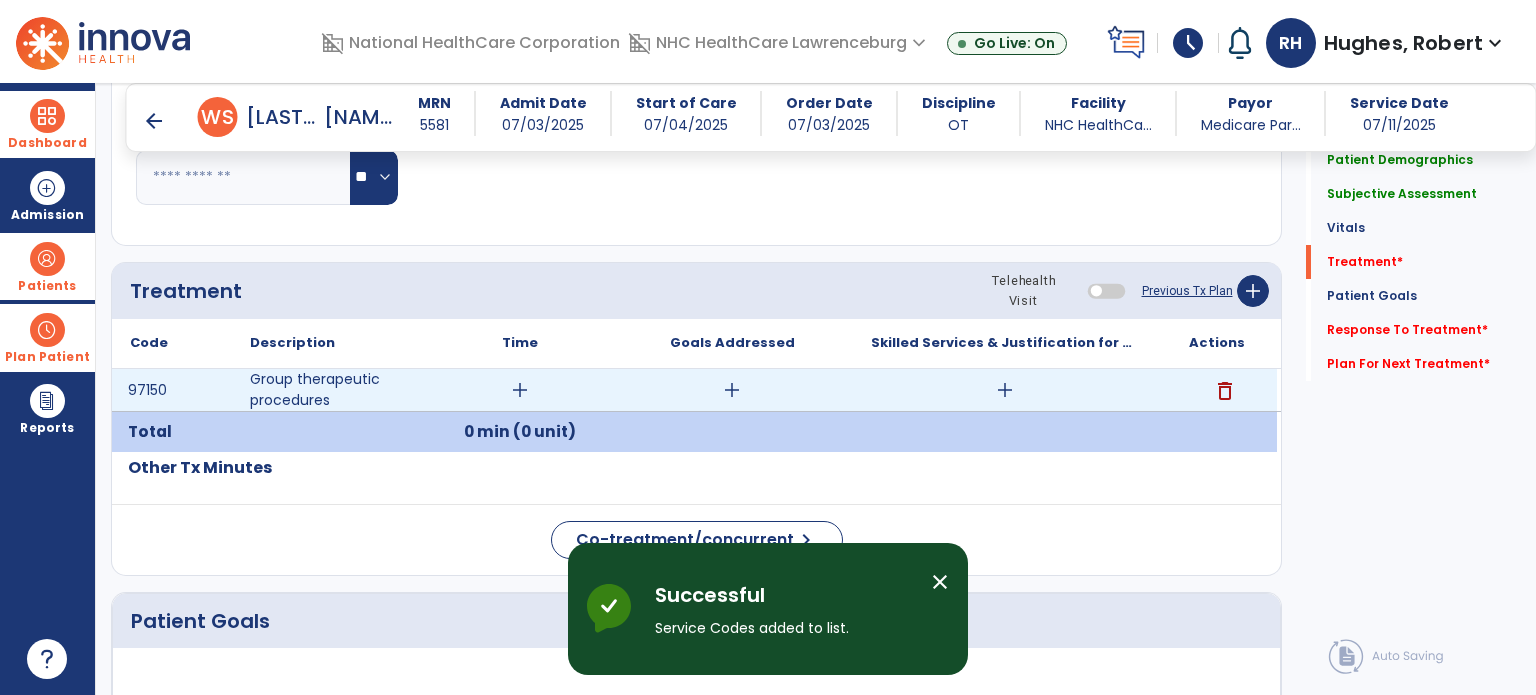 click on "add" at bounding box center [520, 390] 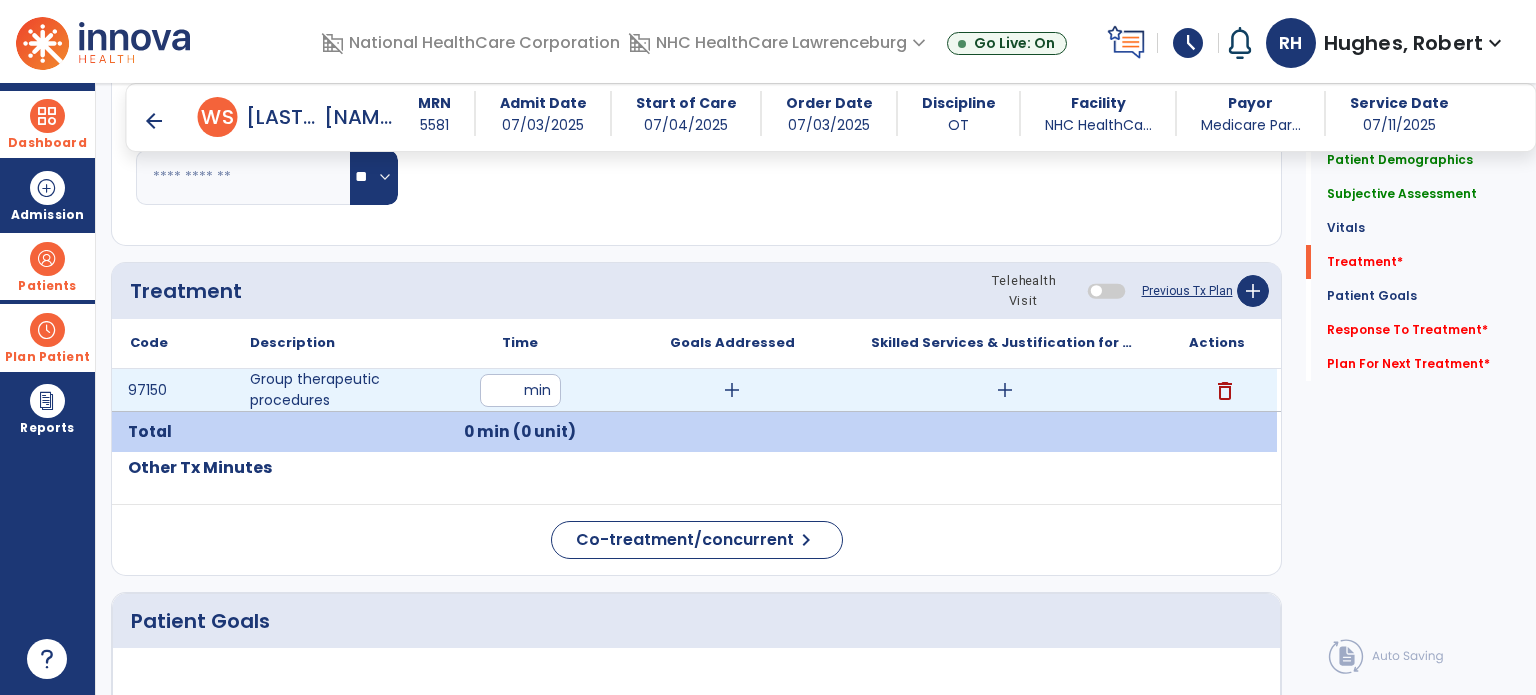 type on "**" 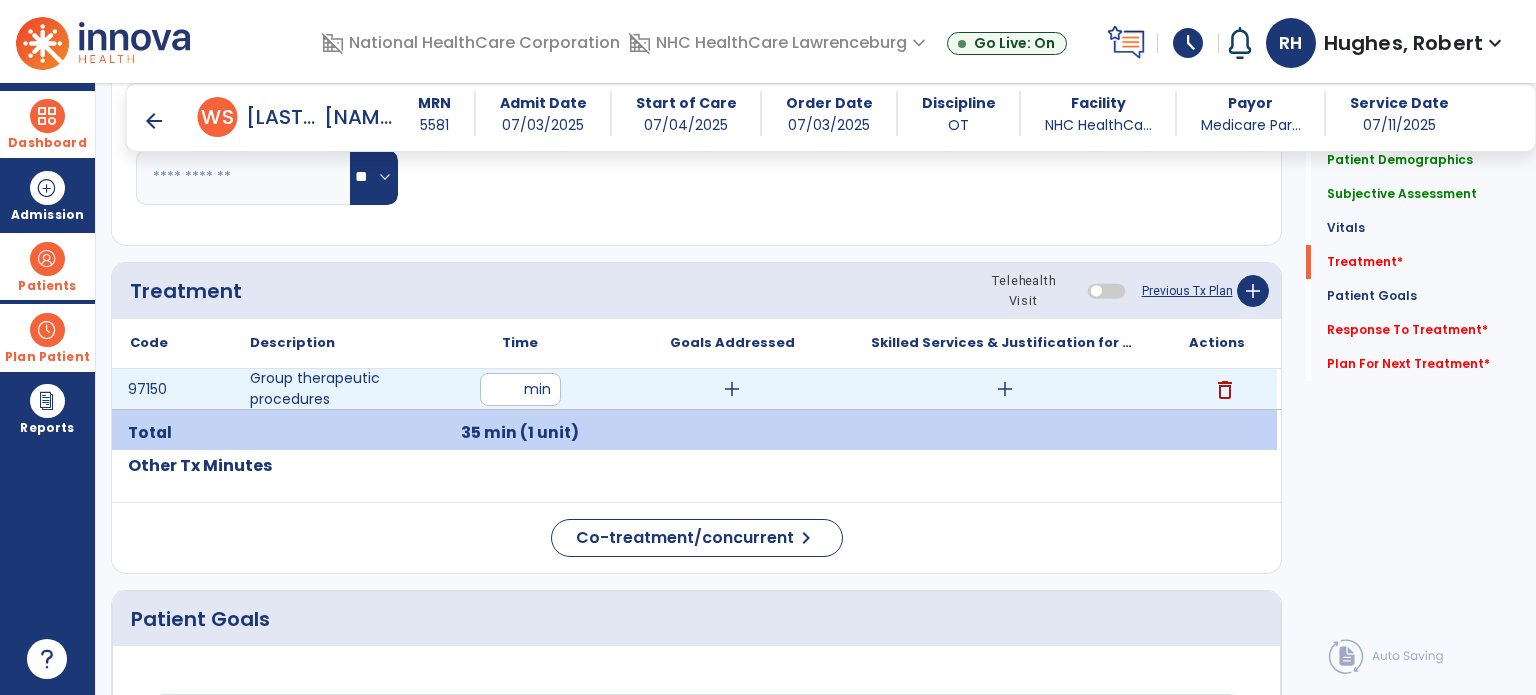 click on "add" at bounding box center [1005, 389] 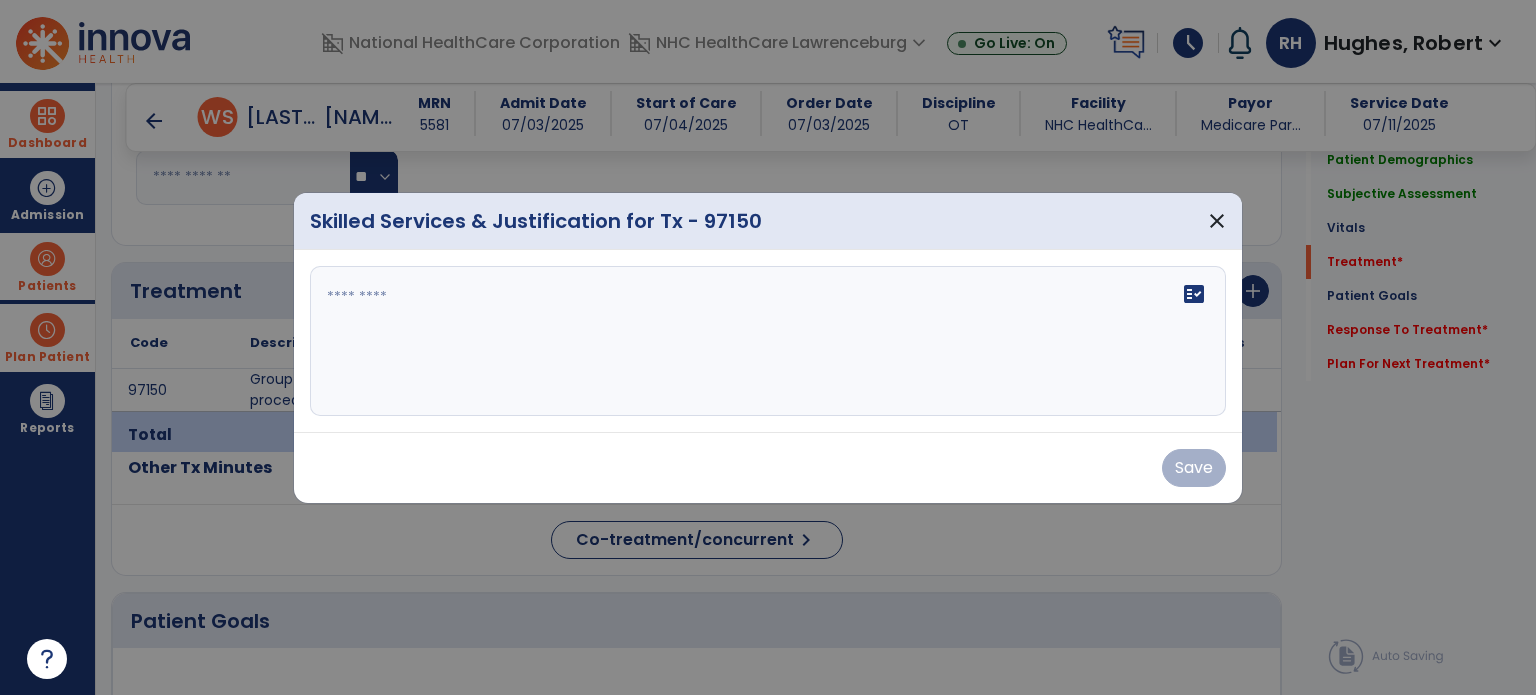click on "fact_check" at bounding box center [768, 341] 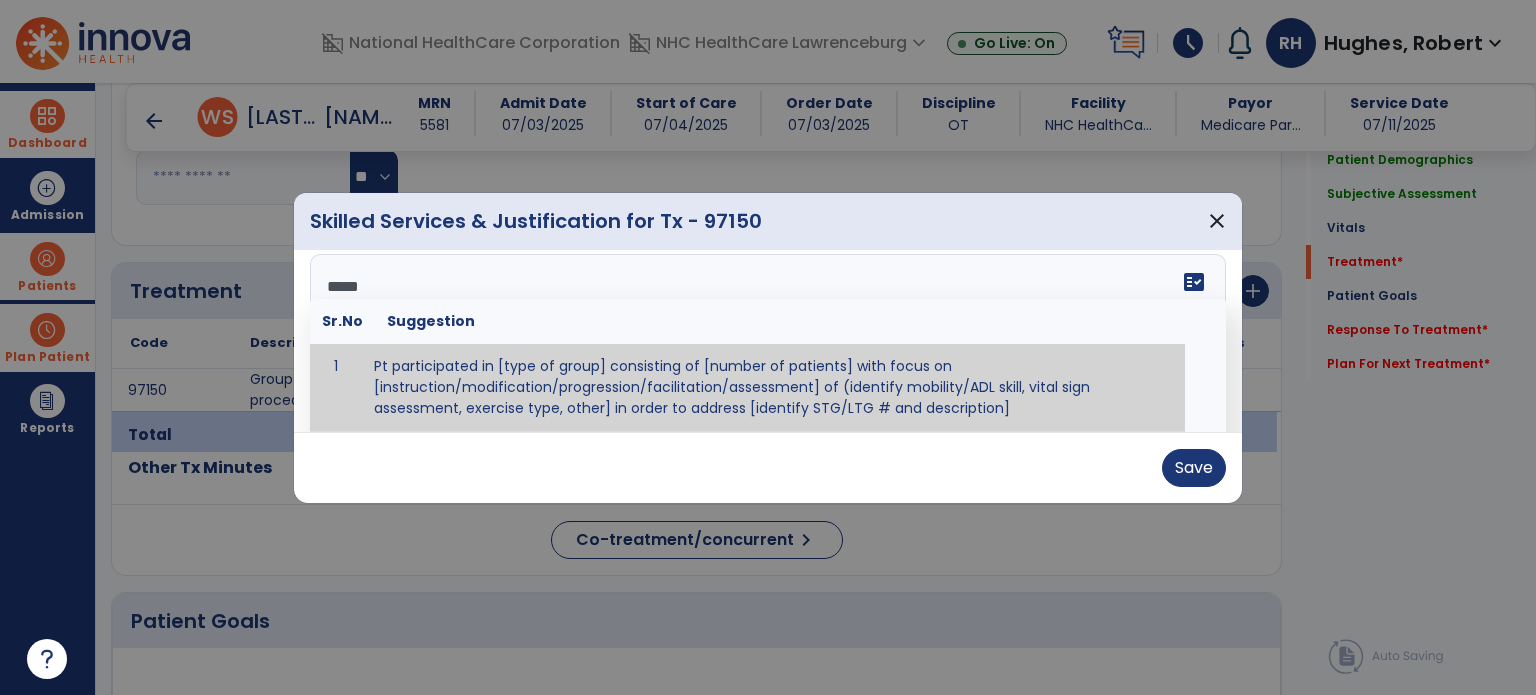 scroll, scrollTop: 0, scrollLeft: 0, axis: both 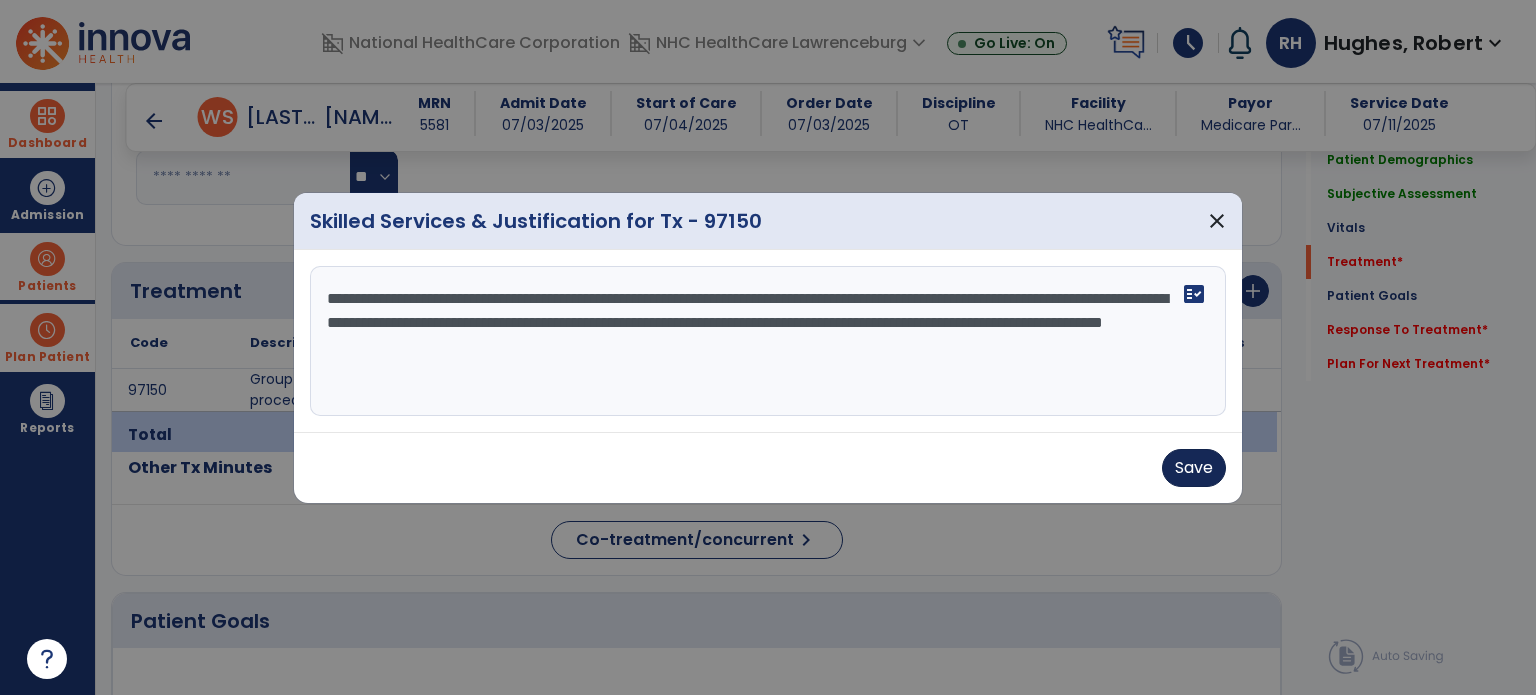 type on "**********" 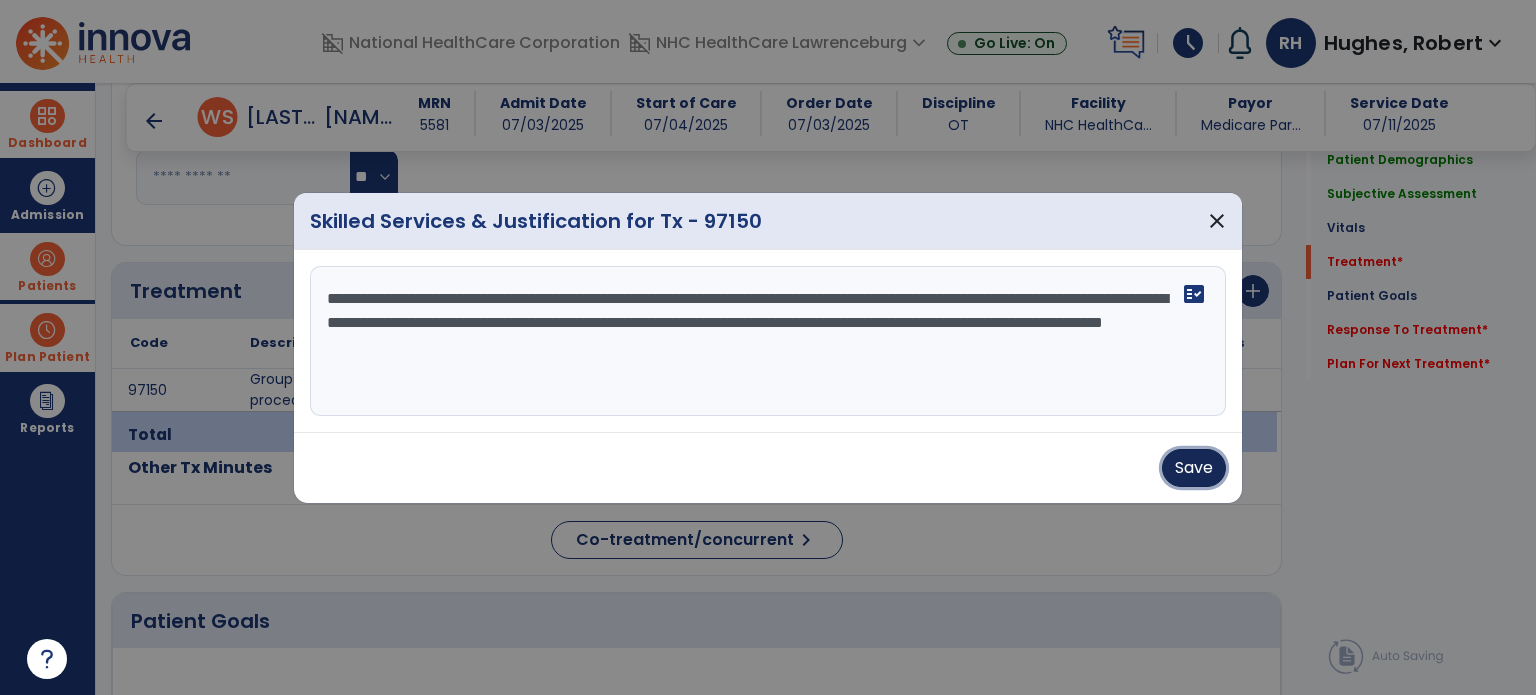 click on "Save" at bounding box center [1194, 468] 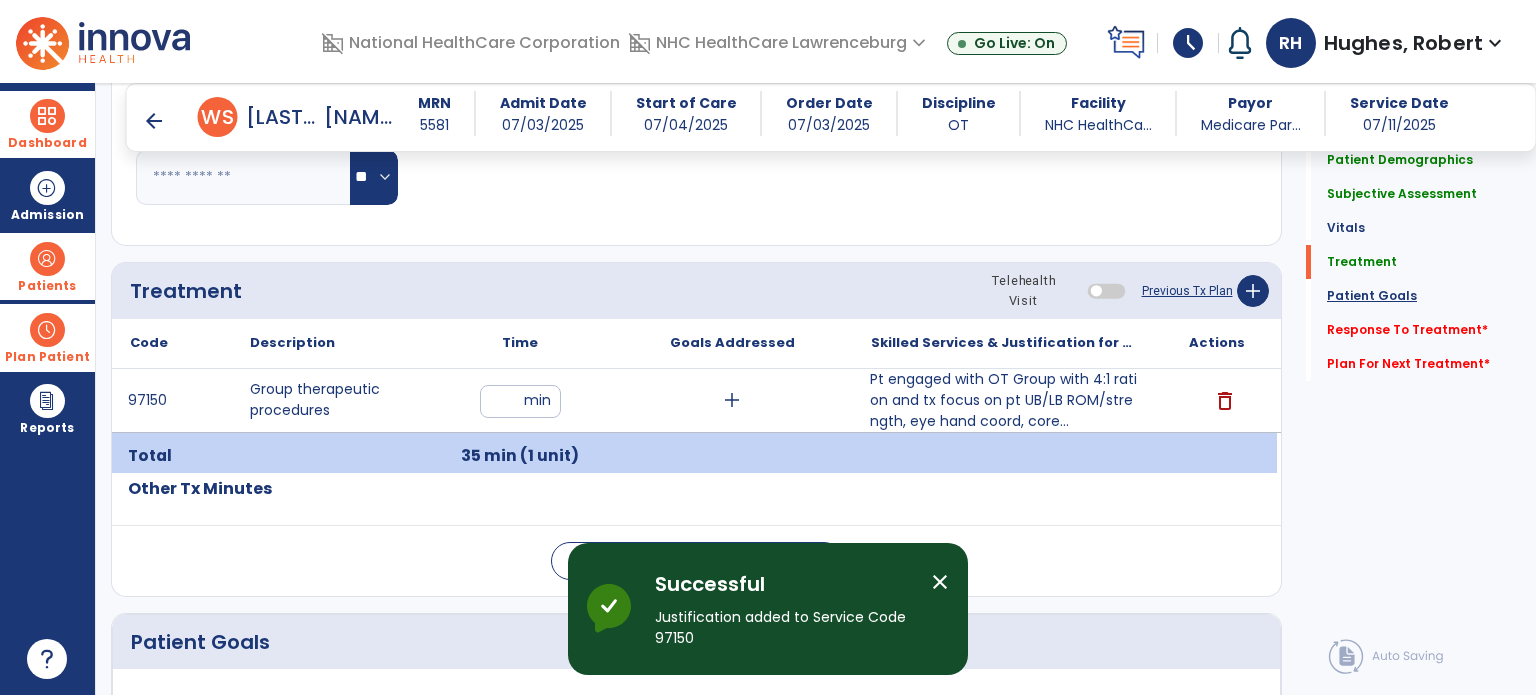 click on "Patient Goals" 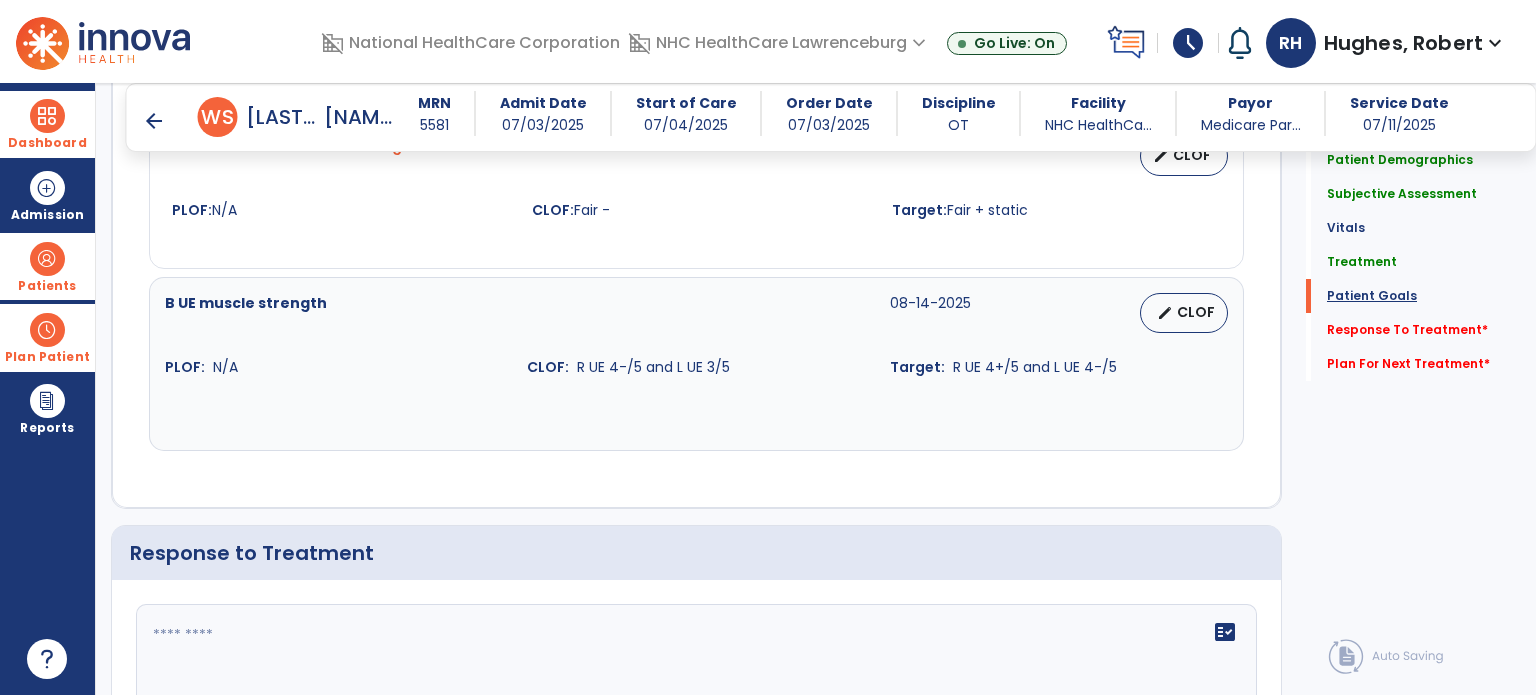 scroll, scrollTop: 2319, scrollLeft: 0, axis: vertical 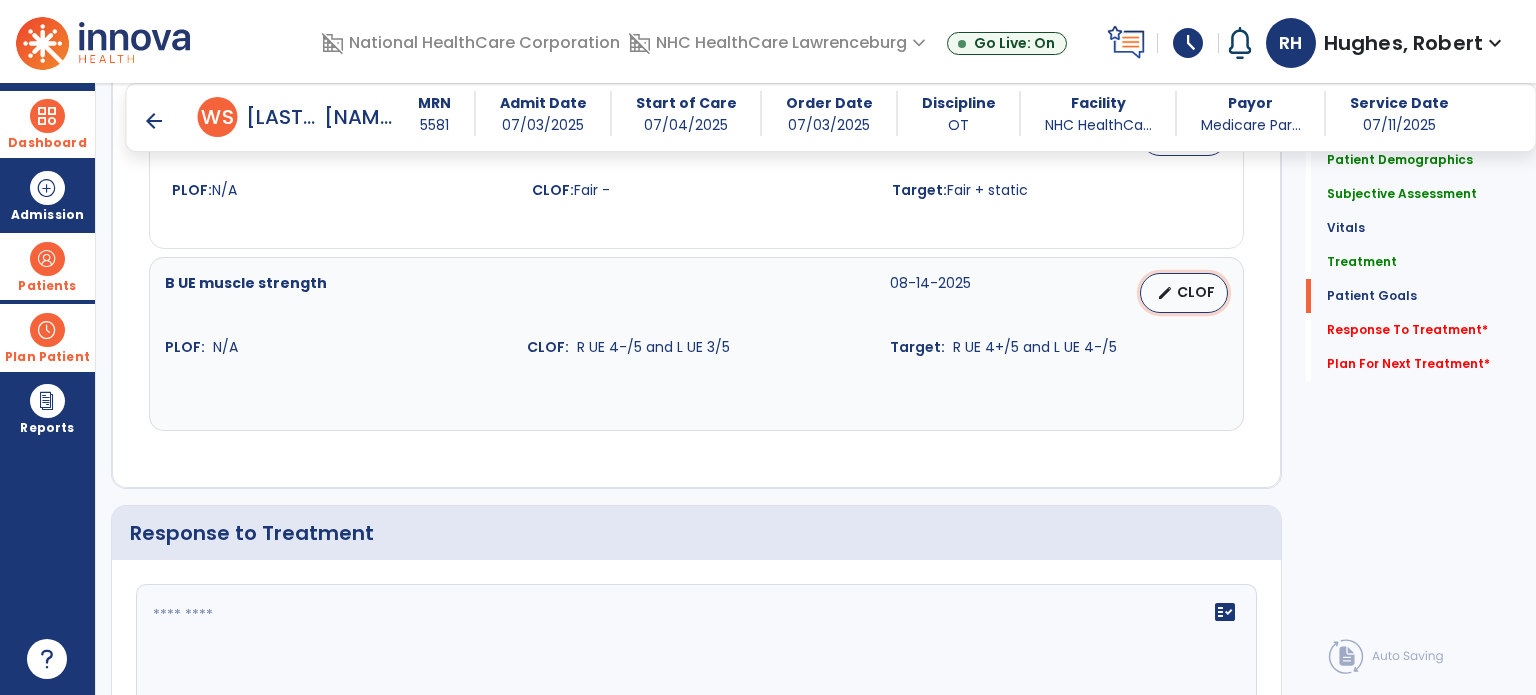 click on "CLOF" at bounding box center [1196, 292] 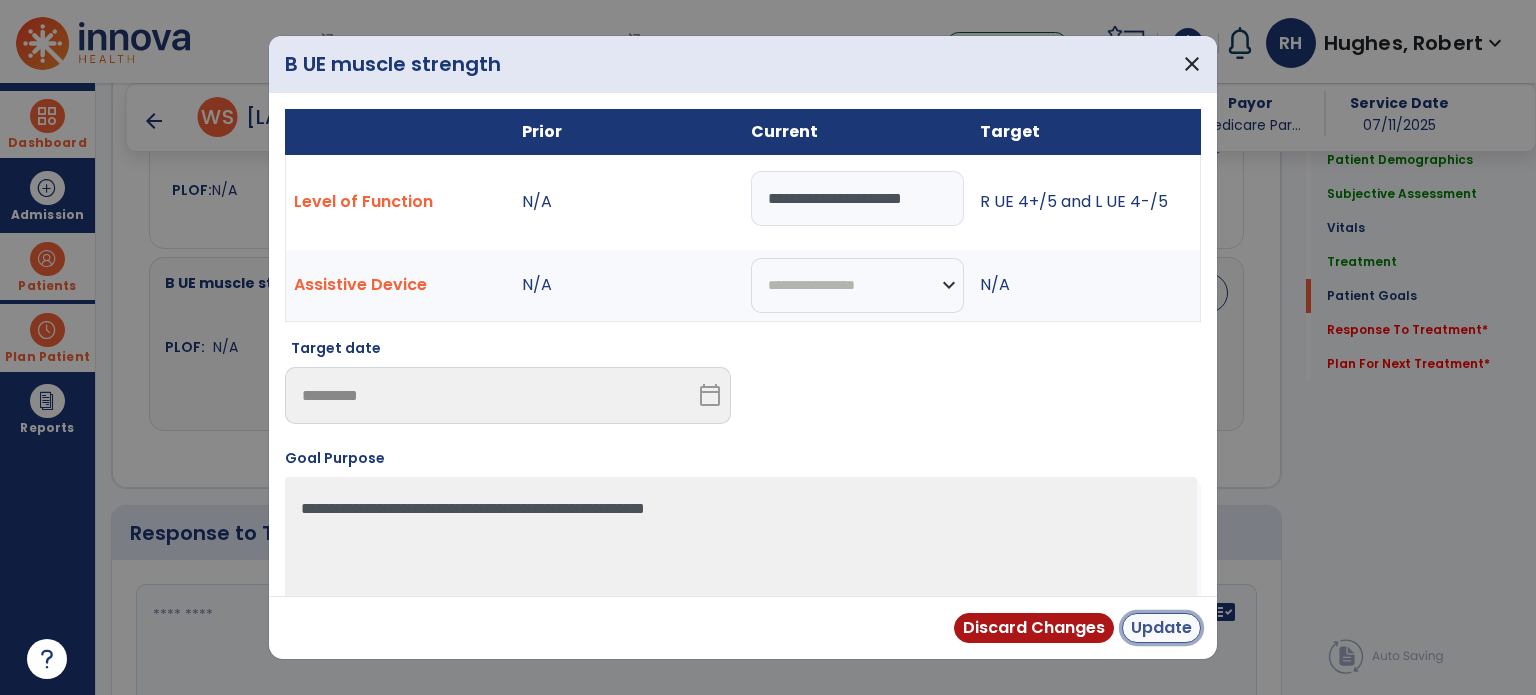 click on "Update" at bounding box center (1161, 628) 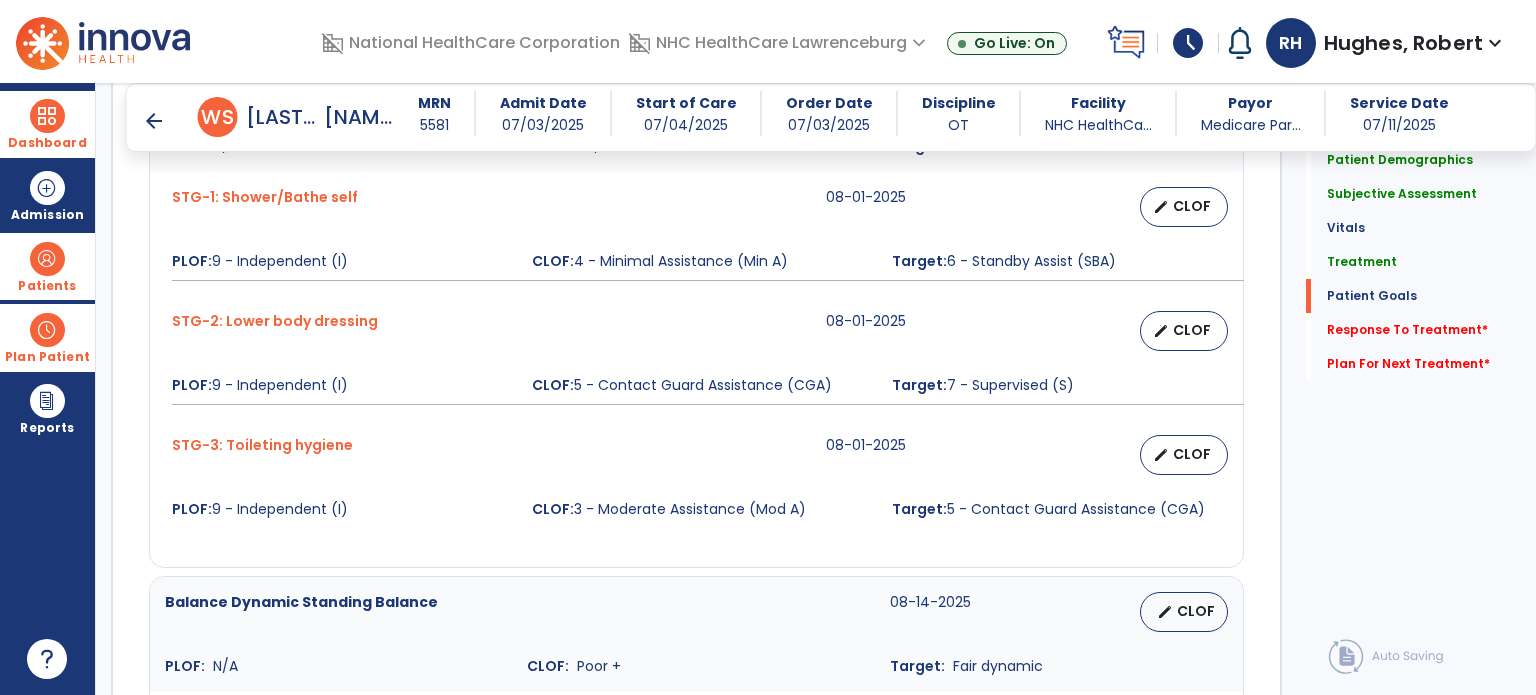 scroll, scrollTop: 1732, scrollLeft: 0, axis: vertical 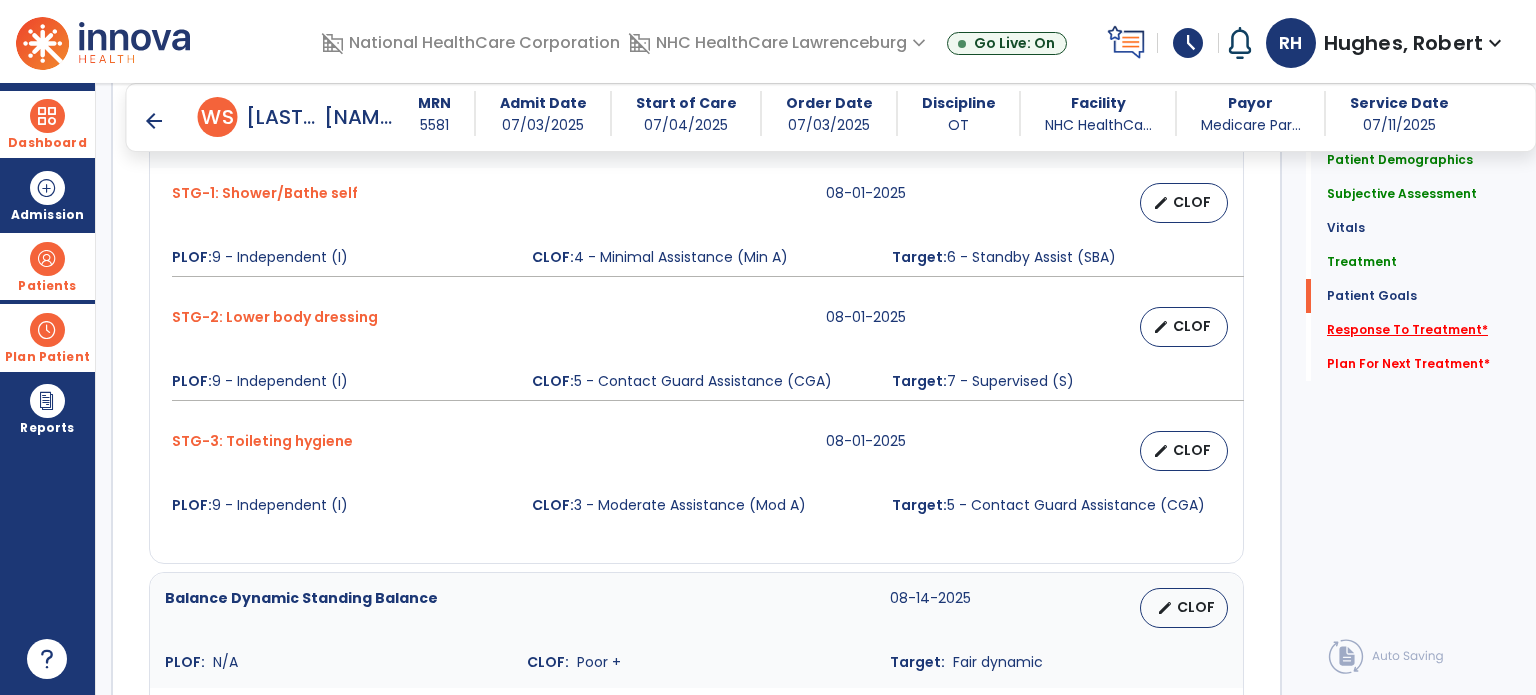 click on "Response To Treatment   *" 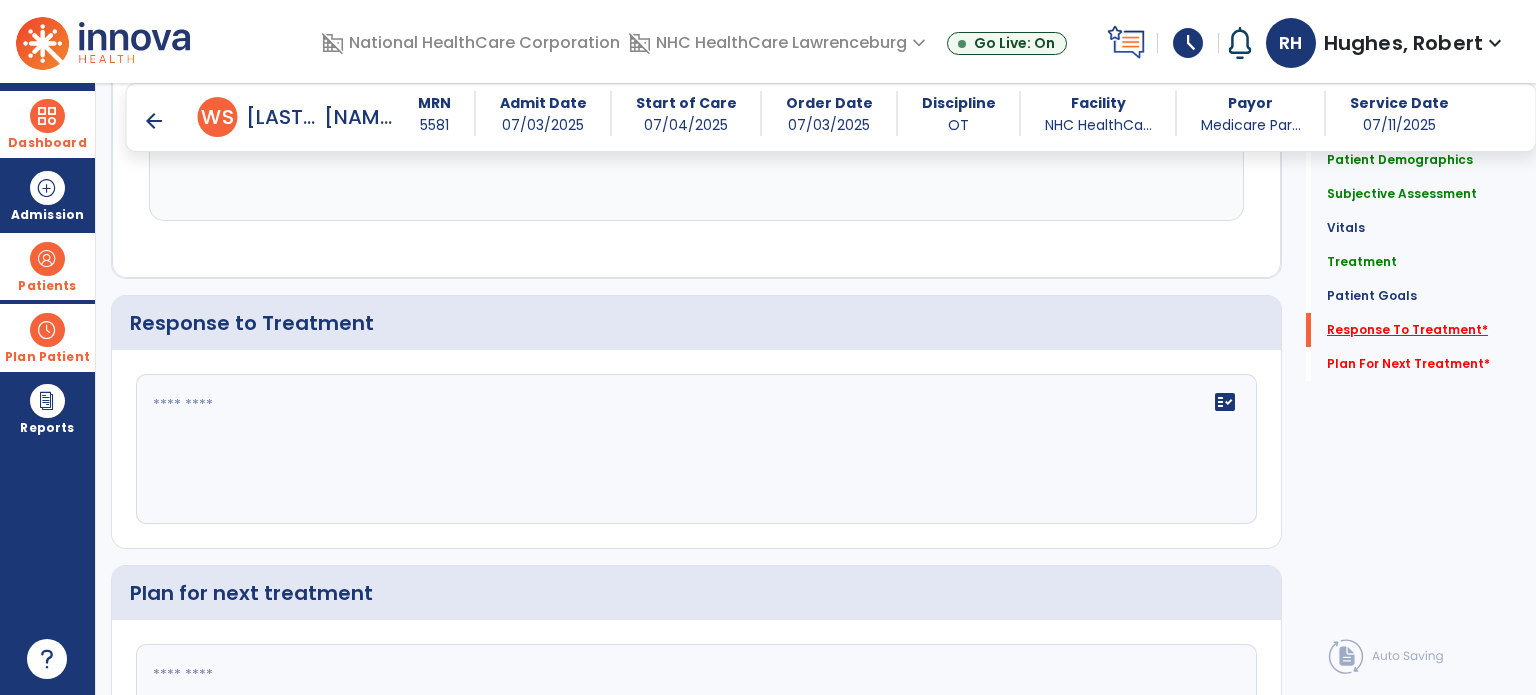 scroll, scrollTop: 2557, scrollLeft: 0, axis: vertical 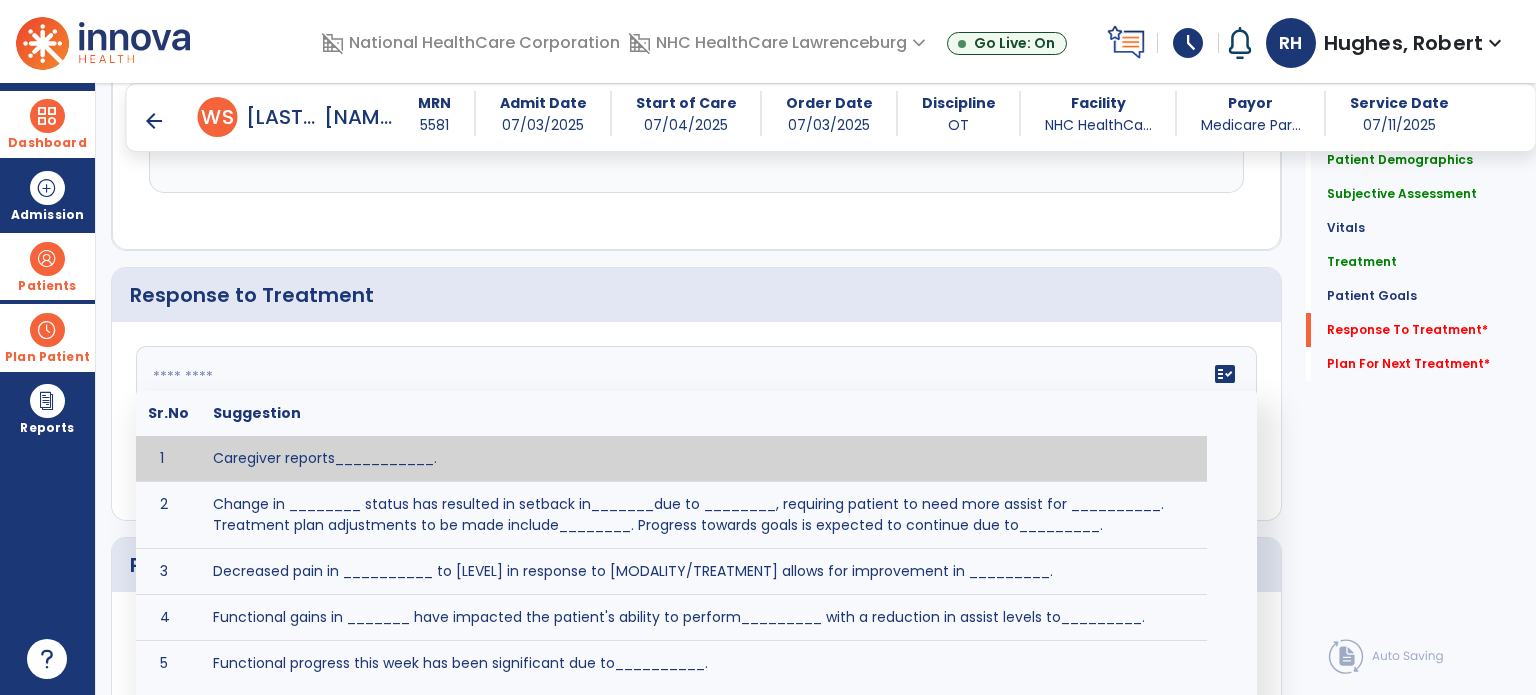 click on "fact_check  Sr.No Suggestion 1 Caregiver reports___________. 2 Change in ________ status has resulted in setback in_______due to ________, requiring patient to need more assist for __________.   Treatment plan adjustments to be made include________.  Progress towards goals is expected to continue due to_________. 3 Decreased pain in __________ to [LEVEL] in response to [MODALITY/TREATMENT] allows for improvement in _________. 4 Functional gains in _______ have impacted the patient's ability to perform_________ with a reduction in assist levels to_________. 5 Functional progress this week has been significant due to__________. 6 Gains in ________ have improved the patient's ability to perform ______with decreased levels of assist to___________. 7 Improvement in ________allows patient to tolerate higher levels of challenges in_________. 8 Pain in [AREA] has decreased to [LEVEL] in response to [TREATMENT/MODALITY], allowing fore ease in completing__________. 9 10 11 12 13 14 15 16 17 18 19 20 21" 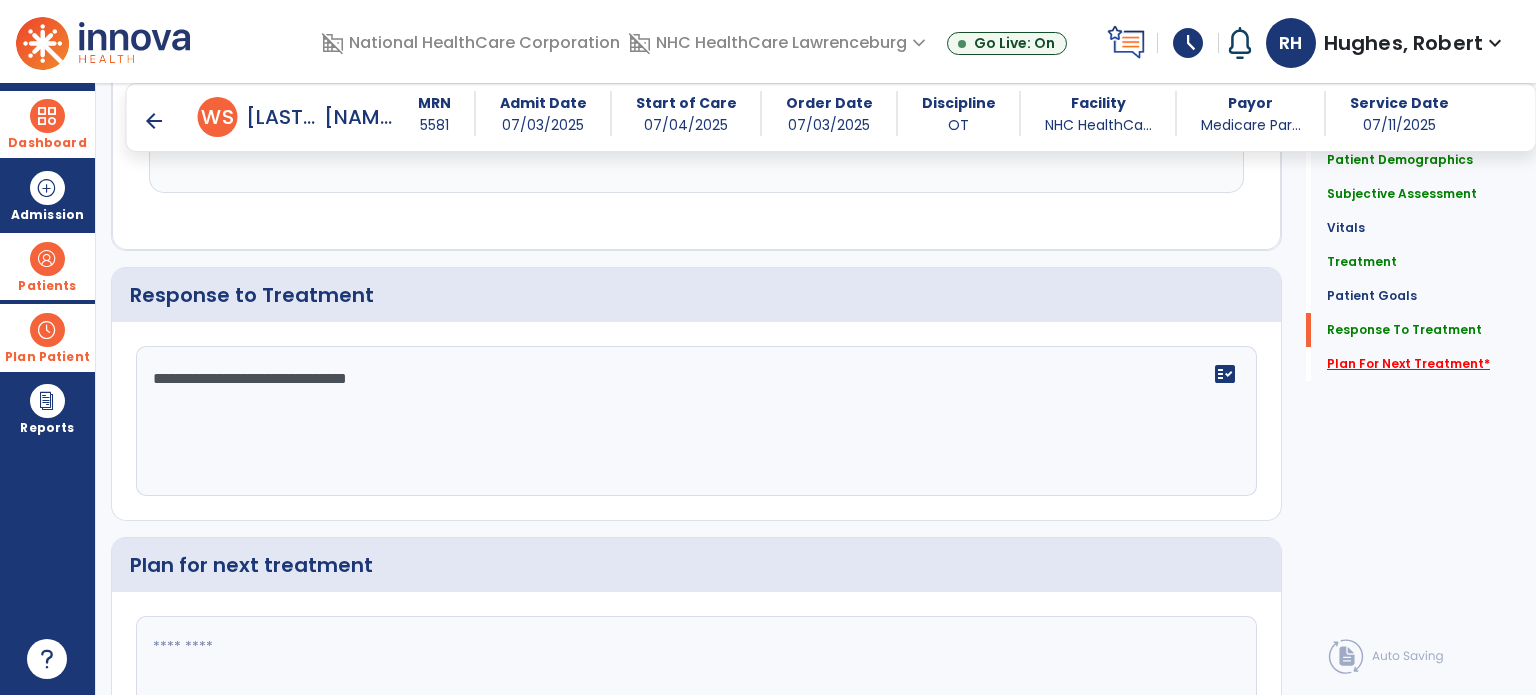 type on "**********" 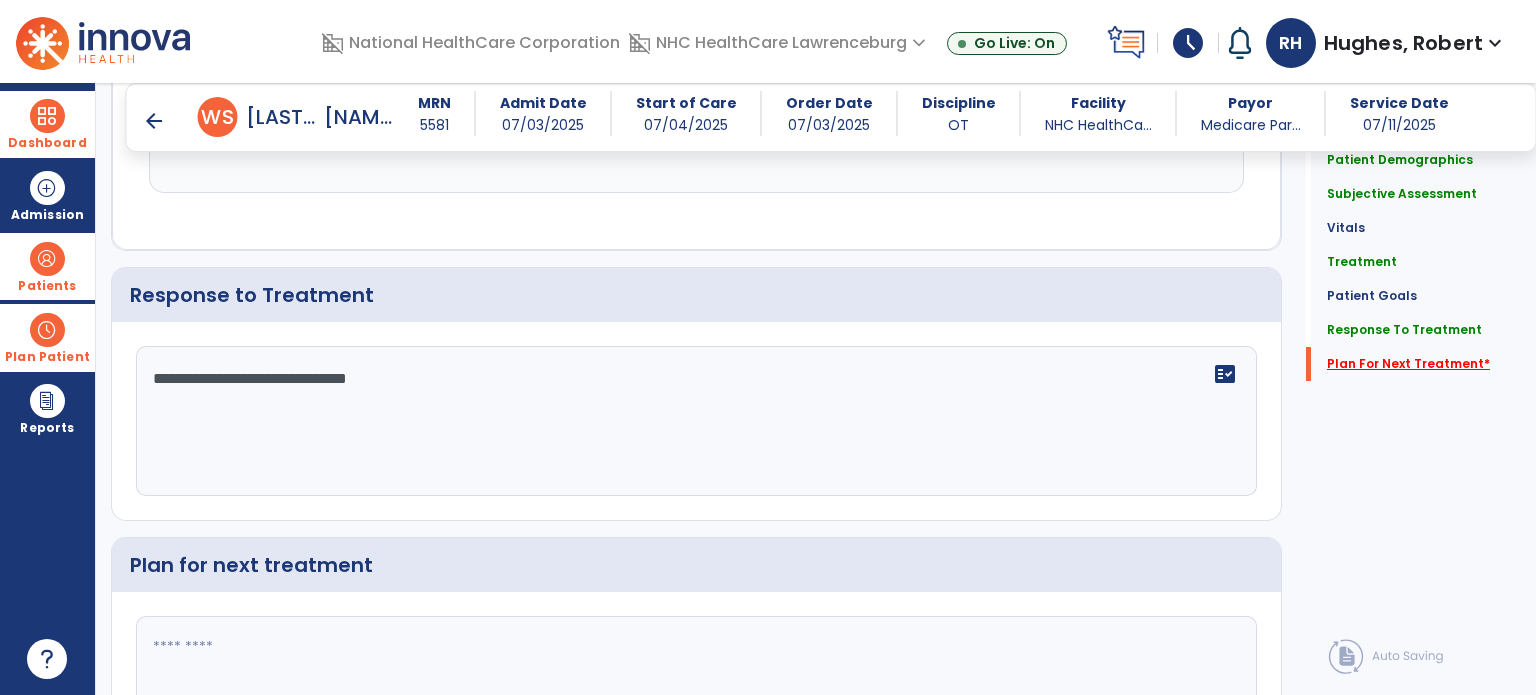 scroll, scrollTop: 2712, scrollLeft: 0, axis: vertical 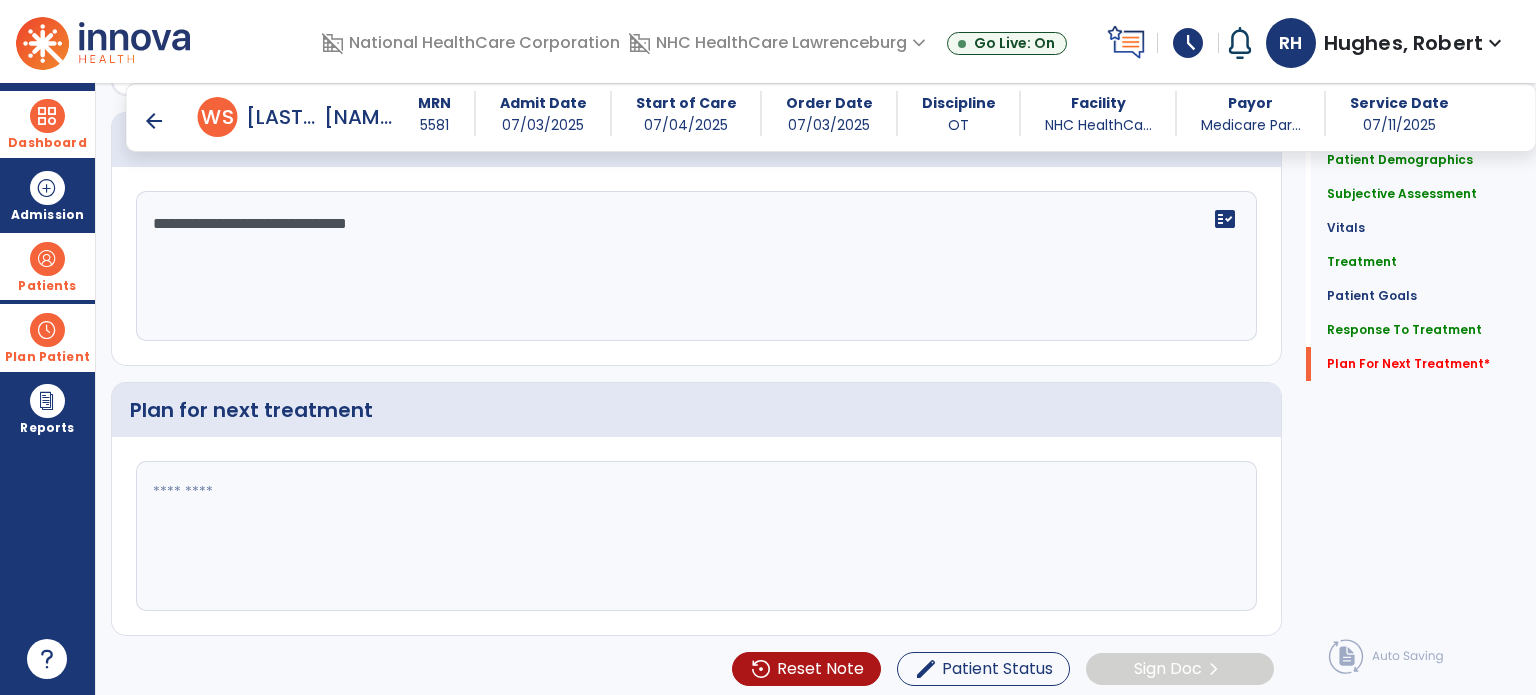 click 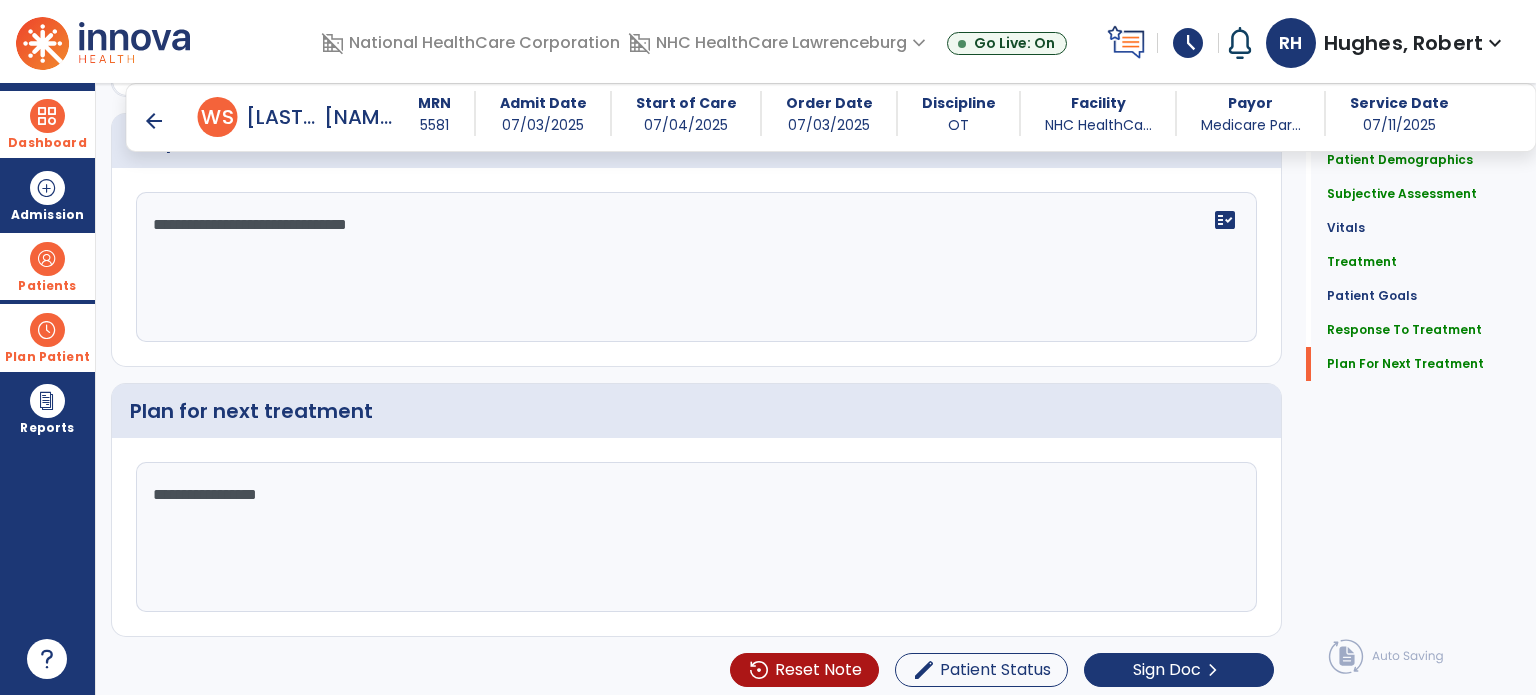 scroll, scrollTop: 2712, scrollLeft: 0, axis: vertical 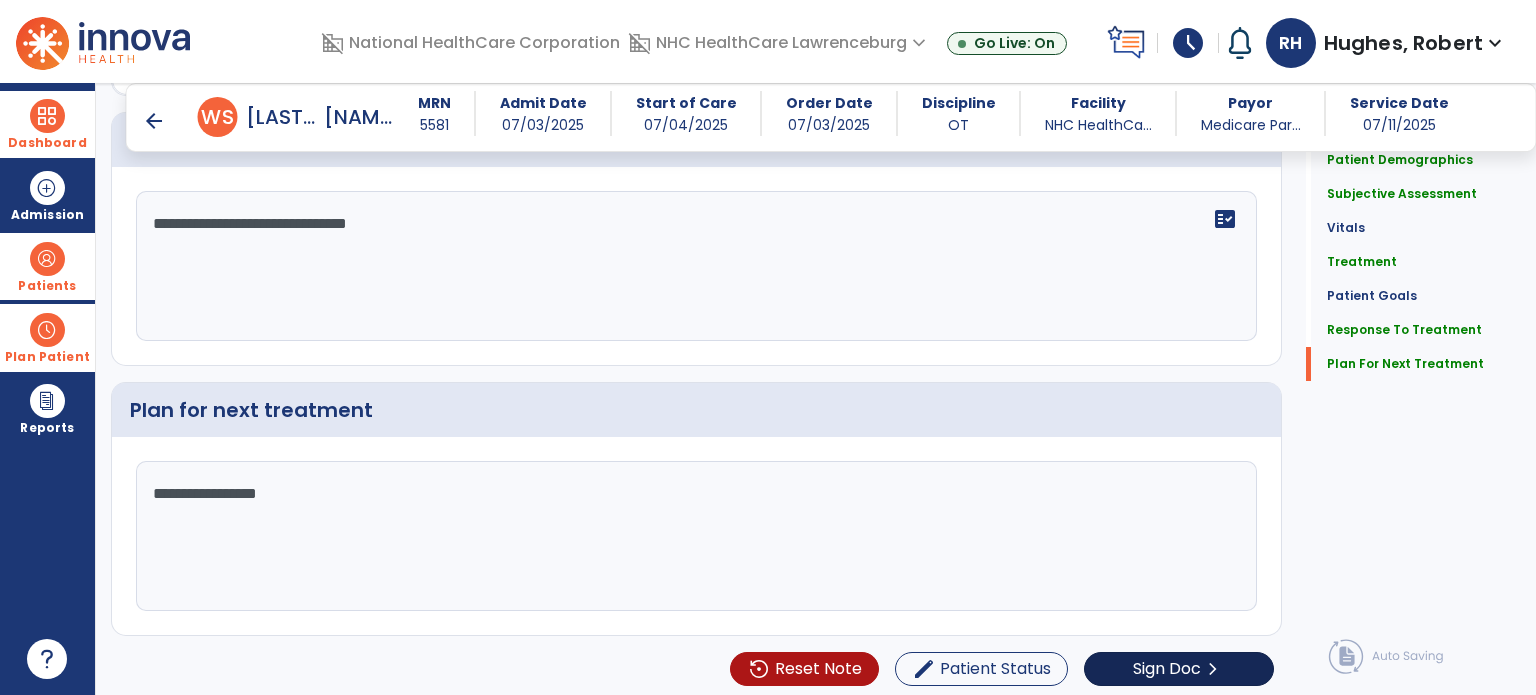 type on "**********" 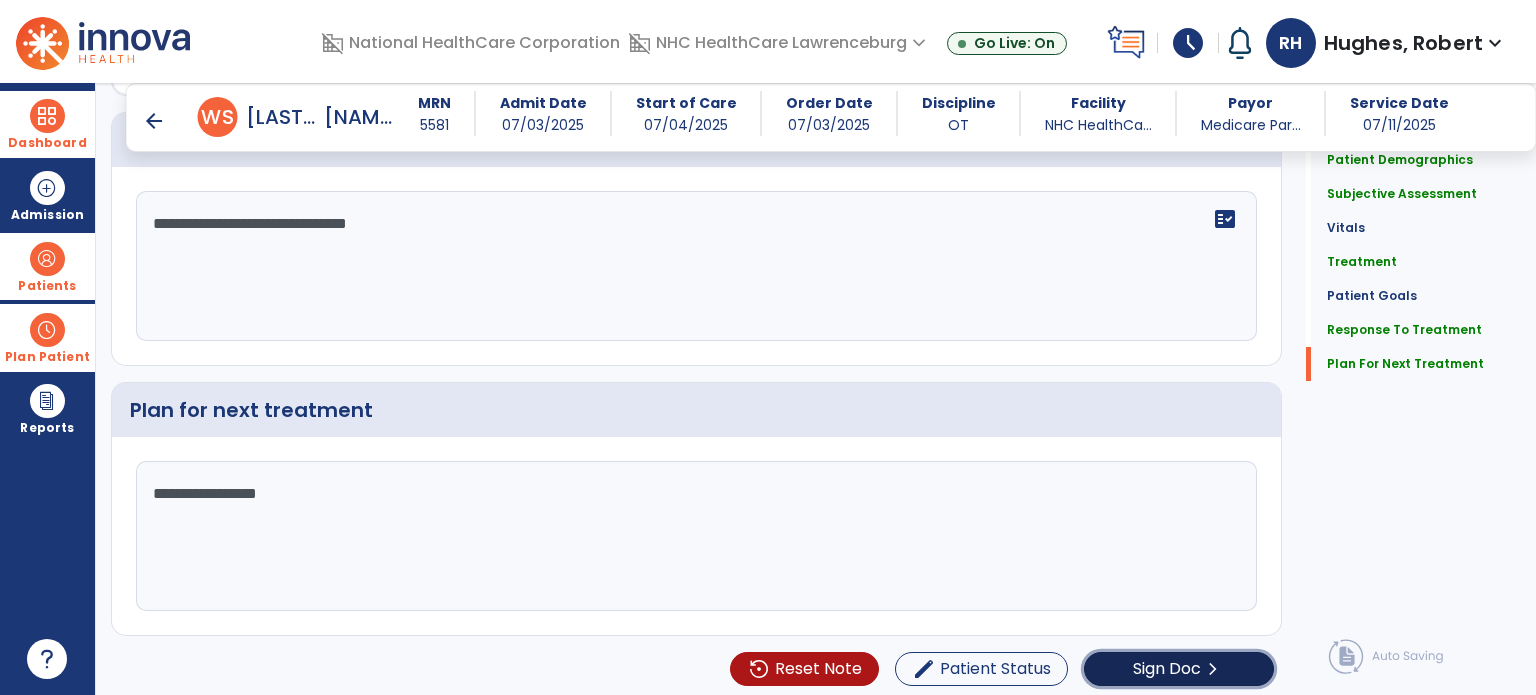 click on "Sign Doc  chevron_right" 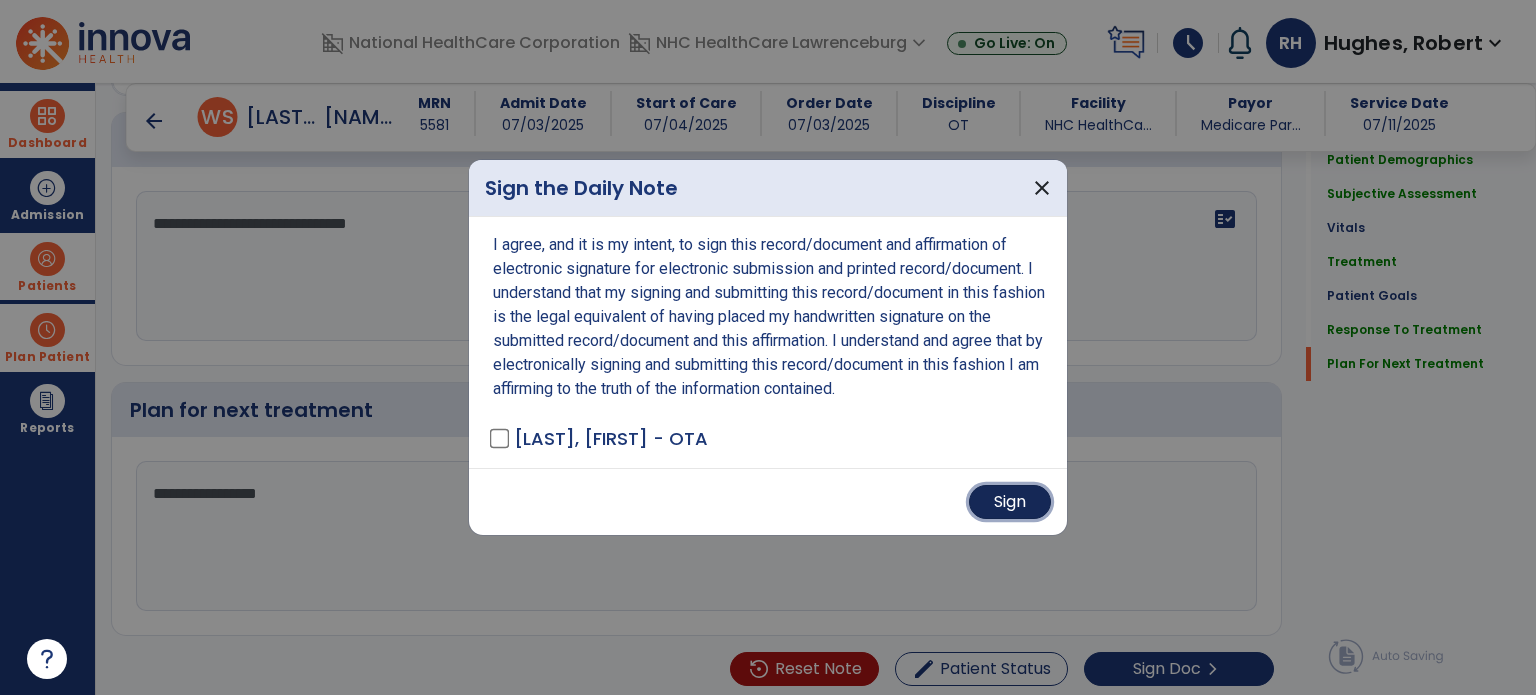 click on "Sign" at bounding box center (1010, 502) 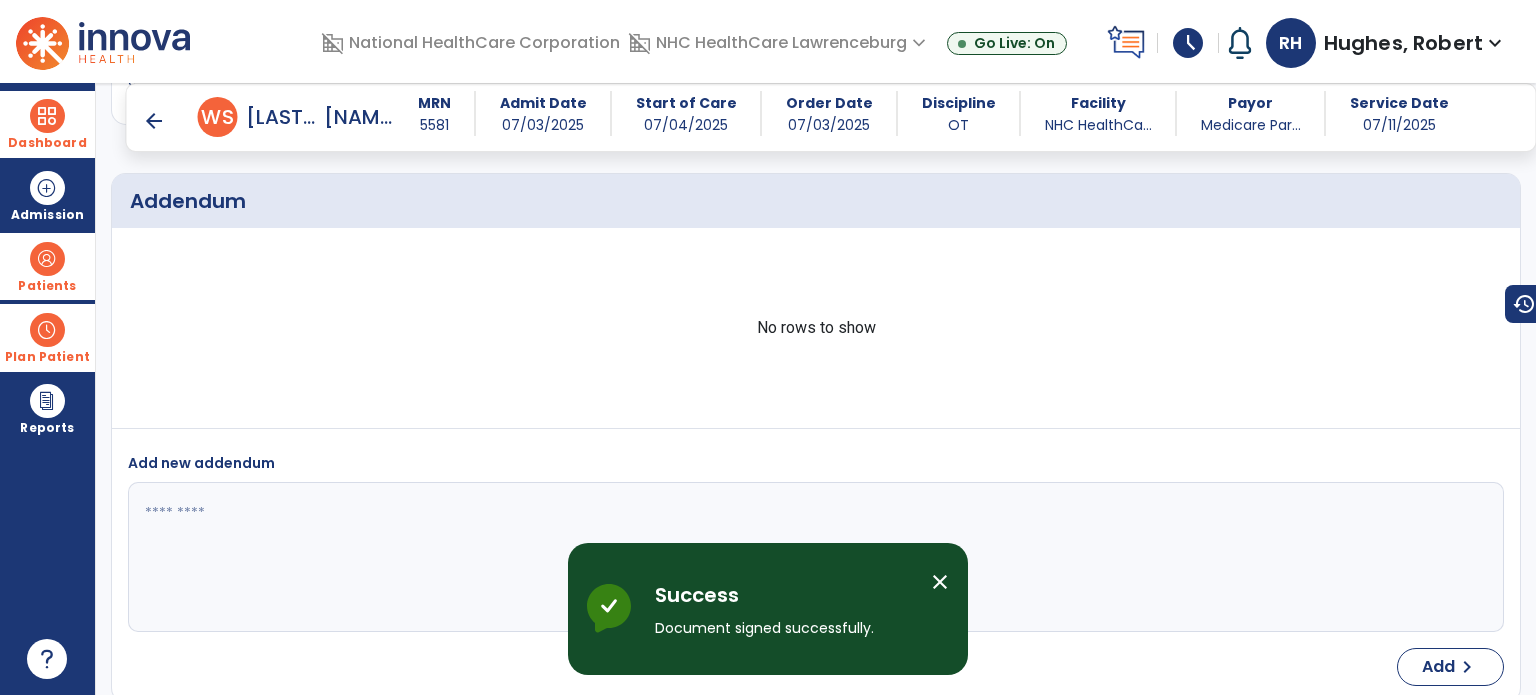 scroll, scrollTop: 3811, scrollLeft: 0, axis: vertical 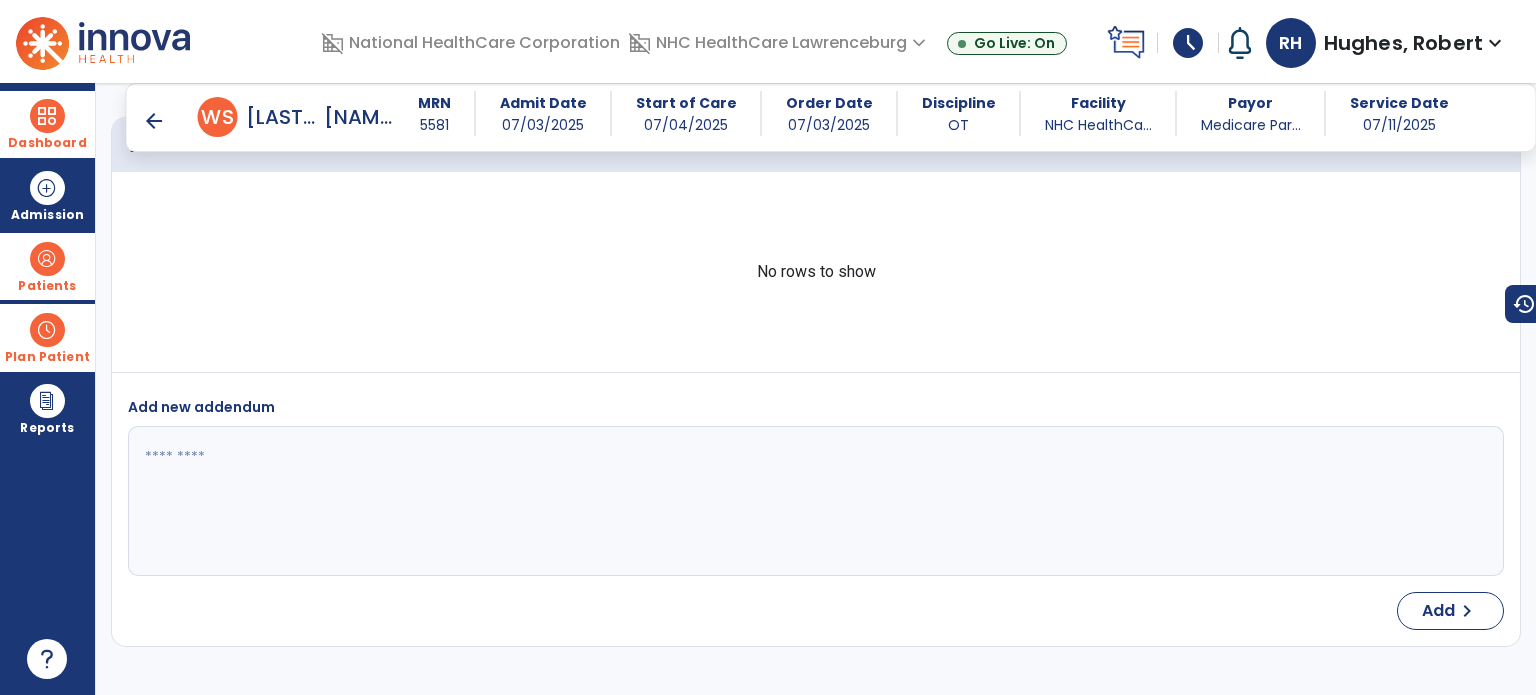 click on "arrow_back" at bounding box center (154, 121) 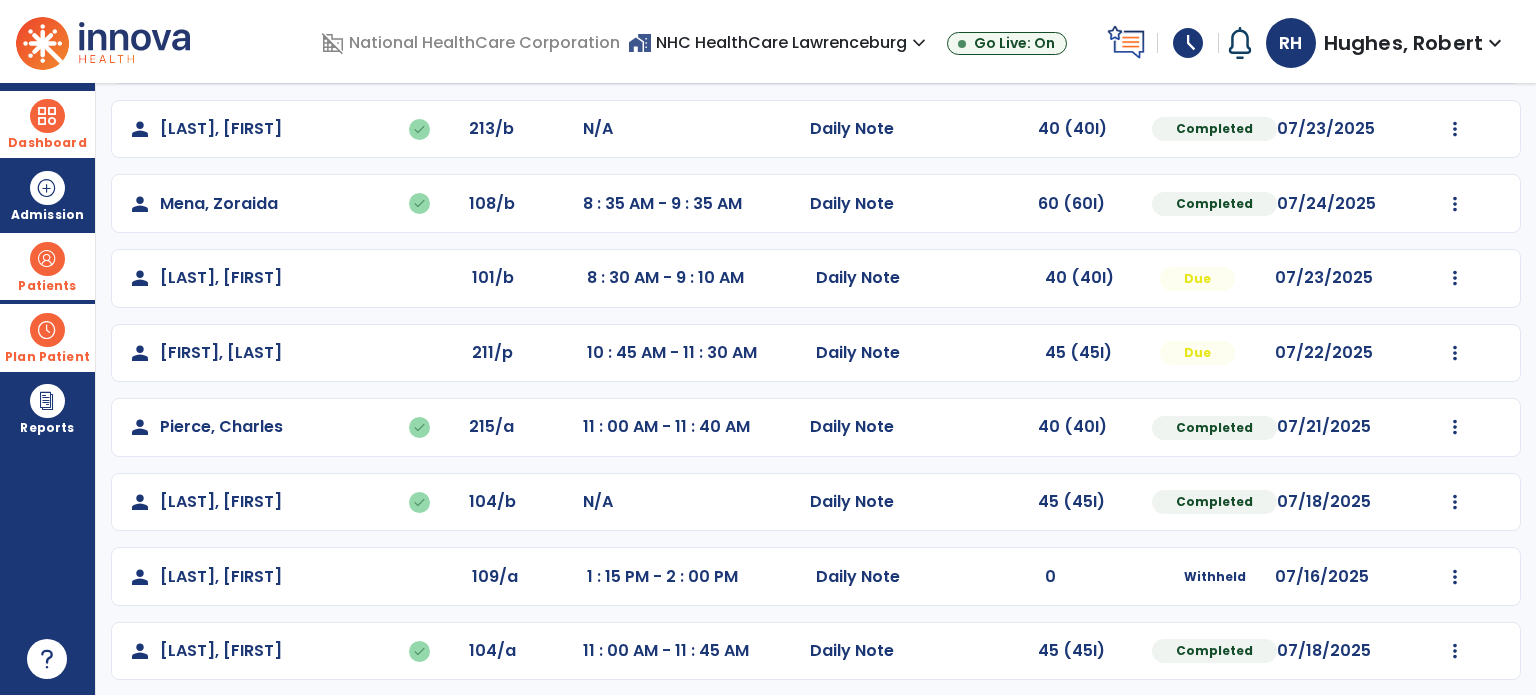 scroll, scrollTop: 319, scrollLeft: 0, axis: vertical 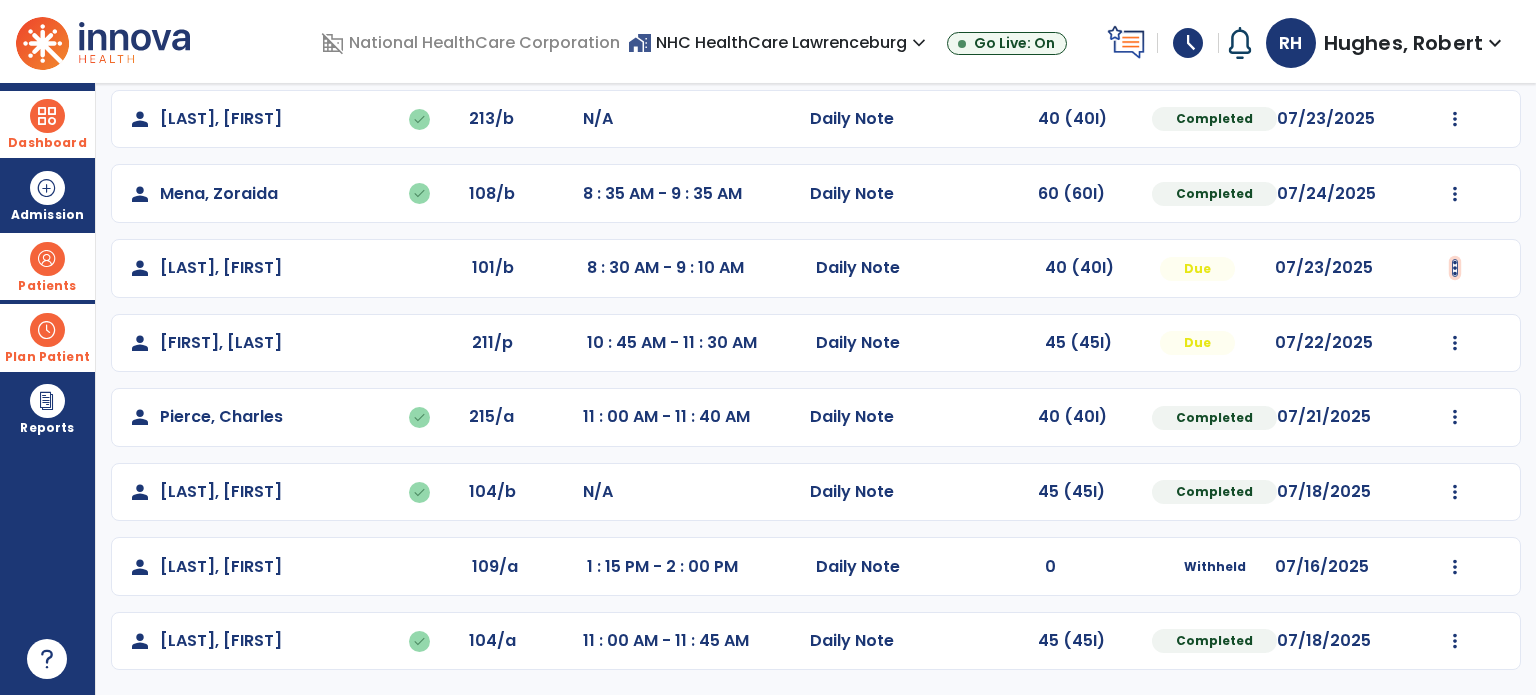 click at bounding box center (1455, -30) 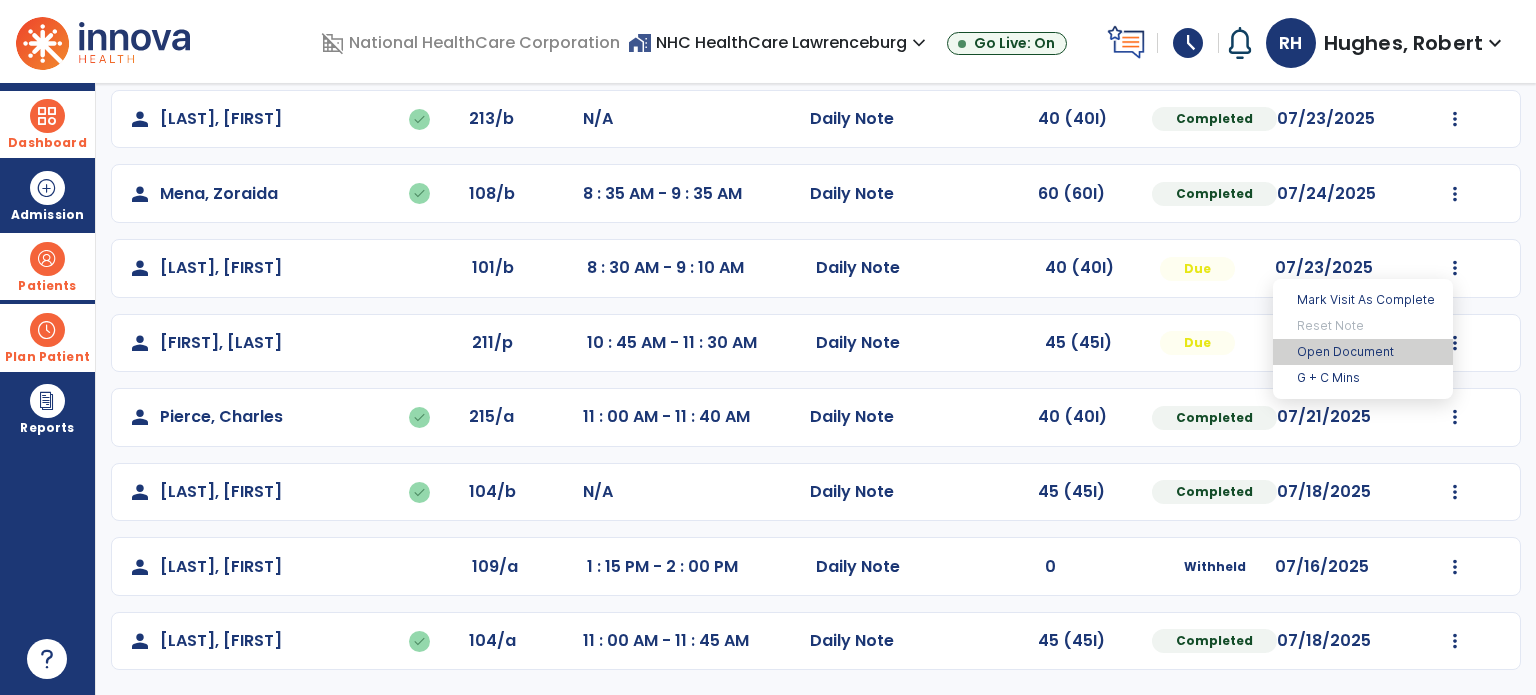 click on "Open Document" at bounding box center (1363, 352) 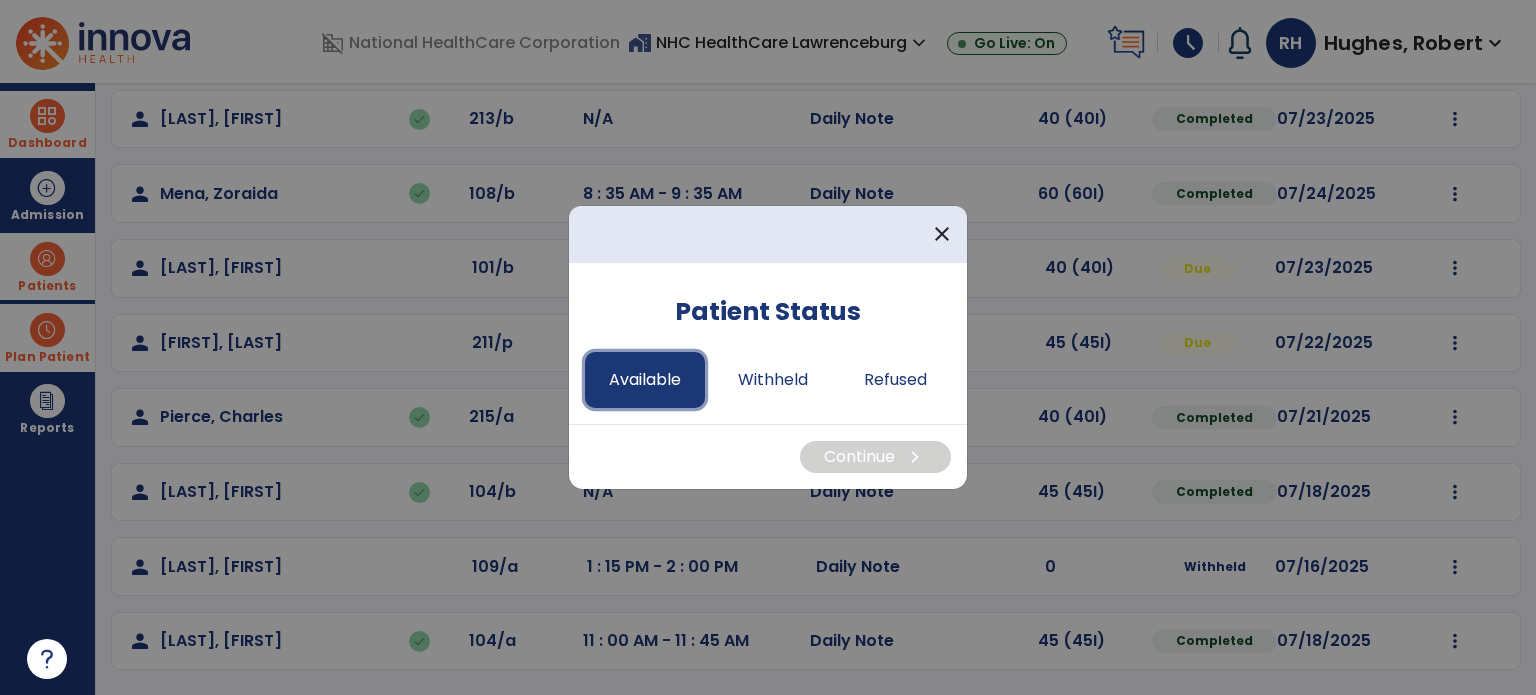 click on "Available" at bounding box center [645, 380] 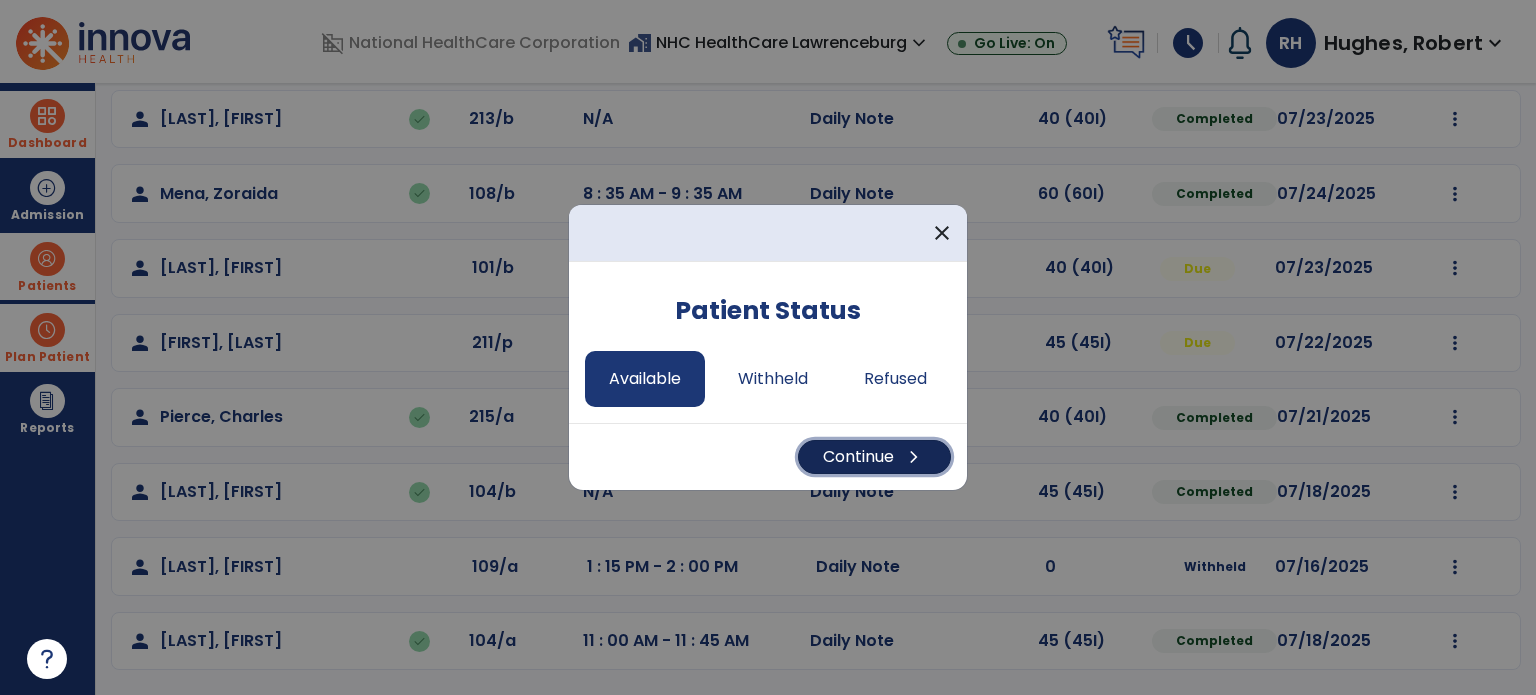 click on "Continue   chevron_right" at bounding box center (874, 457) 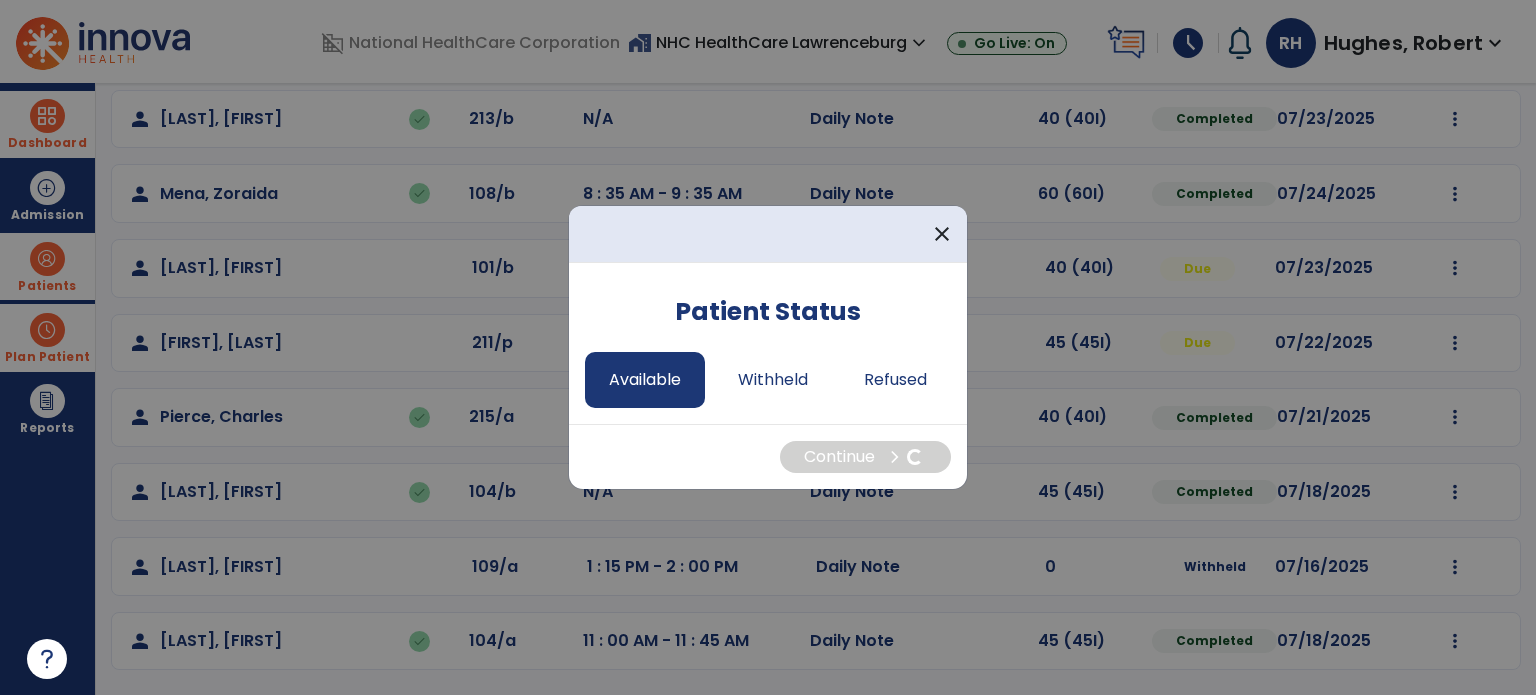 select on "*" 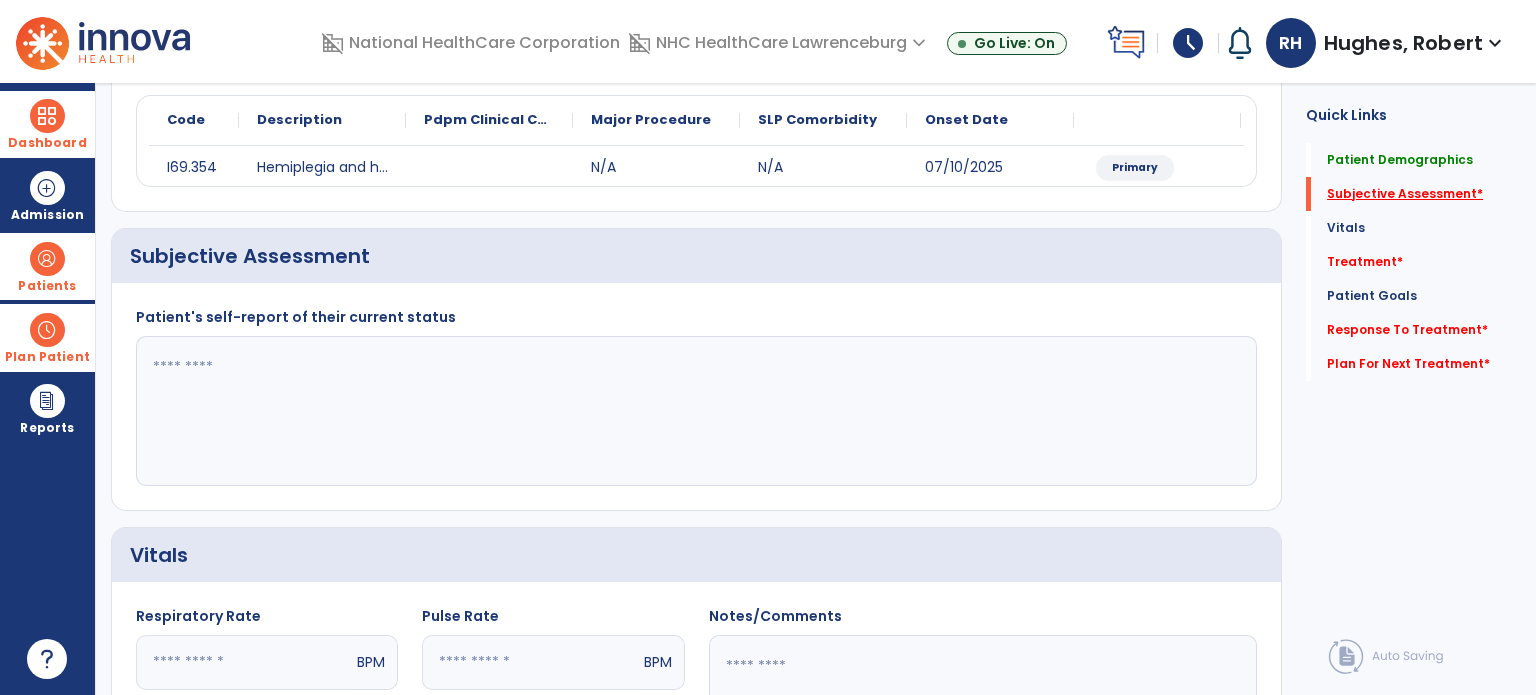 click on "Subjective Assessment   *" 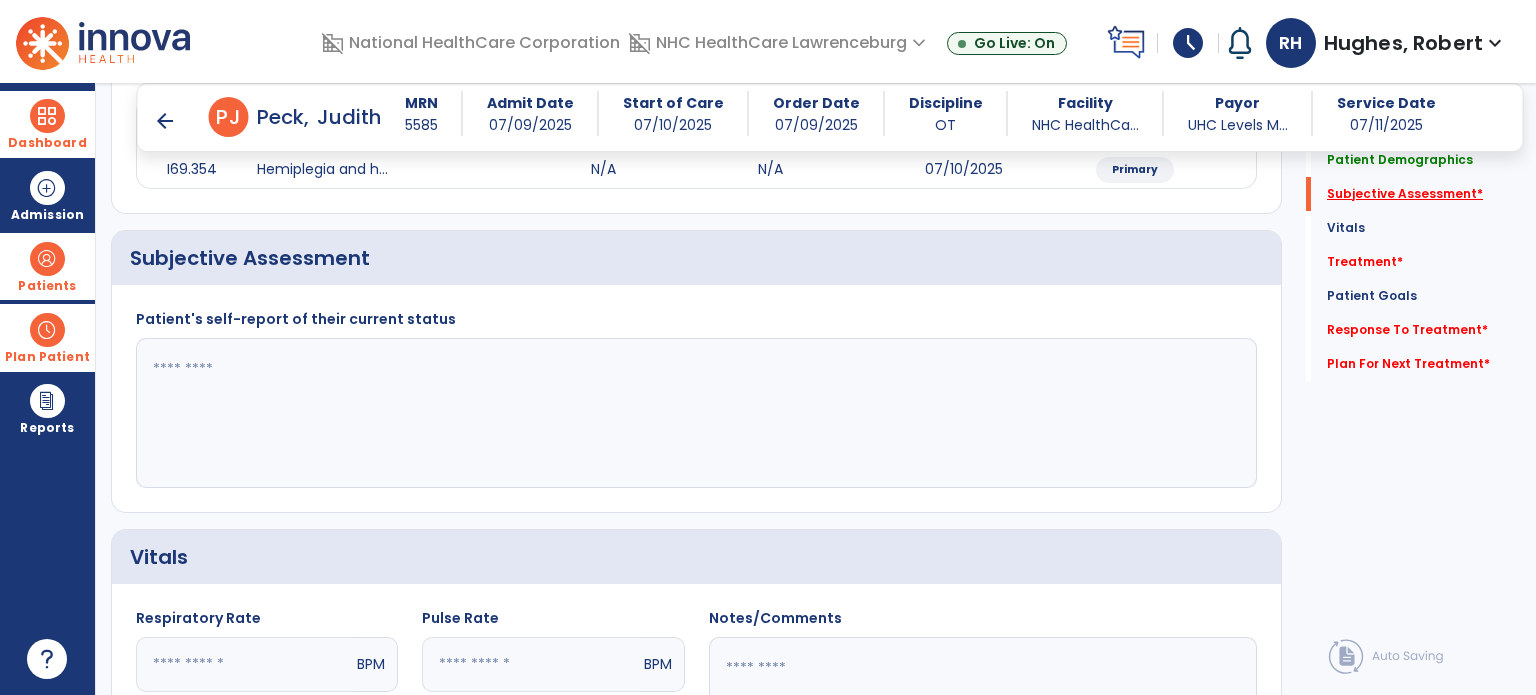 click on "Subjective Assessment   *" 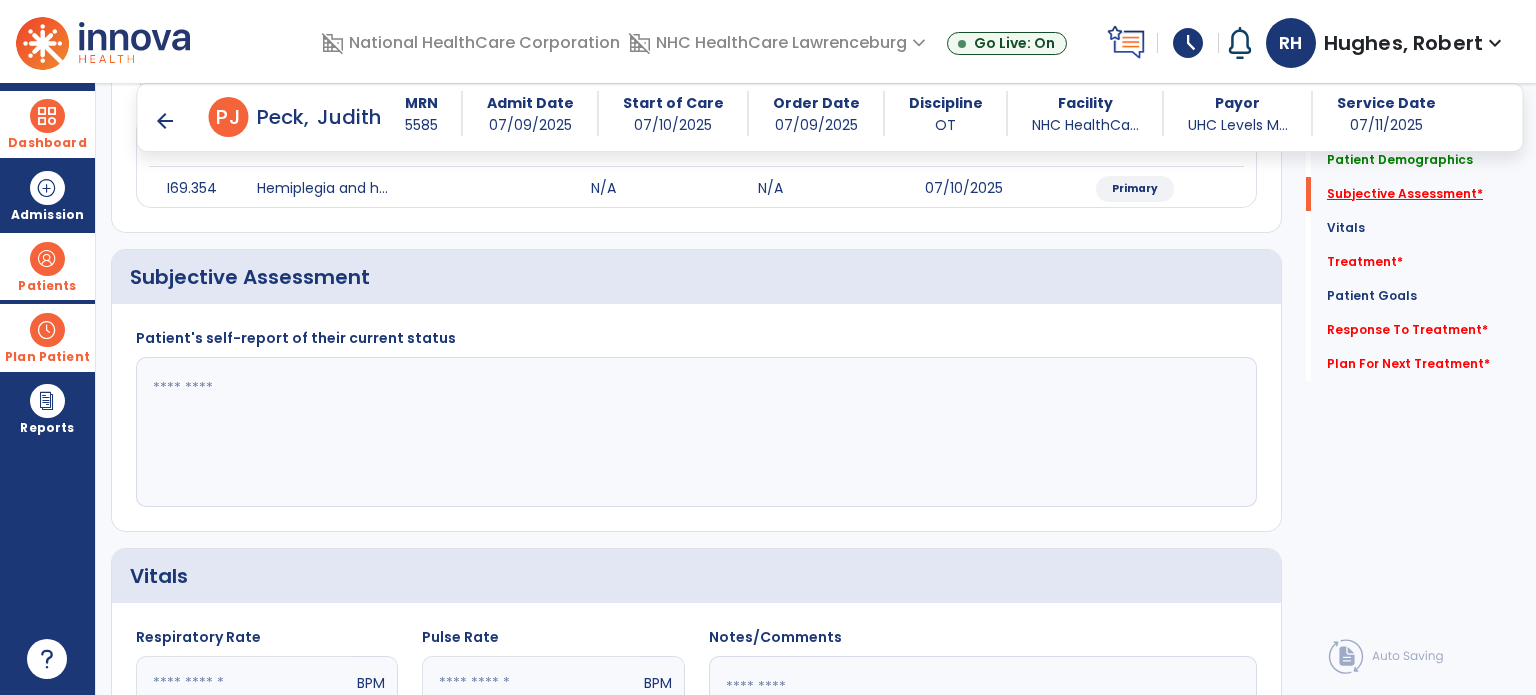 click on "Subjective Assessment   *" 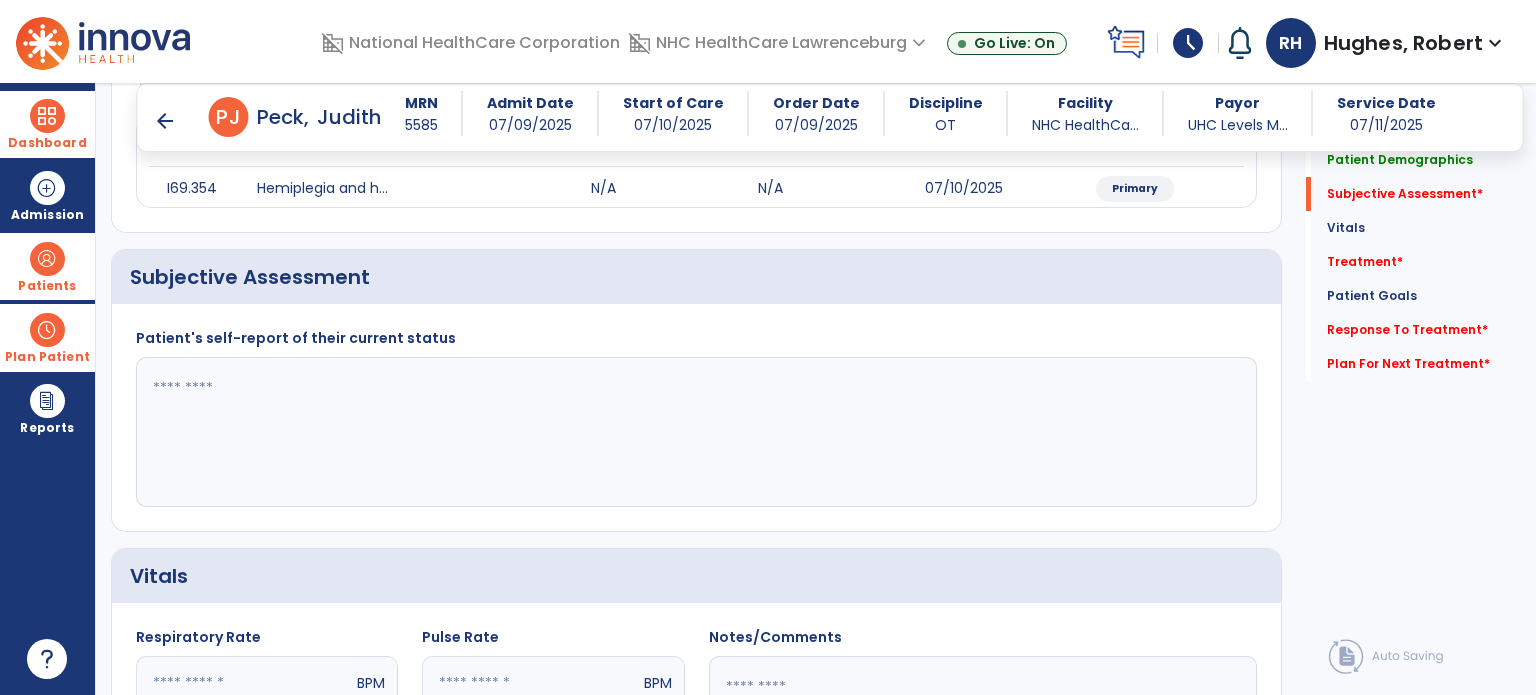 click 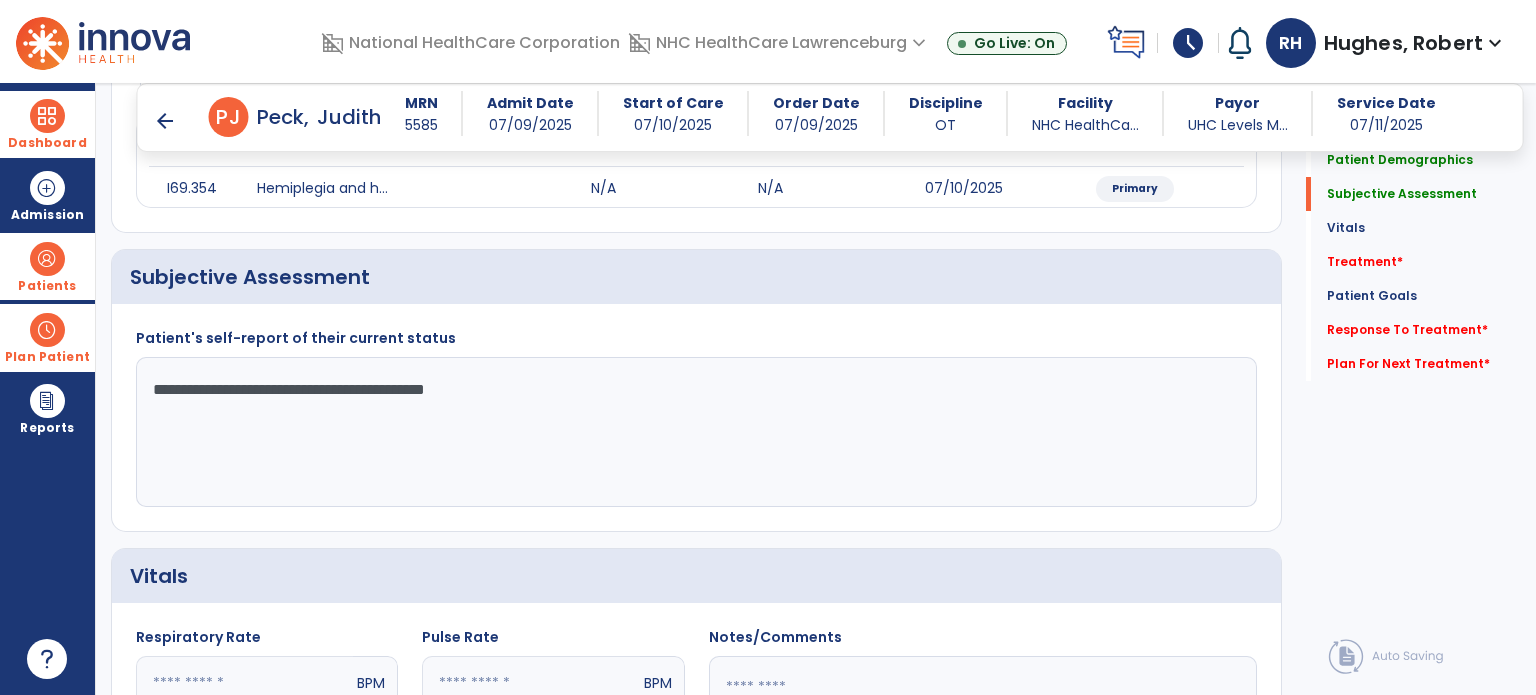 click on "**********" 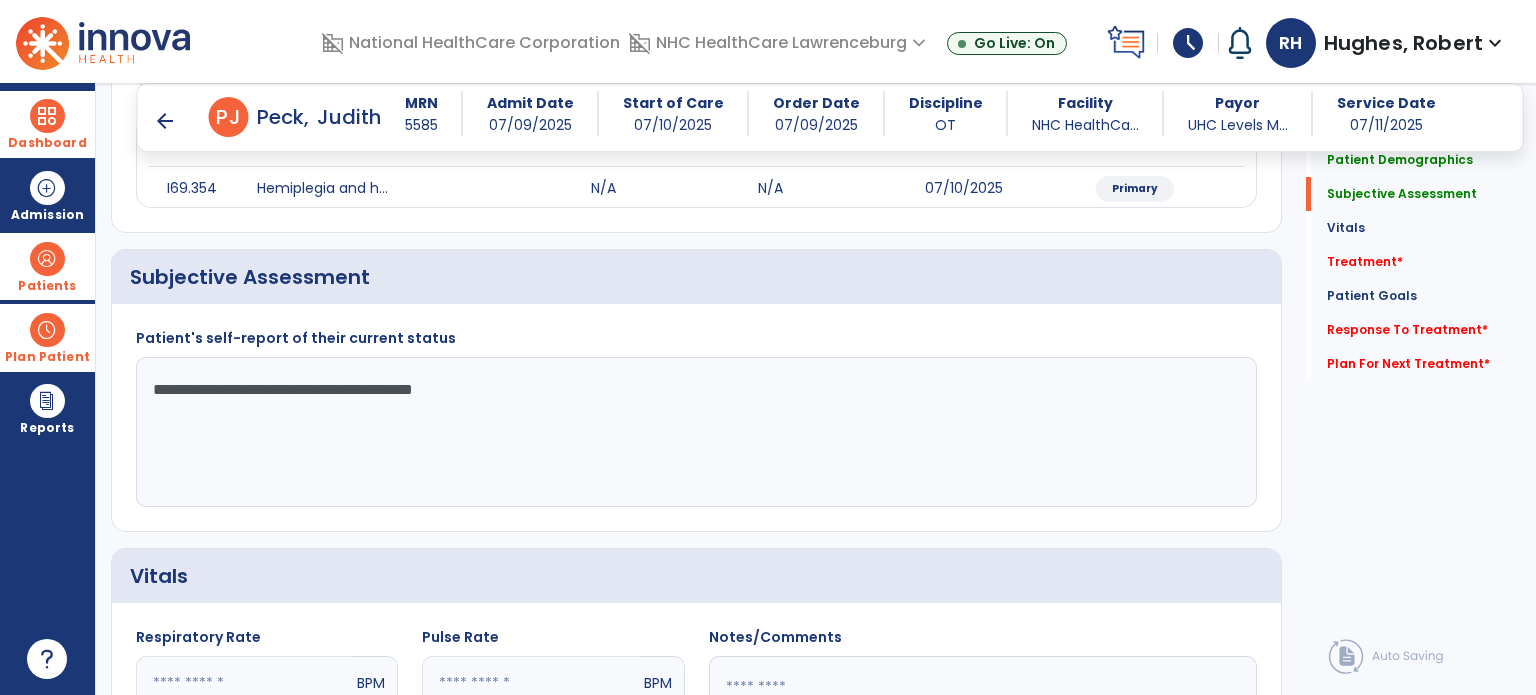 drag, startPoint x: 392, startPoint y: 391, endPoint x: 436, endPoint y: 417, distance: 51.10773 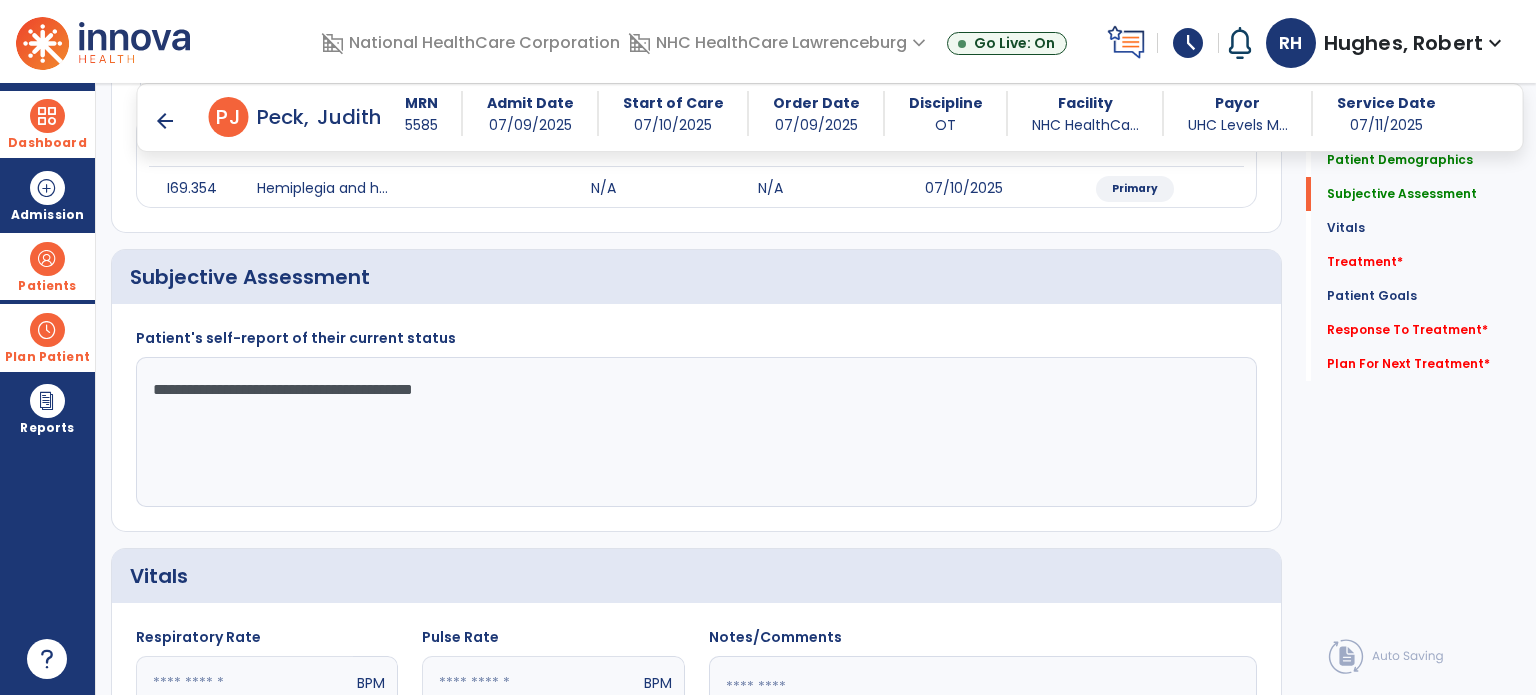 click on "**********" 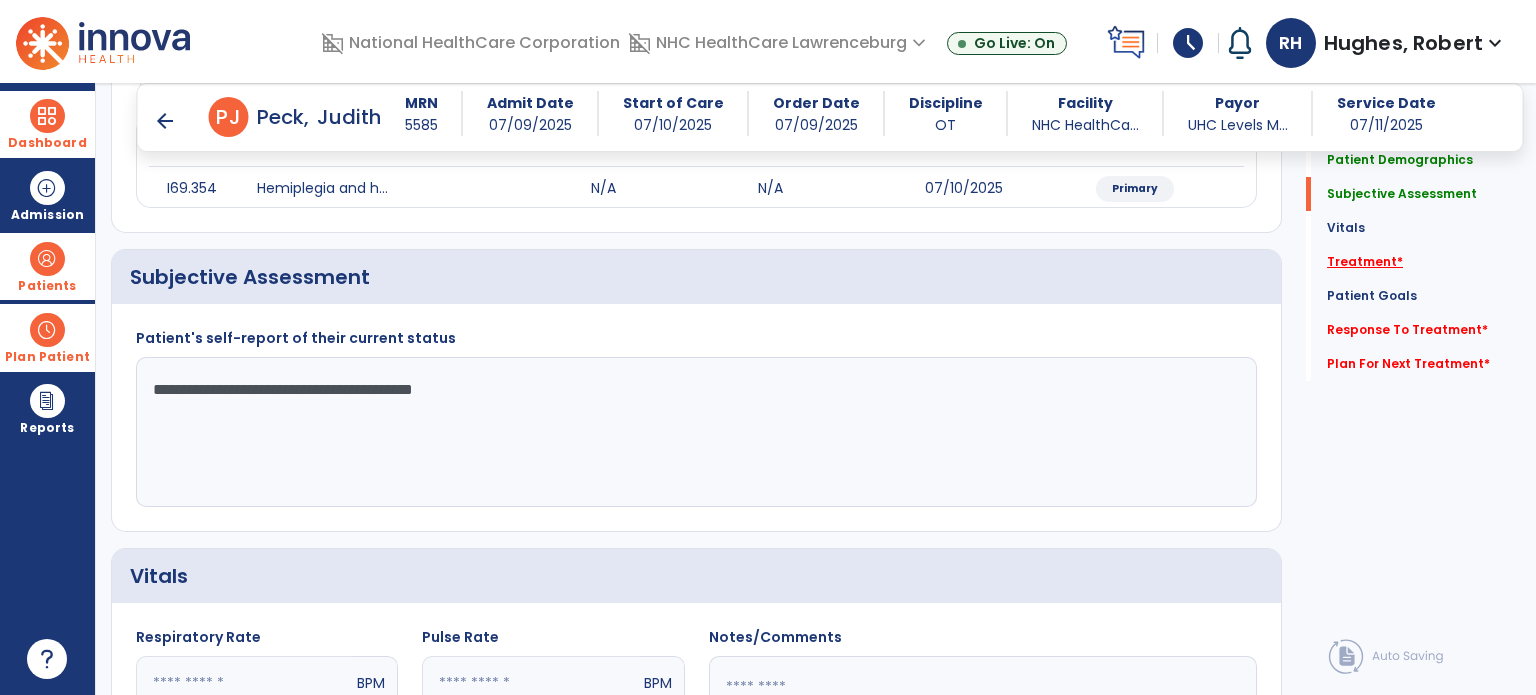 type on "**********" 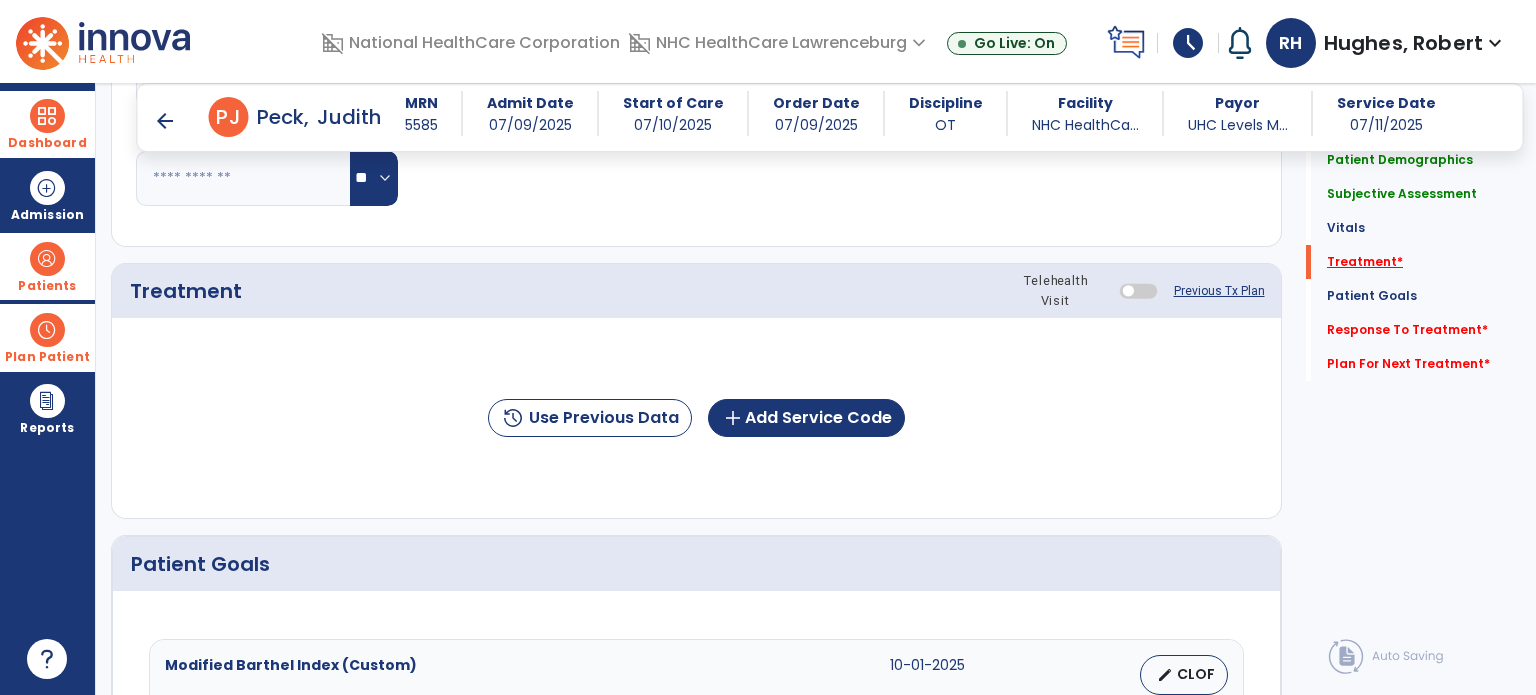 scroll, scrollTop: 987, scrollLeft: 0, axis: vertical 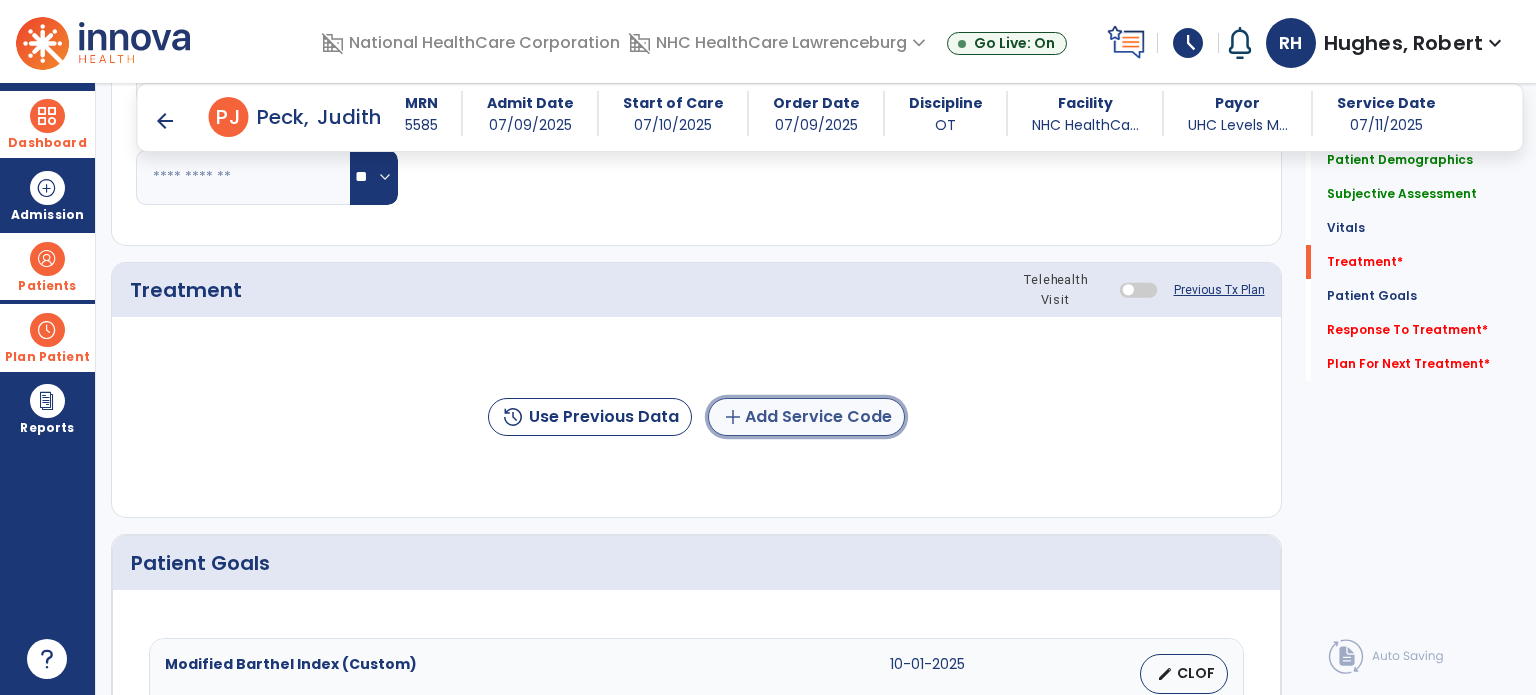 click on "add  Add Service Code" 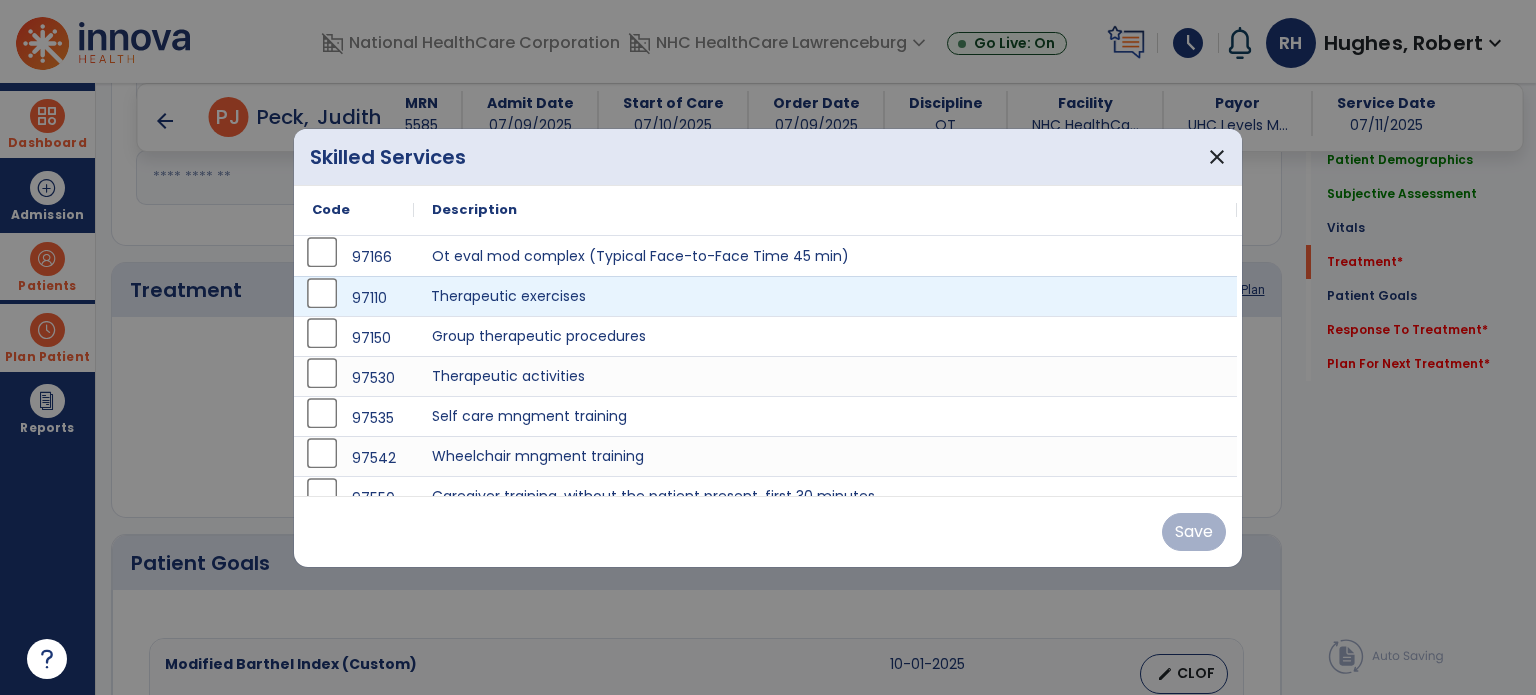 click on "Therapeutic exercises" at bounding box center (825, 296) 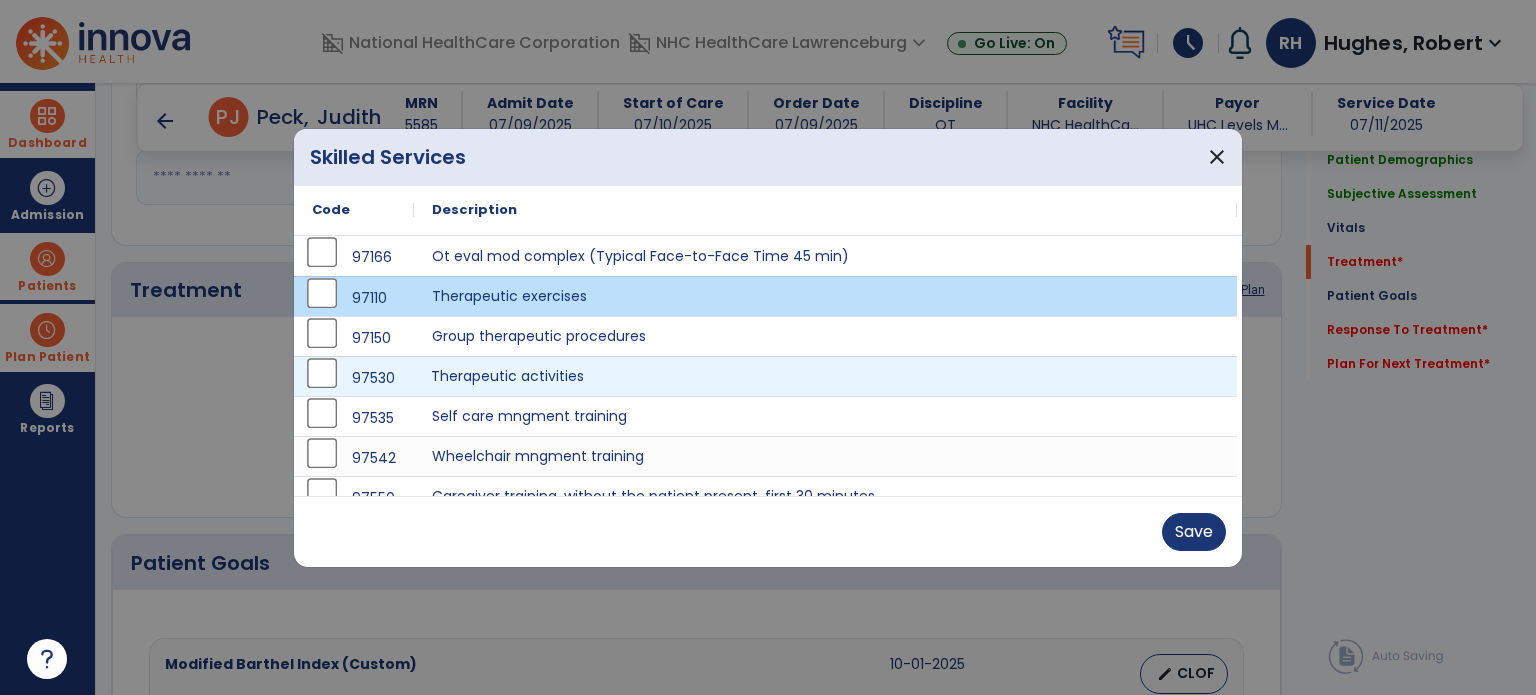 click on "Therapeutic activities" at bounding box center (825, 376) 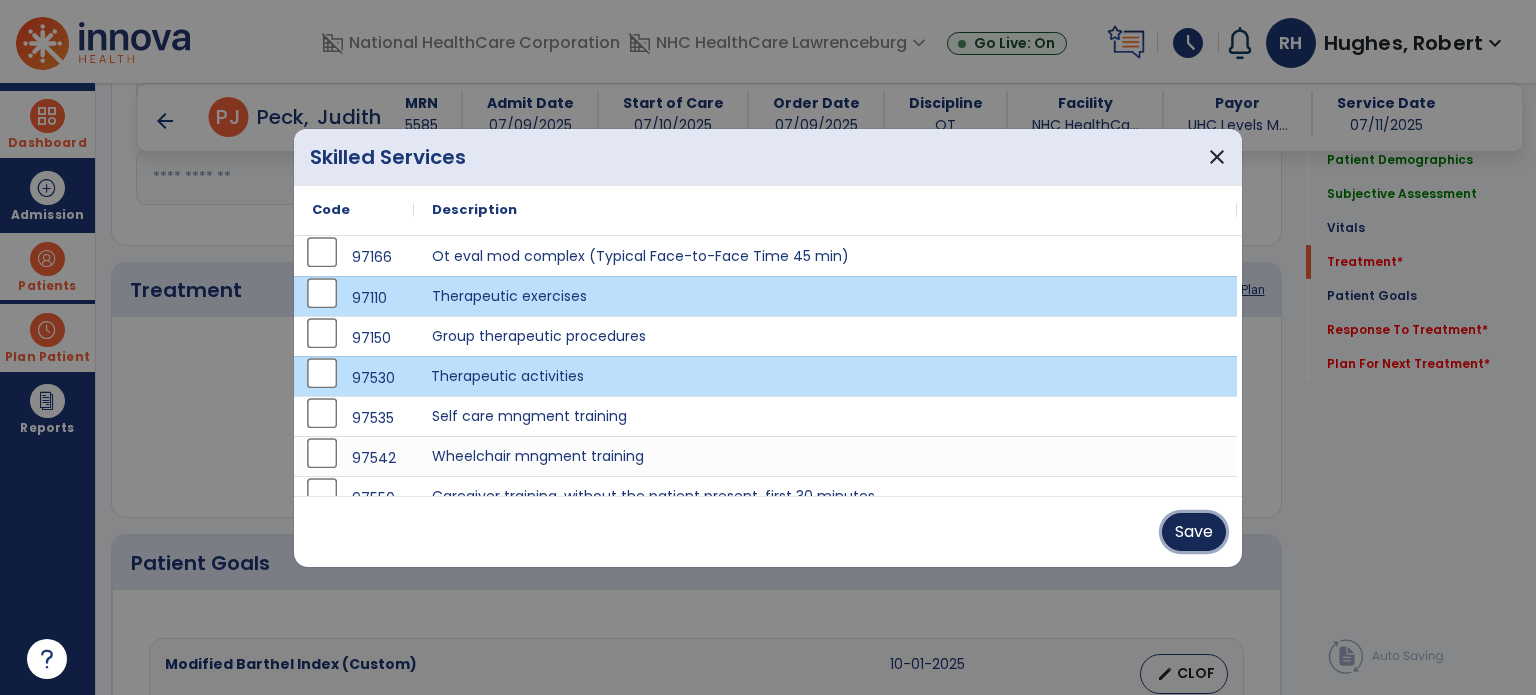 click on "Save" at bounding box center (1194, 532) 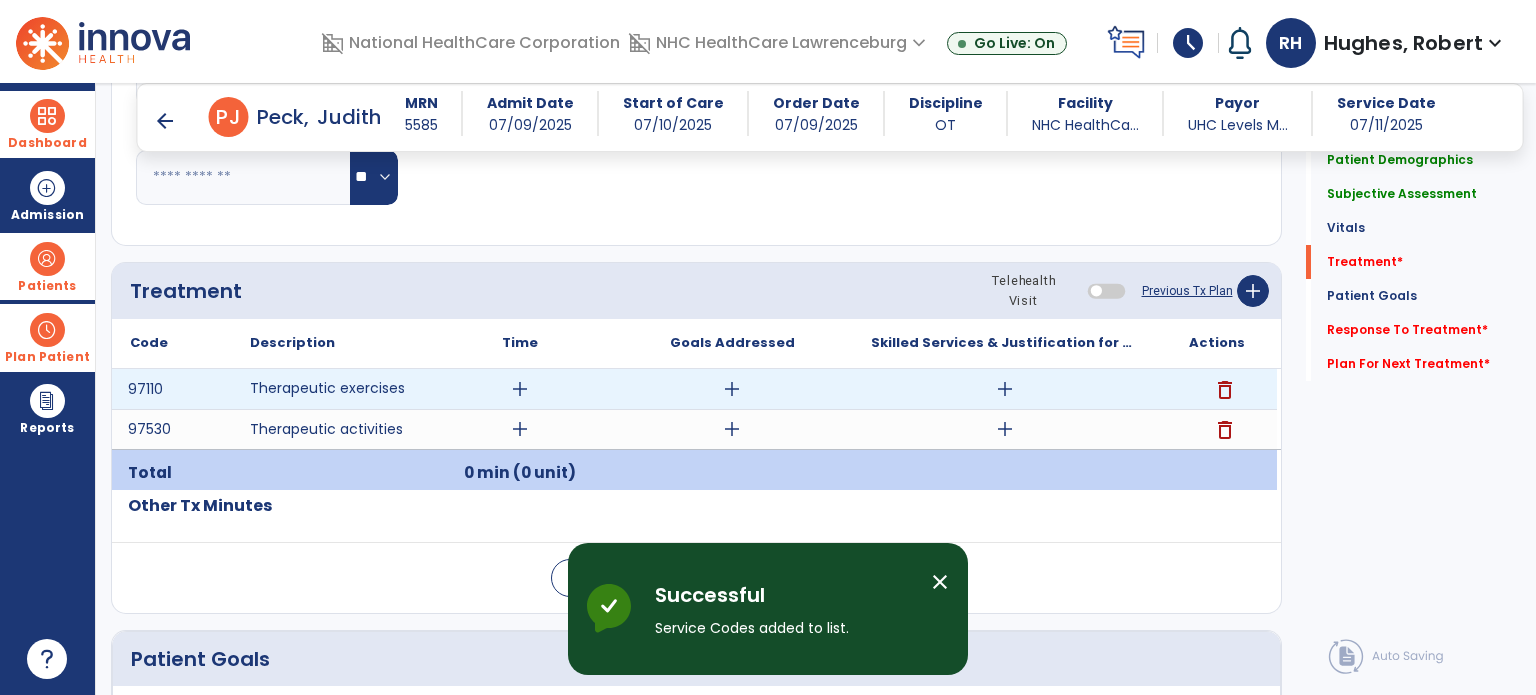 click on "add" at bounding box center [520, 389] 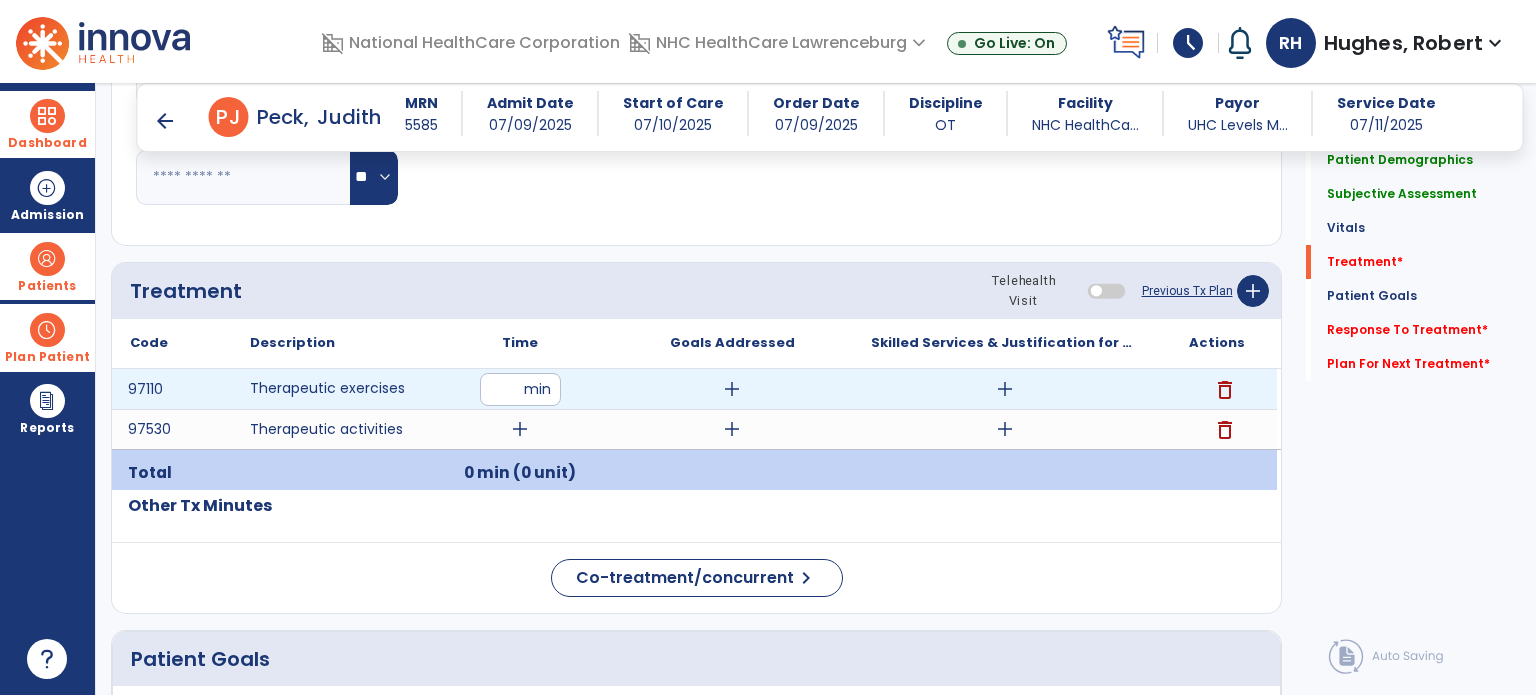 type on "**" 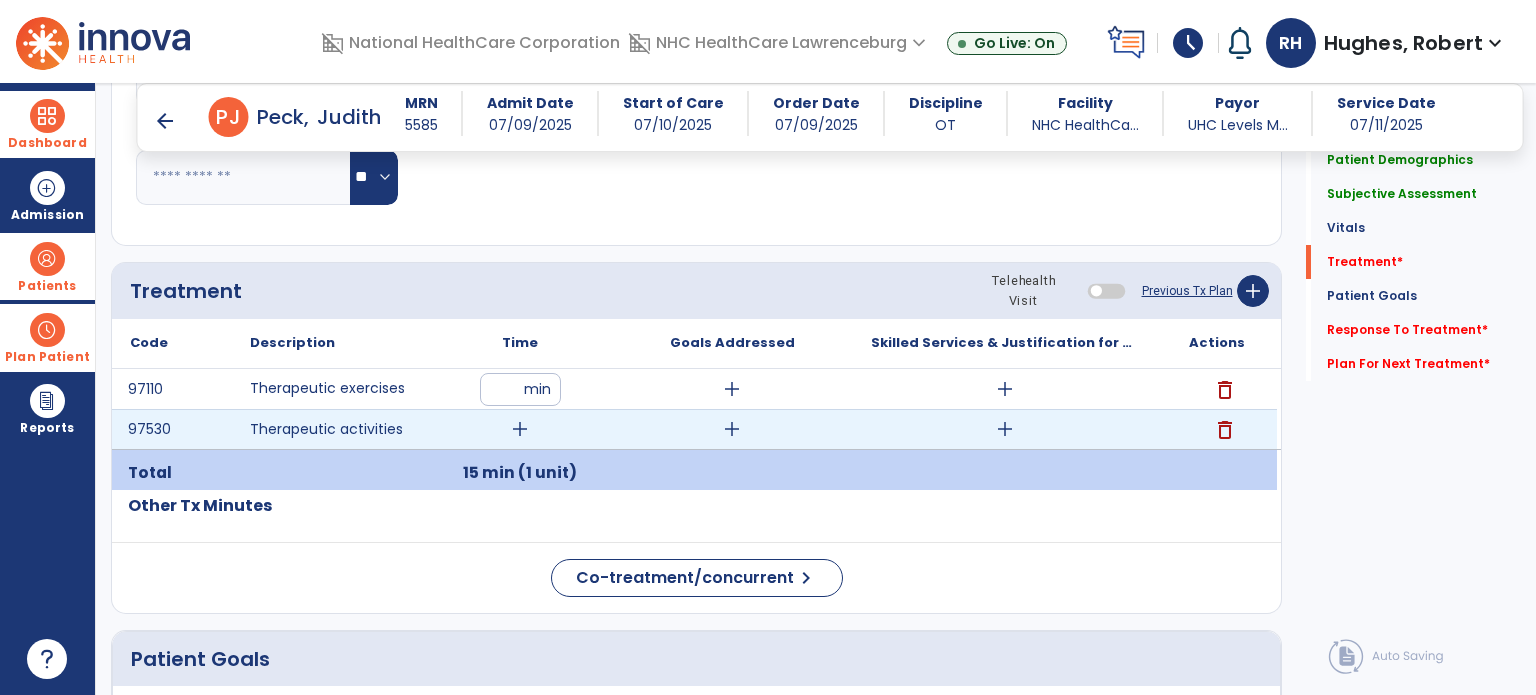 click on "add" at bounding box center [520, 429] 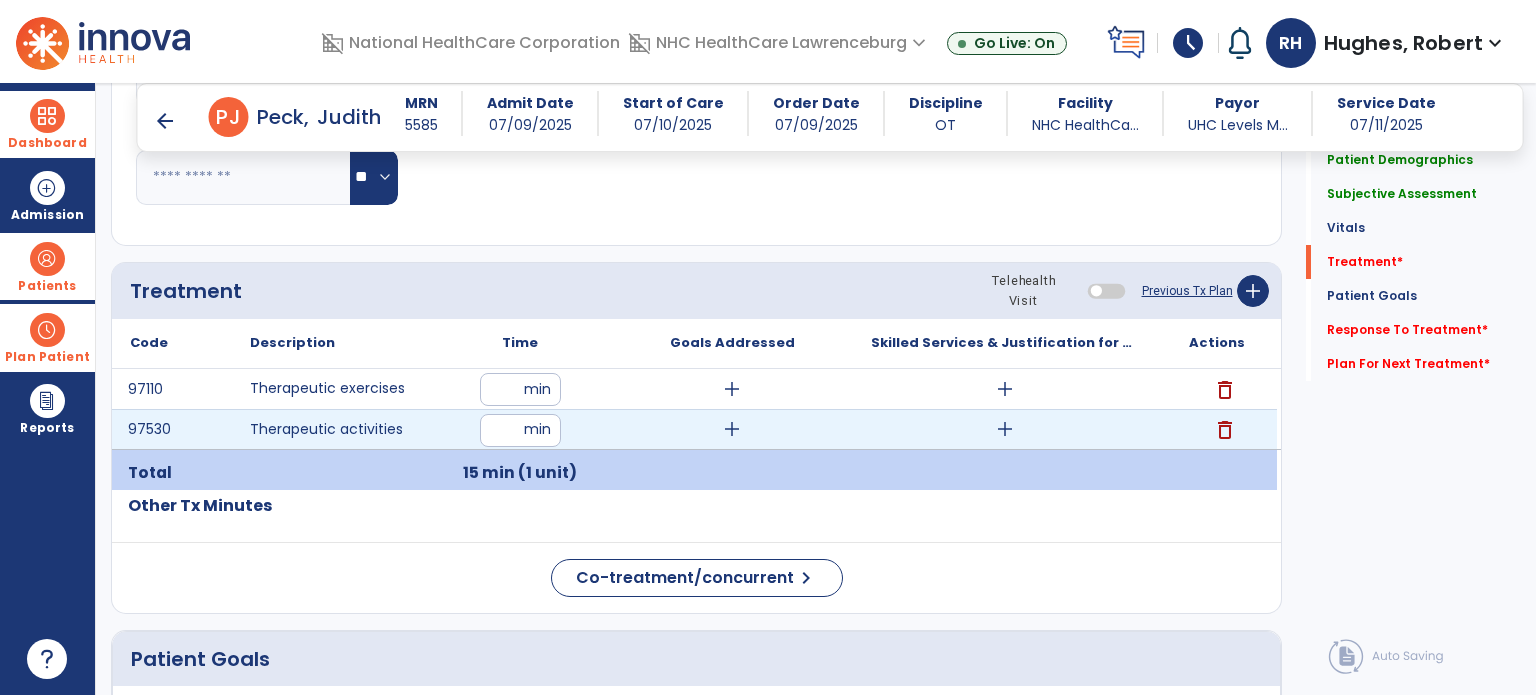 type on "**" 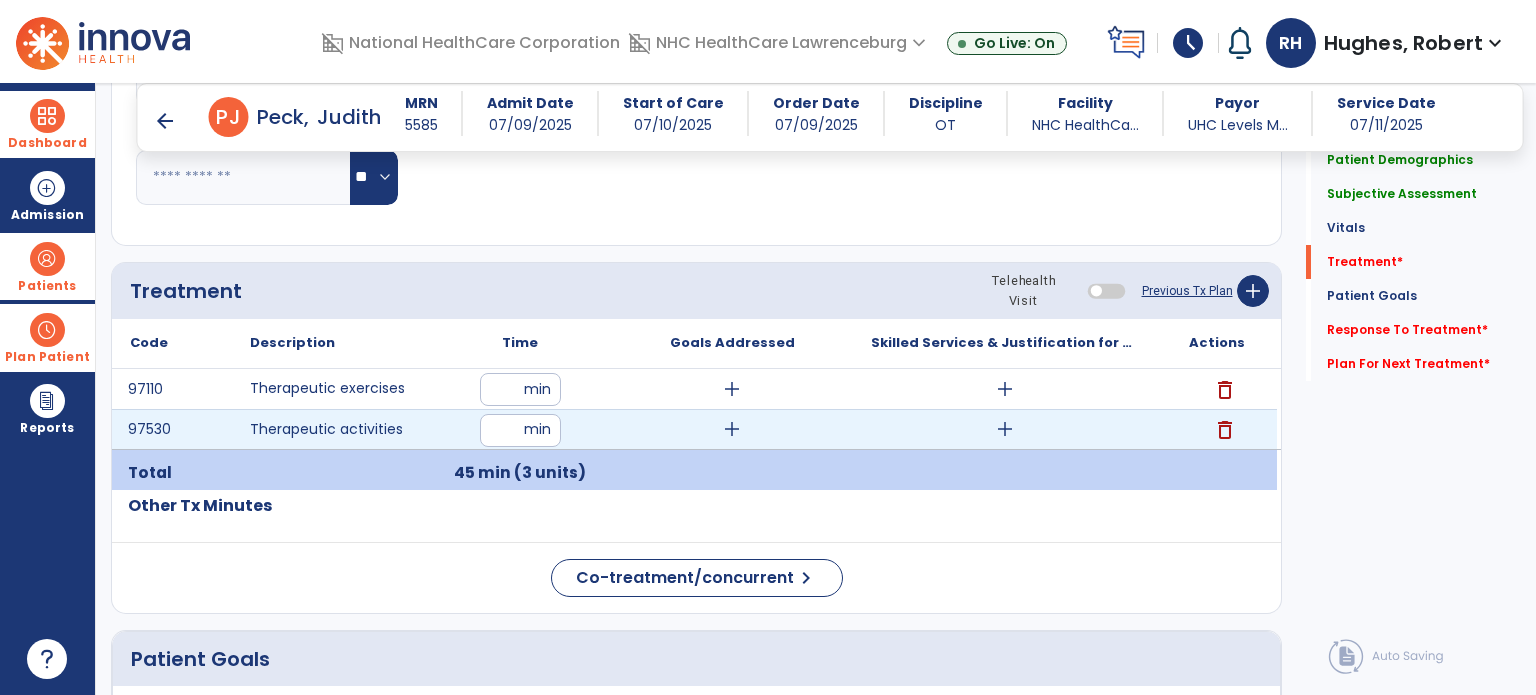 click on "add" at bounding box center (1005, 429) 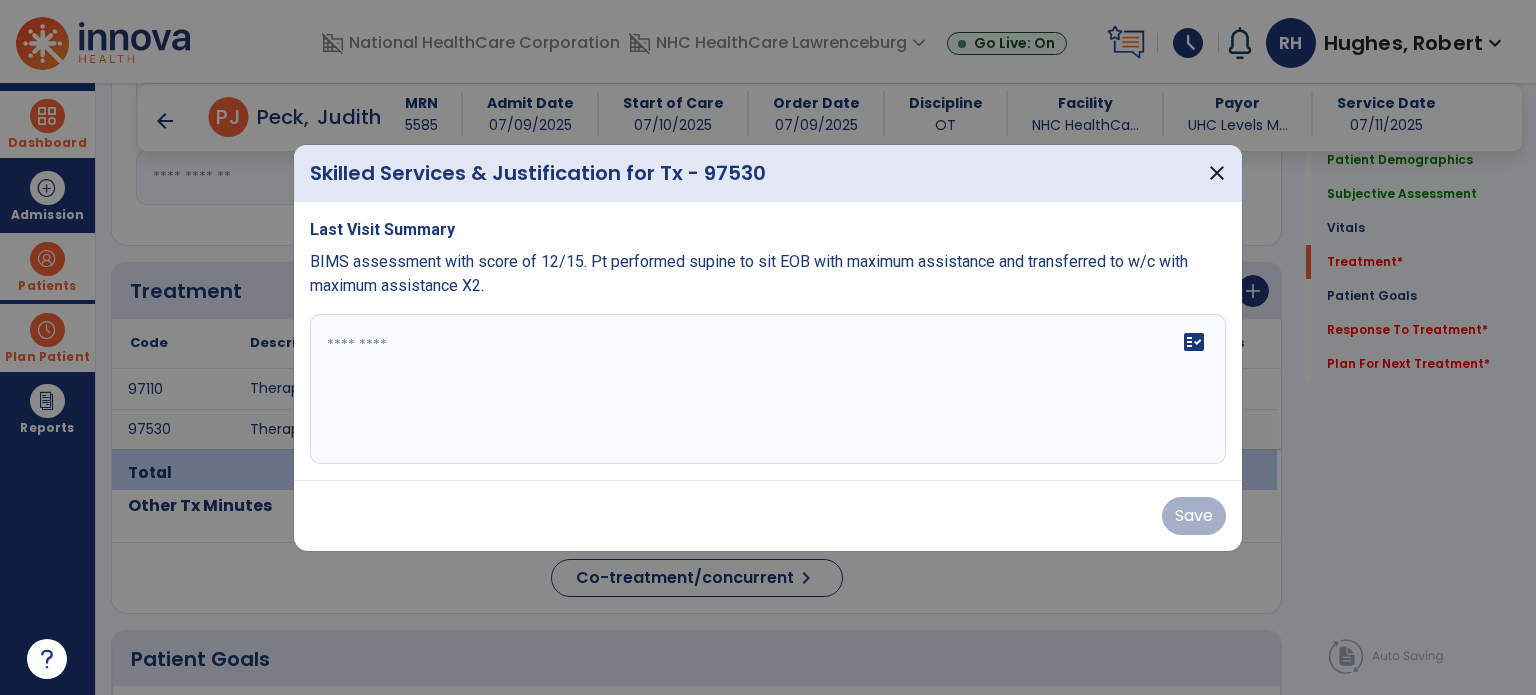 click on "fact_check" at bounding box center [768, 389] 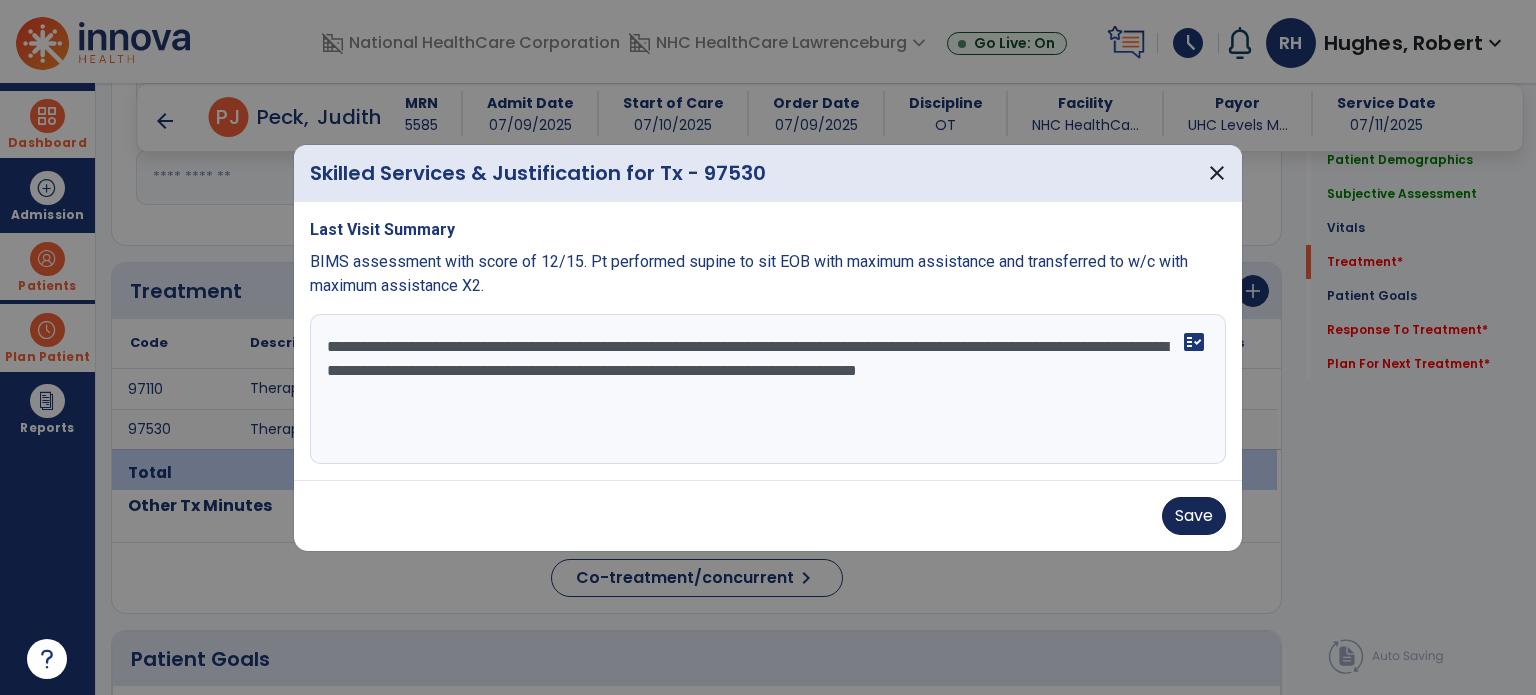type on "**********" 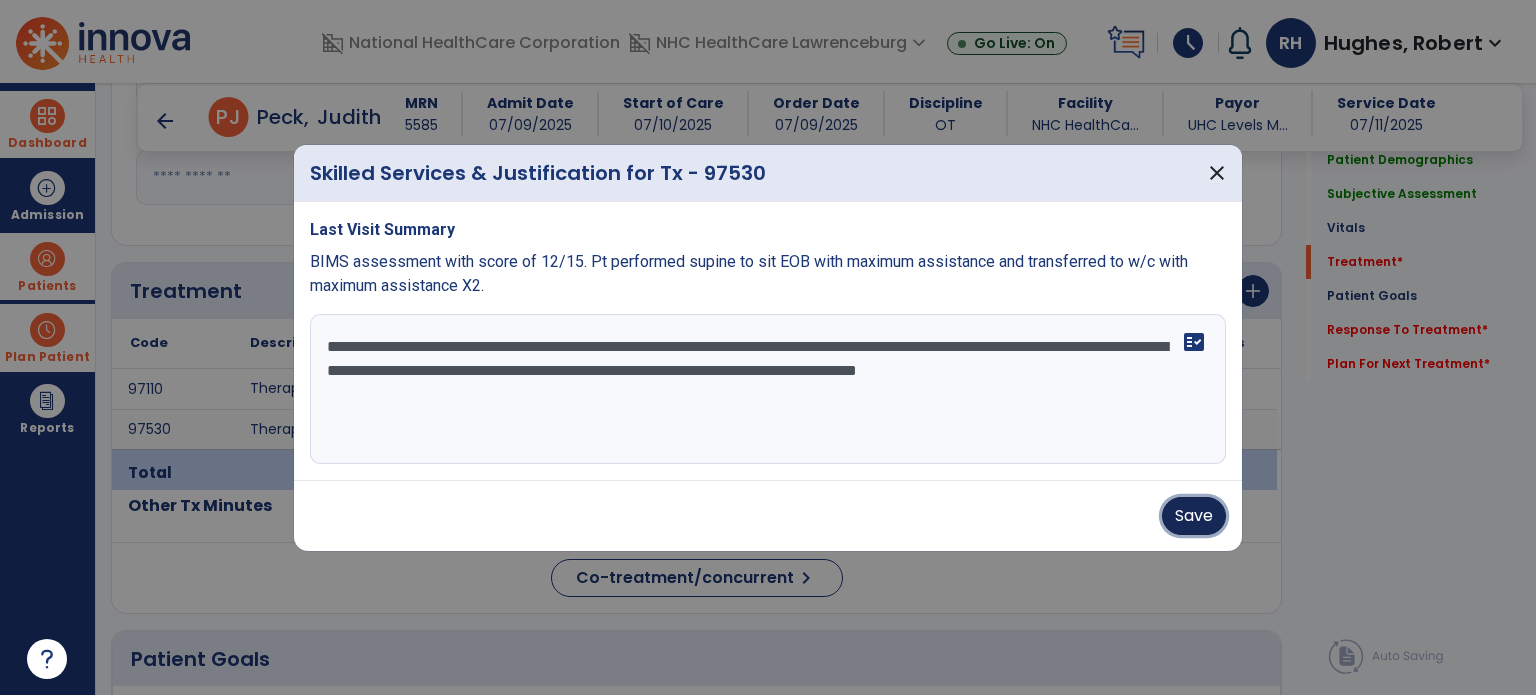 click on "Save" at bounding box center [1194, 516] 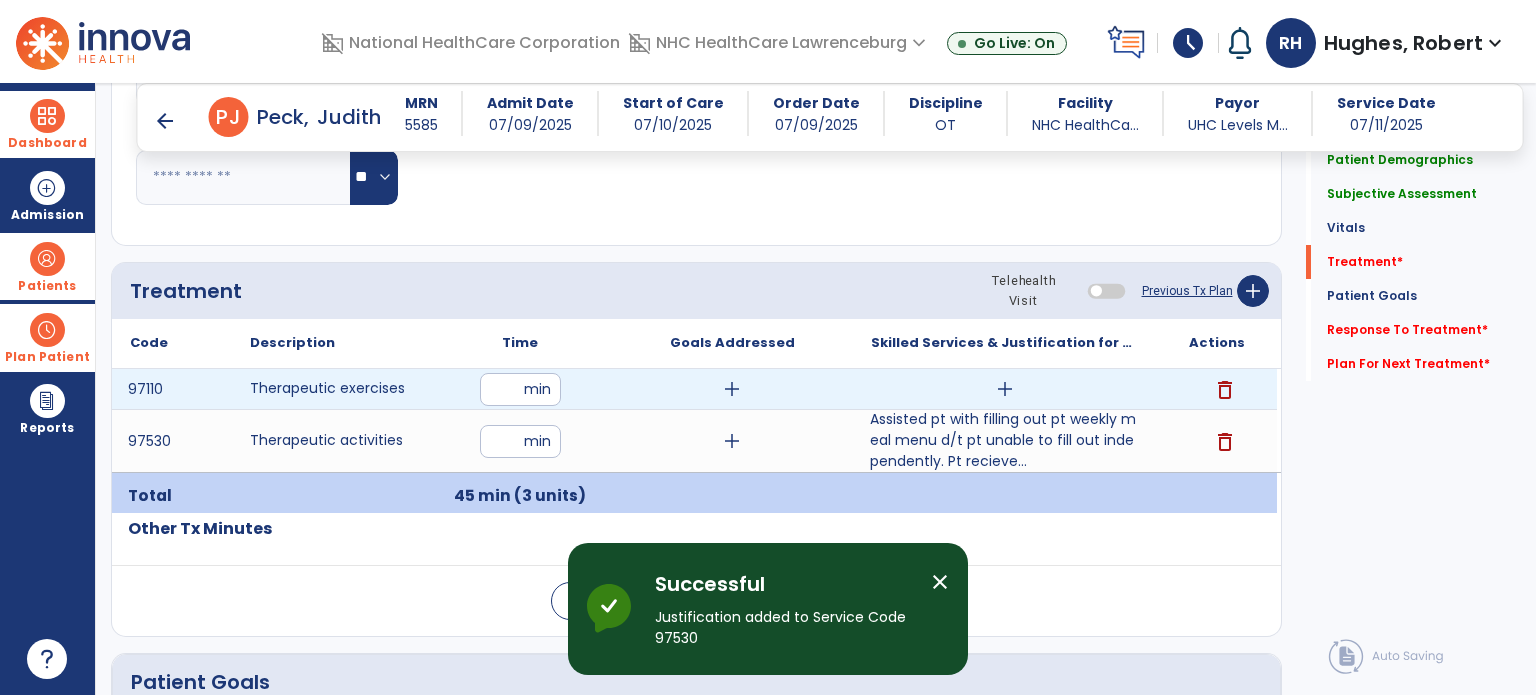 click on "add" at bounding box center [1005, 389] 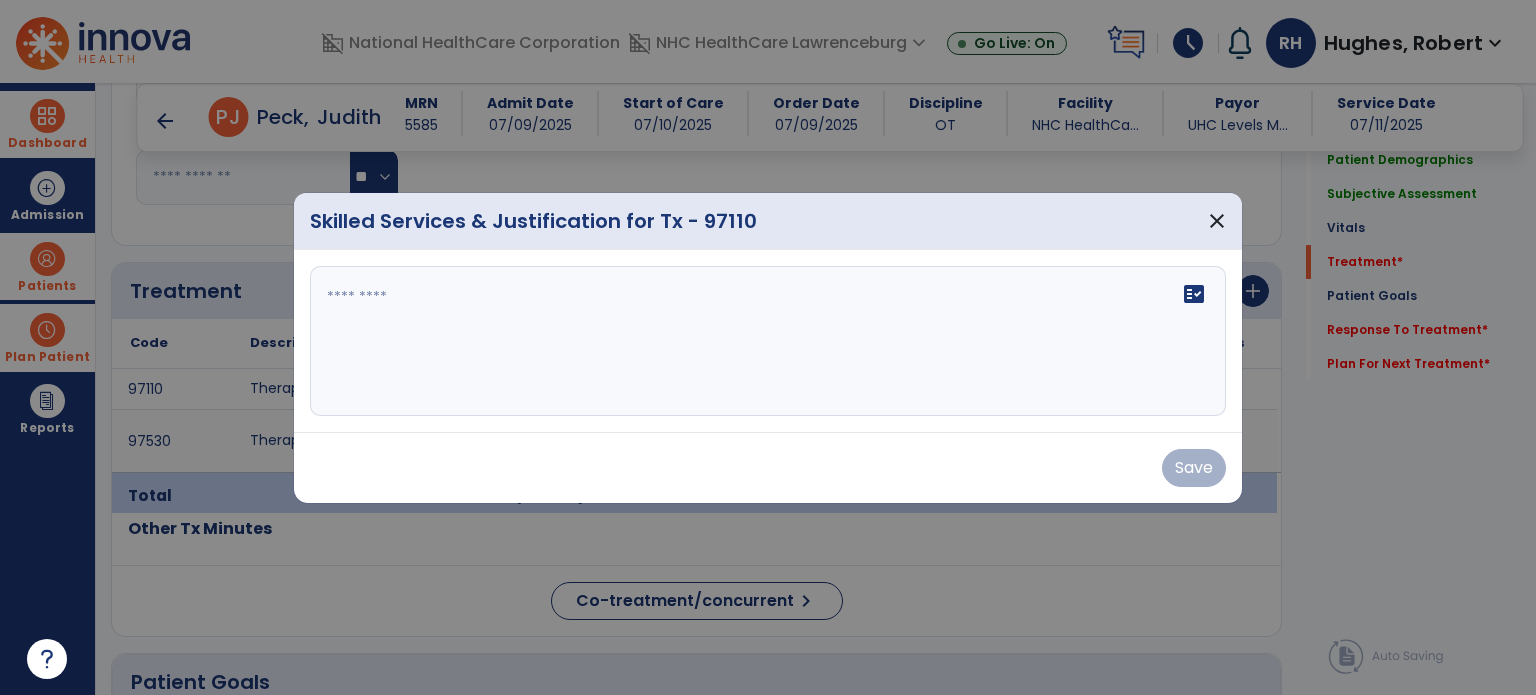 click on "fact_check" at bounding box center (768, 341) 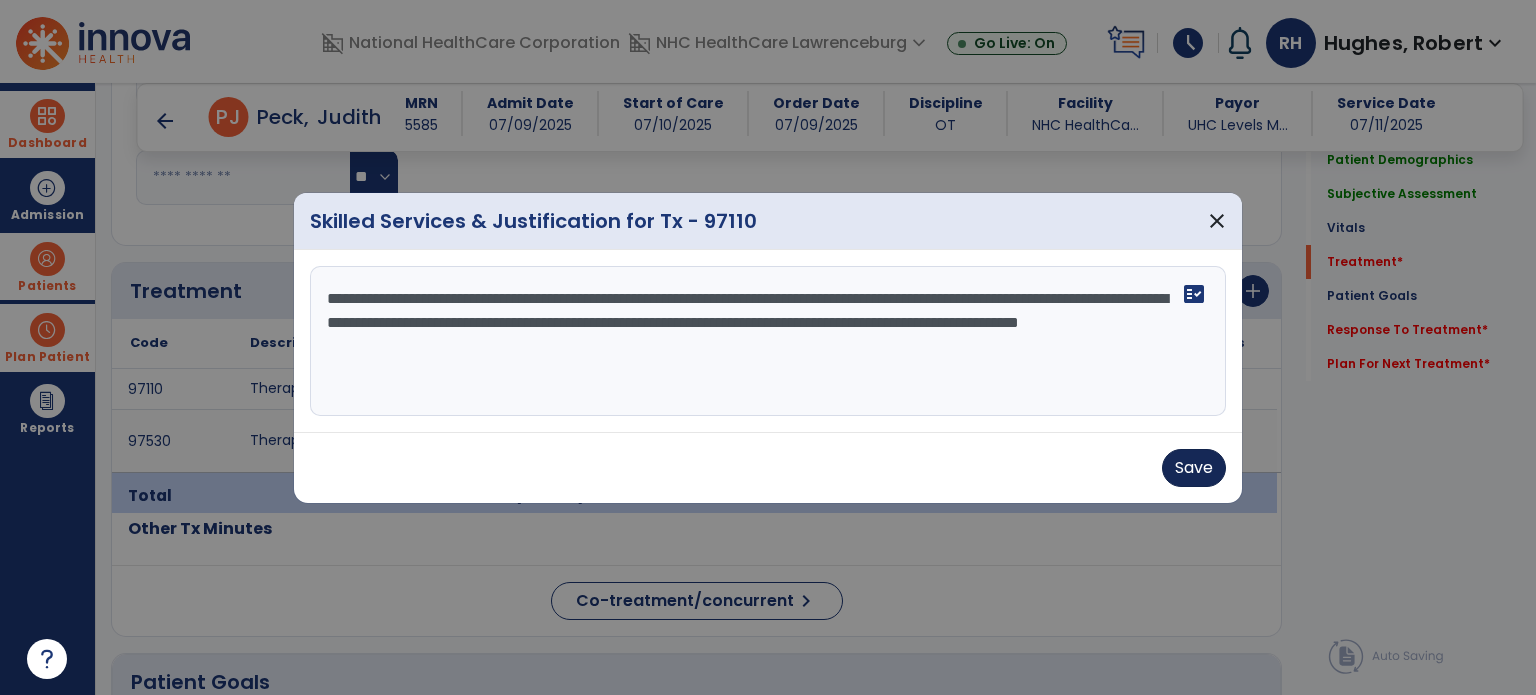 type on "**********" 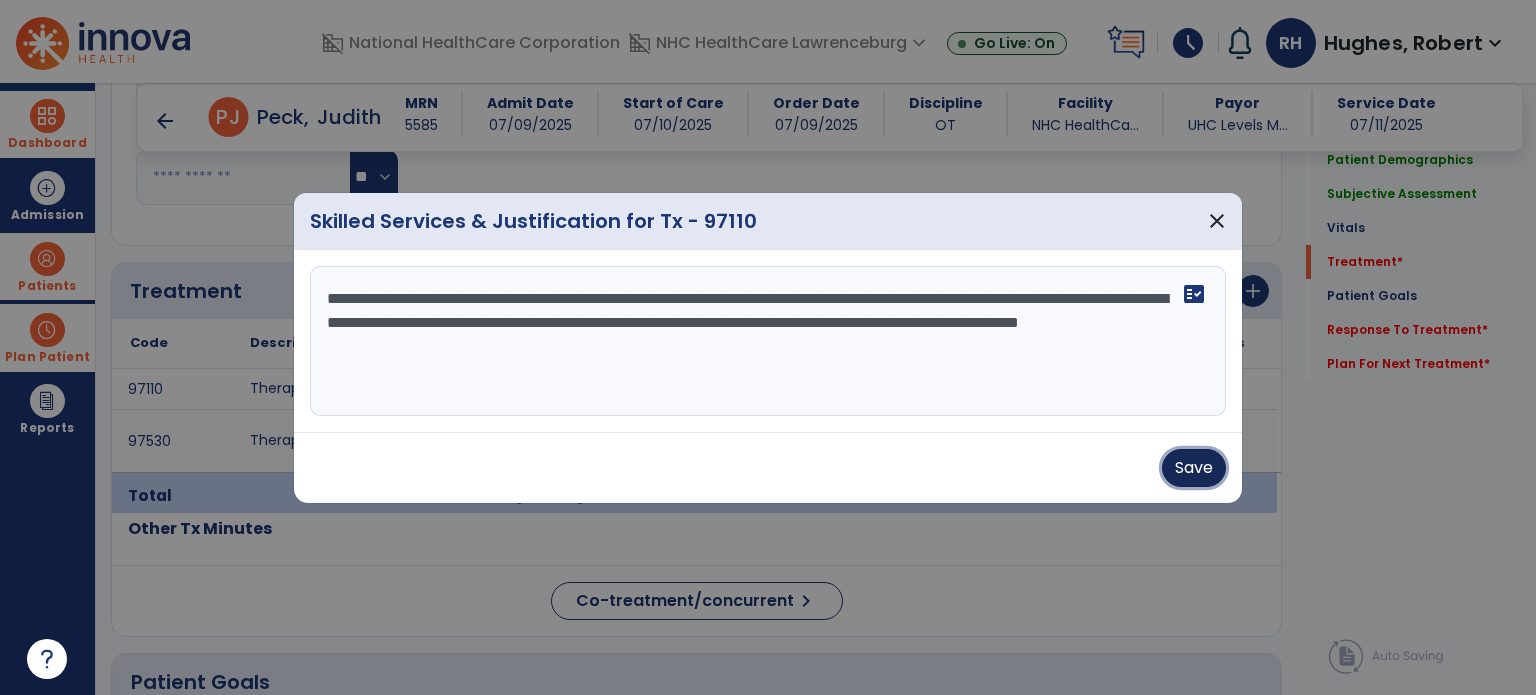 click on "Save" at bounding box center [1194, 468] 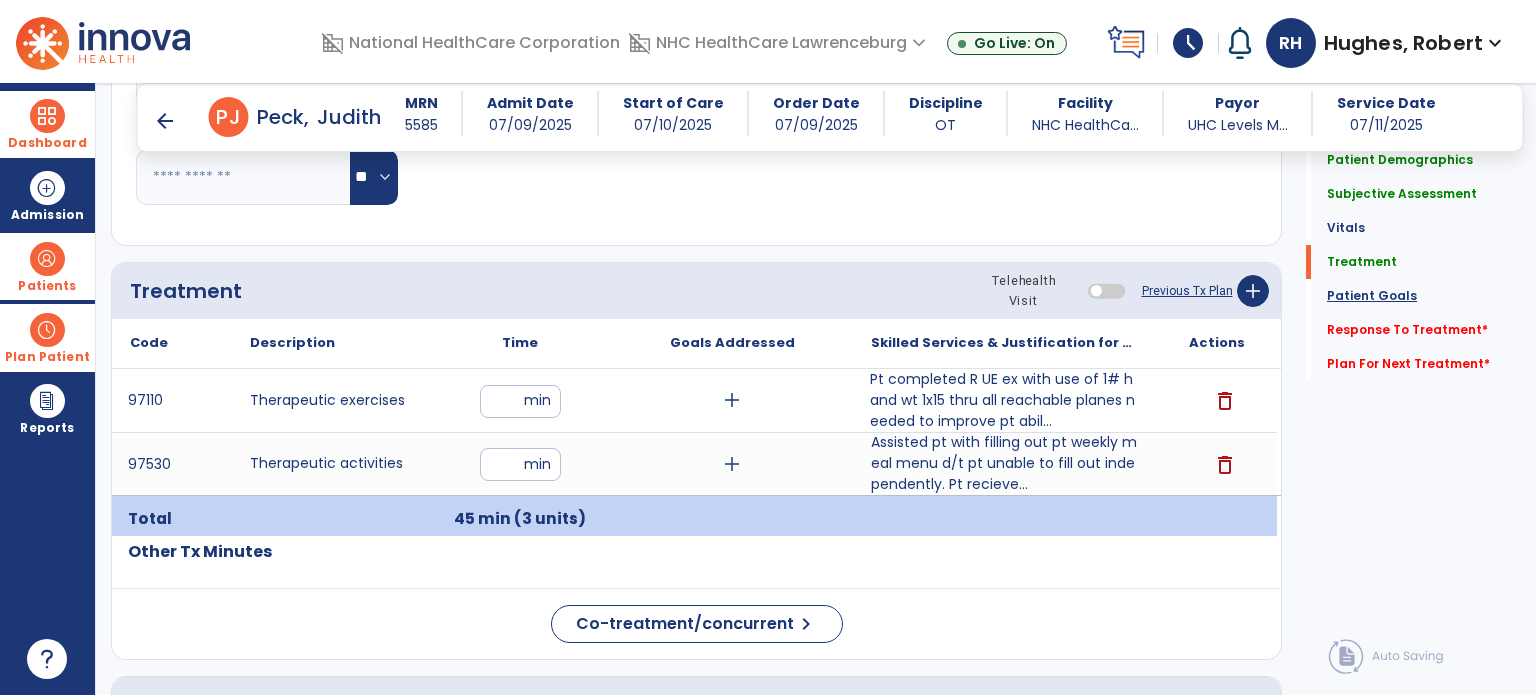 click on "Patient Goals" 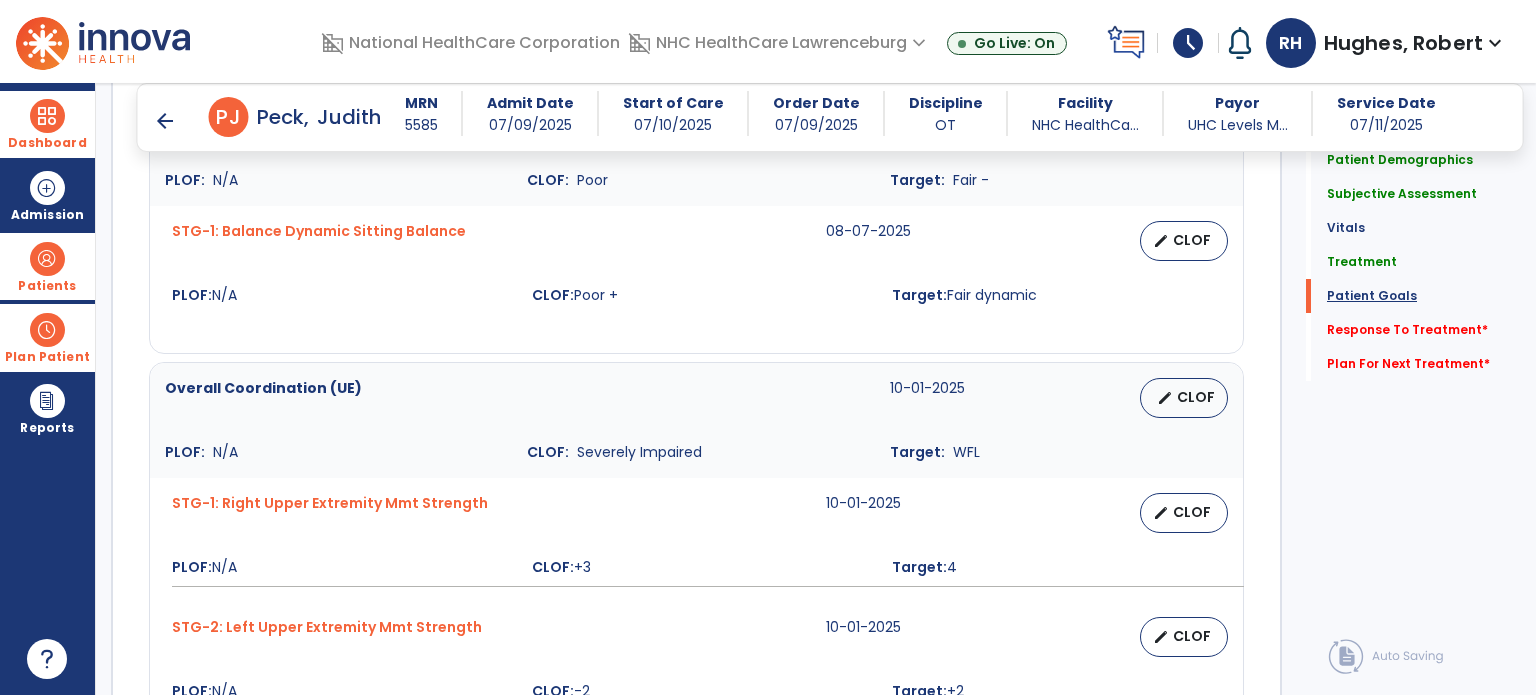 scroll, scrollTop: 2400, scrollLeft: 0, axis: vertical 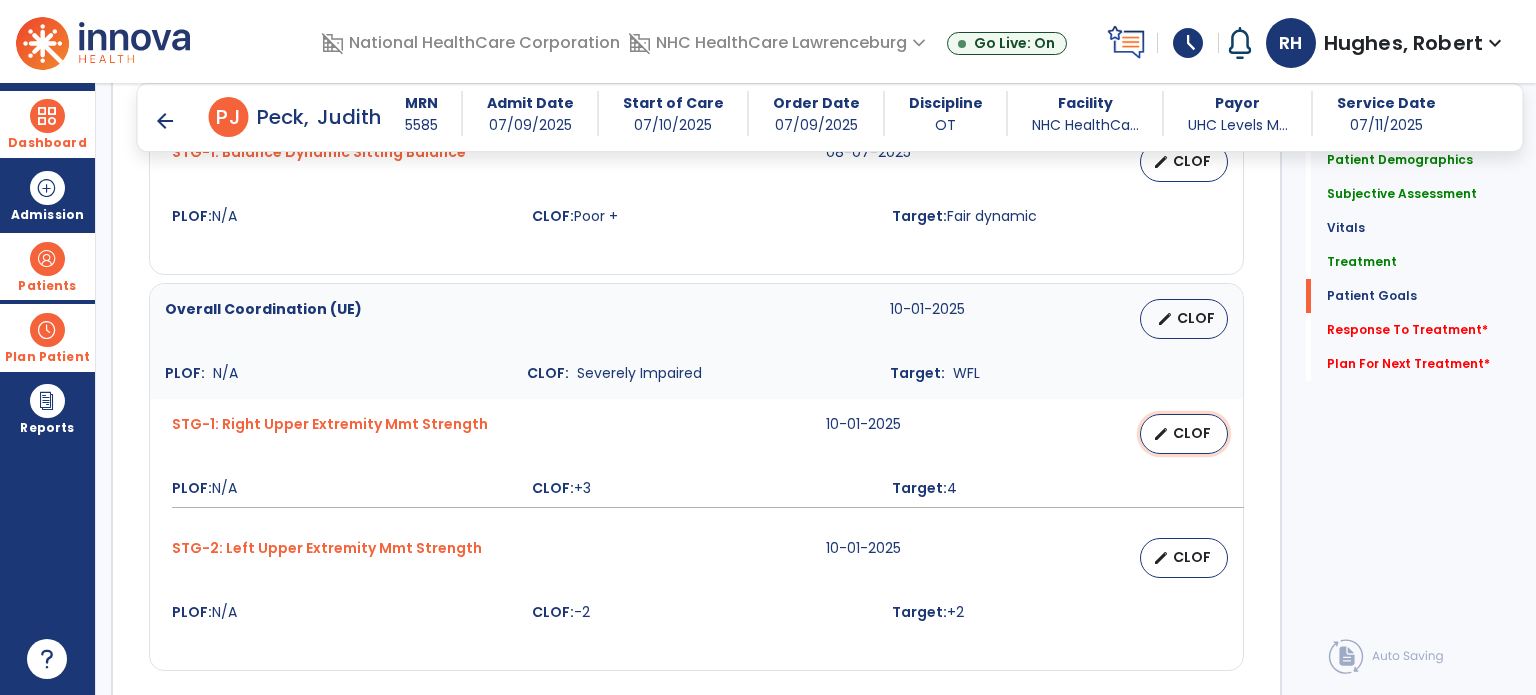 click on "CLOF" at bounding box center [1192, 433] 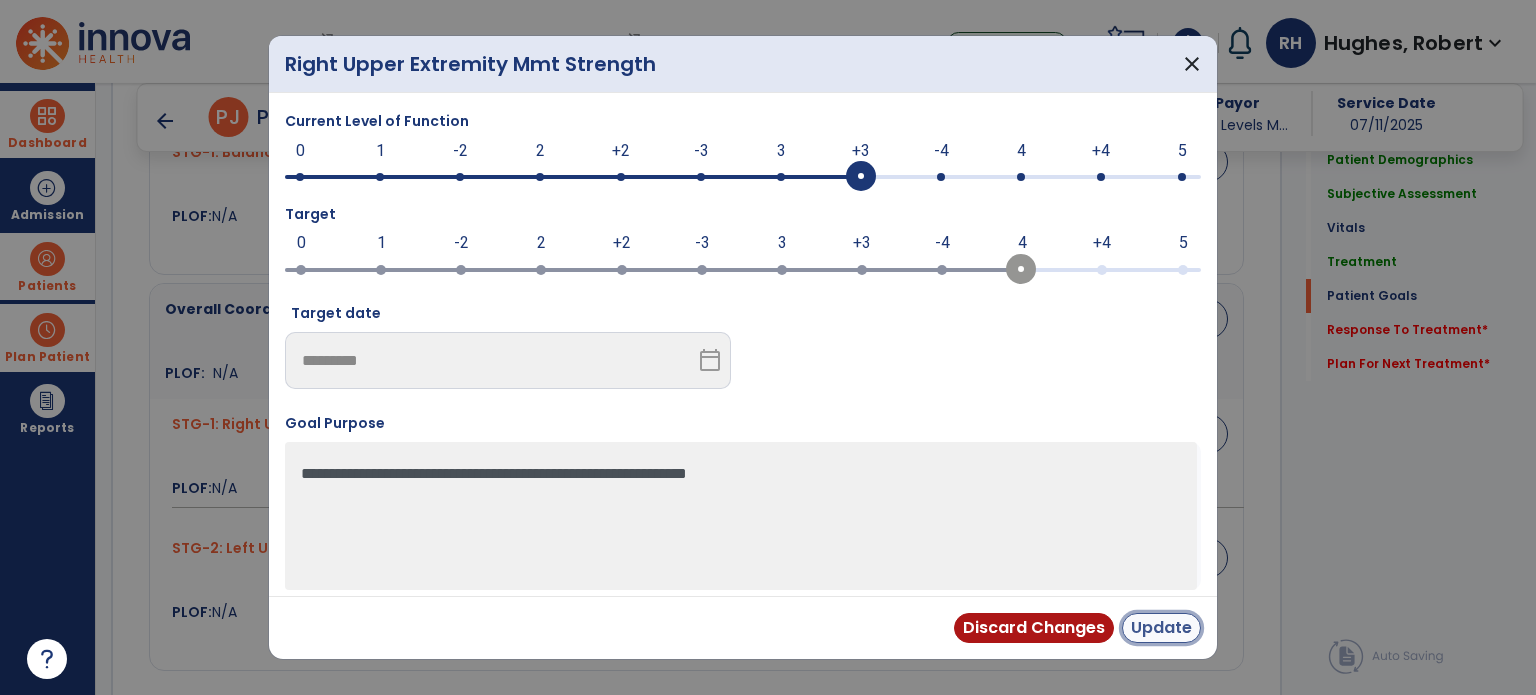 click on "Update" at bounding box center [1161, 628] 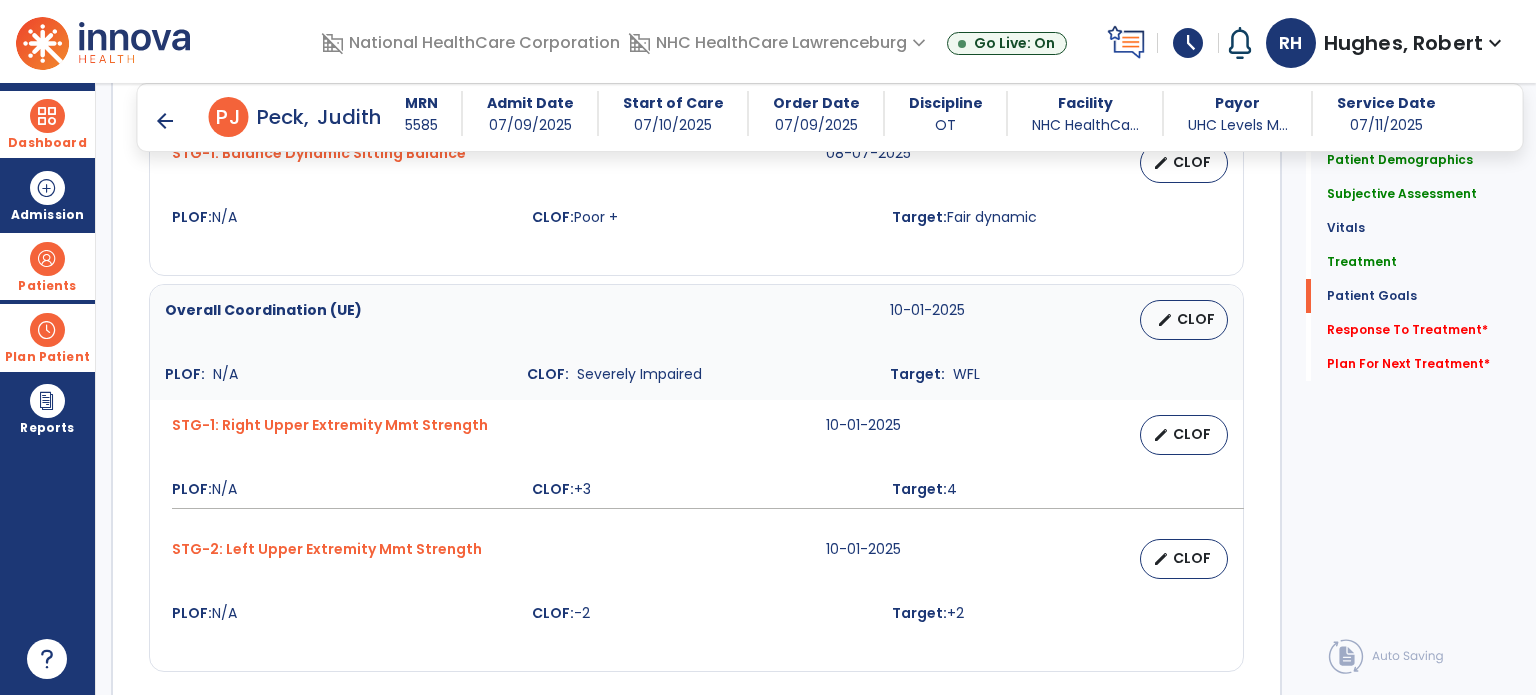 scroll, scrollTop: 2399, scrollLeft: 0, axis: vertical 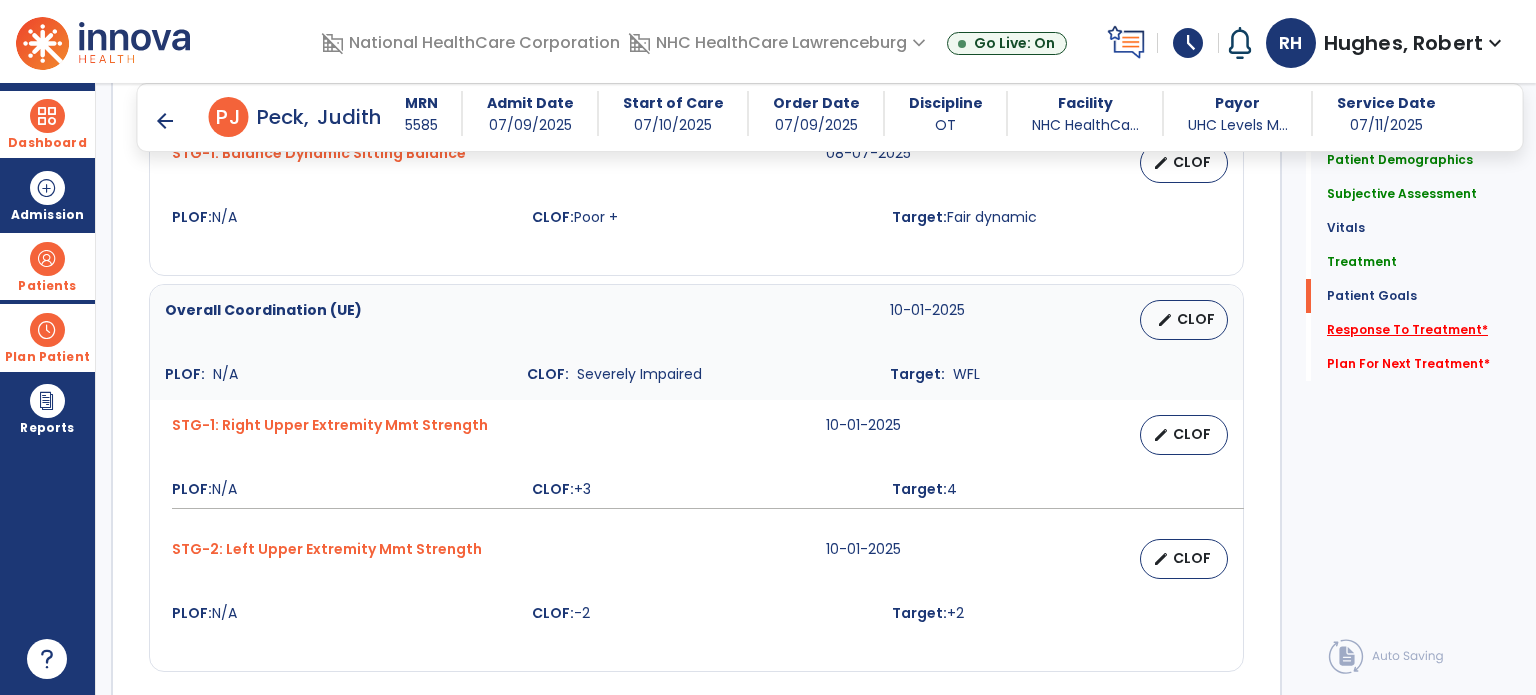 click on "Response To Treatment   *" 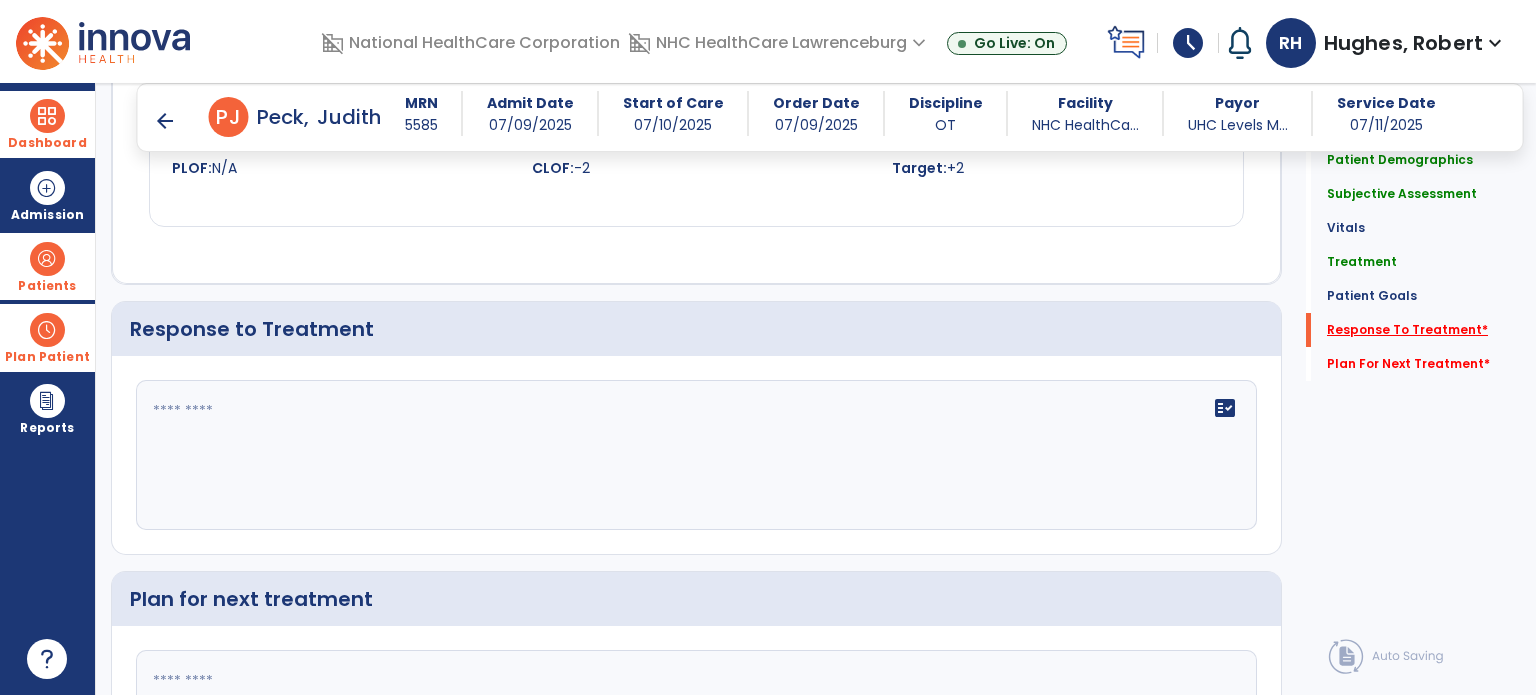 scroll, scrollTop: 2877, scrollLeft: 0, axis: vertical 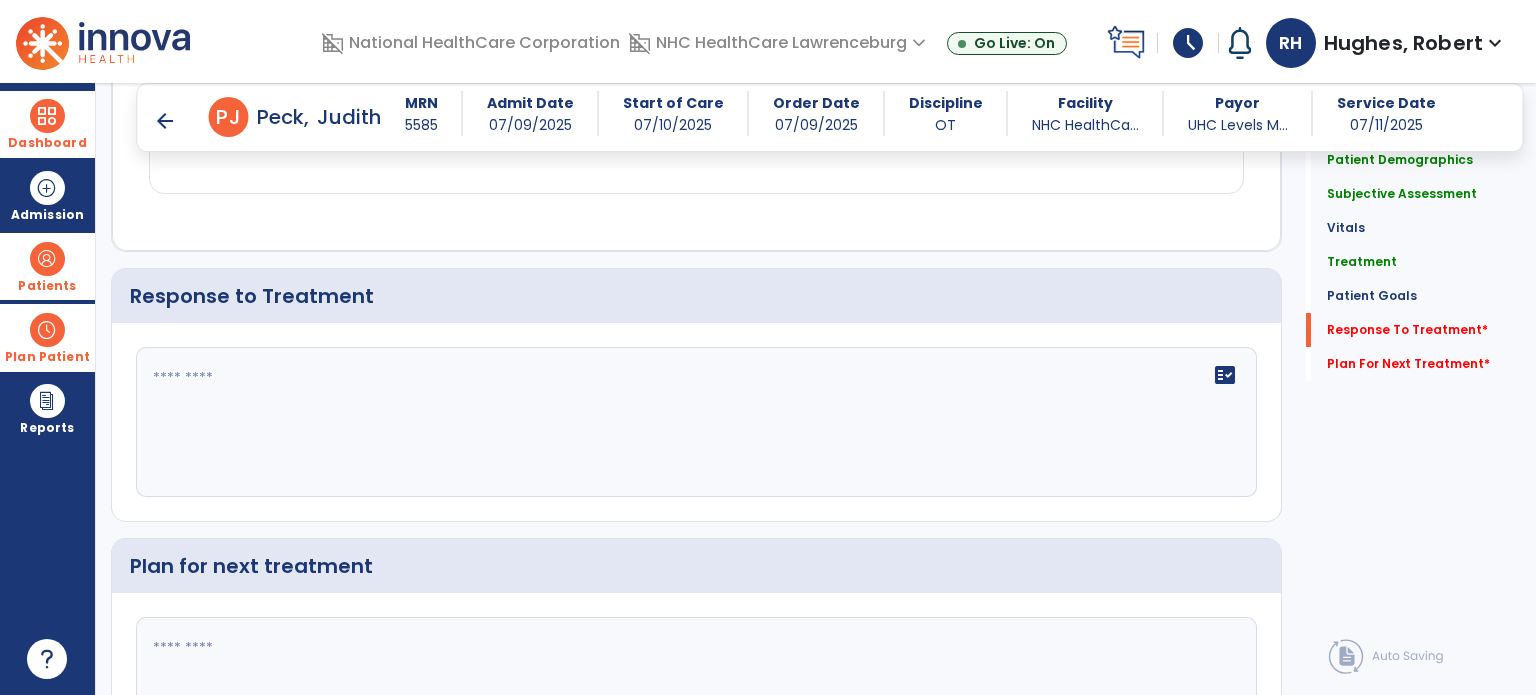 click on "fact_check" 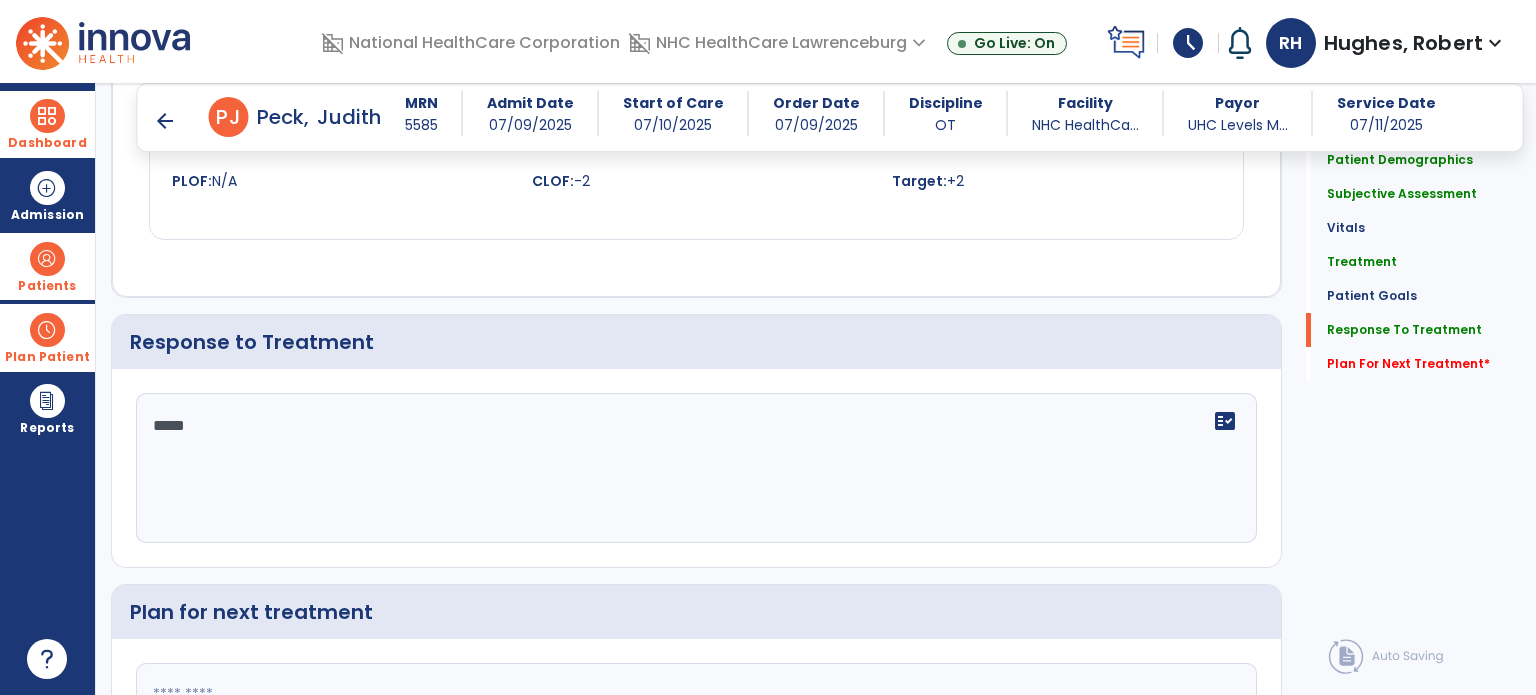 scroll, scrollTop: 2876, scrollLeft: 0, axis: vertical 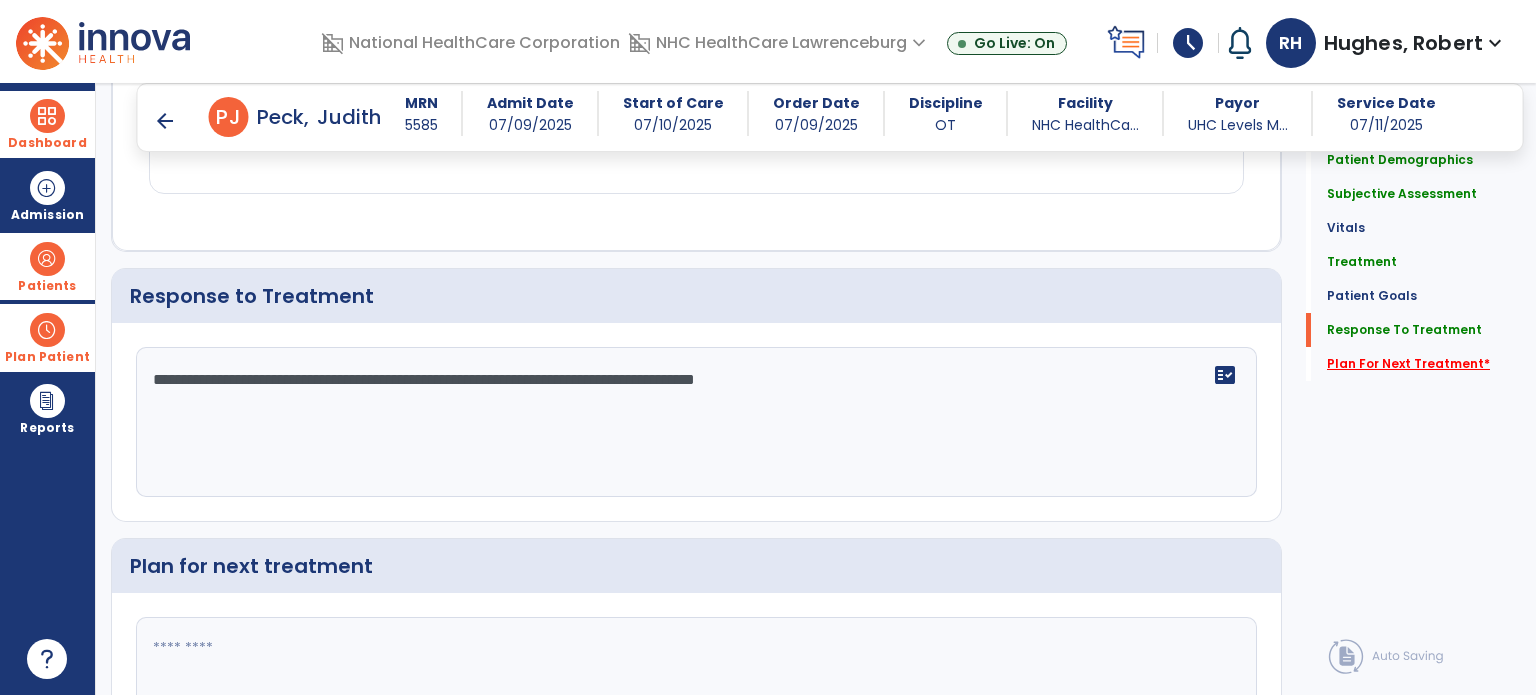 type on "**********" 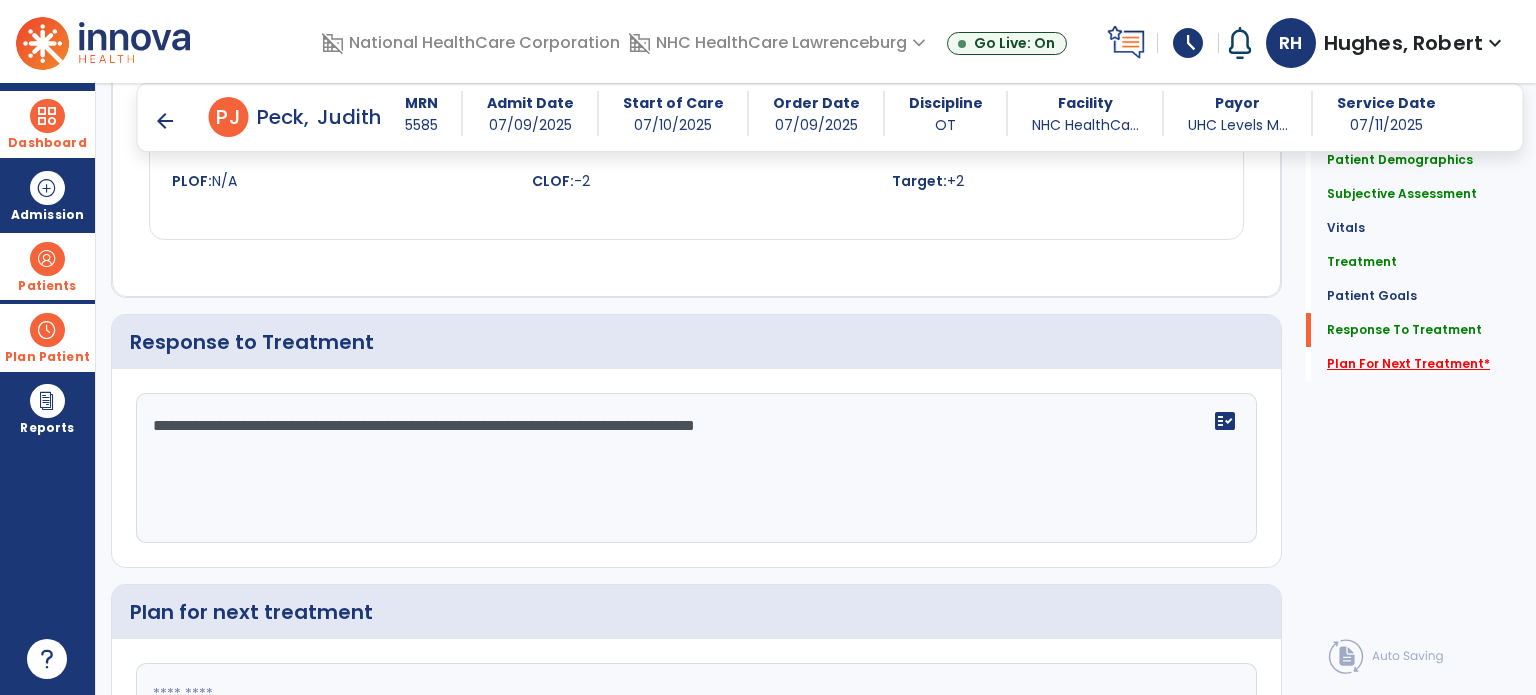 click on "Plan For Next Treatment   *" 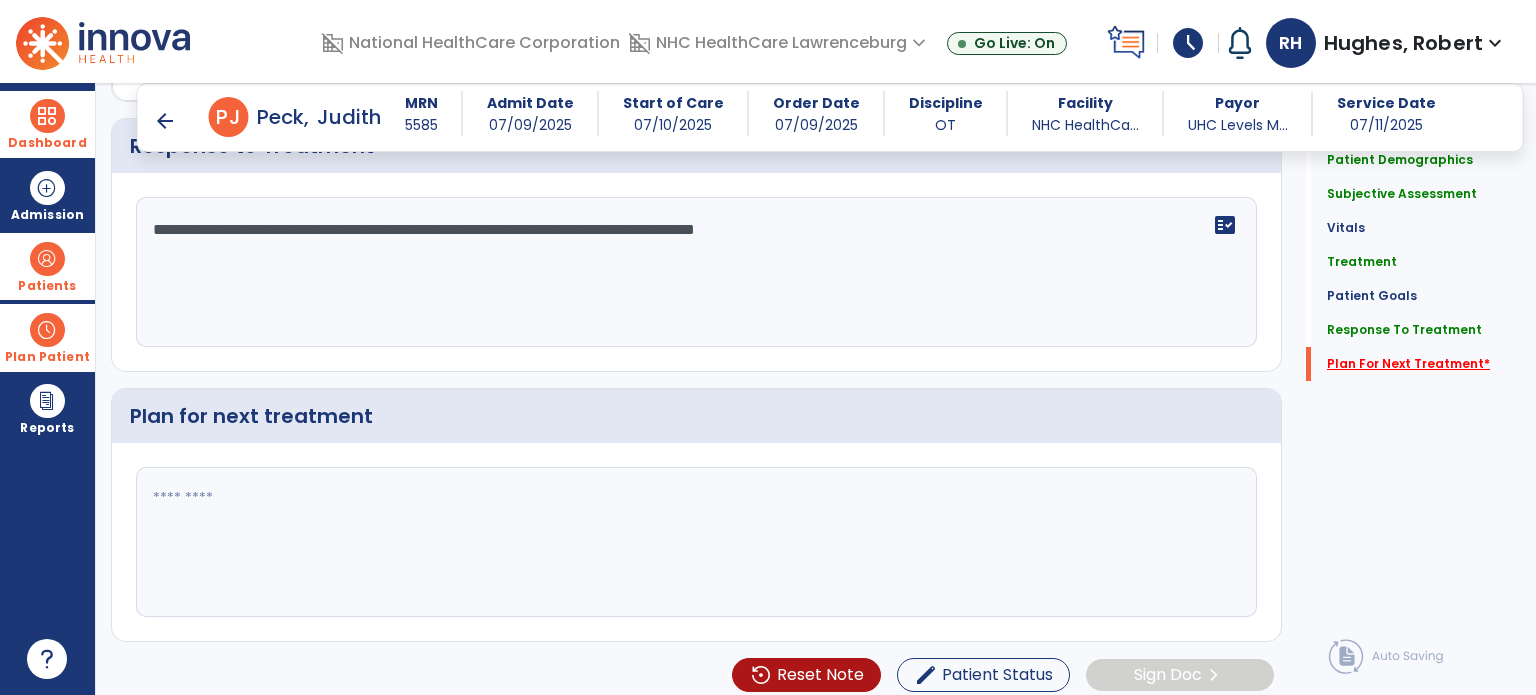 scroll, scrollTop: 3032, scrollLeft: 0, axis: vertical 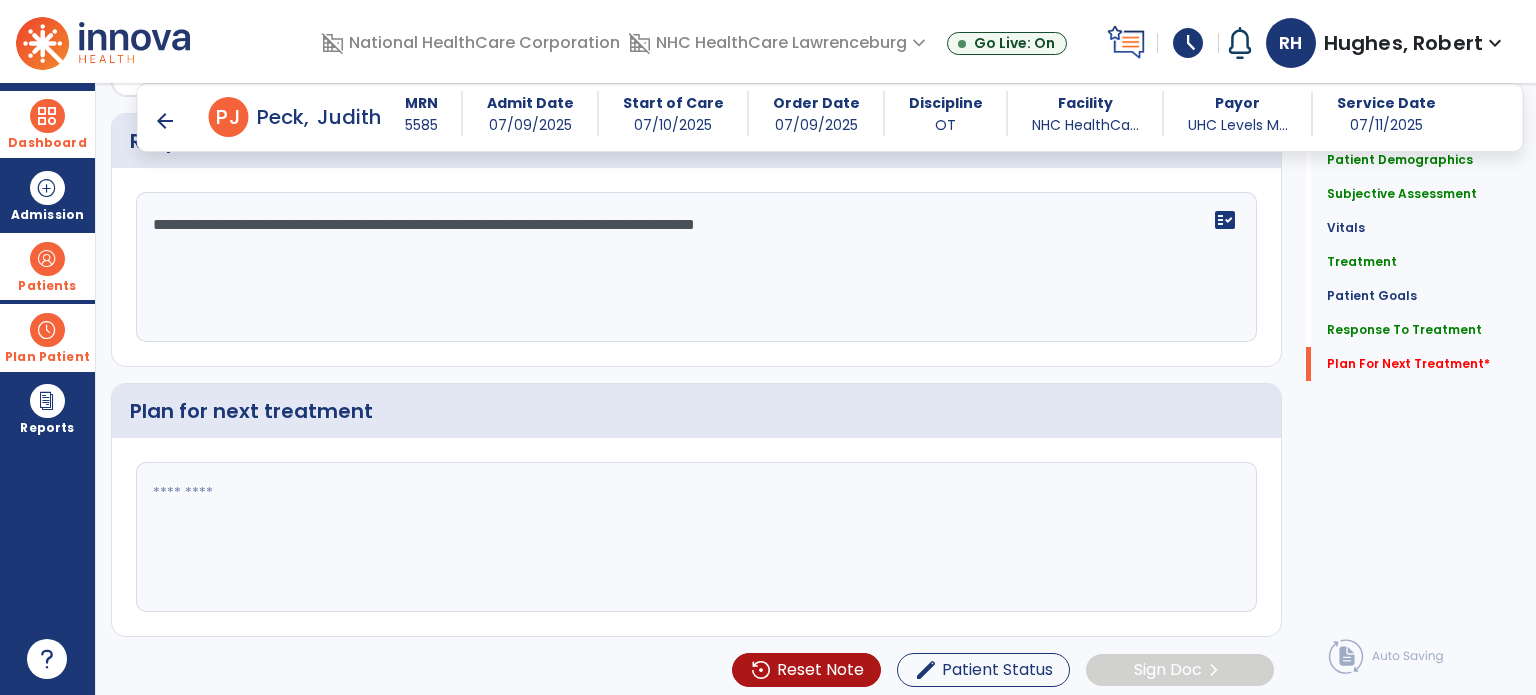 click 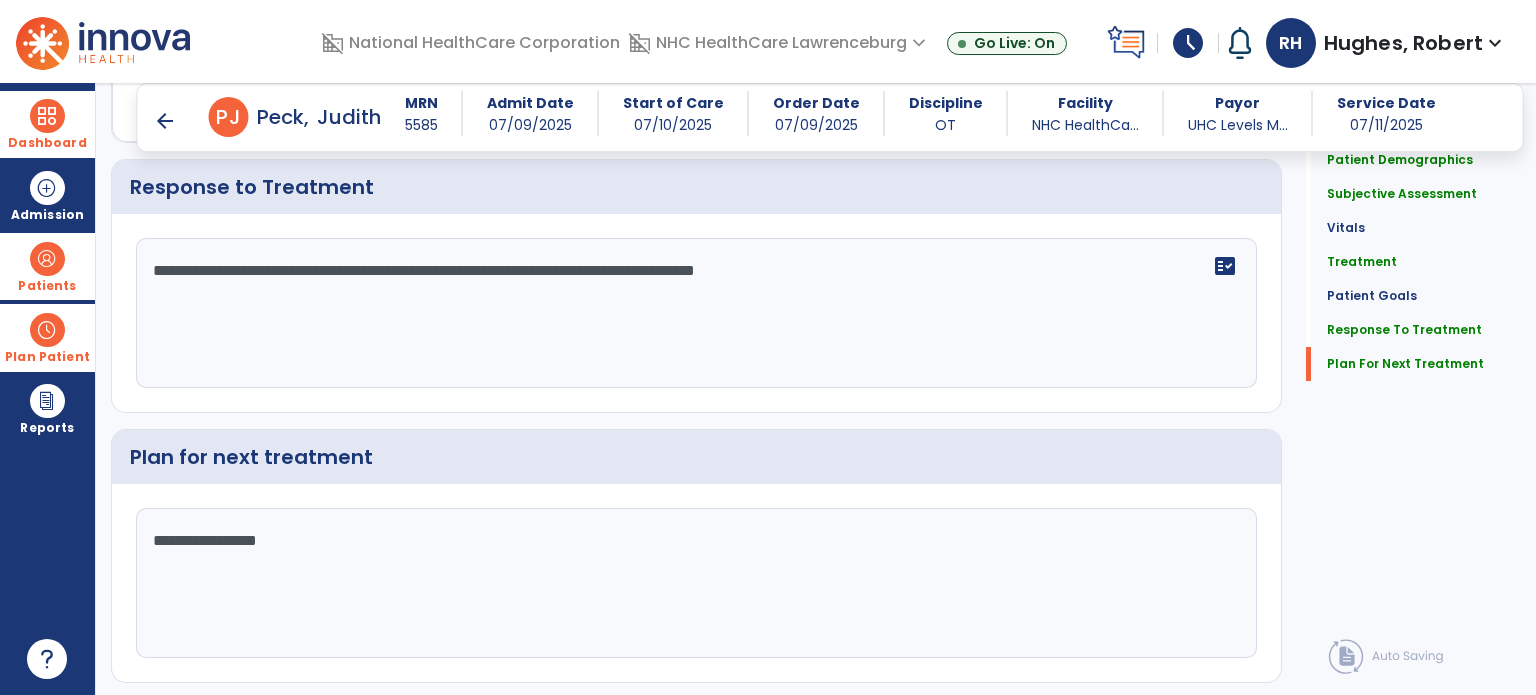 scroll, scrollTop: 3032, scrollLeft: 0, axis: vertical 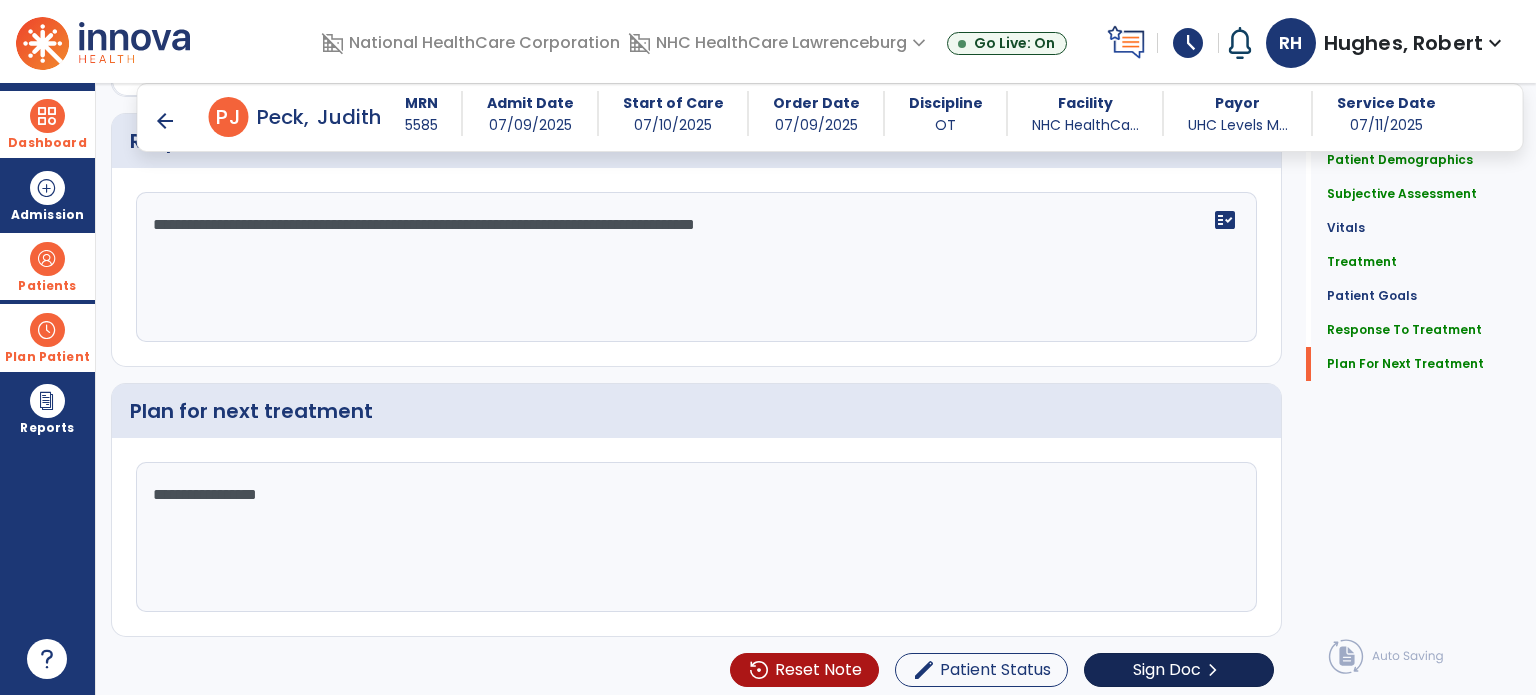 type on "**********" 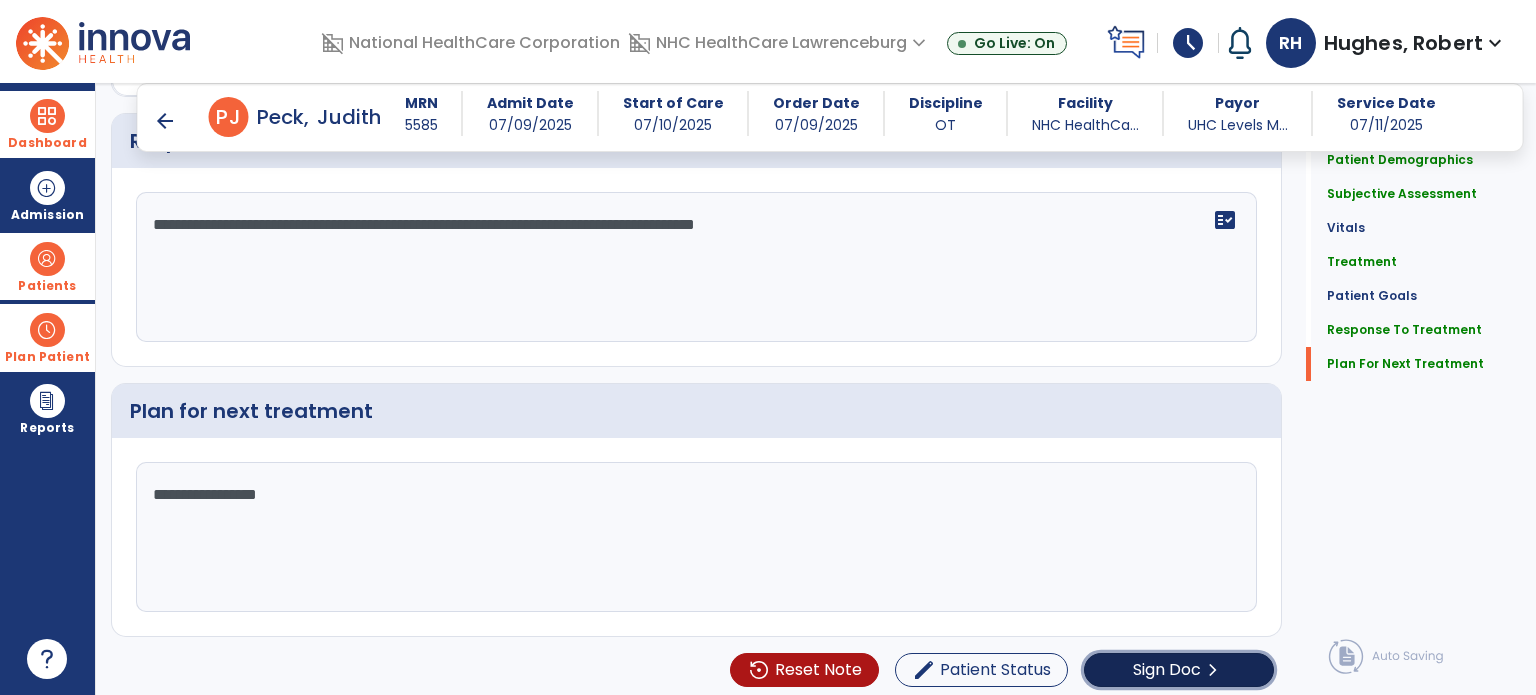 click on "chevron_right" 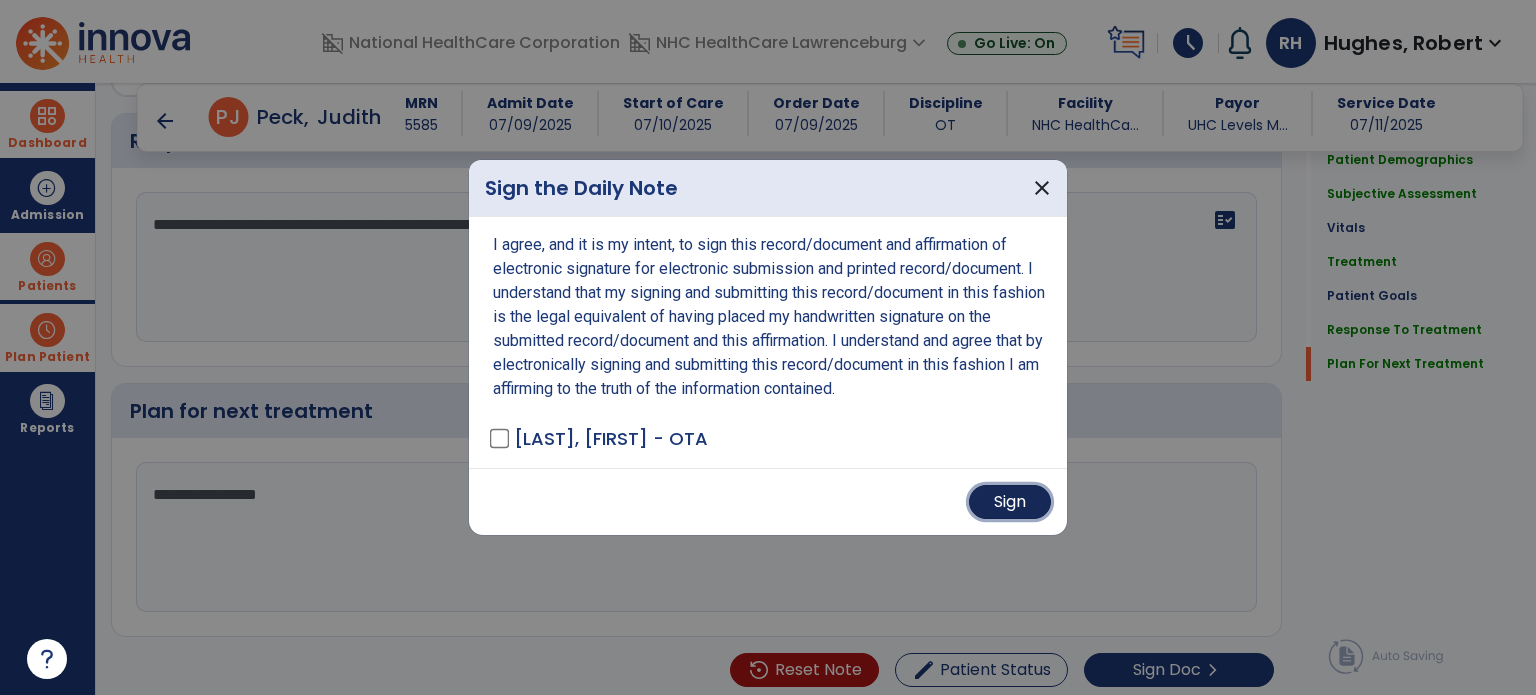 click on "Sign" at bounding box center [1010, 502] 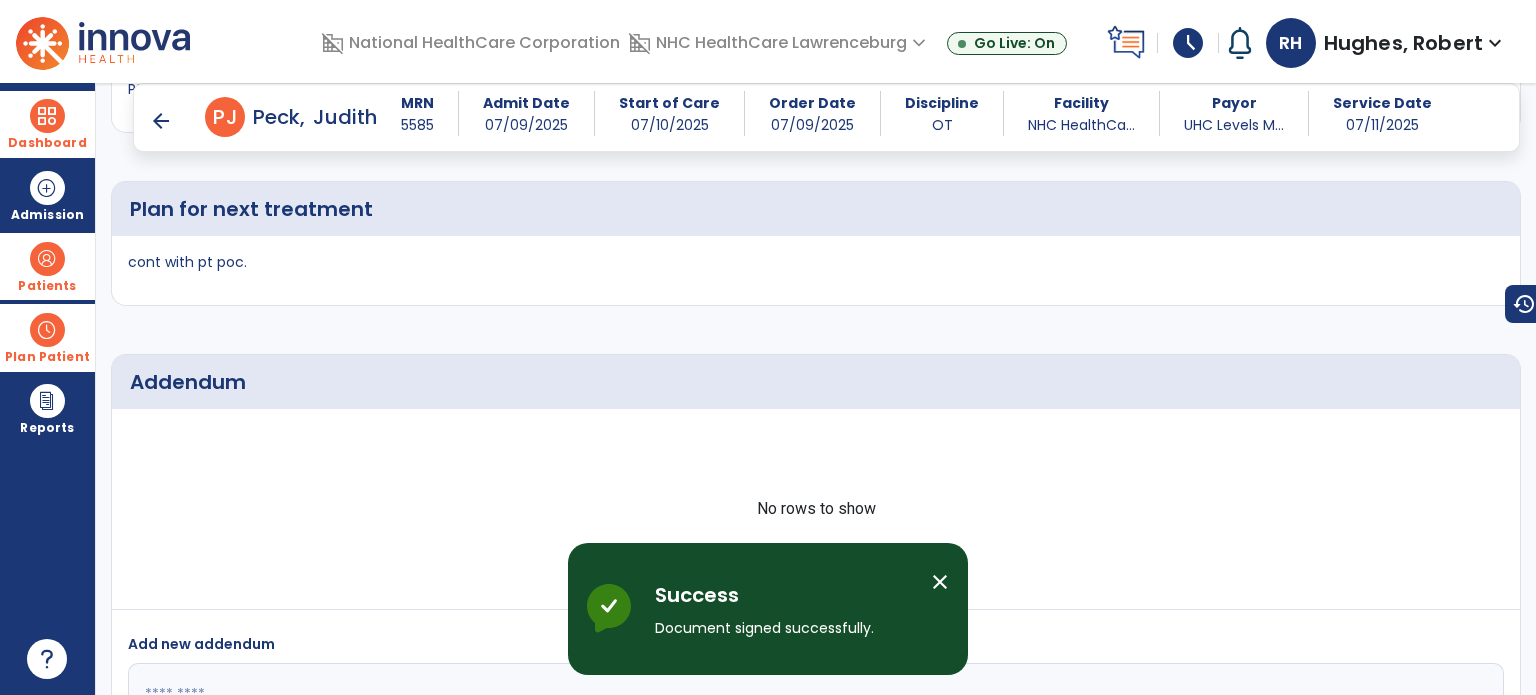 scroll, scrollTop: 4528, scrollLeft: 0, axis: vertical 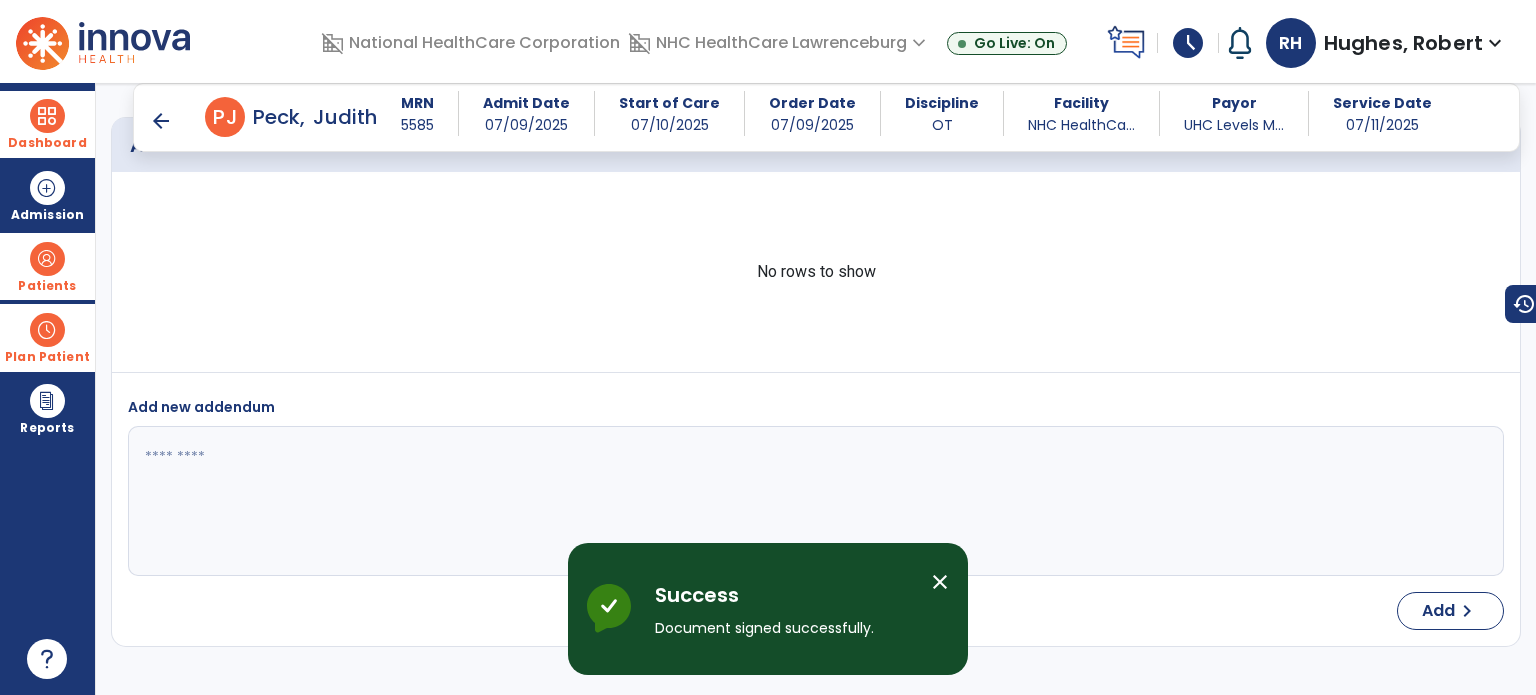click on "arrow_back" at bounding box center (161, 121) 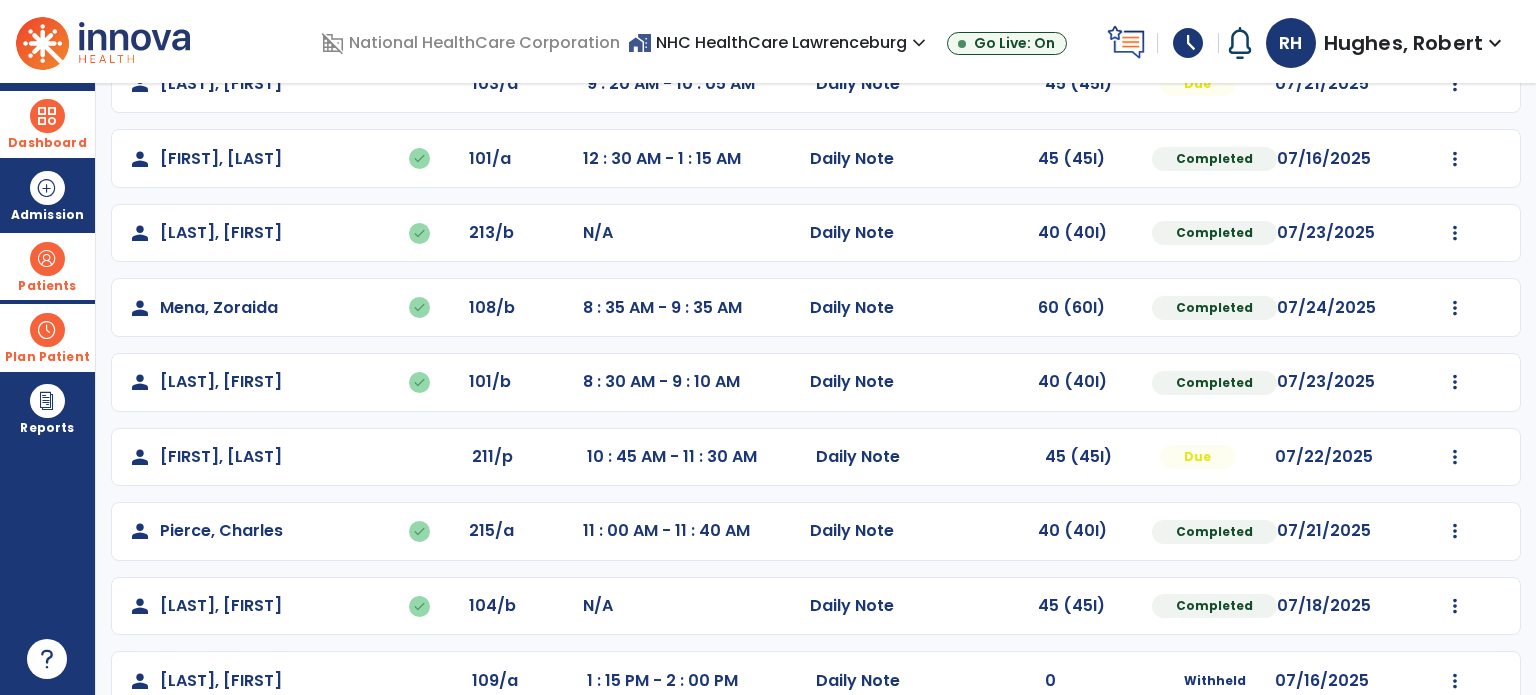 scroll, scrollTop: 203, scrollLeft: 0, axis: vertical 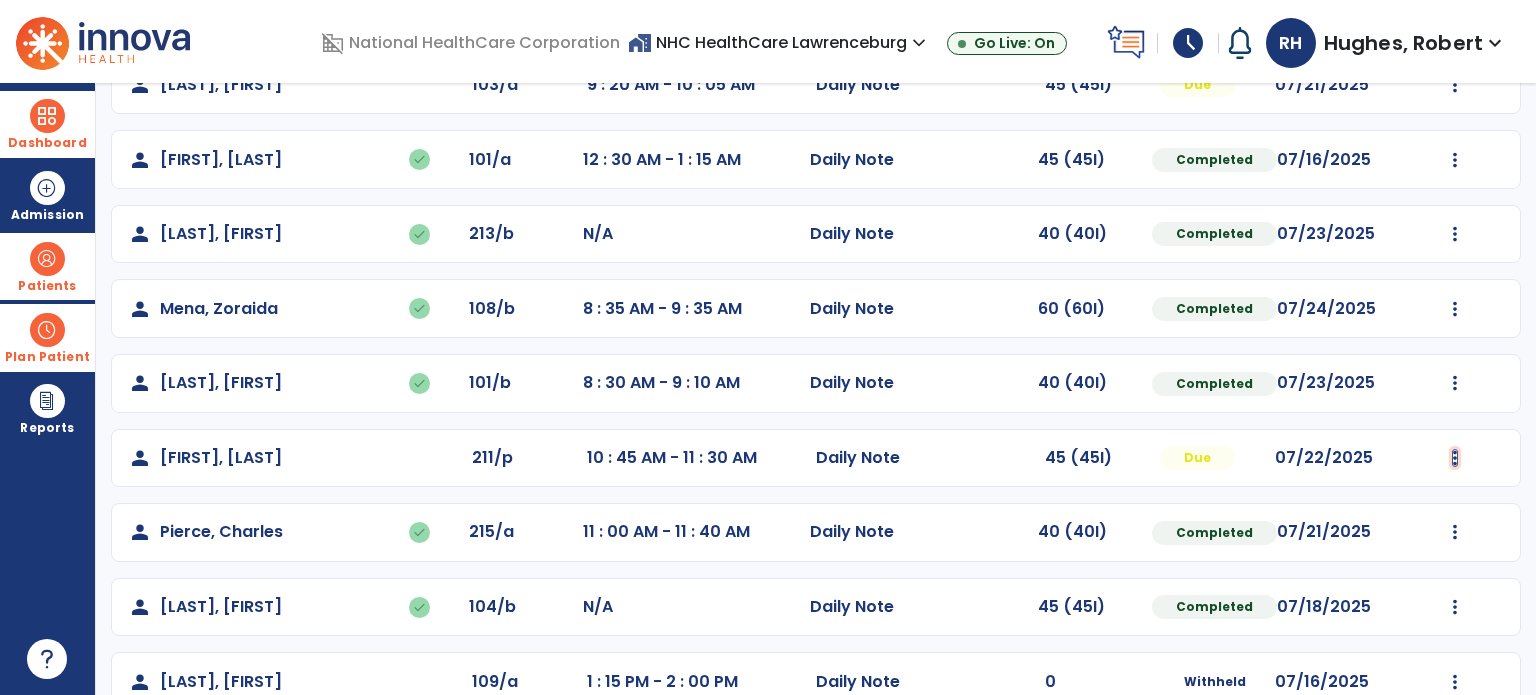 click at bounding box center [1455, 85] 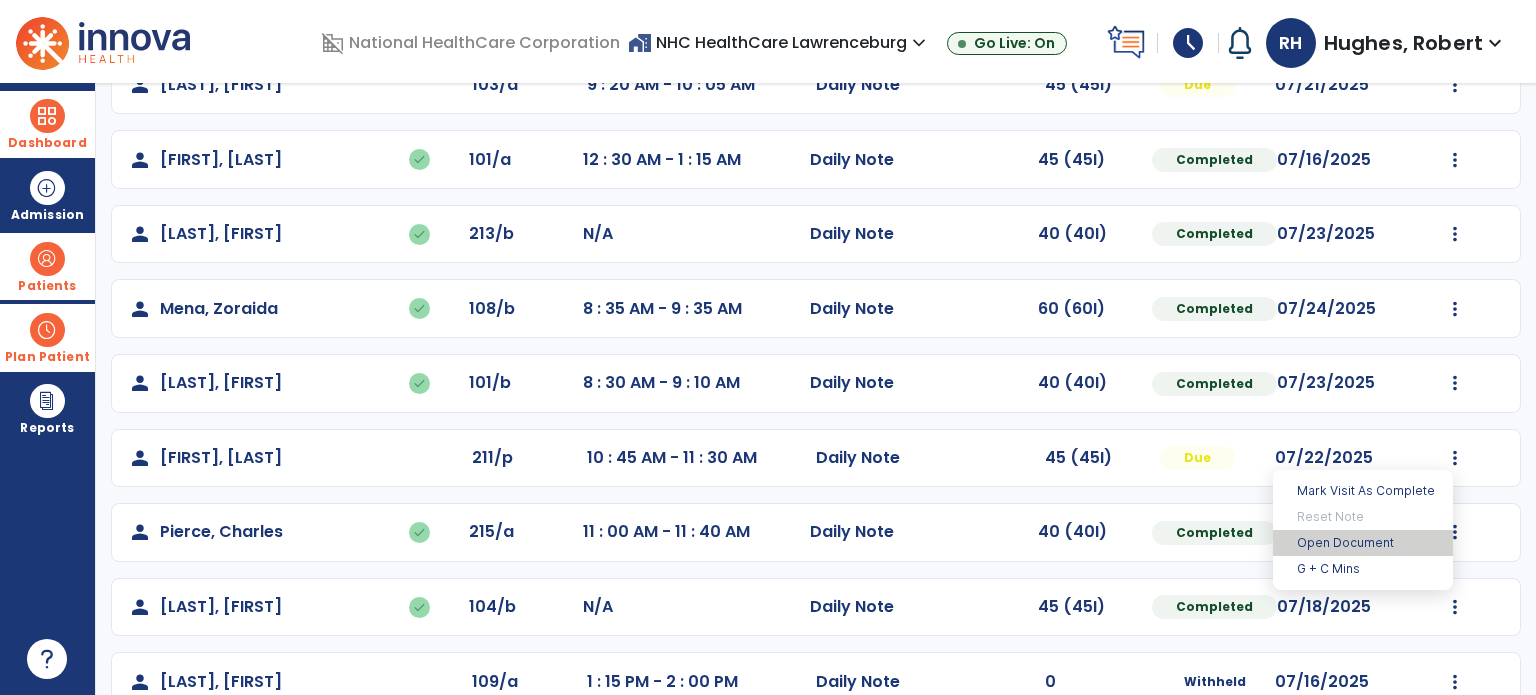 click on "Open Document" at bounding box center [1363, 543] 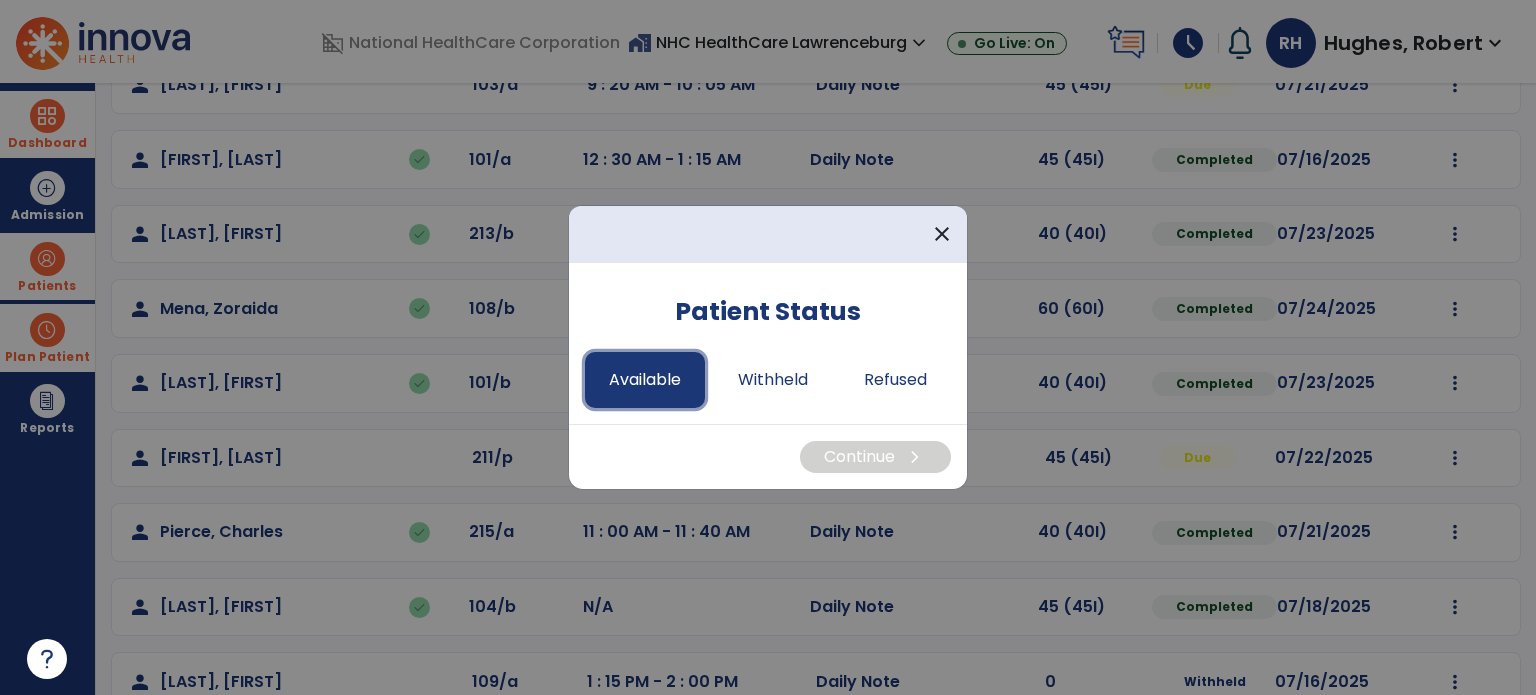 click on "Available" at bounding box center (645, 380) 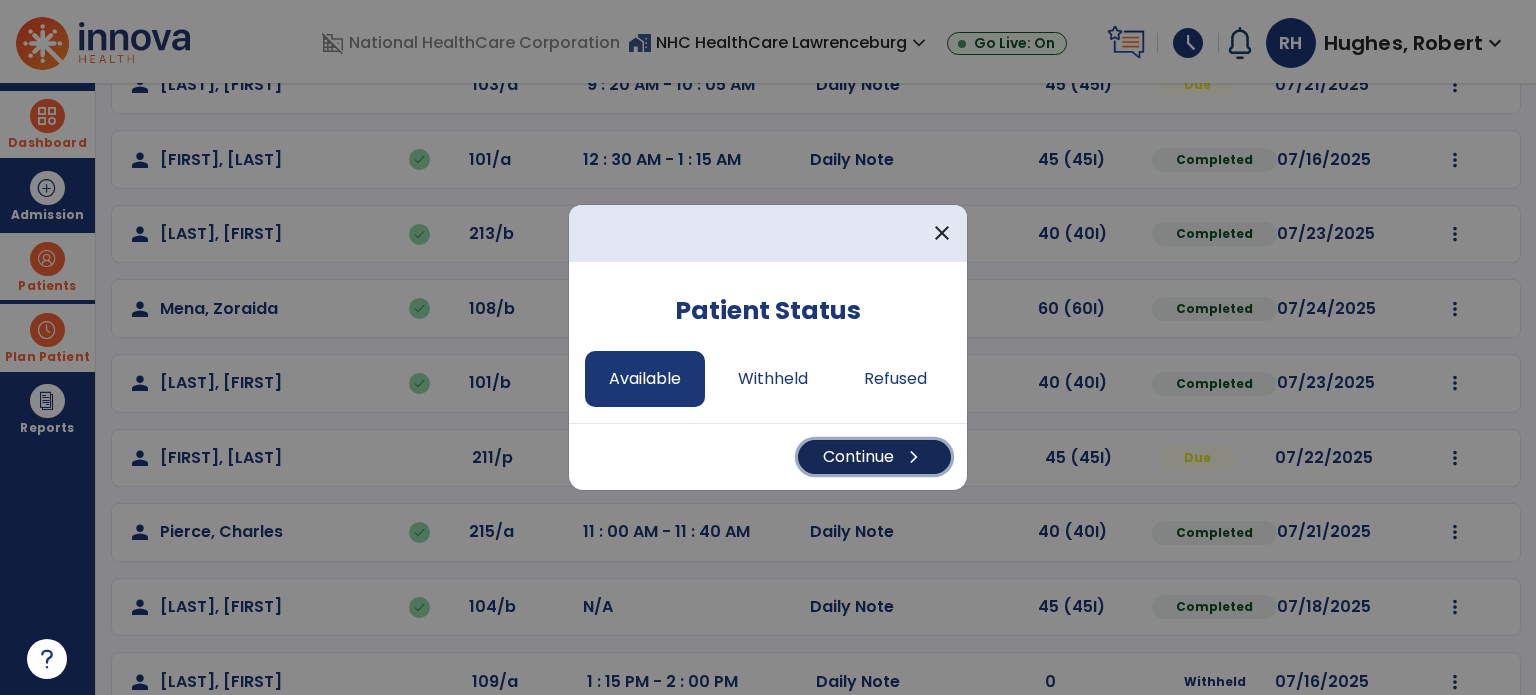 click on "Continue   chevron_right" at bounding box center (874, 457) 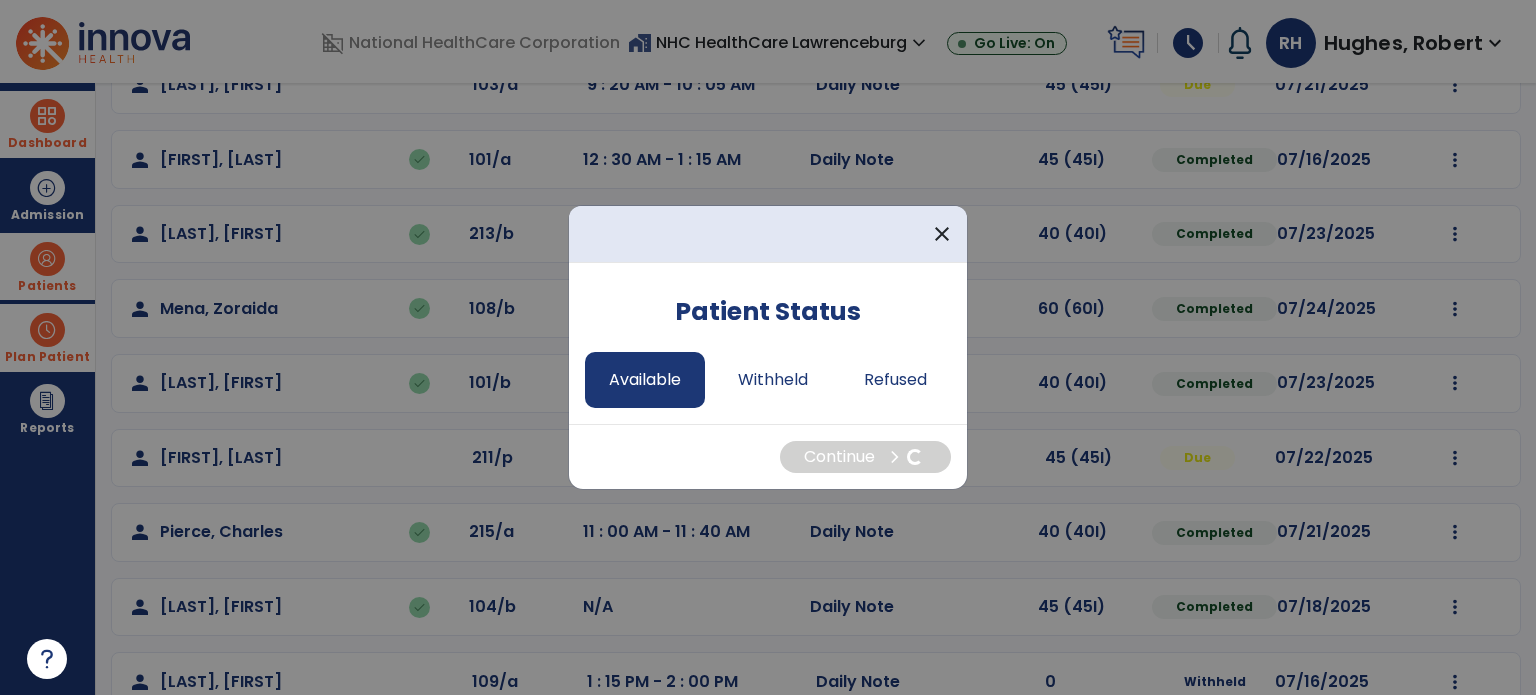 select on "*" 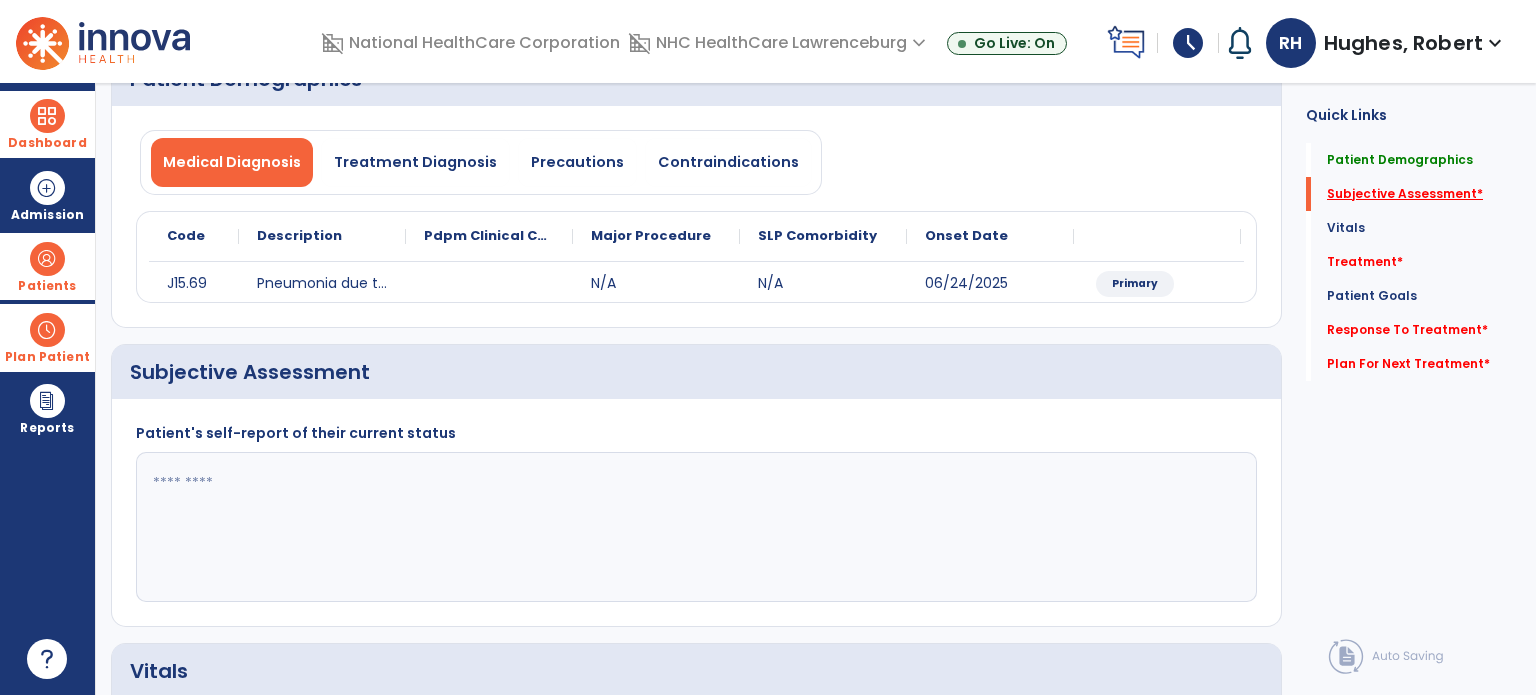 click on "Subjective Assessment   *" 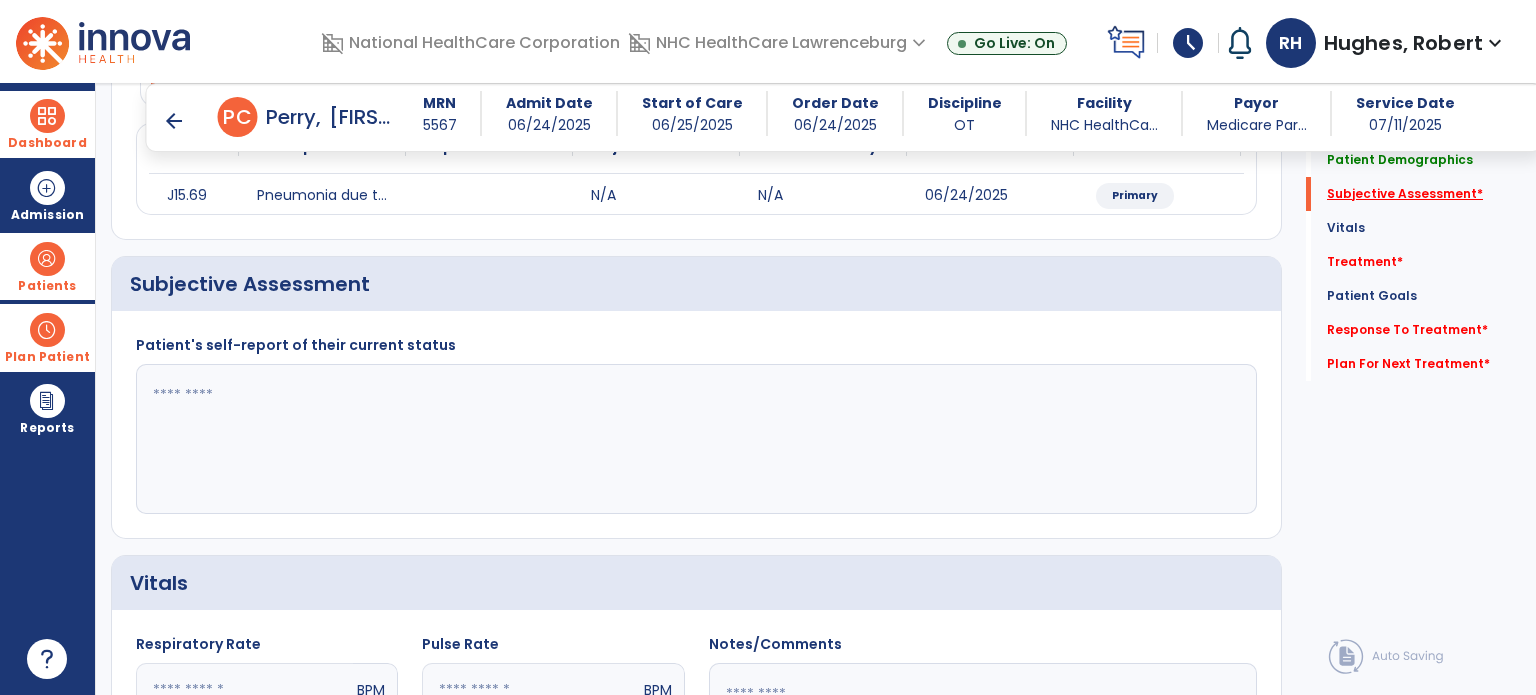 scroll, scrollTop: 298, scrollLeft: 0, axis: vertical 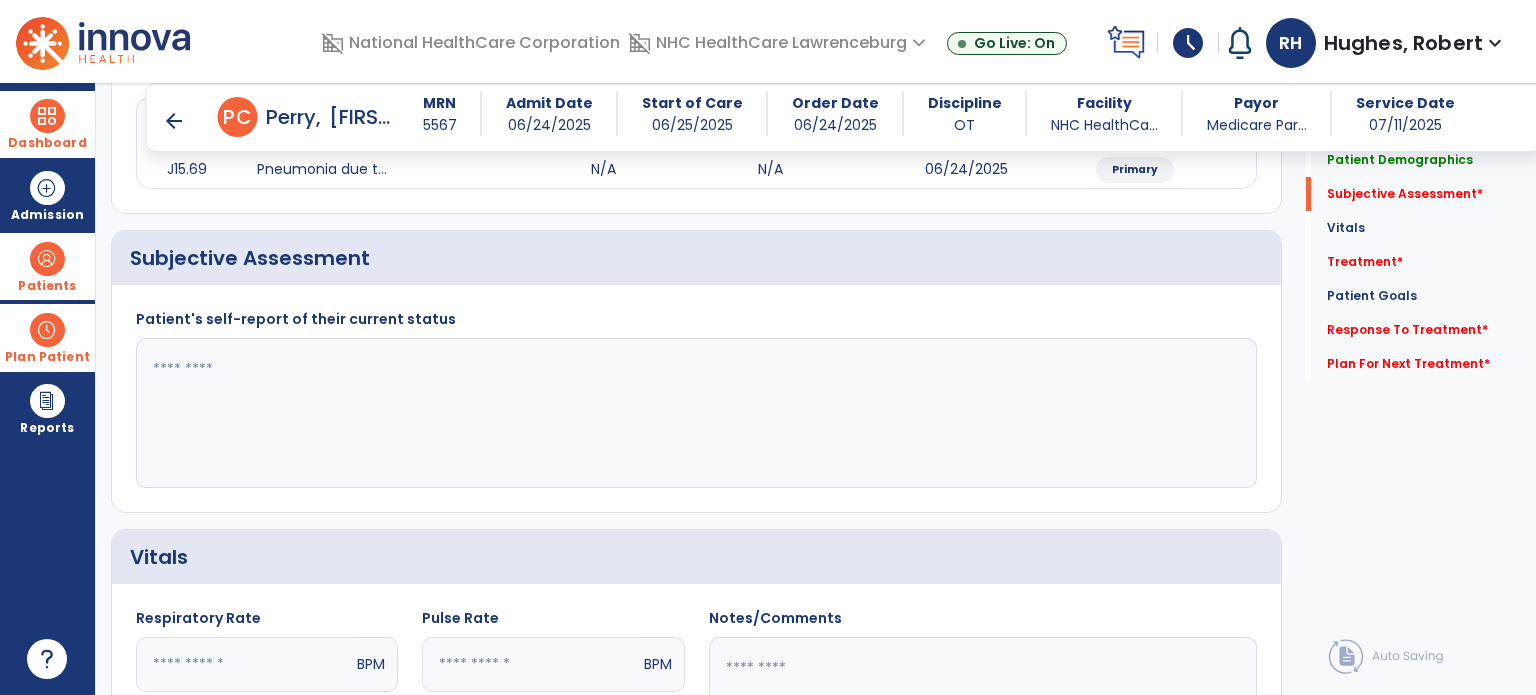 click 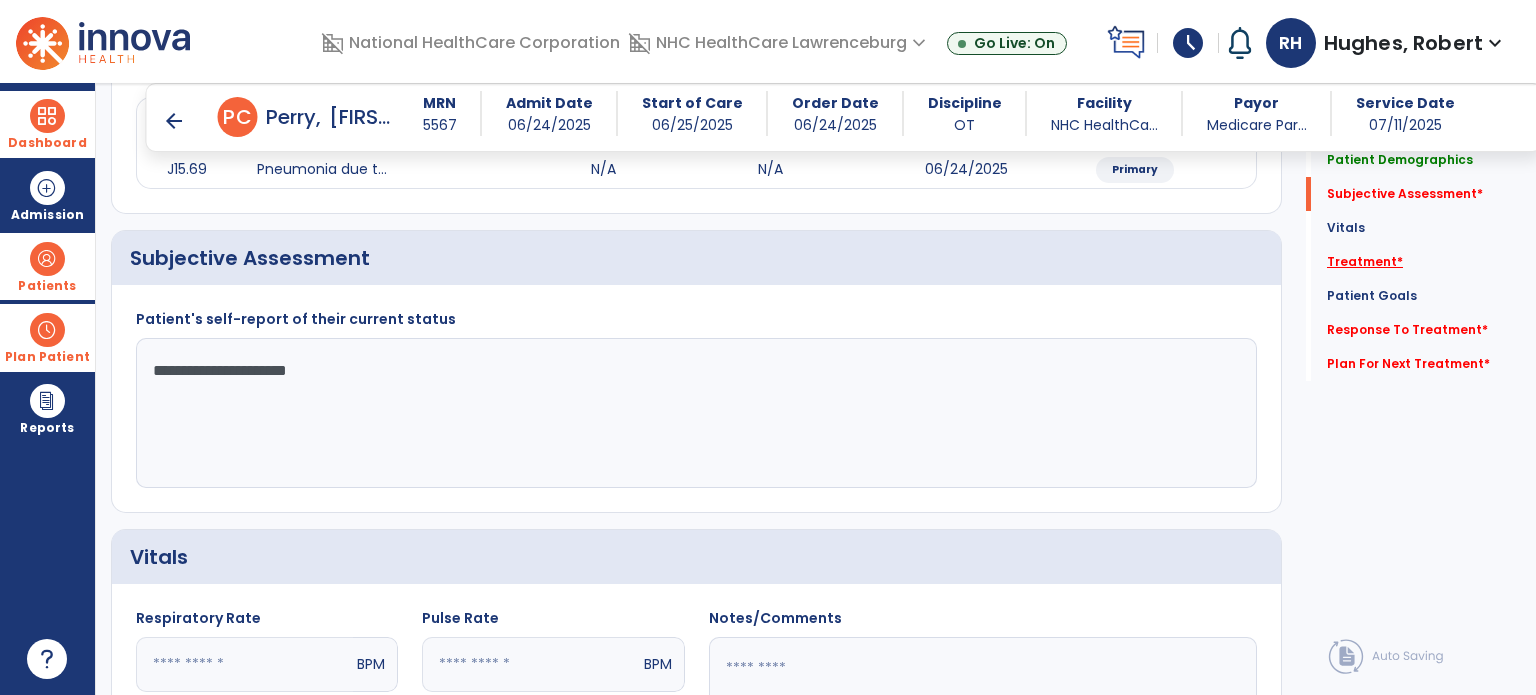 type on "**********" 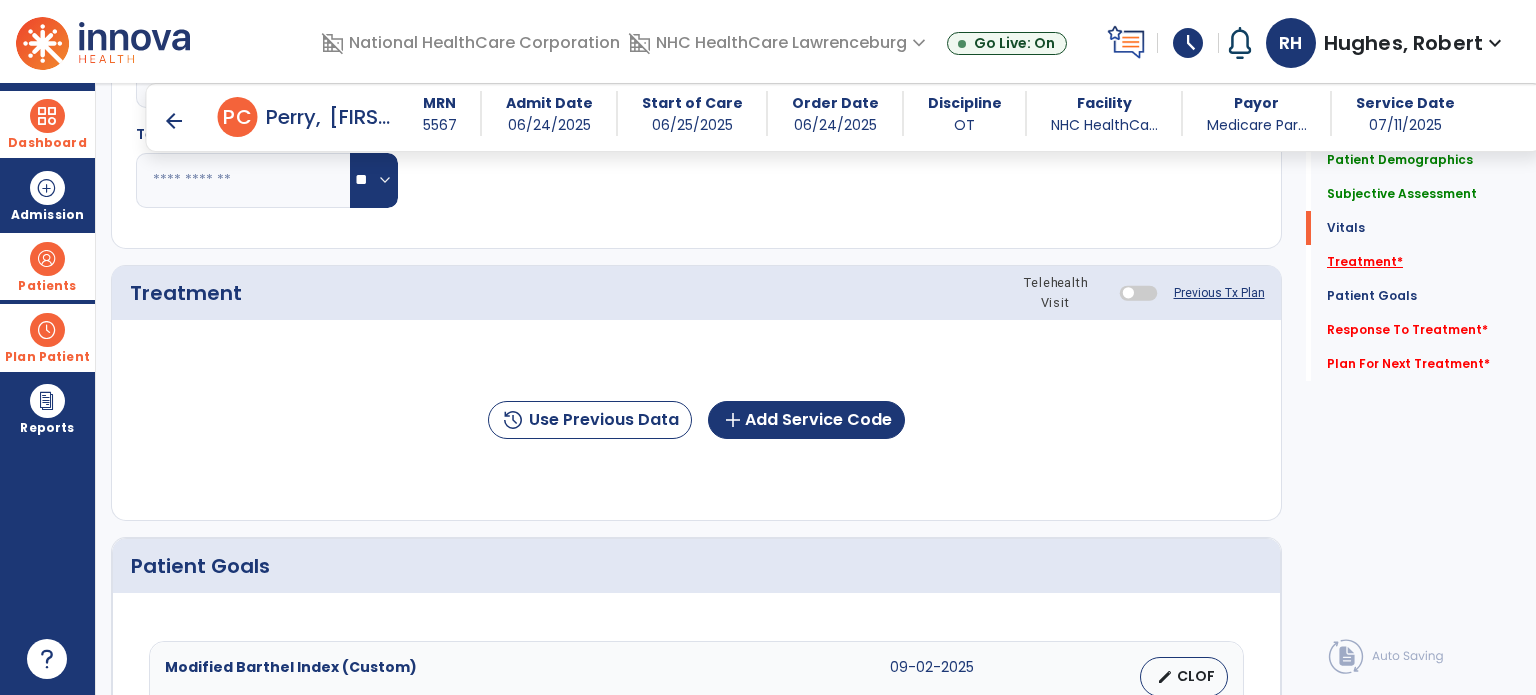 scroll, scrollTop: 987, scrollLeft: 0, axis: vertical 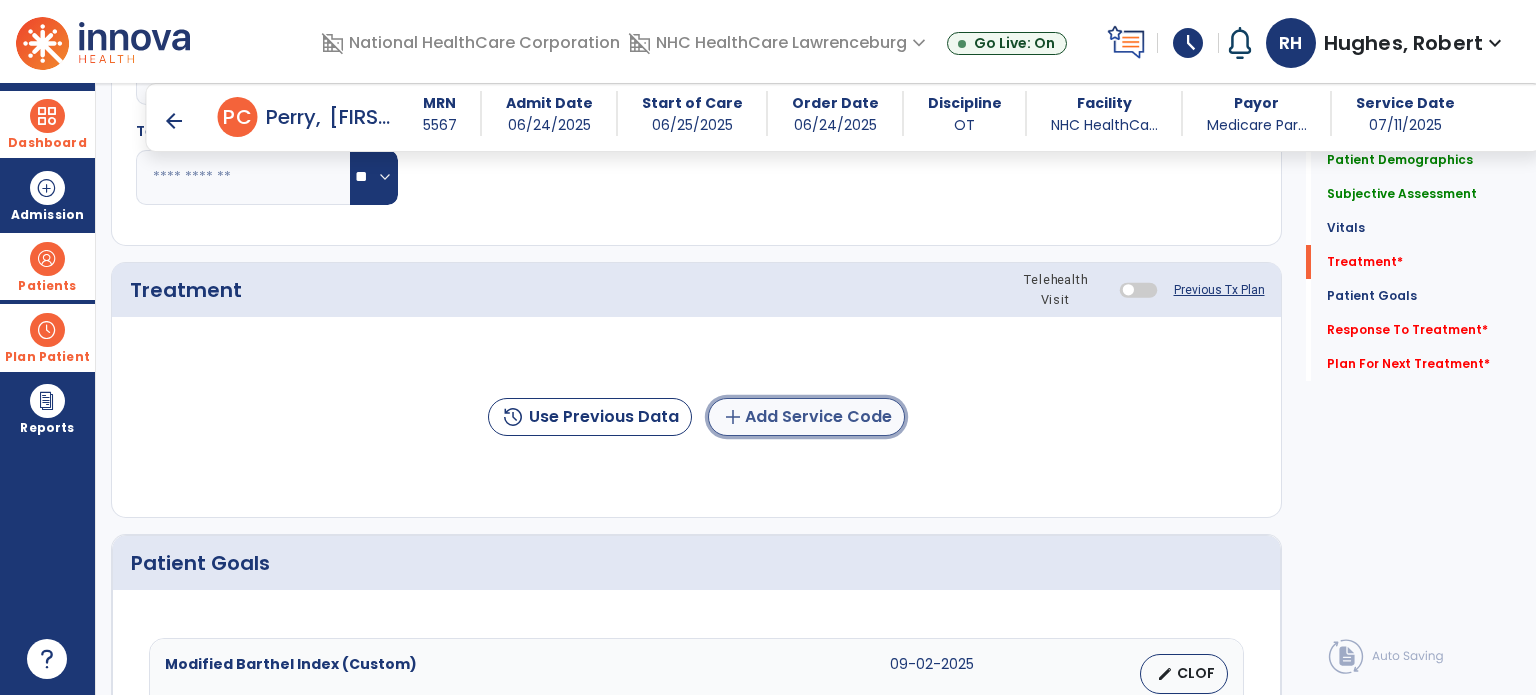 click on "add  Add Service Code" 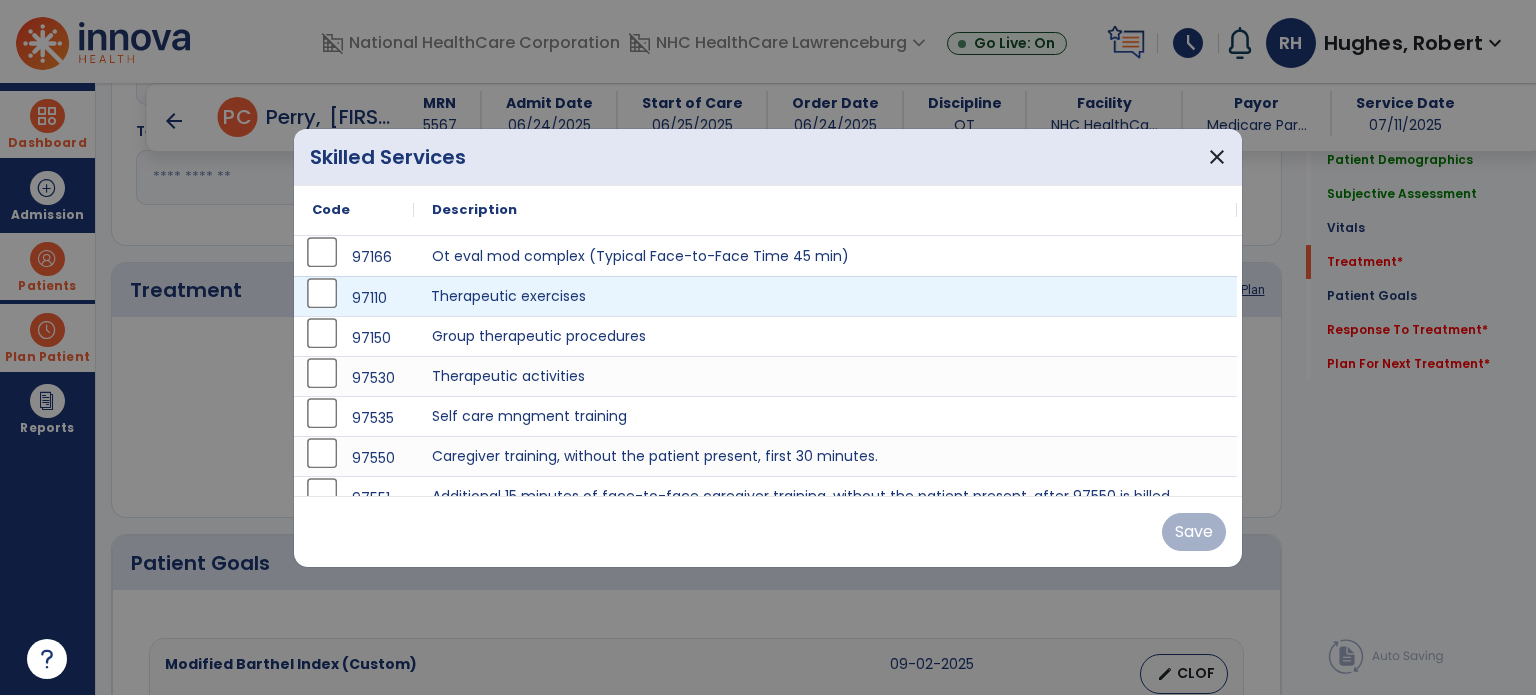 click on "Therapeutic exercises" at bounding box center (825, 296) 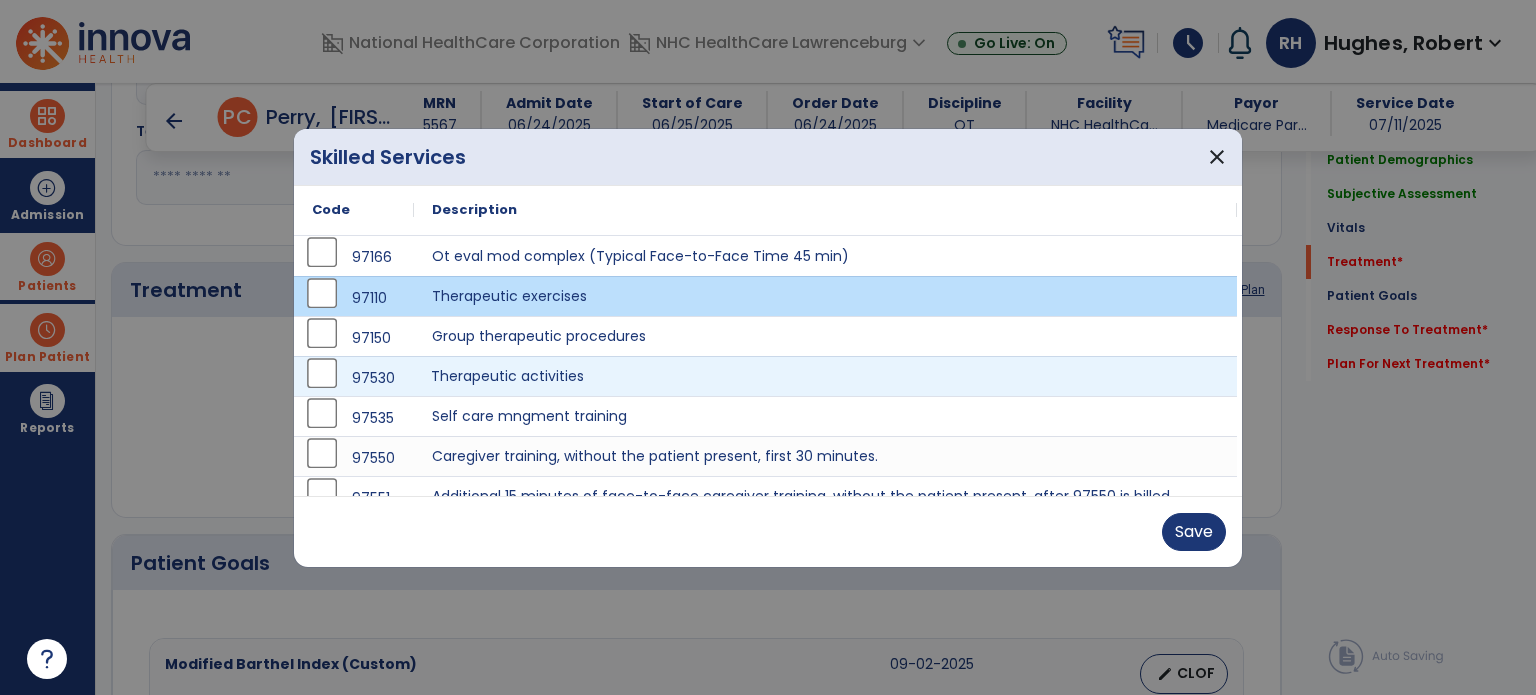 click on "Therapeutic activities" at bounding box center (825, 376) 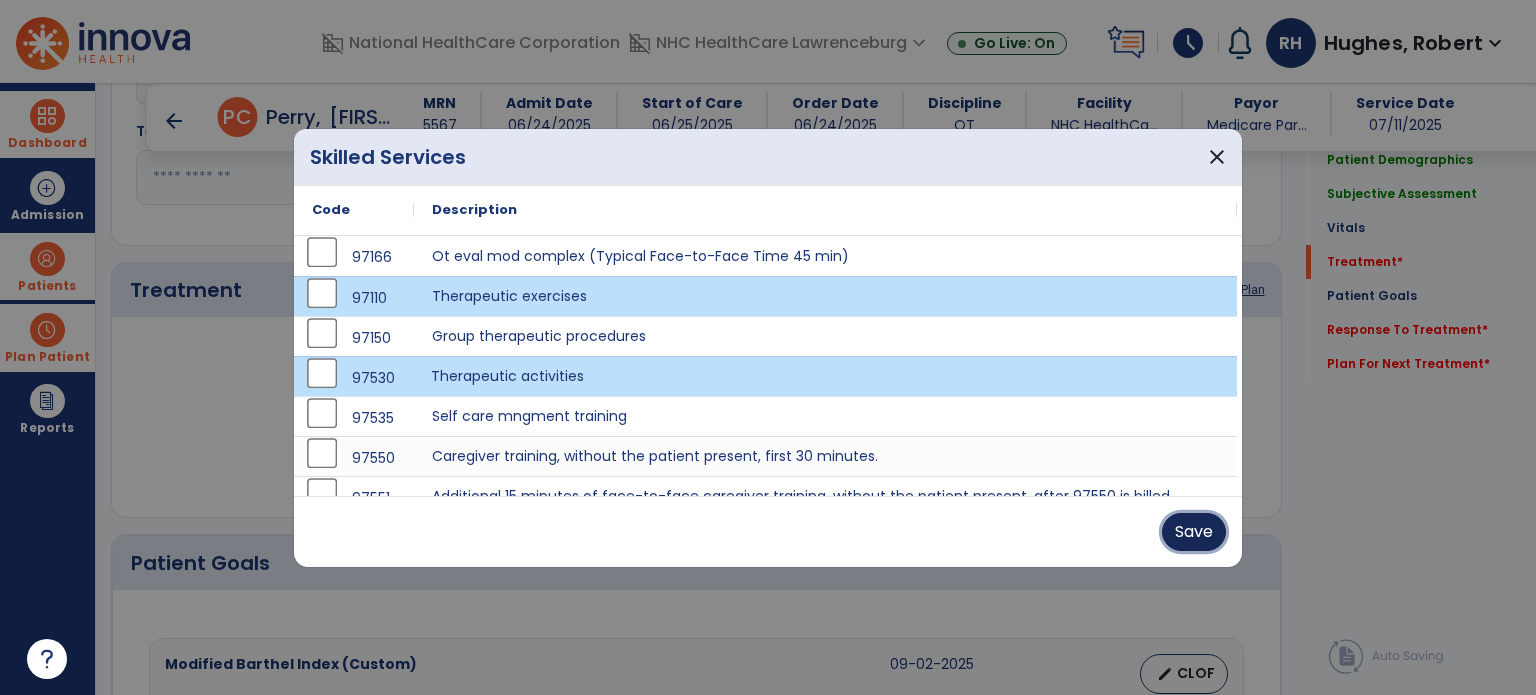 click on "Save" at bounding box center (1194, 532) 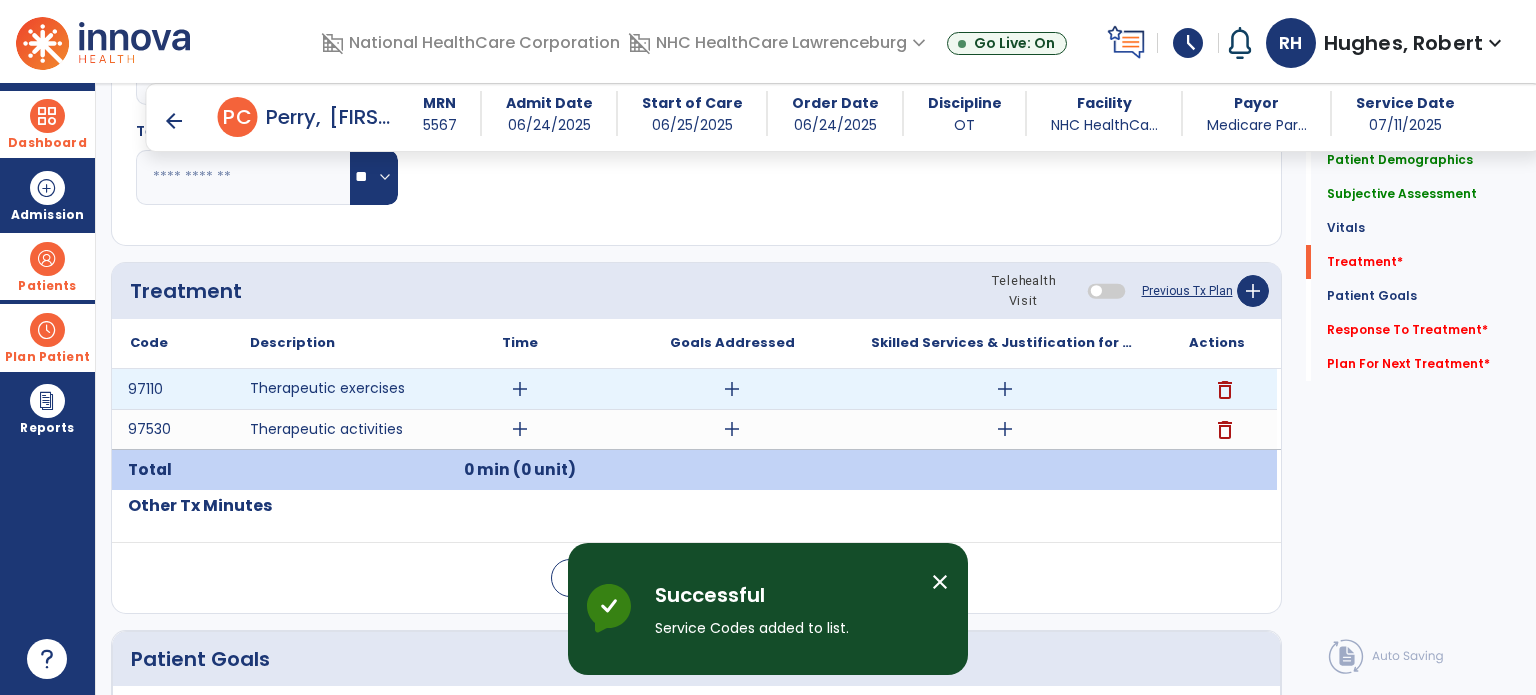 click on "add" at bounding box center (520, 389) 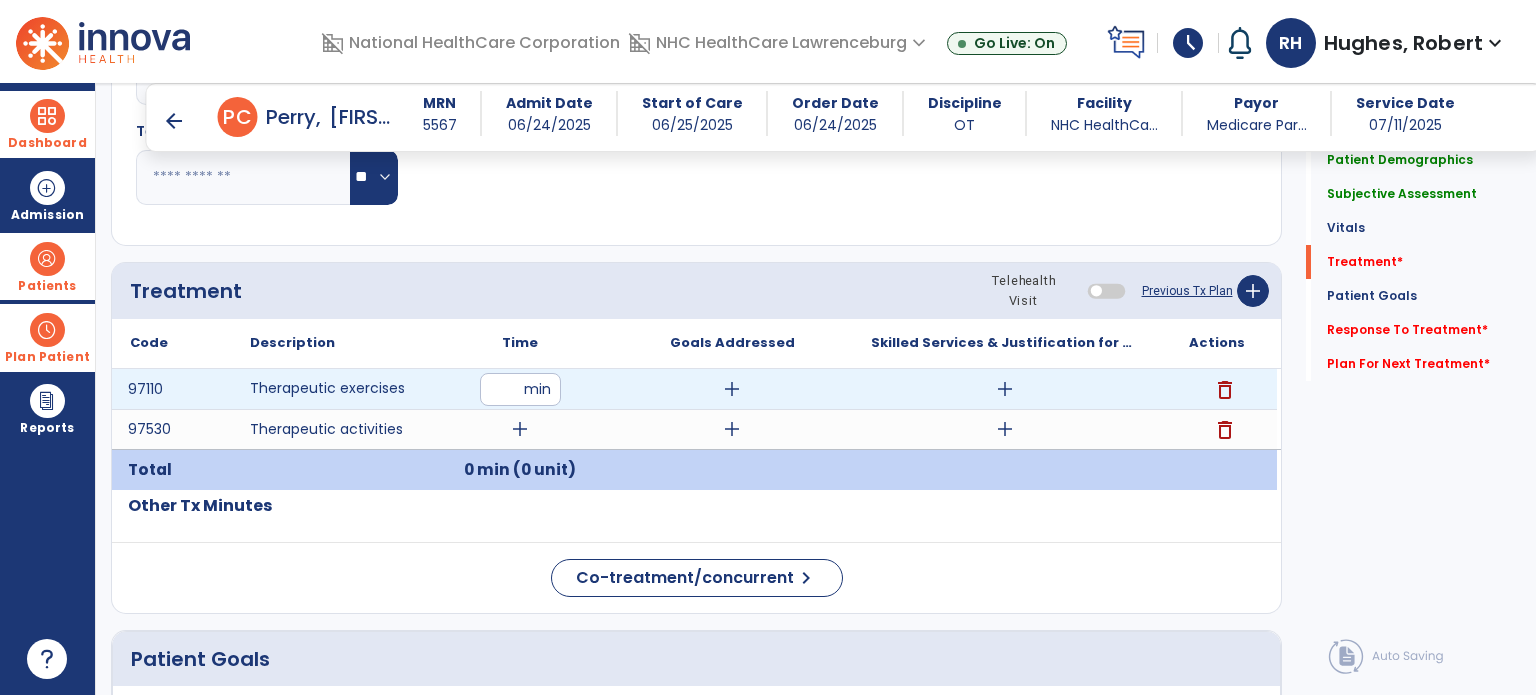 type on "**" 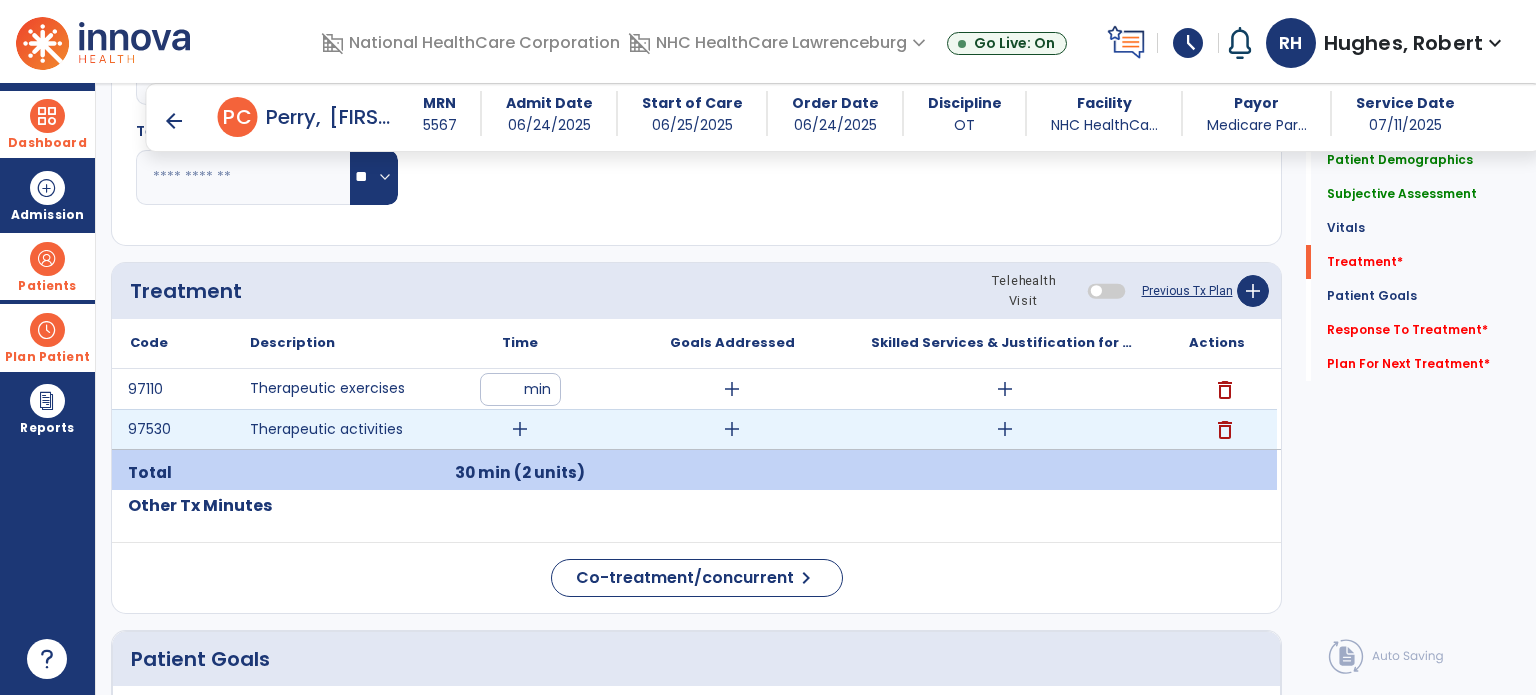 click on "add" at bounding box center [520, 429] 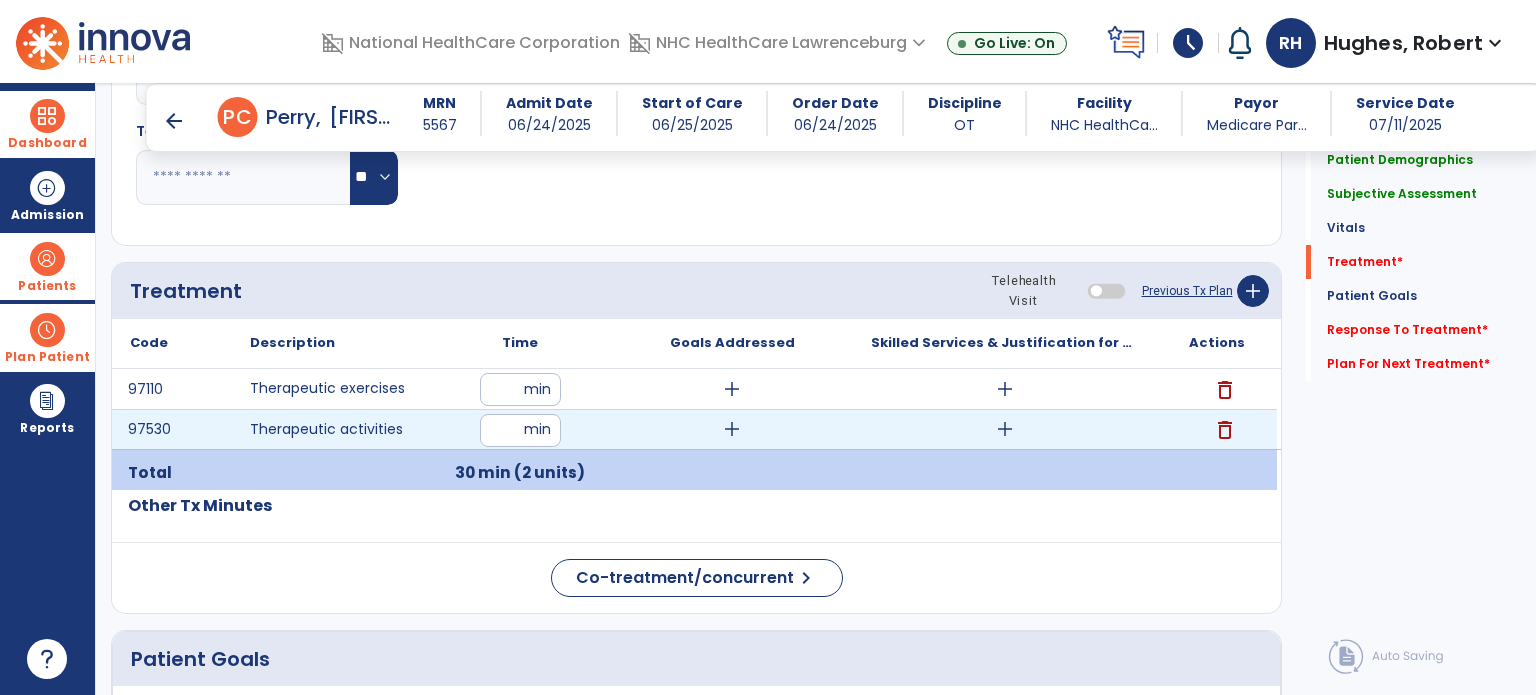 type on "**" 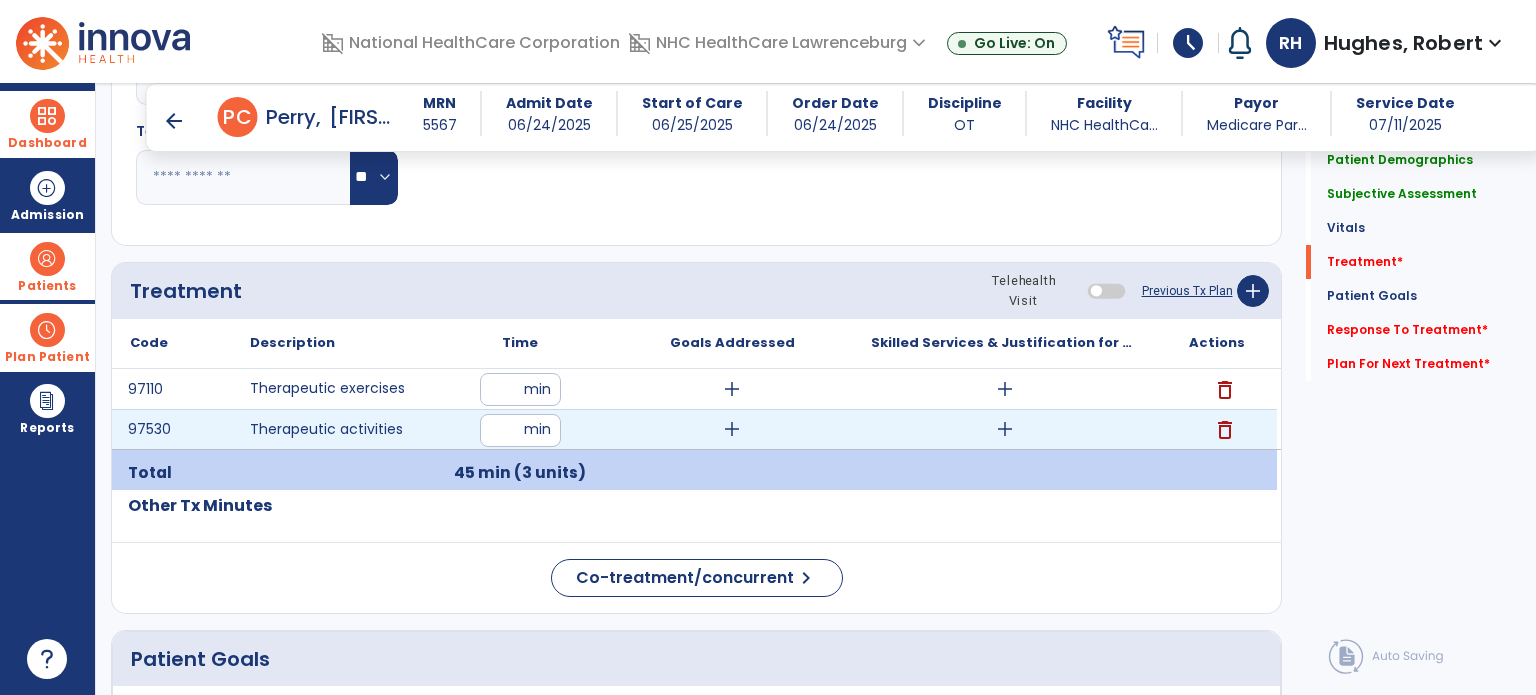 click on "add" at bounding box center (1005, 429) 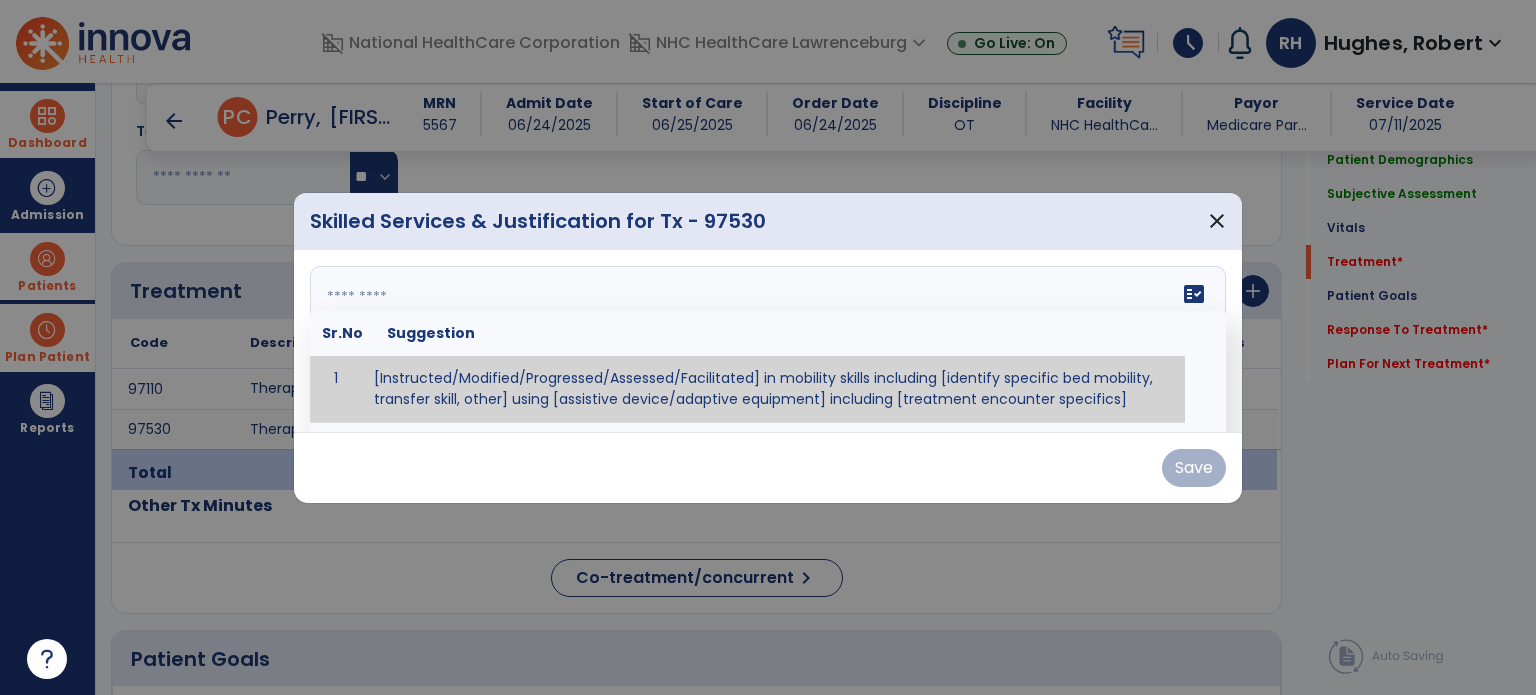 click on "fact_check  Sr.No Suggestion 1 [Instructed/Modified/Progressed/Assessed/Facilitated] in mobility skills including [identify specific bed mobility, transfer skill, other] using [assistive device/adaptive equipment] including [treatment encounter specifics]" at bounding box center (768, 341) 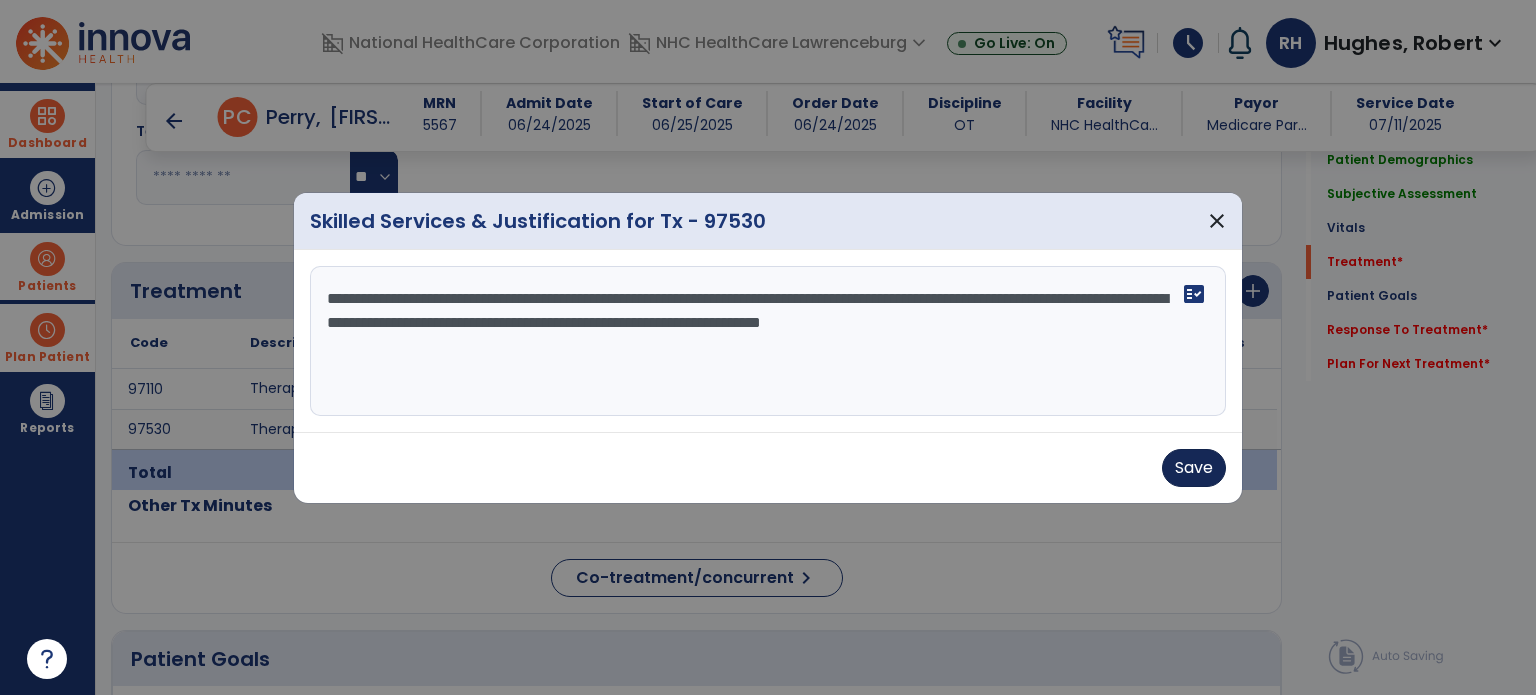 type on "**********" 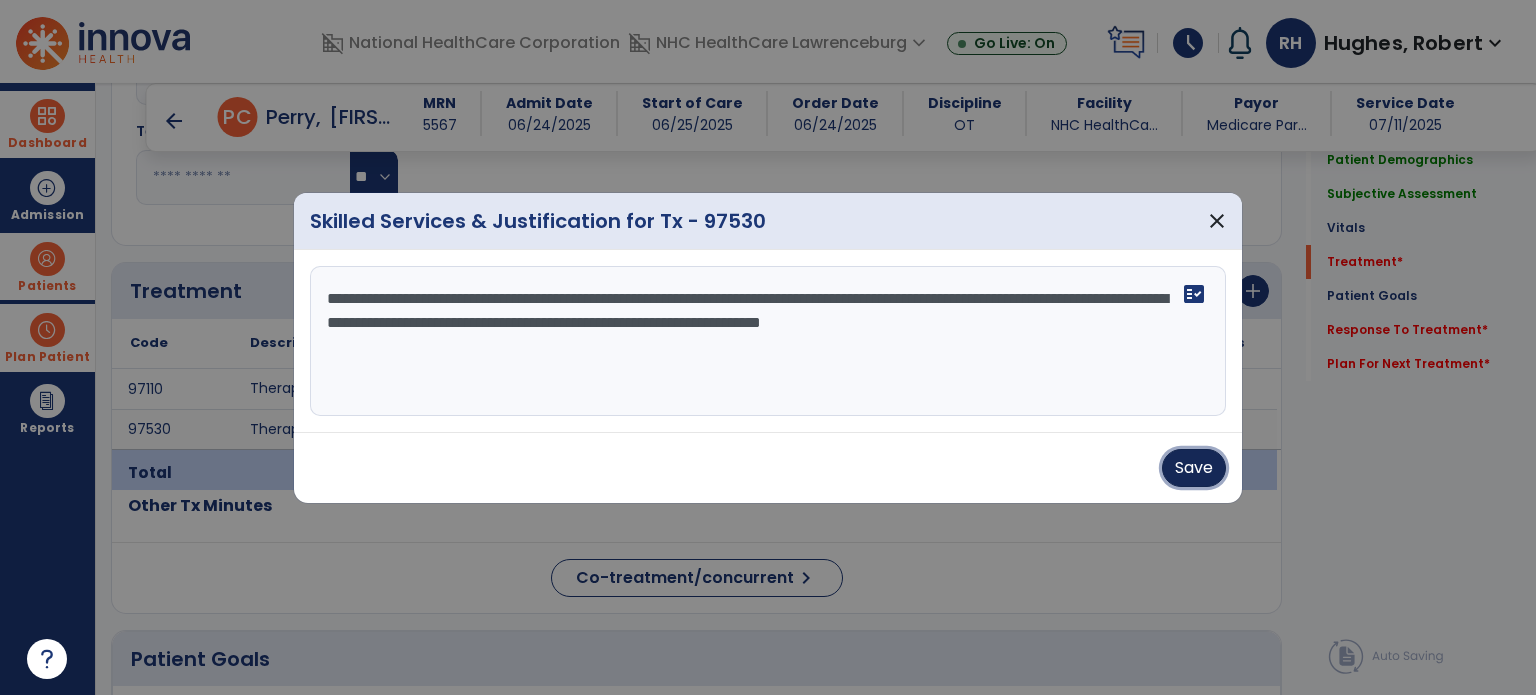 click on "Save" at bounding box center [1194, 468] 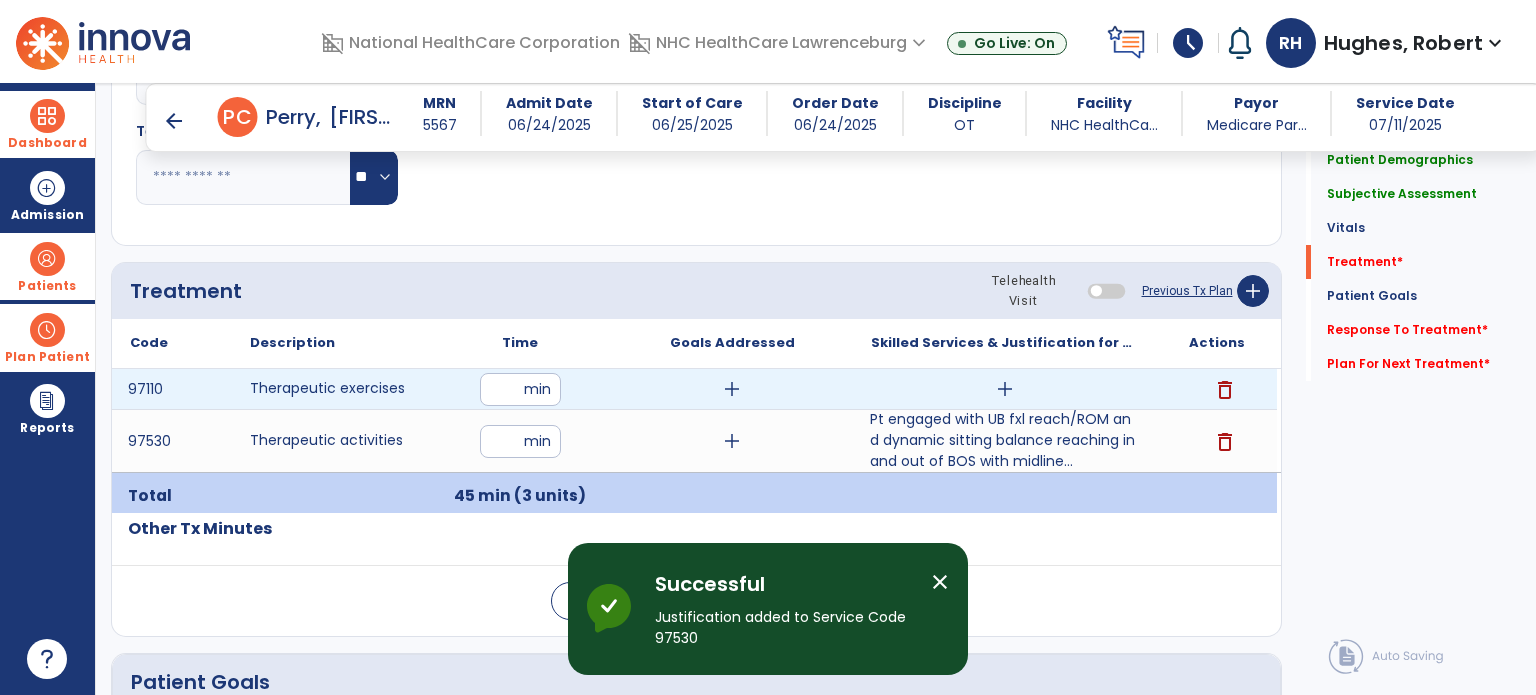 click on "add" at bounding box center (1005, 389) 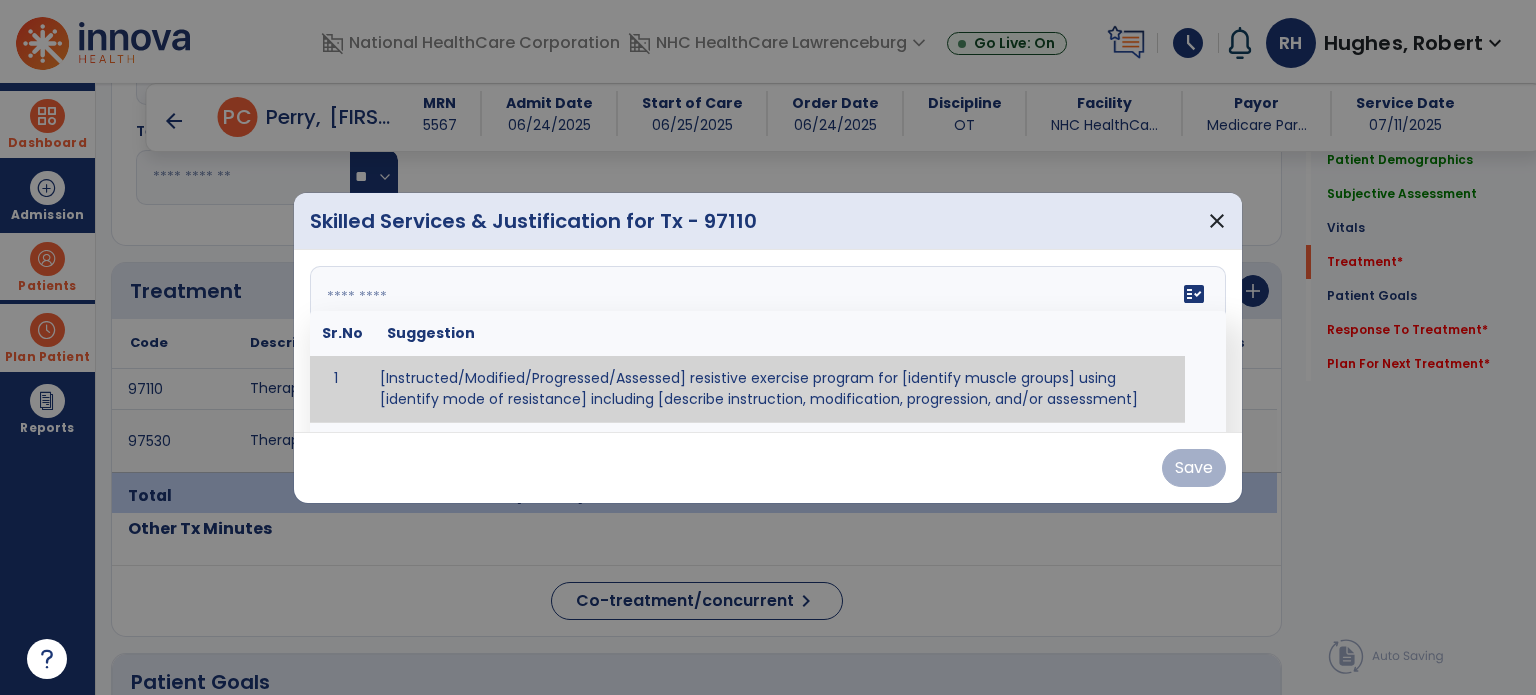 click on "fact_check  Sr.No Suggestion 1 [Instructed/Modified/Progressed/Assessed] resistive exercise program for [identify muscle groups] using [identify mode of resistance] including [describe instruction, modification, progression, and/or assessment] 2 [Instructed/Modified/Progressed/Assessed] aerobic exercise program using [identify equipment/mode] including [describe instruction, modification,progression, and/or assessment] 3 [Instructed/Modified/Progressed/Assessed] [PROM/A/AROM/AROM] program for [identify joint movements] using [contract-relax, over-pressure, inhibitory techniques, other] 4 [Assessed/Tested] aerobic capacity with administration of [aerobic capacity test]" at bounding box center [768, 341] 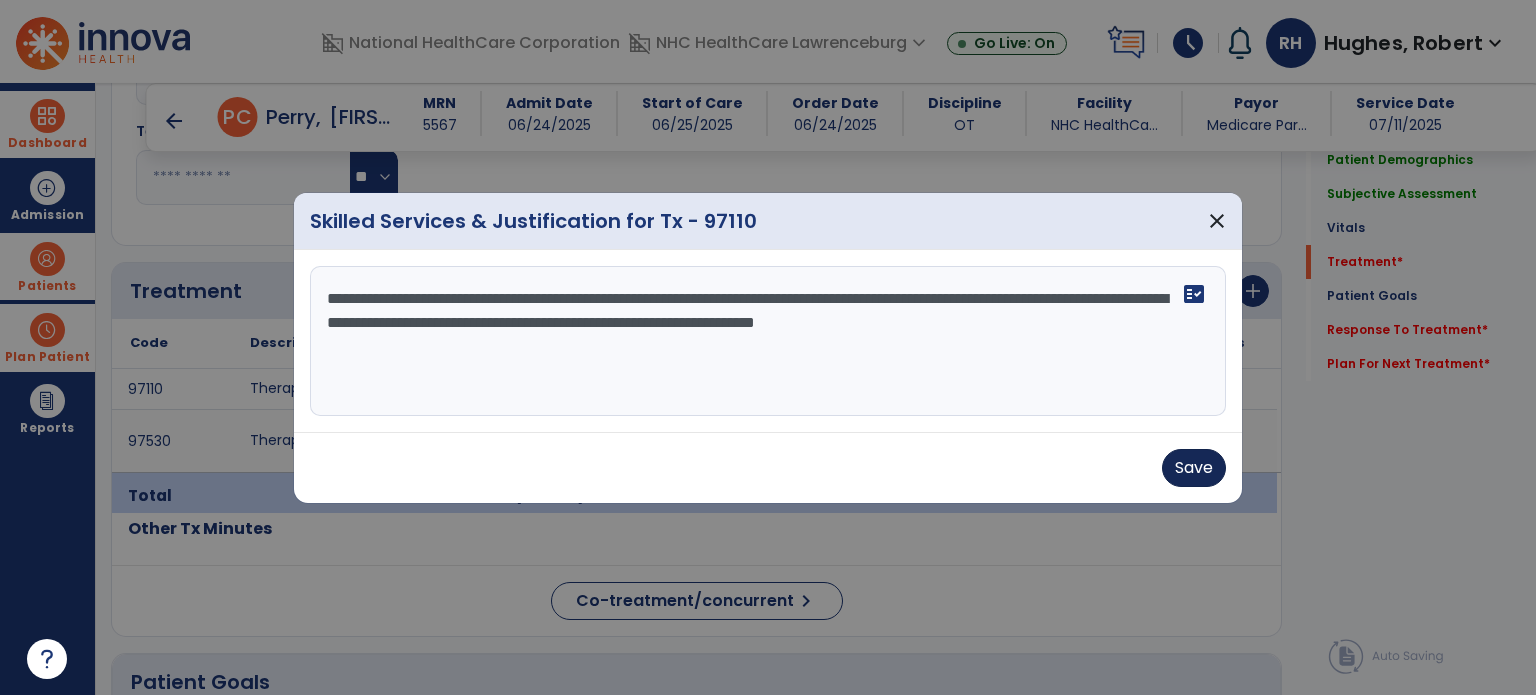 type on "**********" 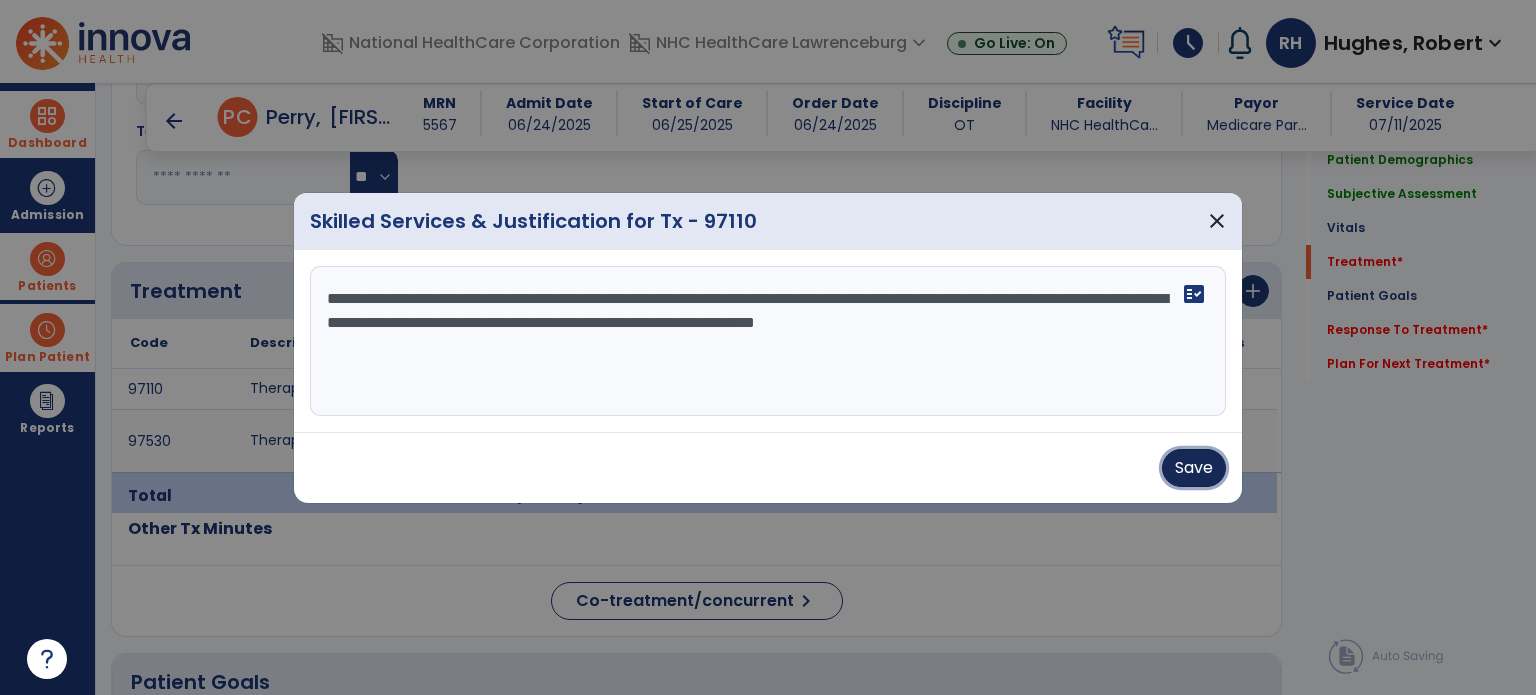 click on "Save" at bounding box center [1194, 468] 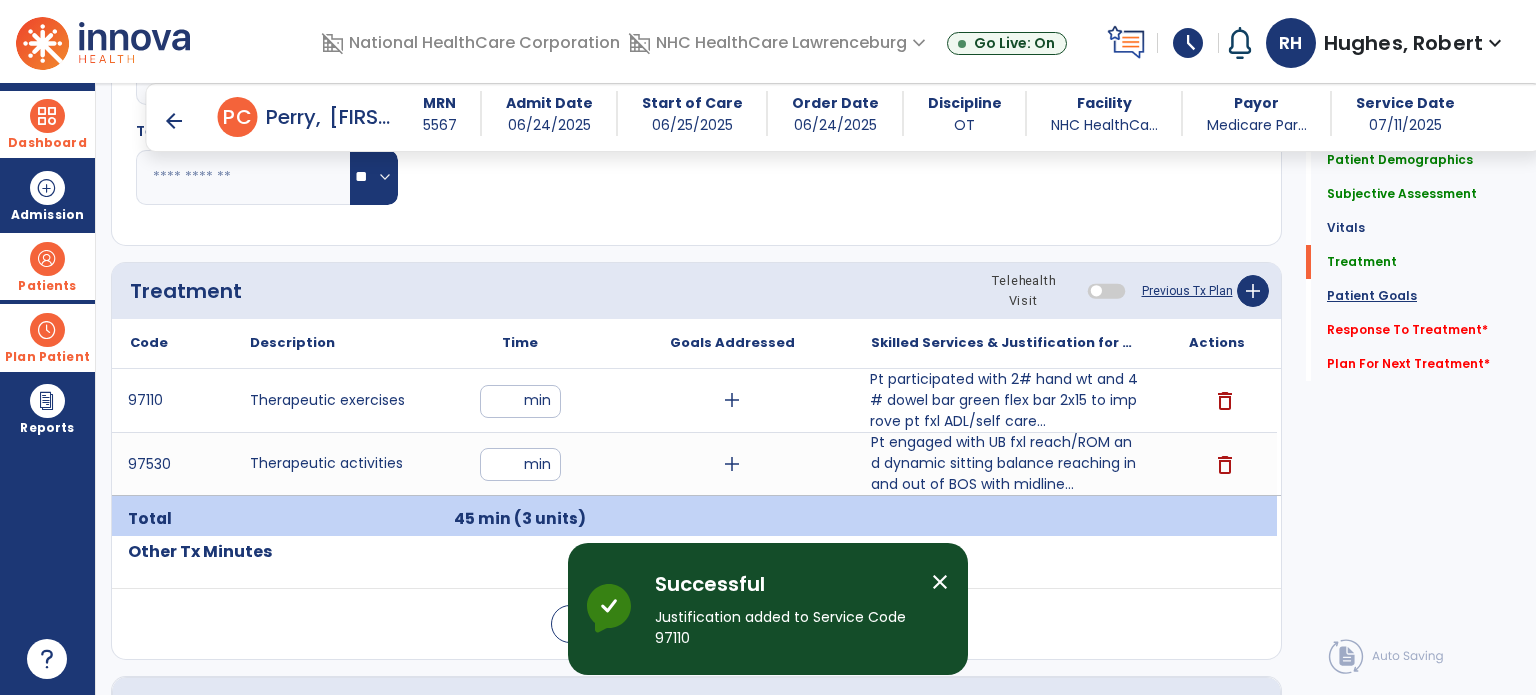 click on "Patient Goals" 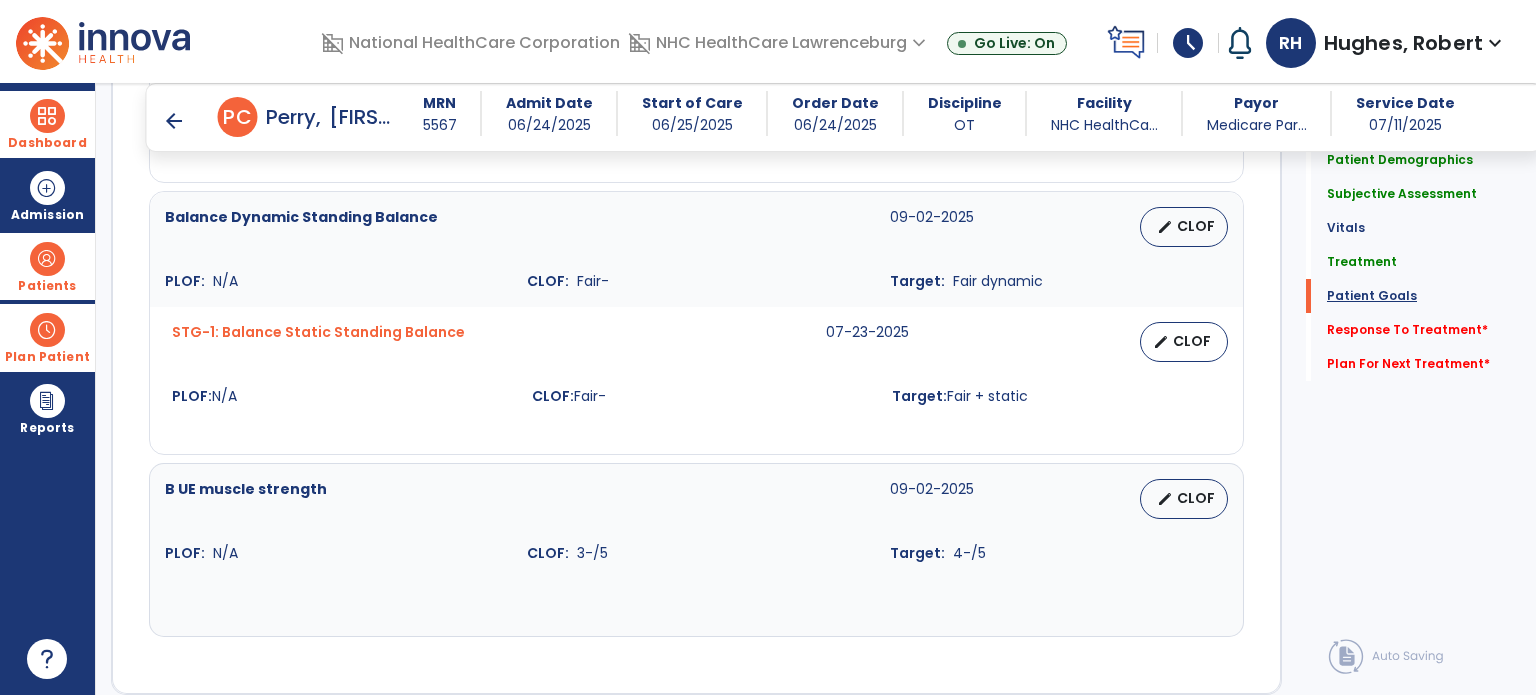 scroll, scrollTop: 2227, scrollLeft: 0, axis: vertical 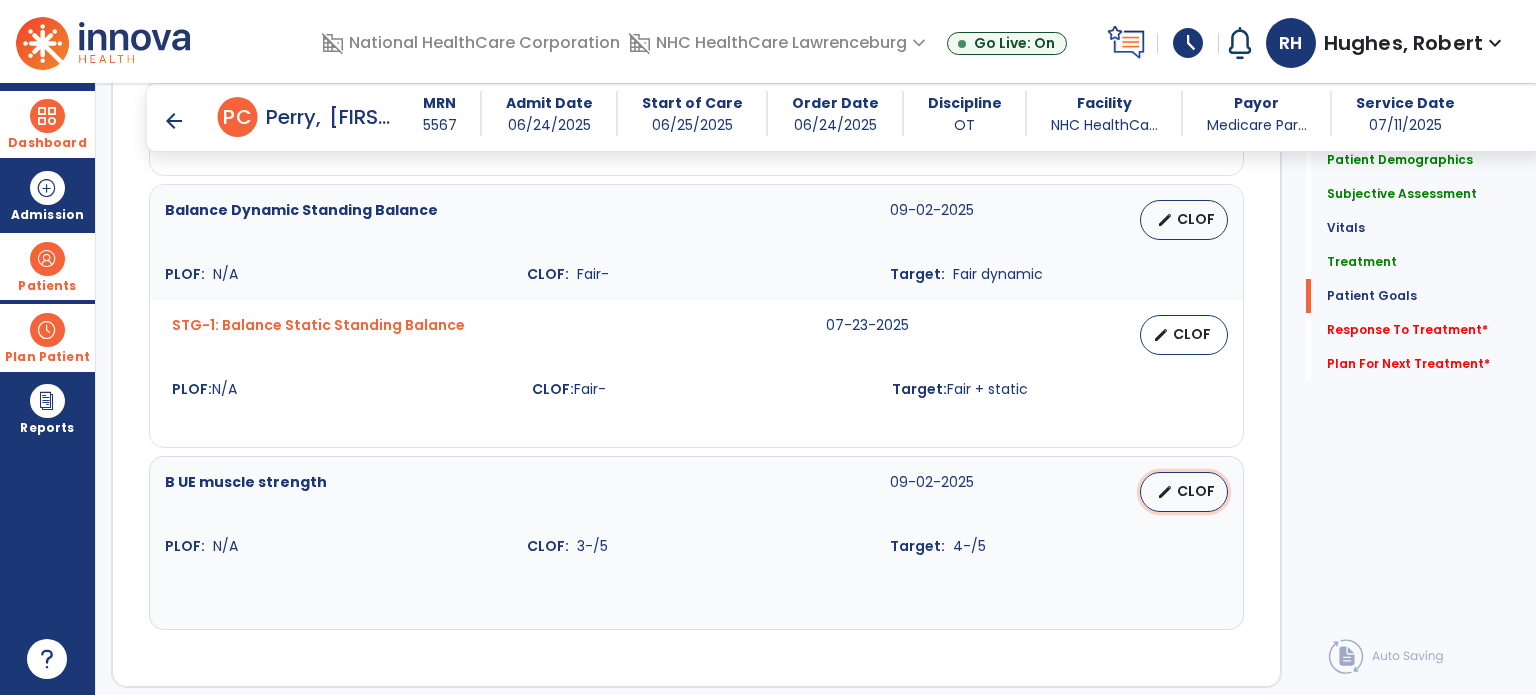 click on "edit   CLOF" at bounding box center [1184, 492] 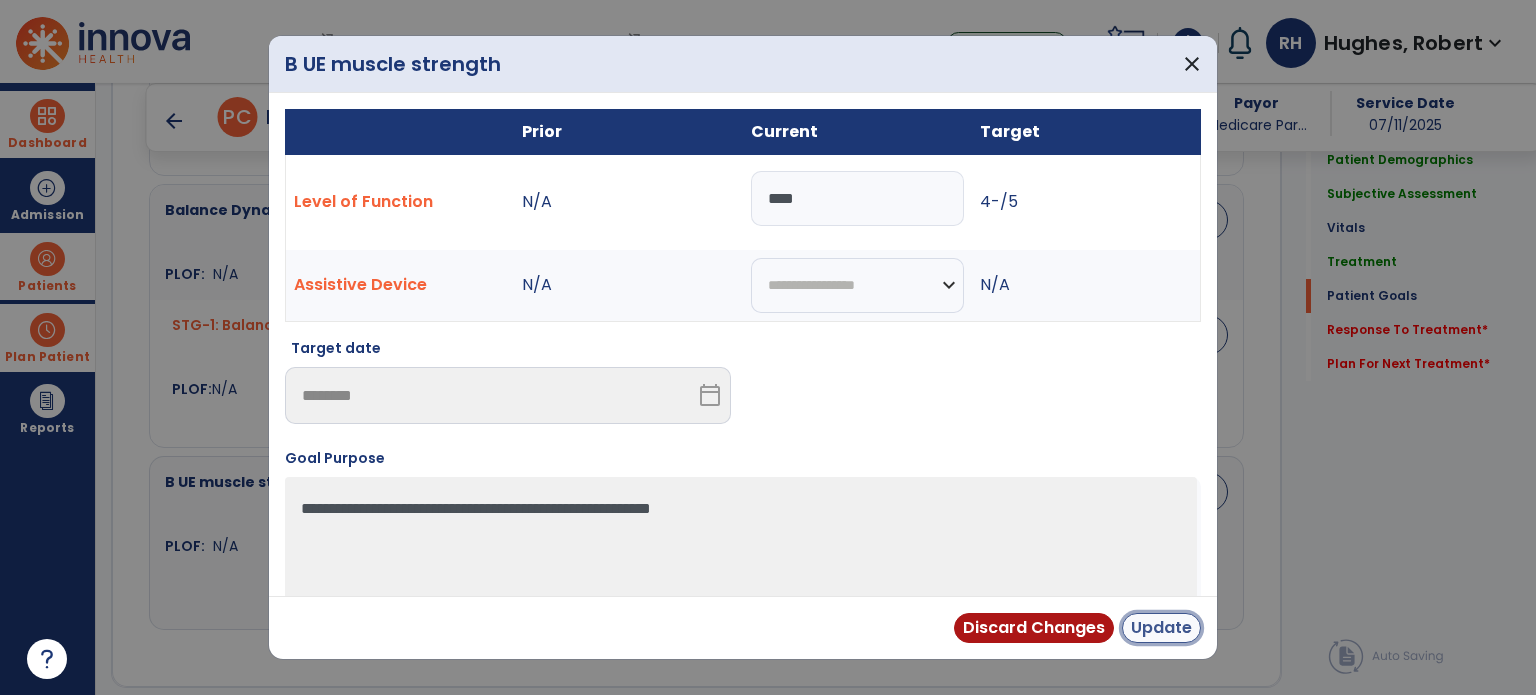 click on "Update" at bounding box center (1161, 628) 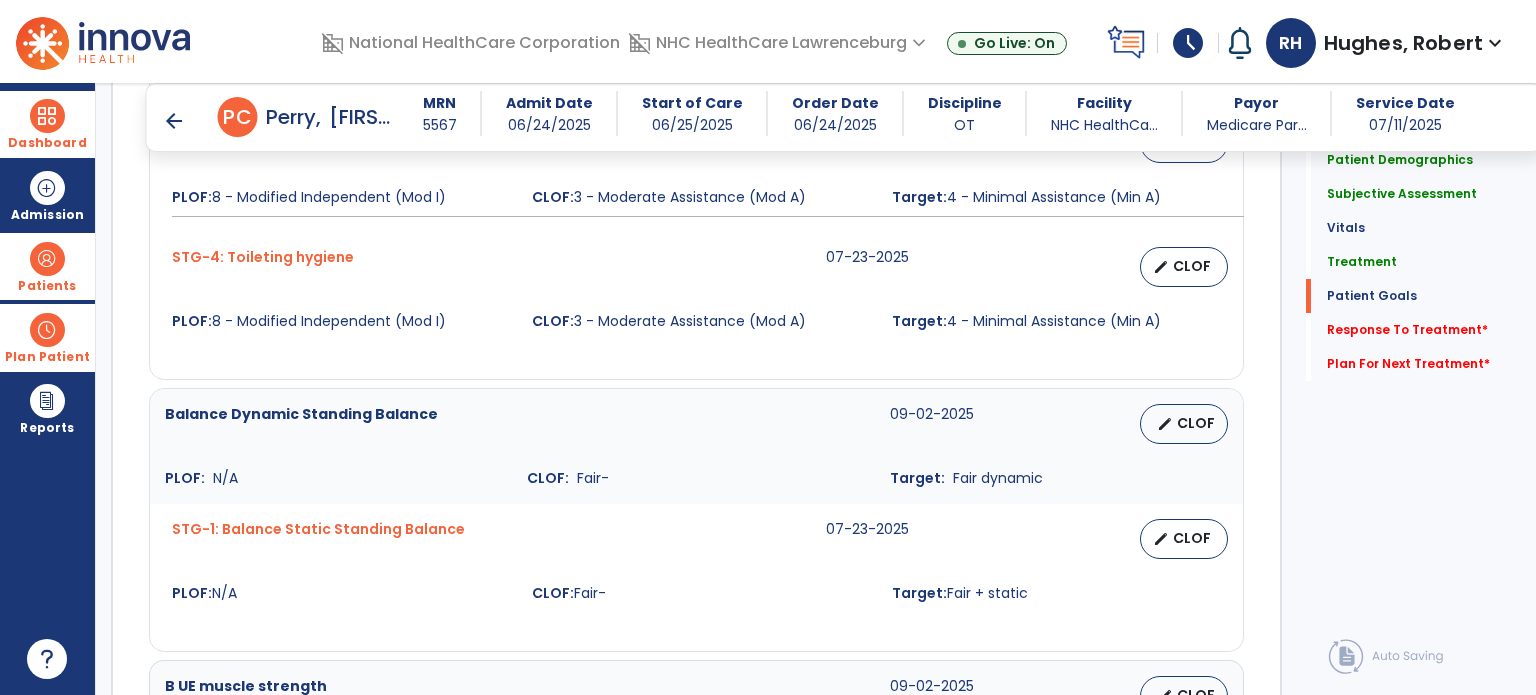 scroll, scrollTop: 2036, scrollLeft: 0, axis: vertical 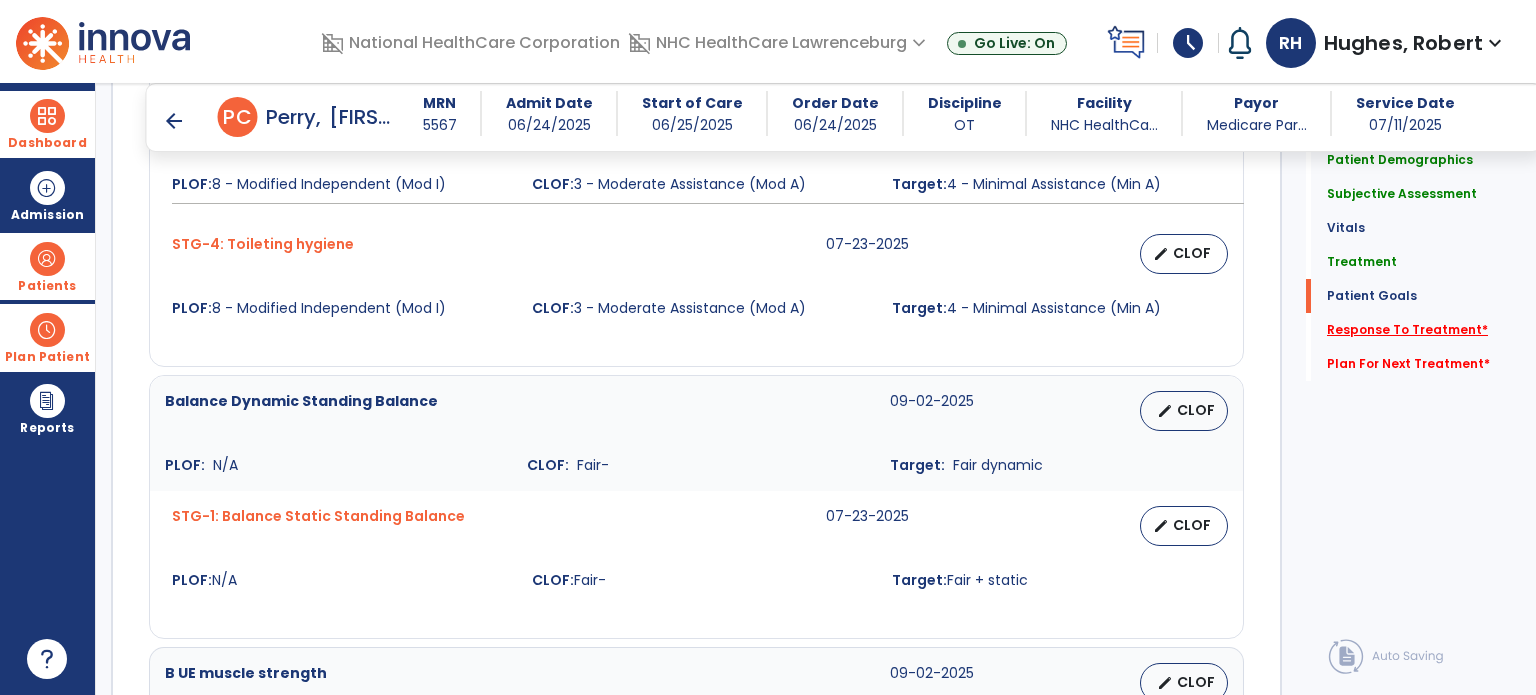 click on "Response To Treatment   *" 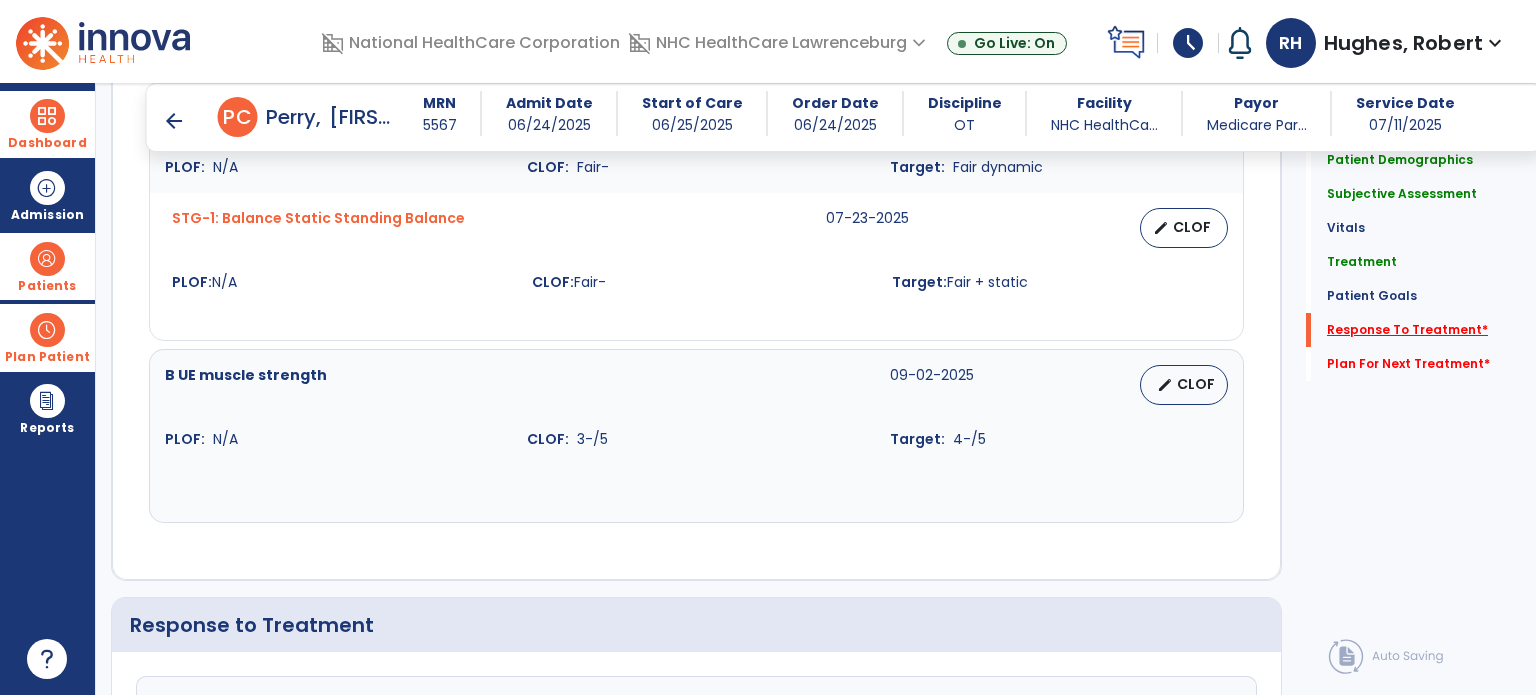 scroll, scrollTop: 2664, scrollLeft: 0, axis: vertical 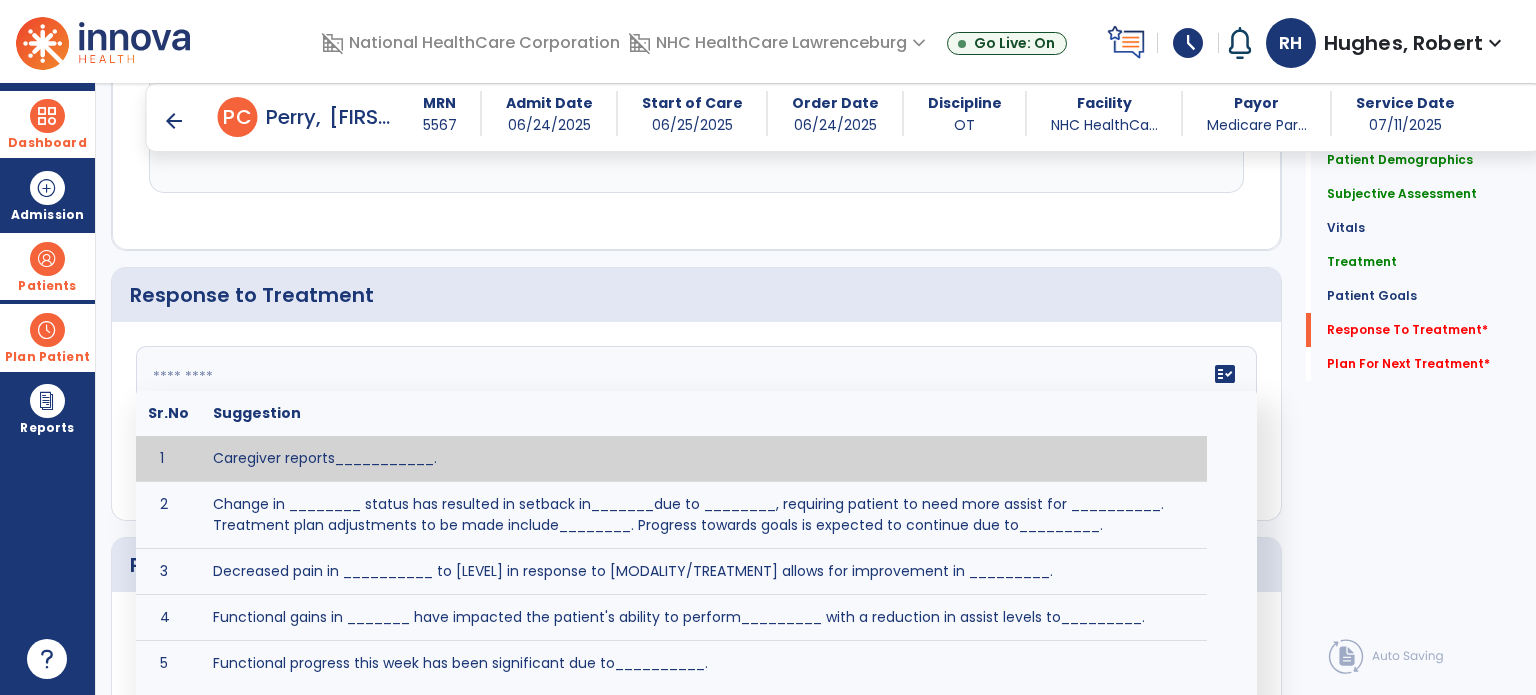 click on "fact_check  Sr.No Suggestion 1 Caregiver reports___________. 2 Change in ________ status has resulted in setback in_______due to ________, requiring patient to need more assist for __________.   Treatment plan adjustments to be made include________.  Progress towards goals is expected to continue due to_________. 3 Decreased pain in __________ to [LEVEL] in response to [MODALITY/TREATMENT] allows for improvement in _________. 4 Functional gains in _______ have impacted the patient's ability to perform_________ with a reduction in assist levels to_________. 5 Functional progress this week has been significant due to__________. 6 Gains in ________ have improved the patient's ability to perform ______with decreased levels of assist to___________. 7 Improvement in ________allows patient to tolerate higher levels of challenges in_________. 8 Pain in [AREA] has decreased to [LEVEL] in response to [TREATMENT/MODALITY], allowing fore ease in completing__________. 9 10 11 12 13 14 15 16 17 18 19 20 21" 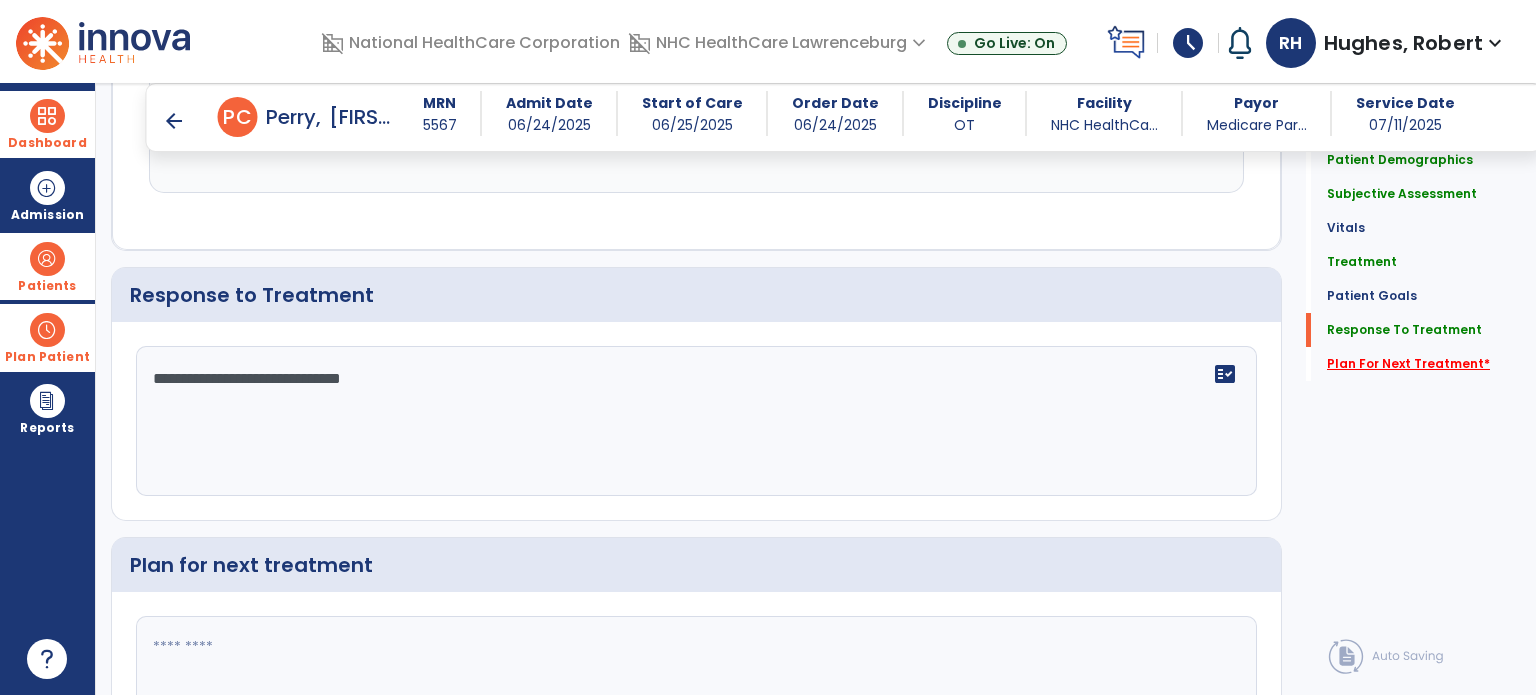 type on "**********" 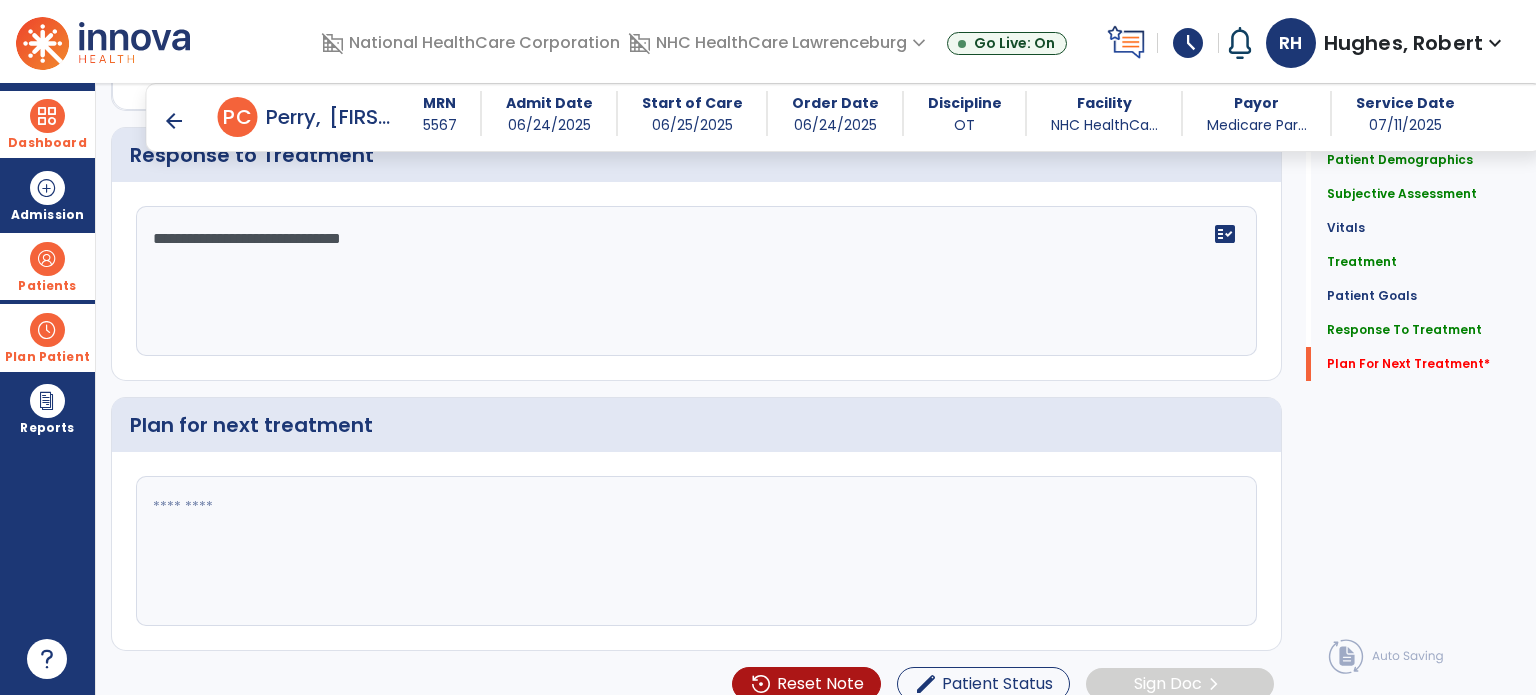 scroll, scrollTop: 2819, scrollLeft: 0, axis: vertical 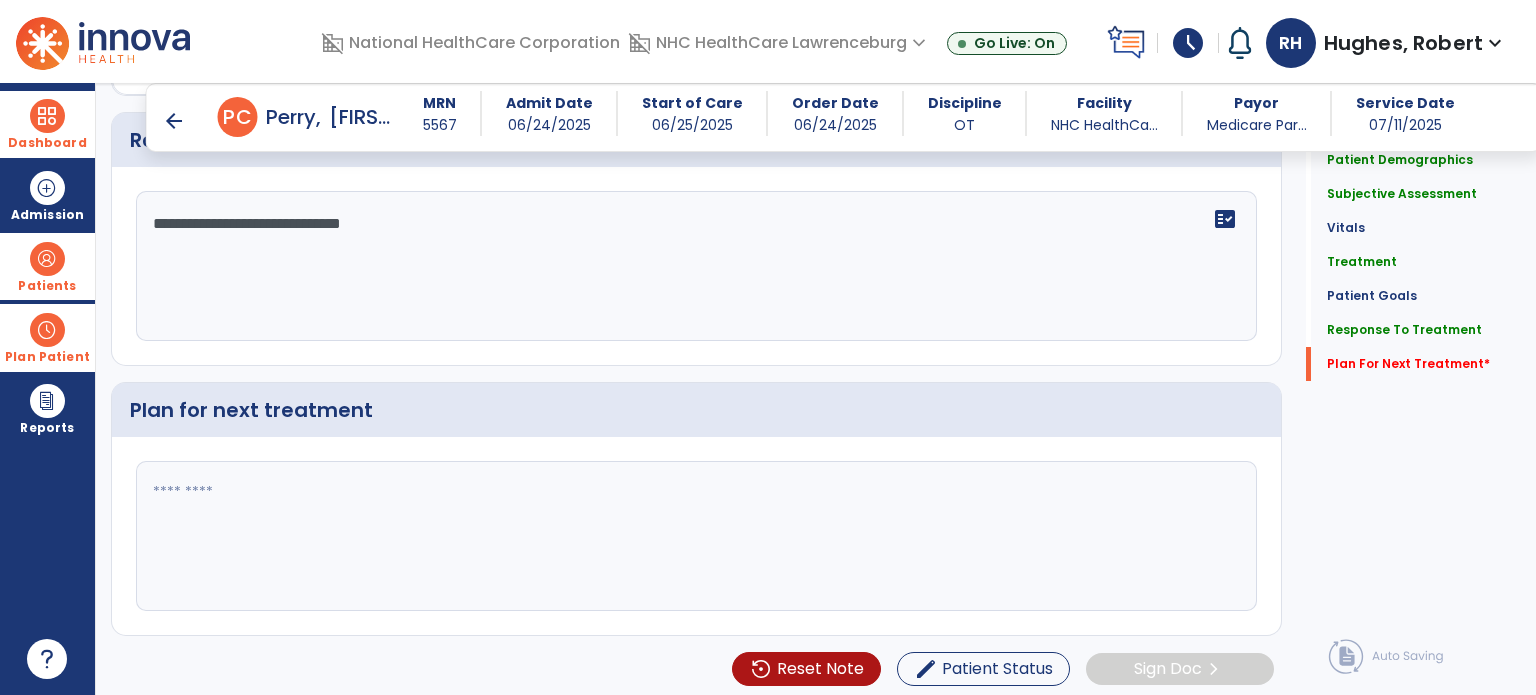 click 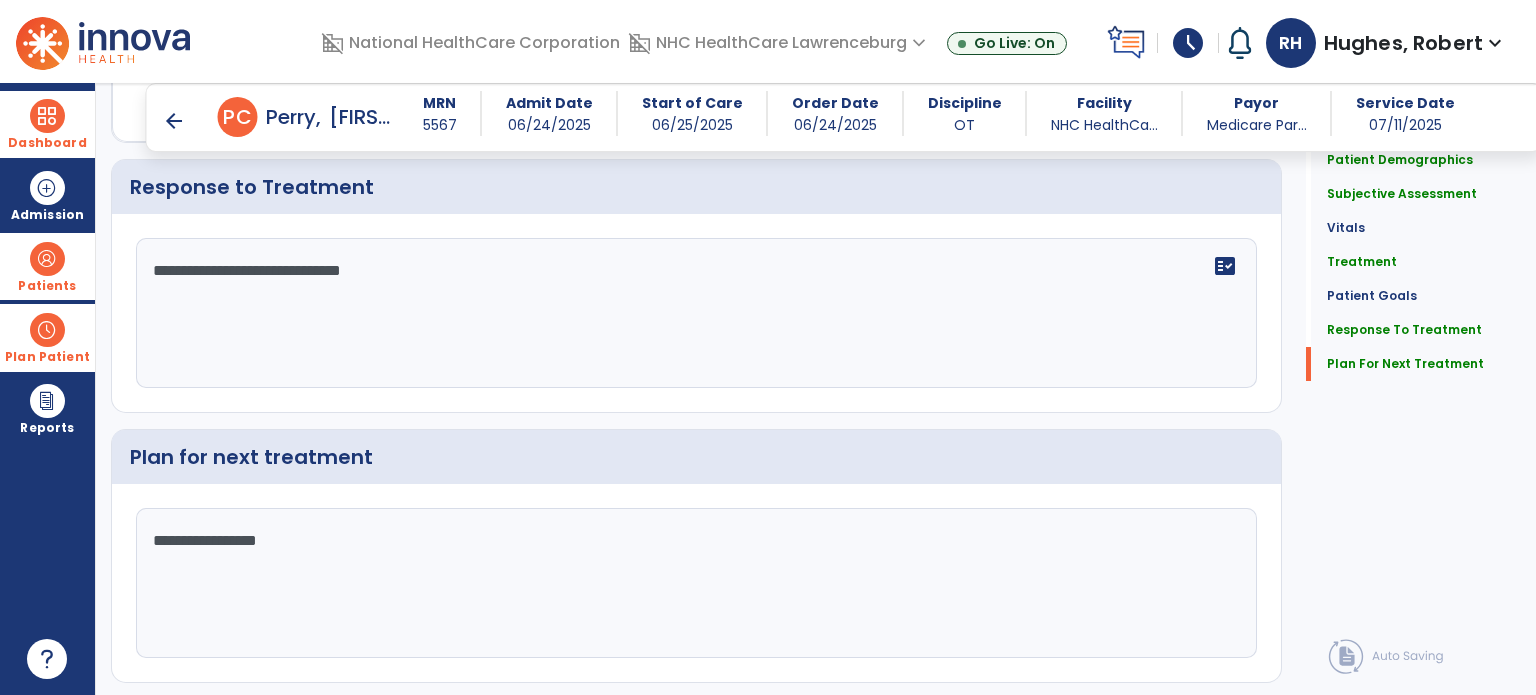 scroll, scrollTop: 2819, scrollLeft: 0, axis: vertical 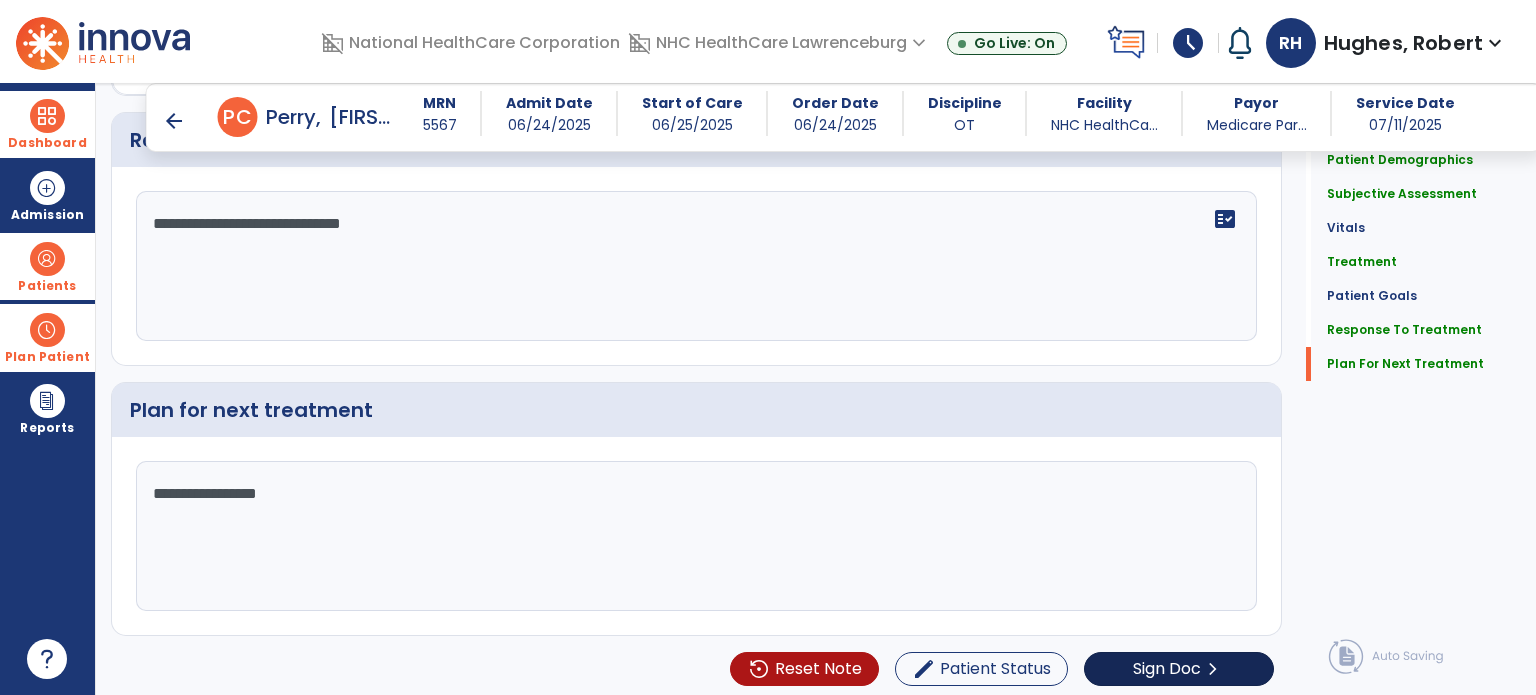 type on "**********" 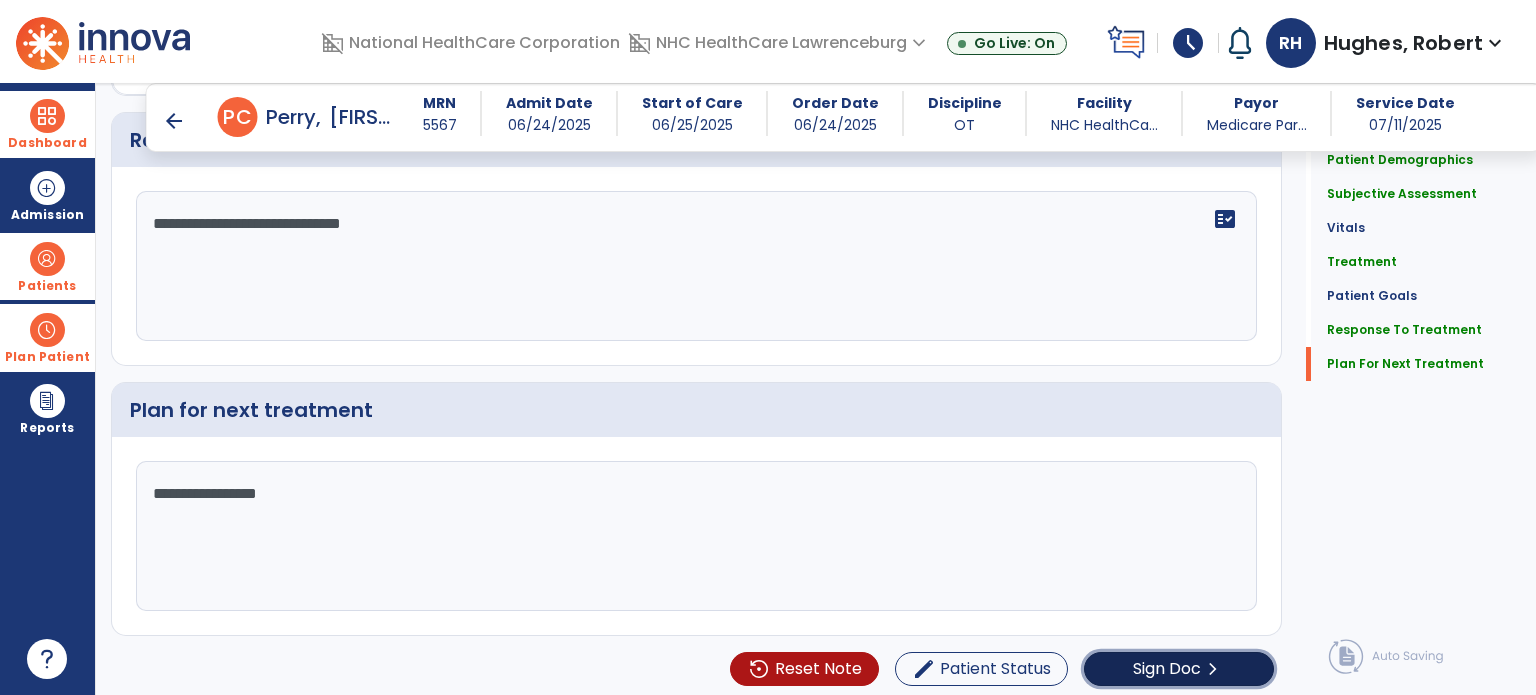 click on "Sign Doc" 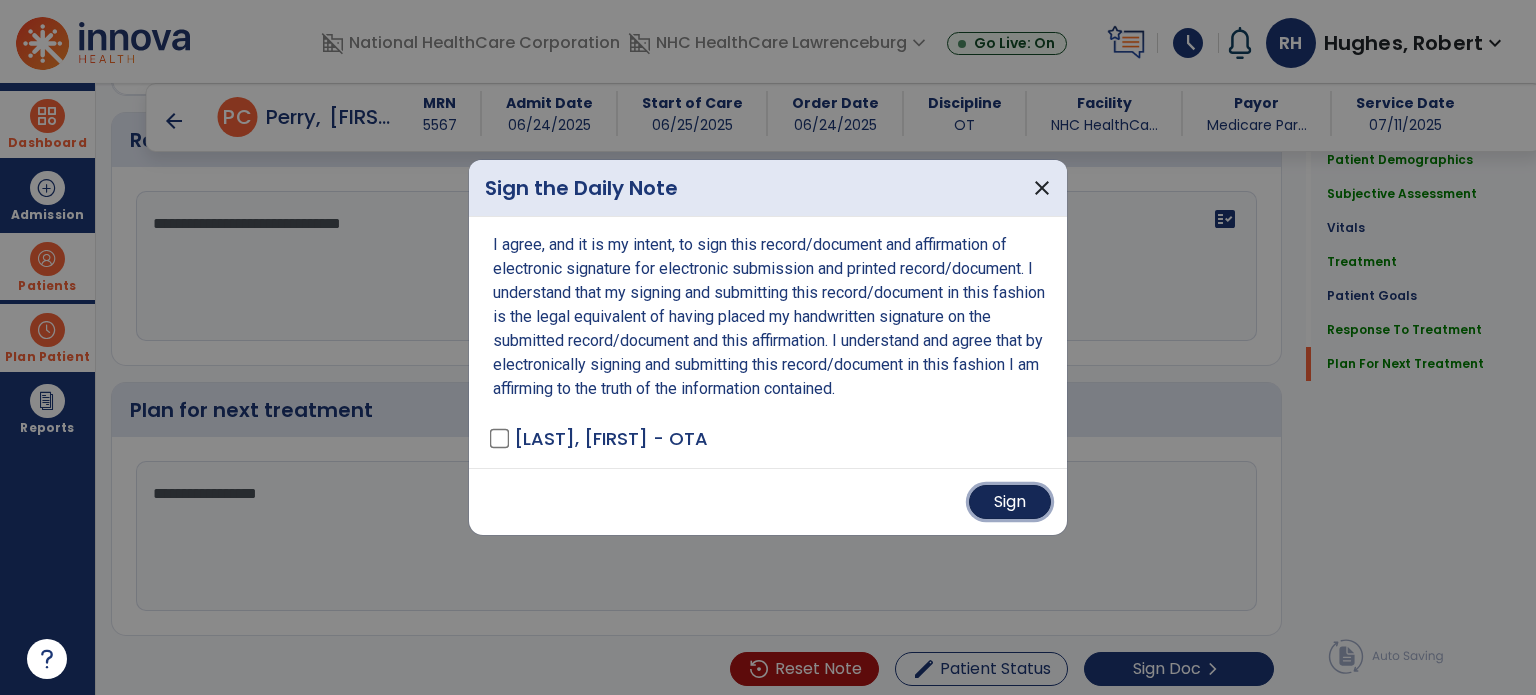 click on "Sign" at bounding box center [1010, 502] 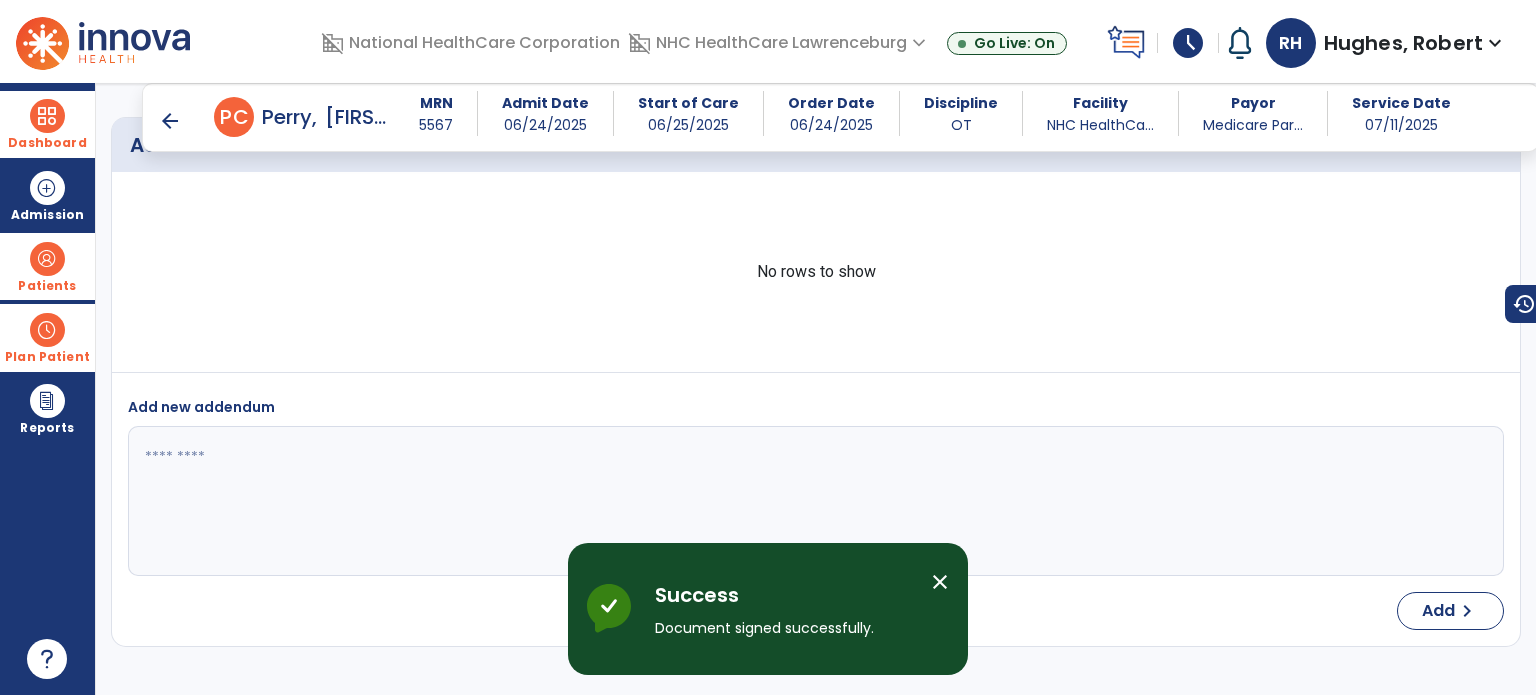 scroll, scrollTop: 3989, scrollLeft: 0, axis: vertical 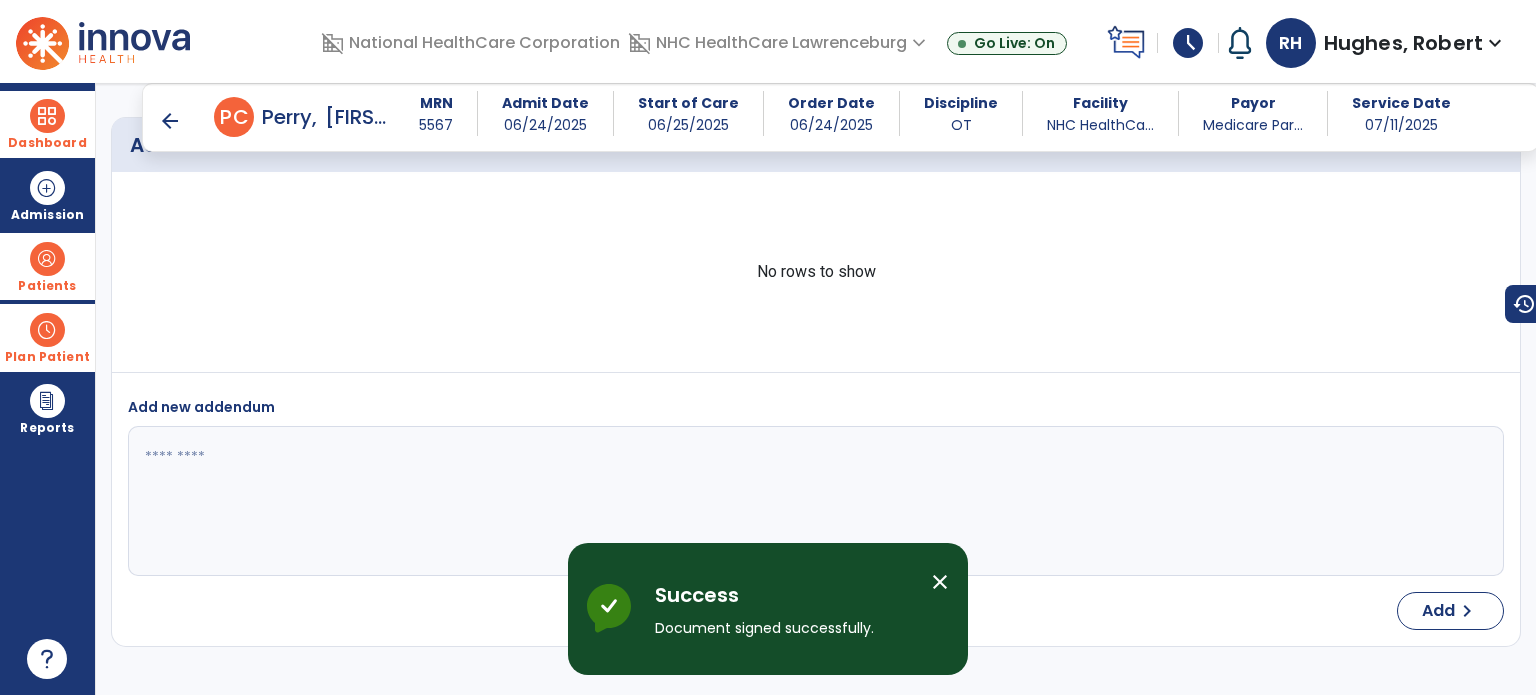 click on "arrow_back" at bounding box center [170, 121] 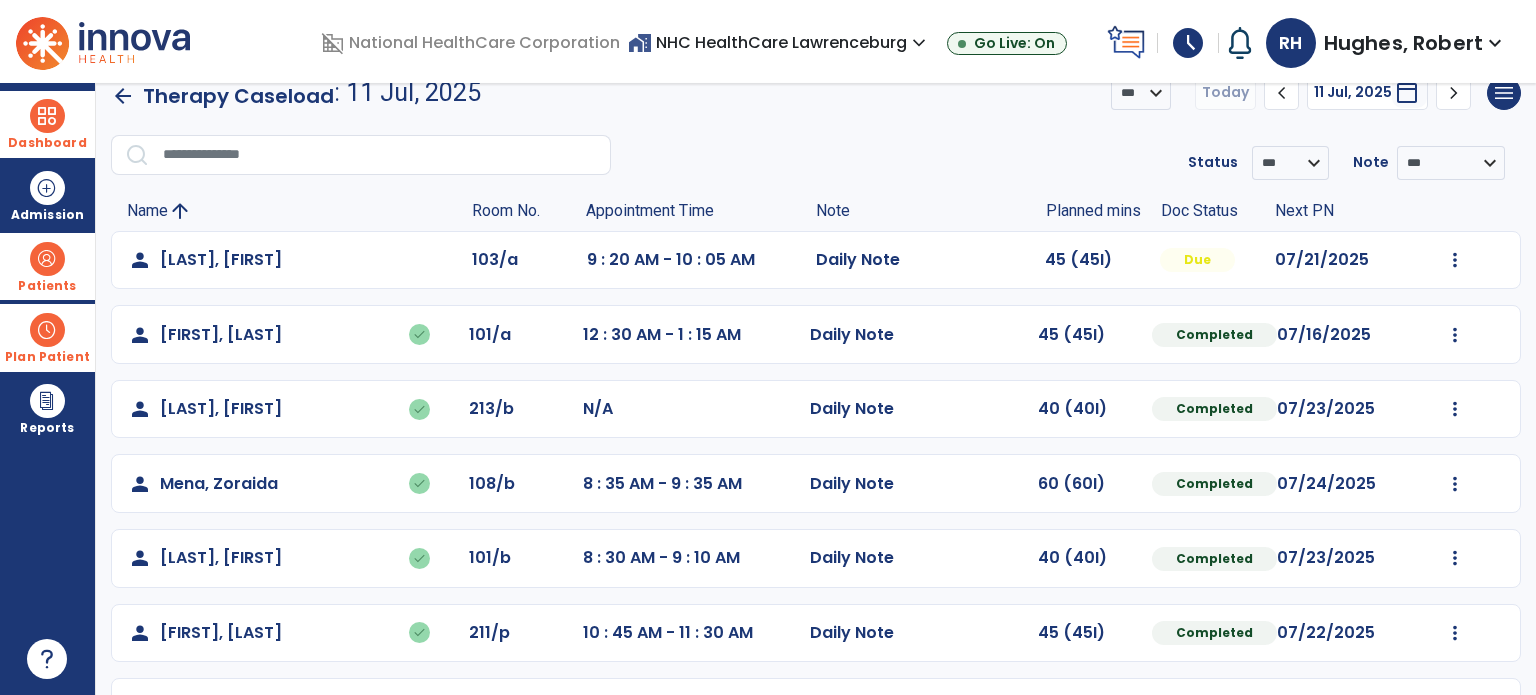 scroll, scrollTop: 0, scrollLeft: 0, axis: both 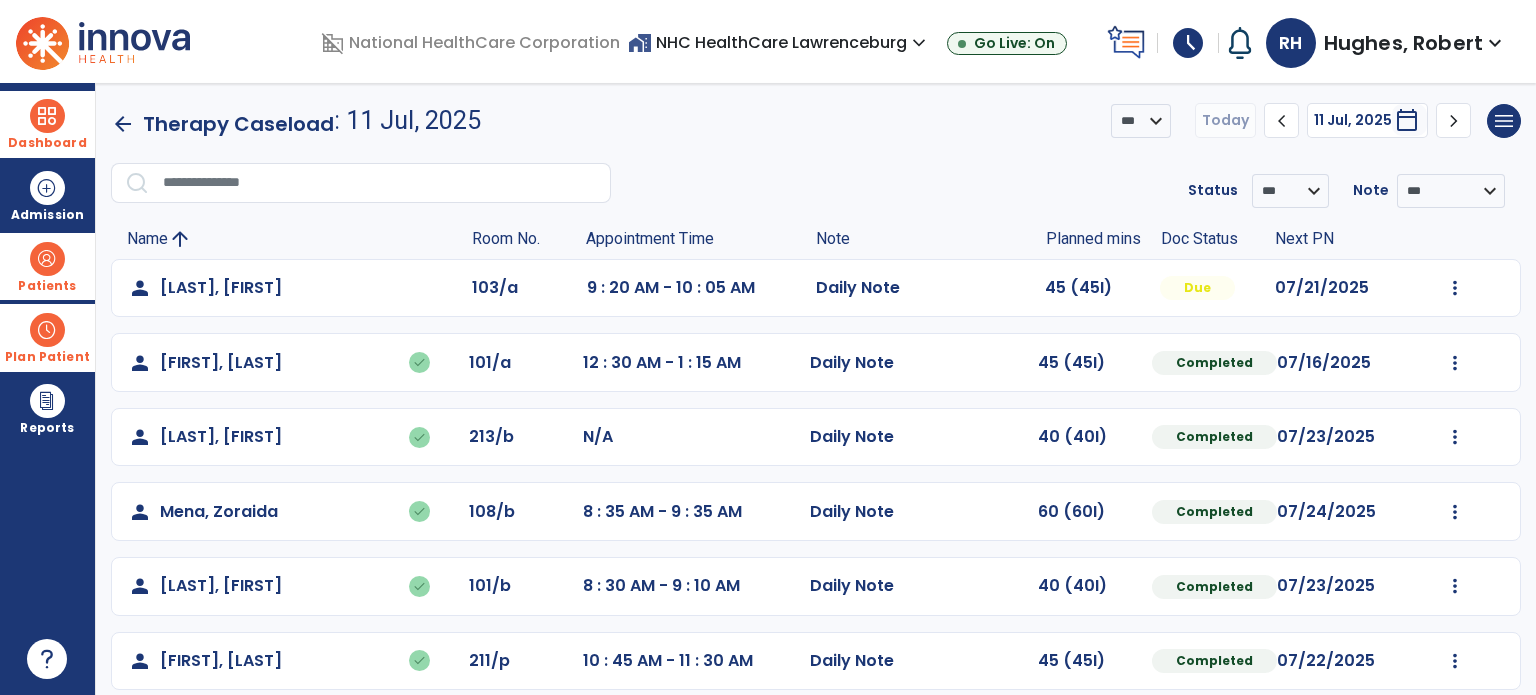 click at bounding box center [47, 116] 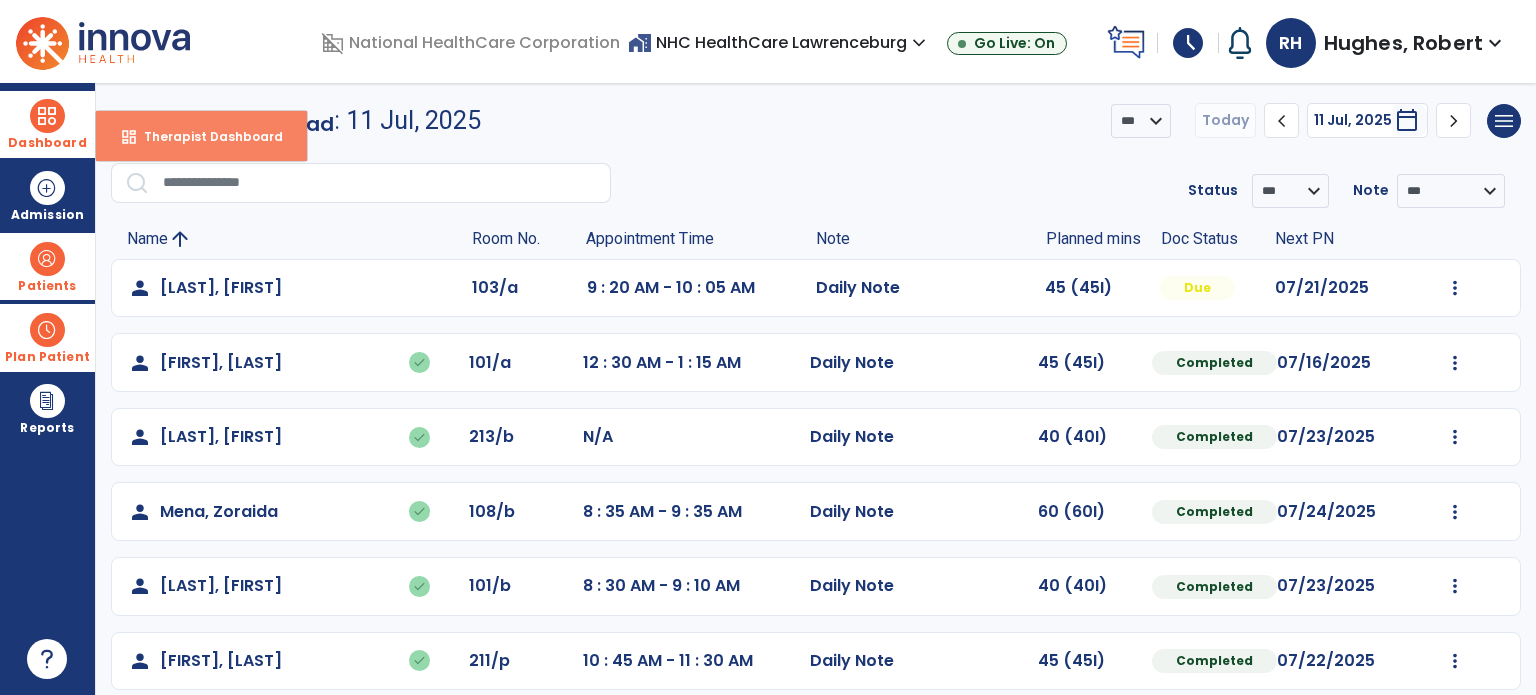 click on "Therapist Dashboard" at bounding box center (205, 136) 